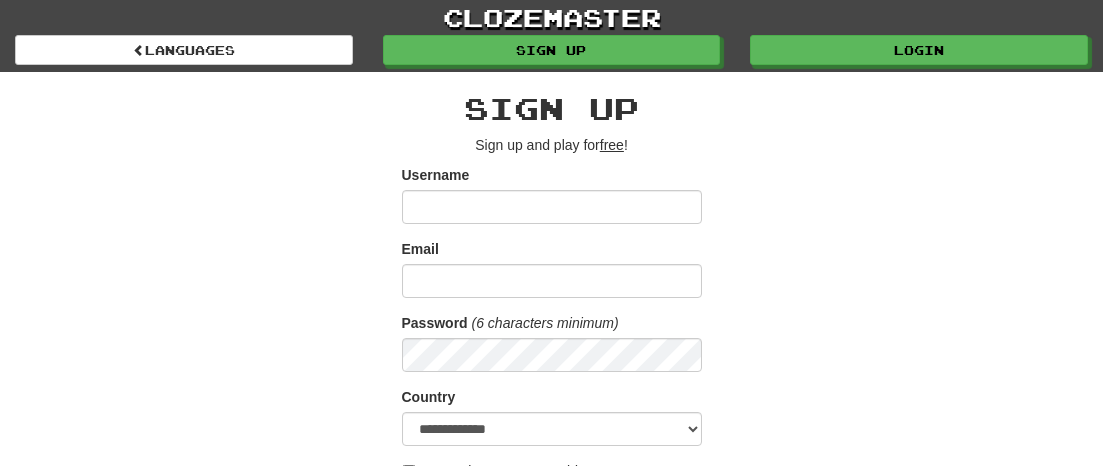 scroll, scrollTop: 0, scrollLeft: 0, axis: both 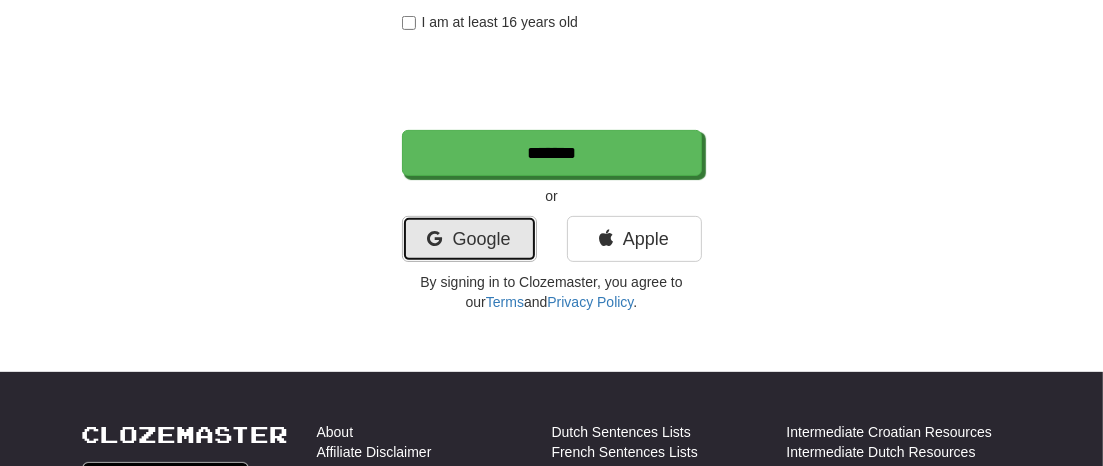 click on "Google" at bounding box center [469, 239] 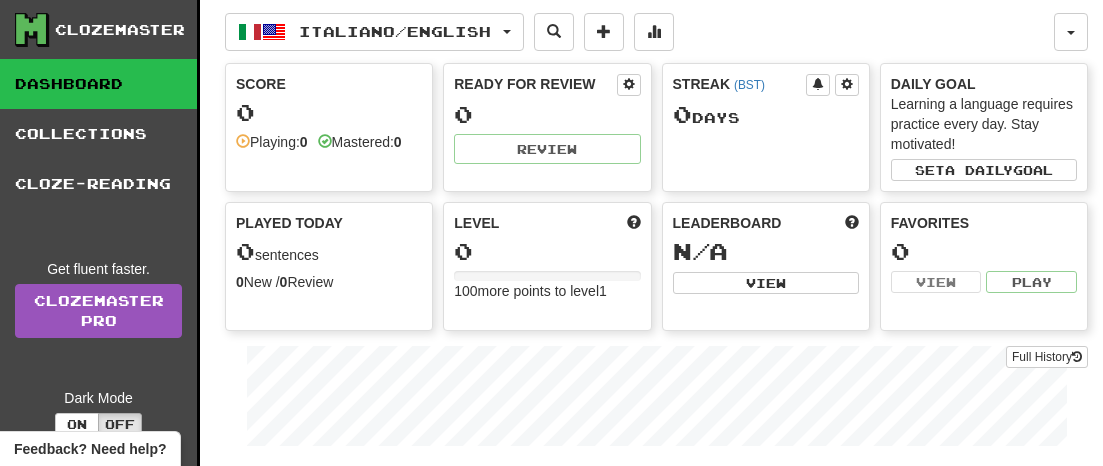scroll, scrollTop: 0, scrollLeft: 0, axis: both 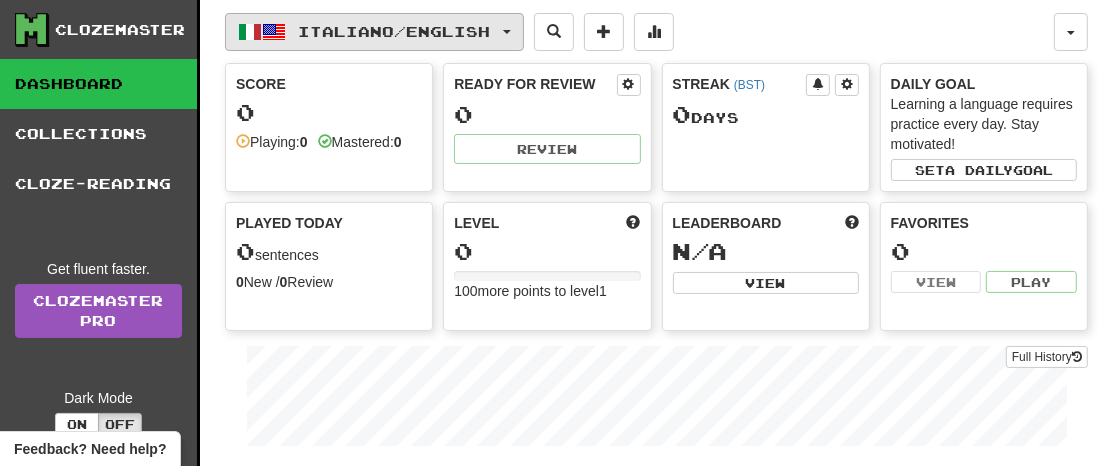 click at bounding box center (507, 32) 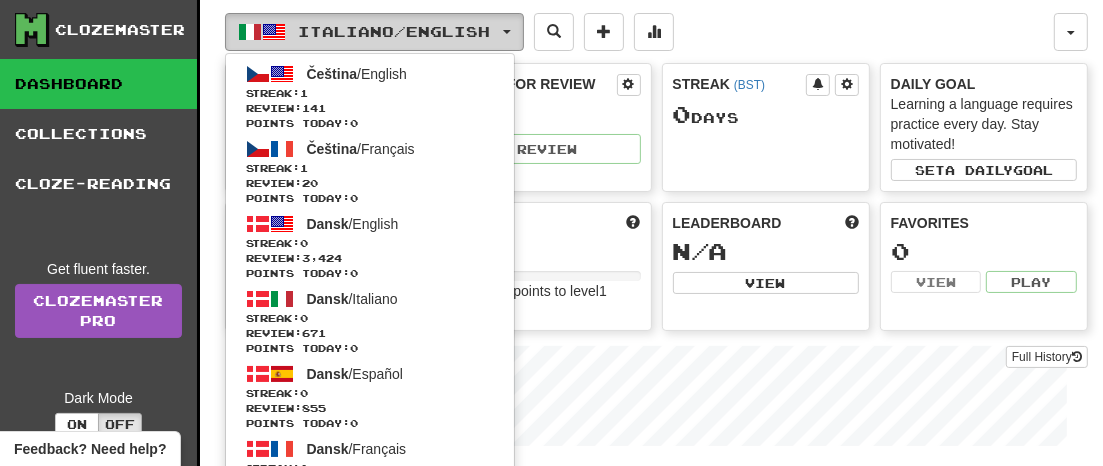 scroll, scrollTop: 3, scrollLeft: 0, axis: vertical 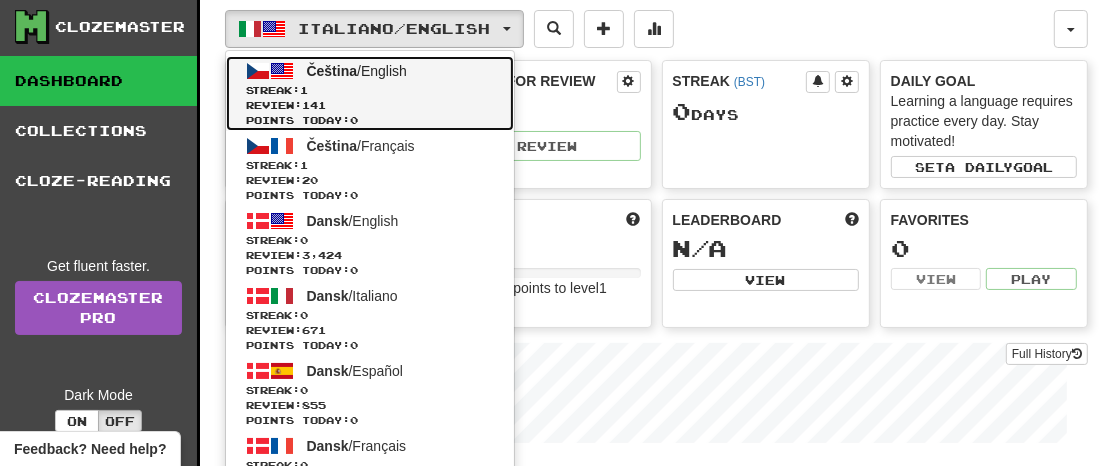 click on "Streak:  1" at bounding box center (370, 90) 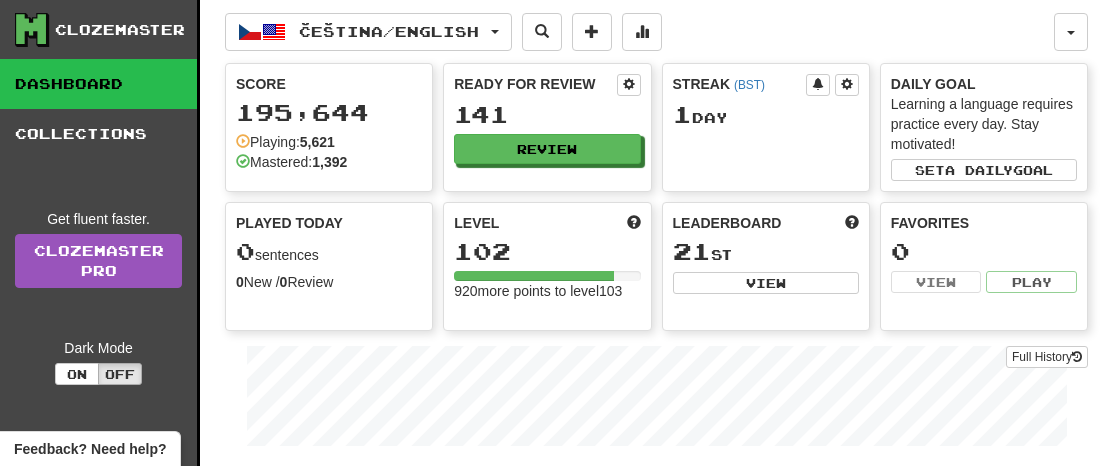 scroll, scrollTop: 0, scrollLeft: 0, axis: both 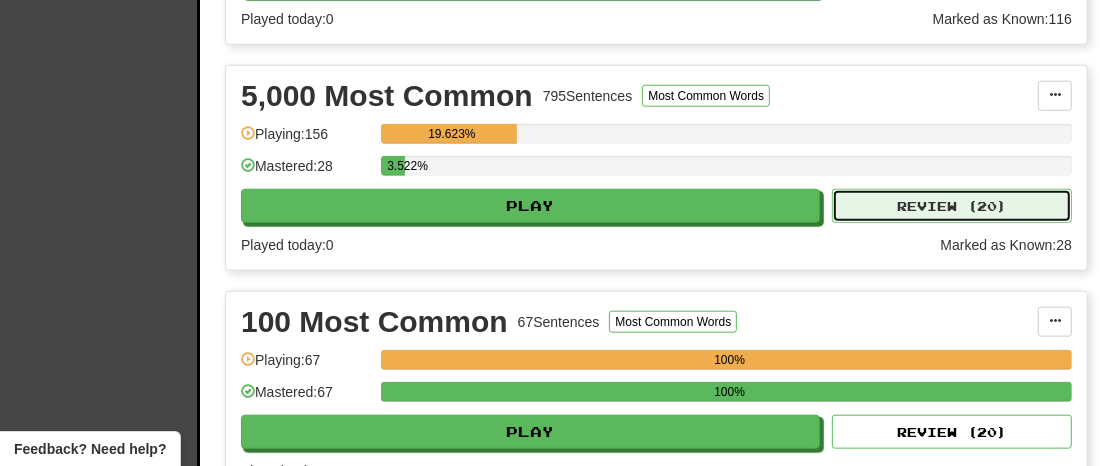 click on "Review ( 20 )" at bounding box center [952, 206] 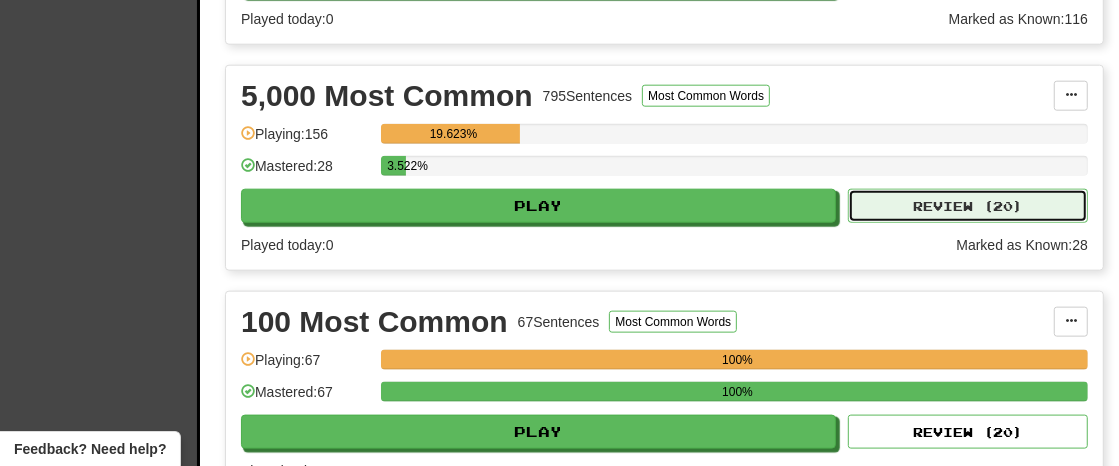 select on "**" 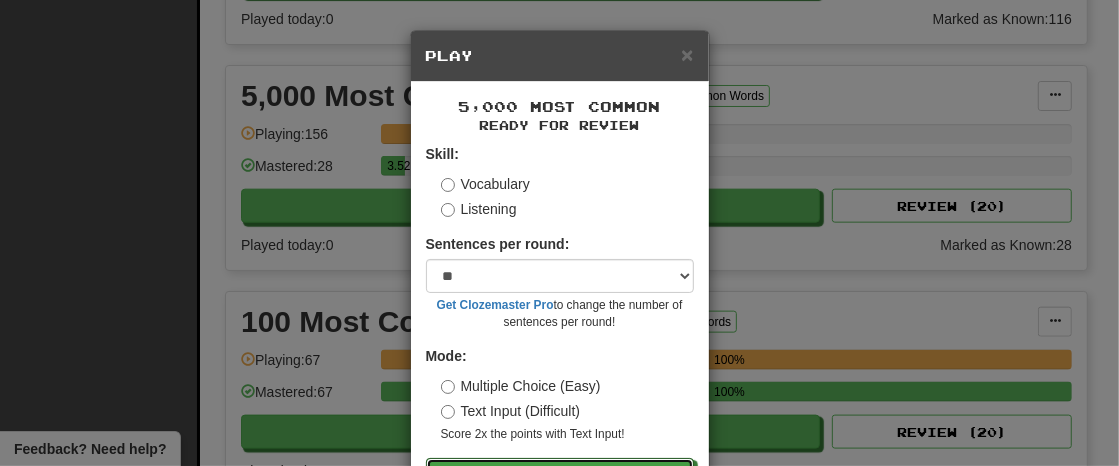 click on "Skill: Vocabulary Listening Sentences per round: * ** ** ** ** ** *** ******** Get Clozemaster Pro  to change the number of sentences per round! Mode: Multiple Choice (Easy) Text Input (Difficult) Score 2x the points with Text Input ! Go" at bounding box center [560, 318] 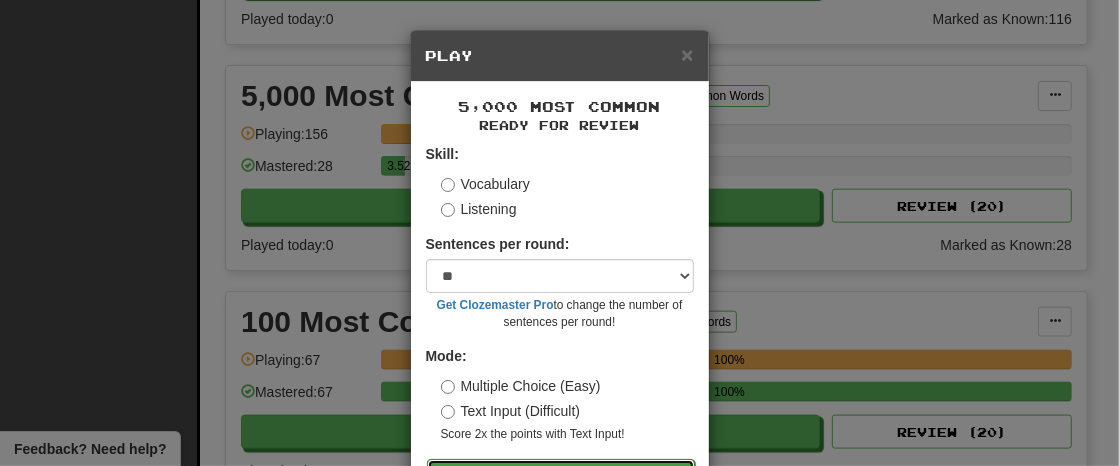 click on "Go" at bounding box center (561, 476) 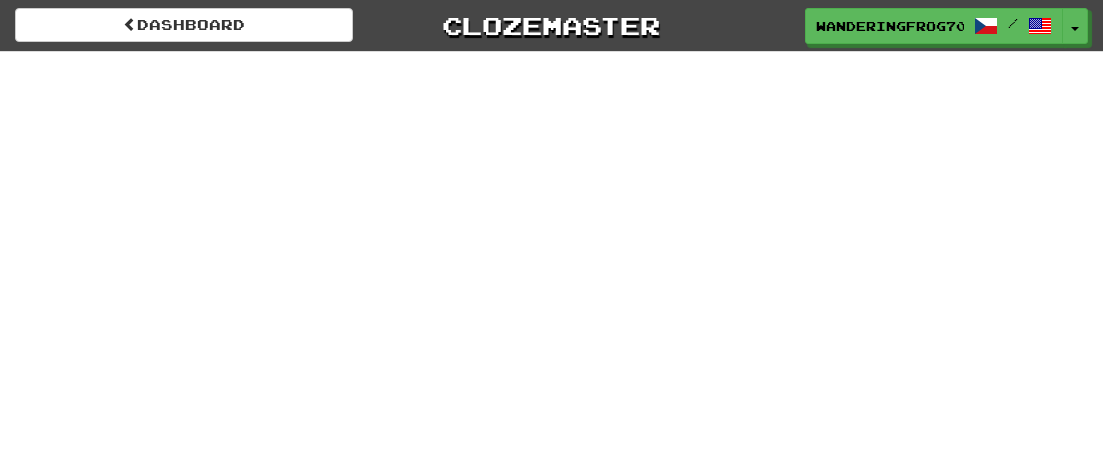 scroll, scrollTop: 0, scrollLeft: 0, axis: both 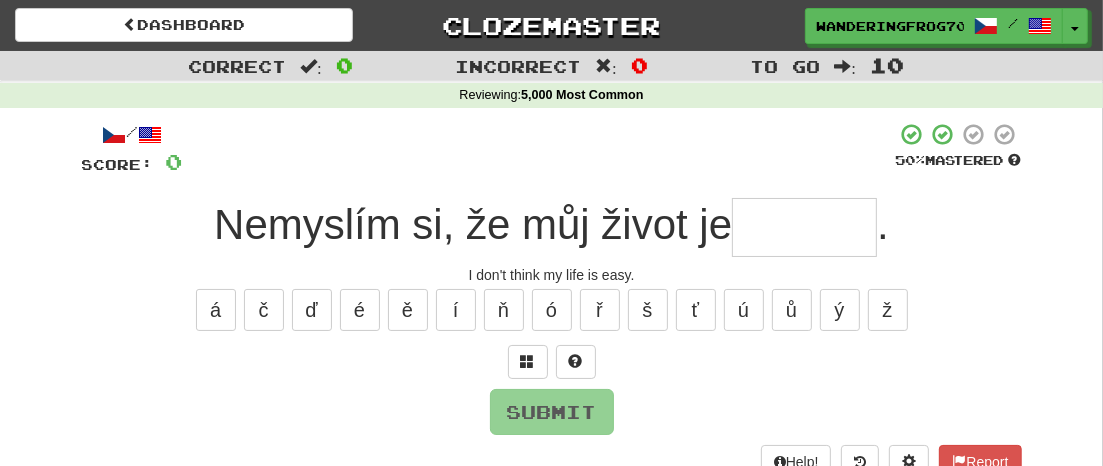 type on "*" 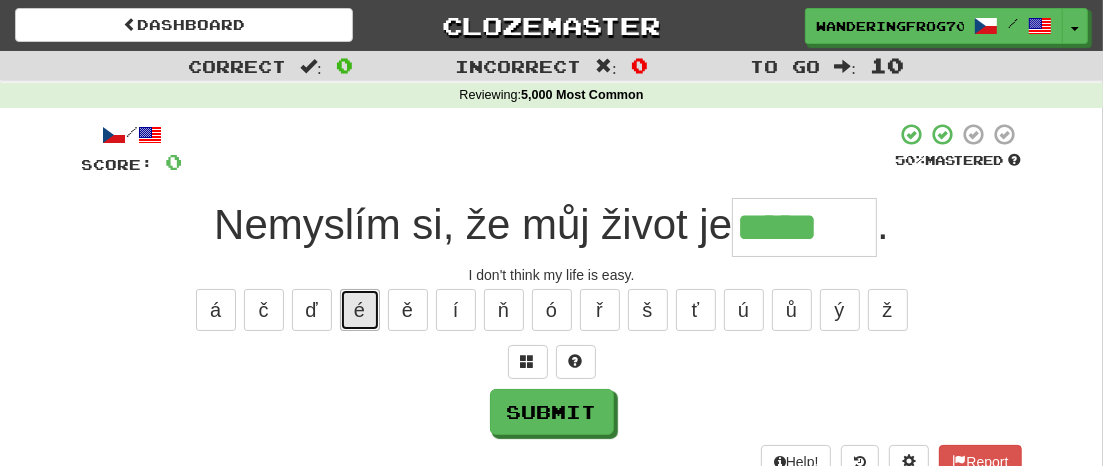 click on "é" at bounding box center [360, 310] 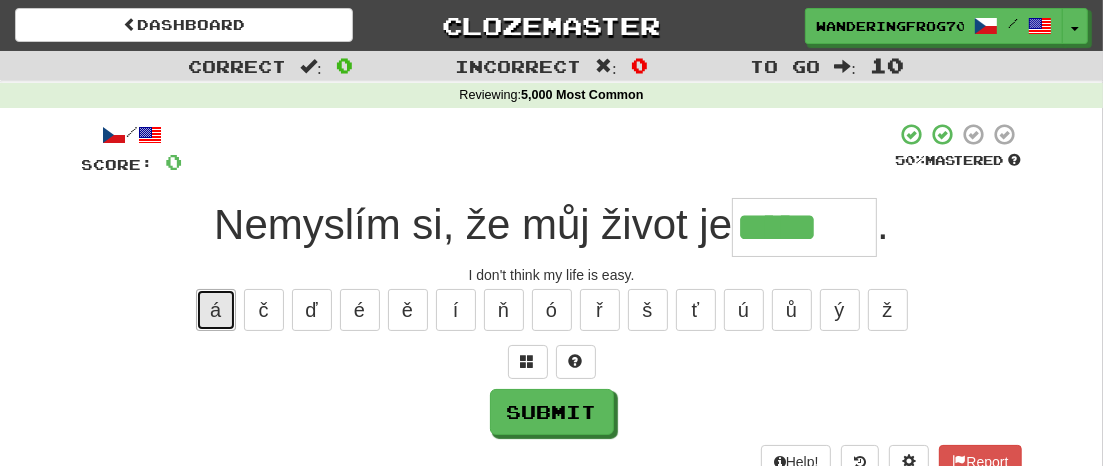 click on "á" at bounding box center [216, 310] 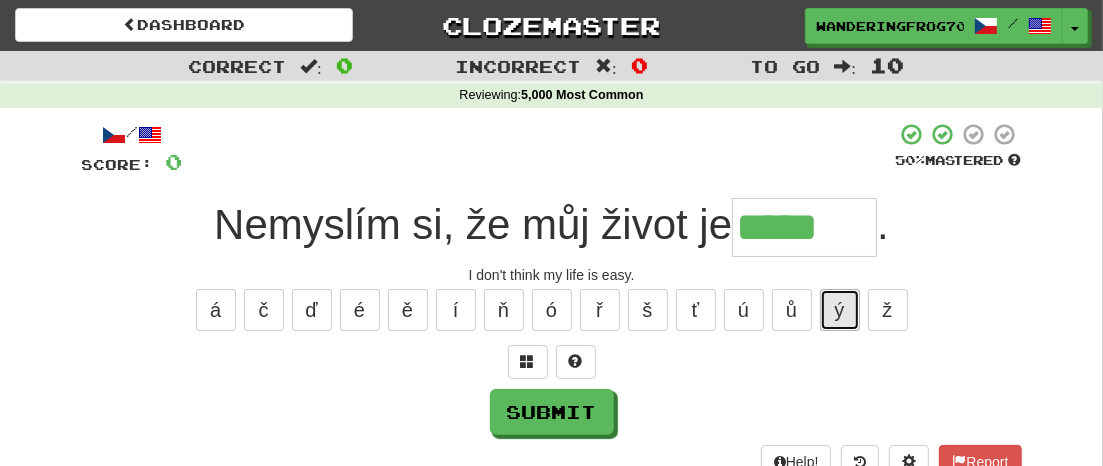 click on "ý" at bounding box center [840, 310] 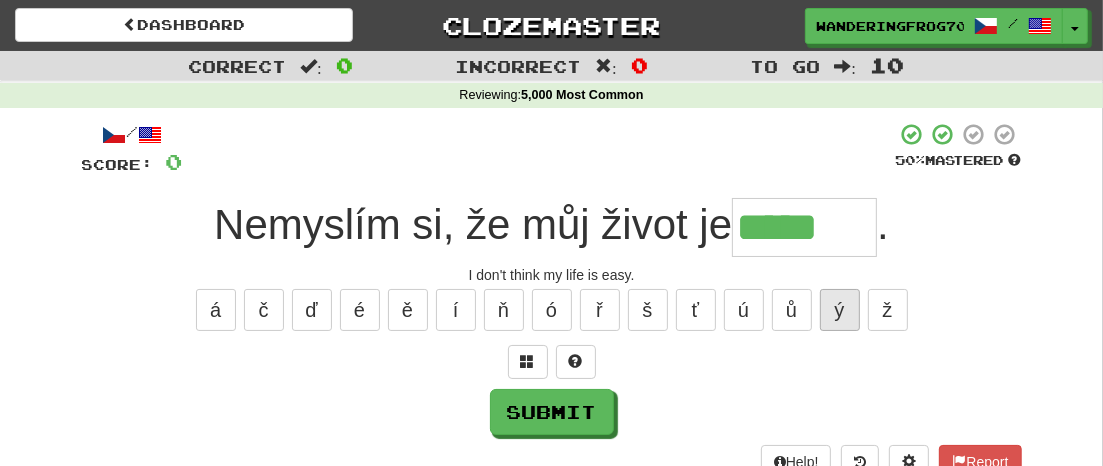 type on "******" 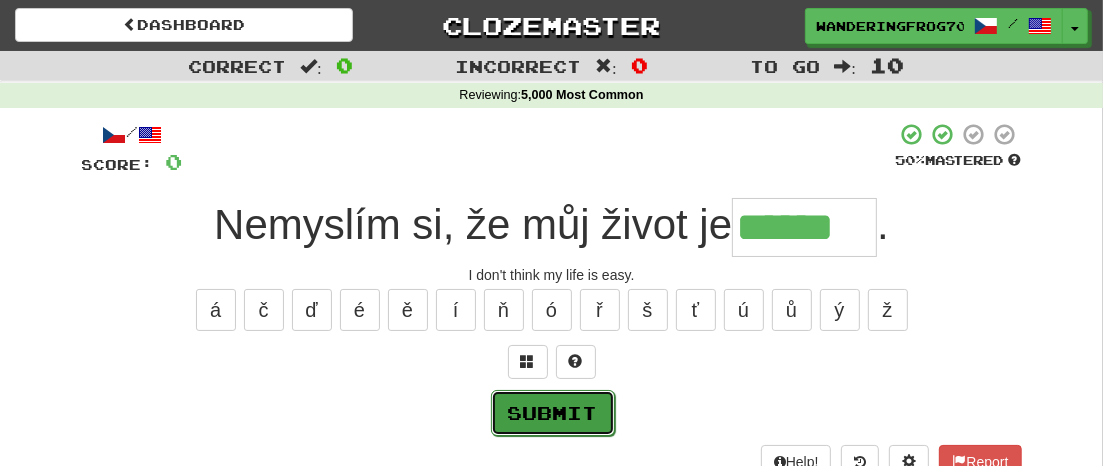 drag, startPoint x: 588, startPoint y: 409, endPoint x: 702, endPoint y: 408, distance: 114.00439 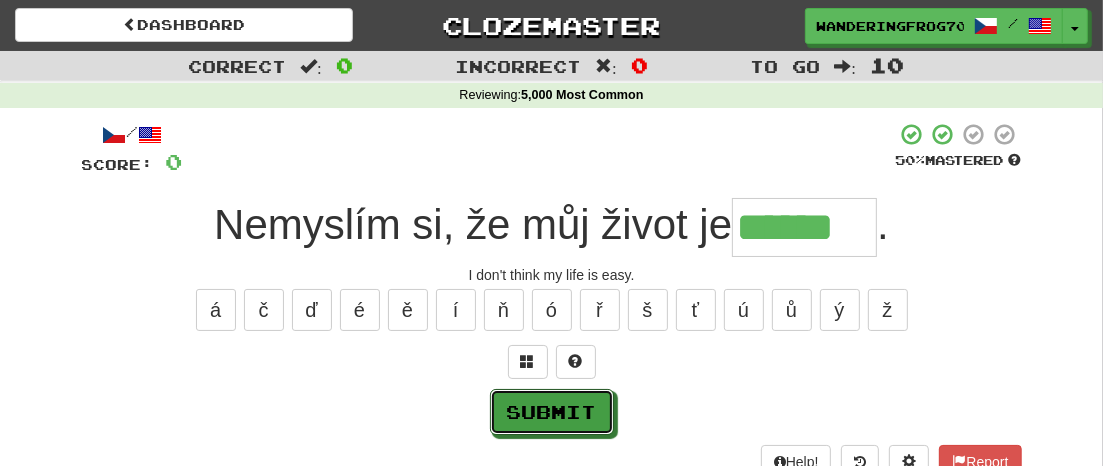click on "Submit" at bounding box center (552, 412) 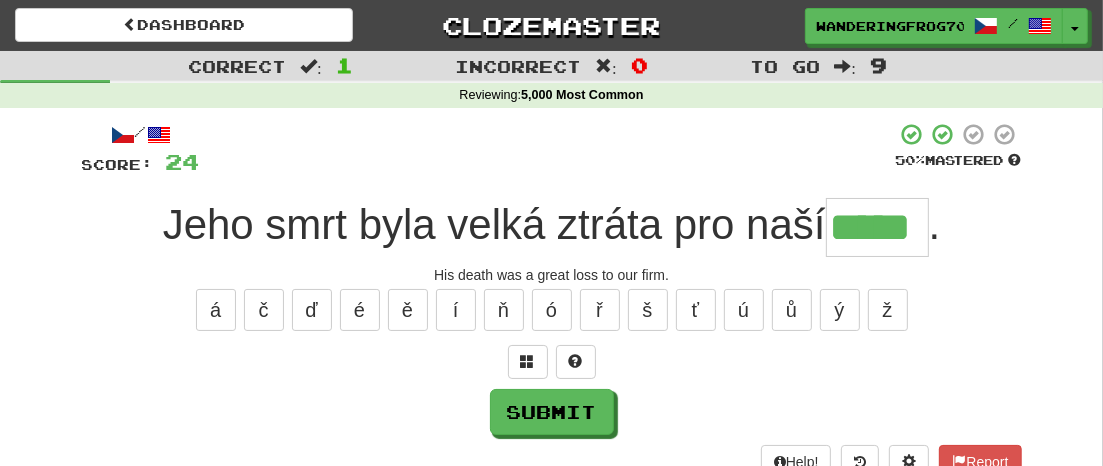 type on "*****" 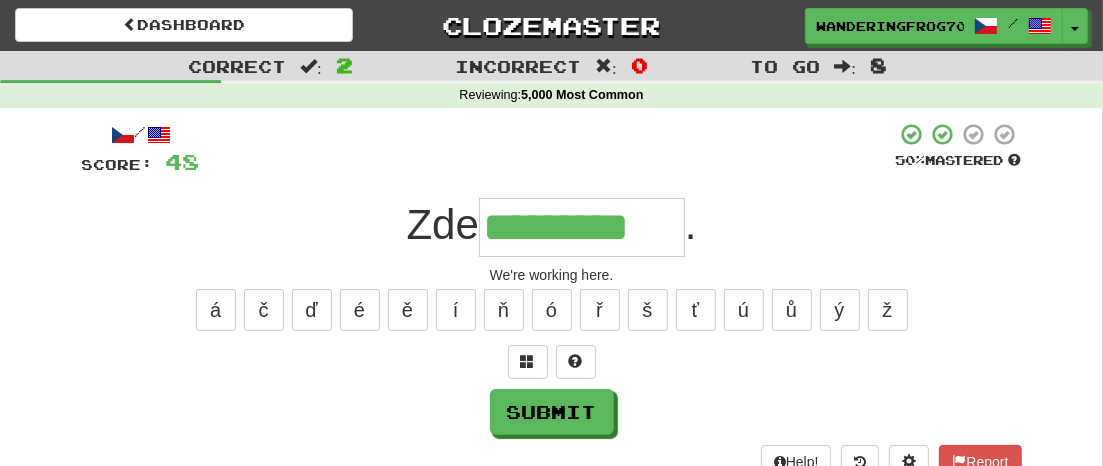 type on "*********" 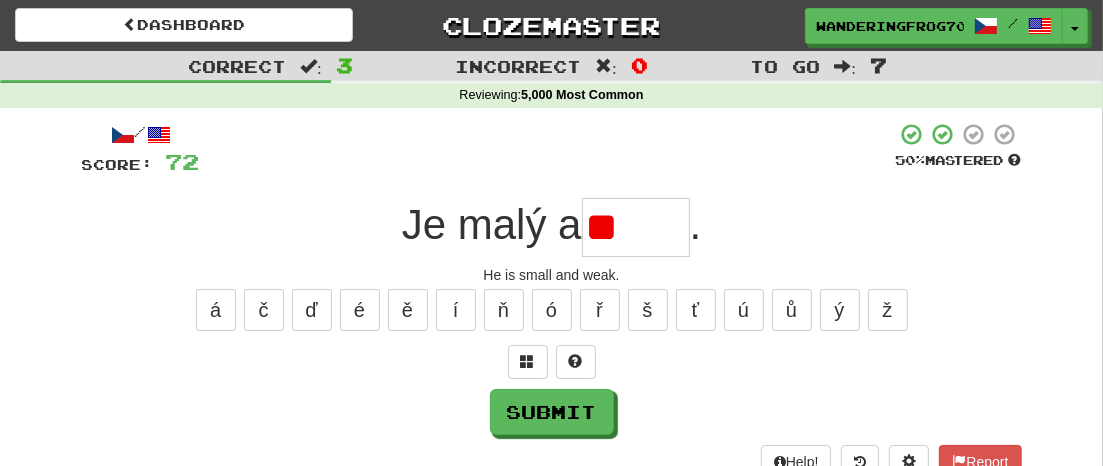 type on "*" 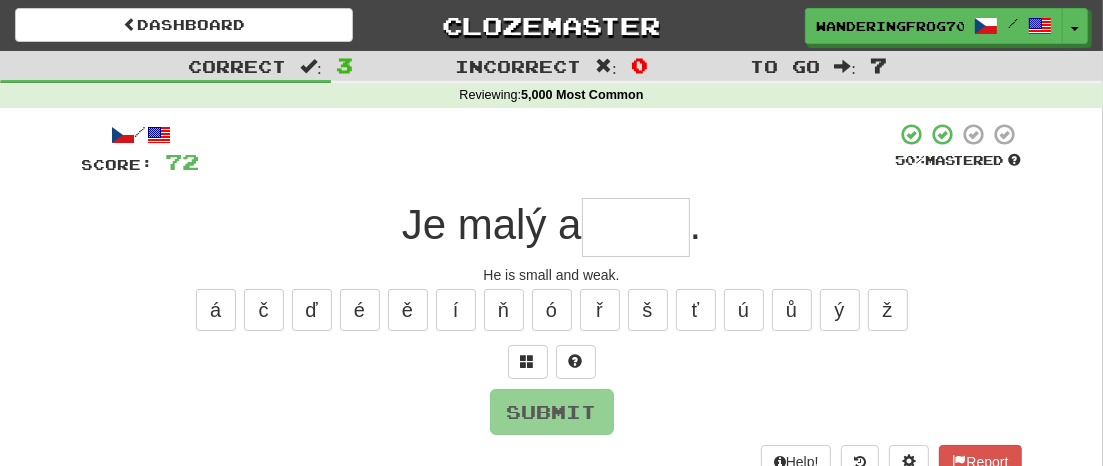 type on "*" 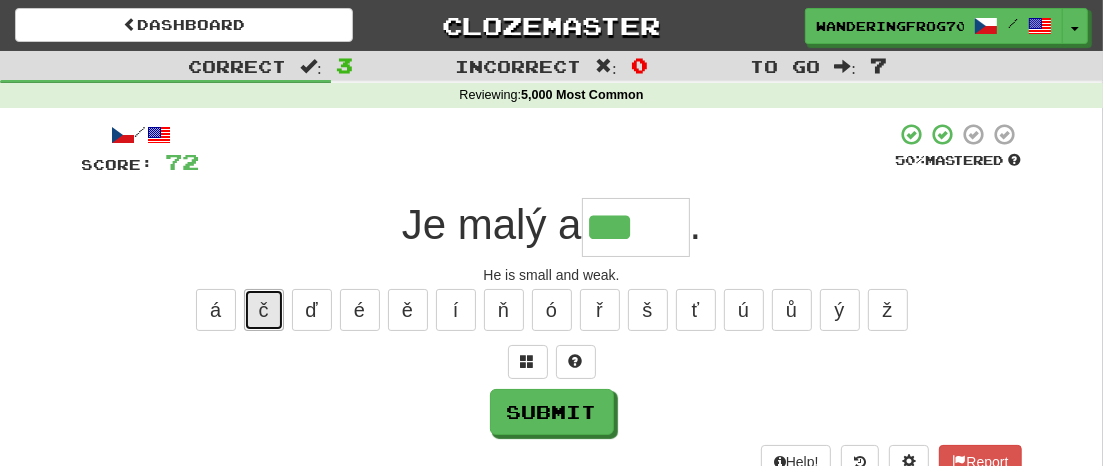 click on "č" at bounding box center (264, 310) 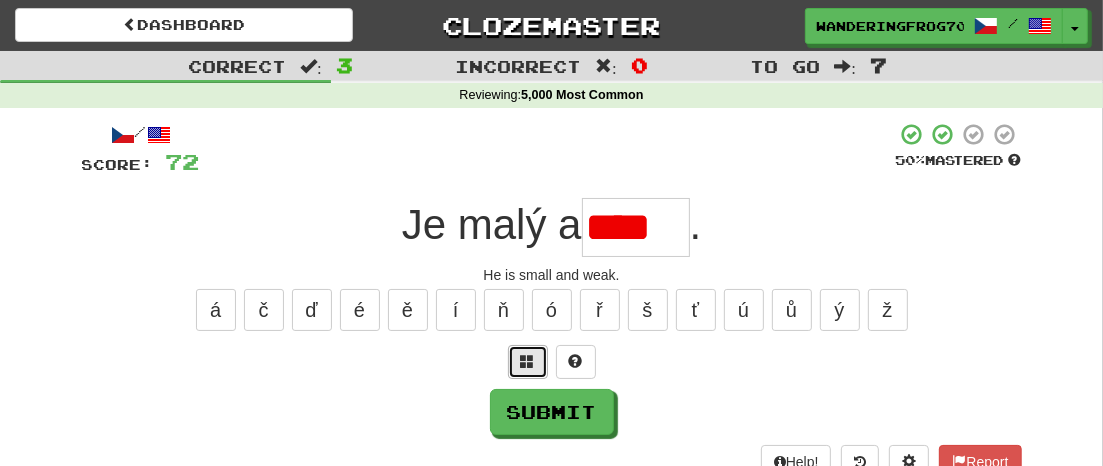 click at bounding box center (528, 361) 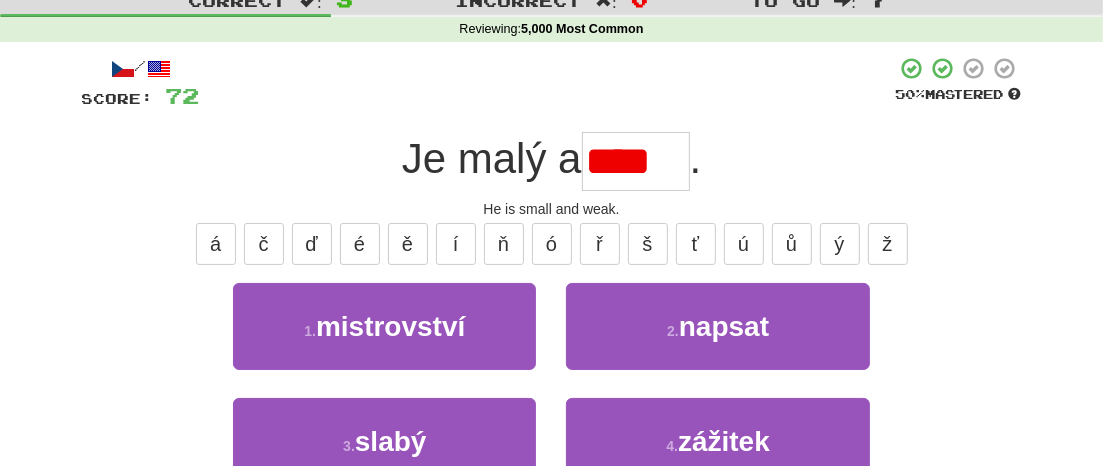 scroll, scrollTop: 51, scrollLeft: 0, axis: vertical 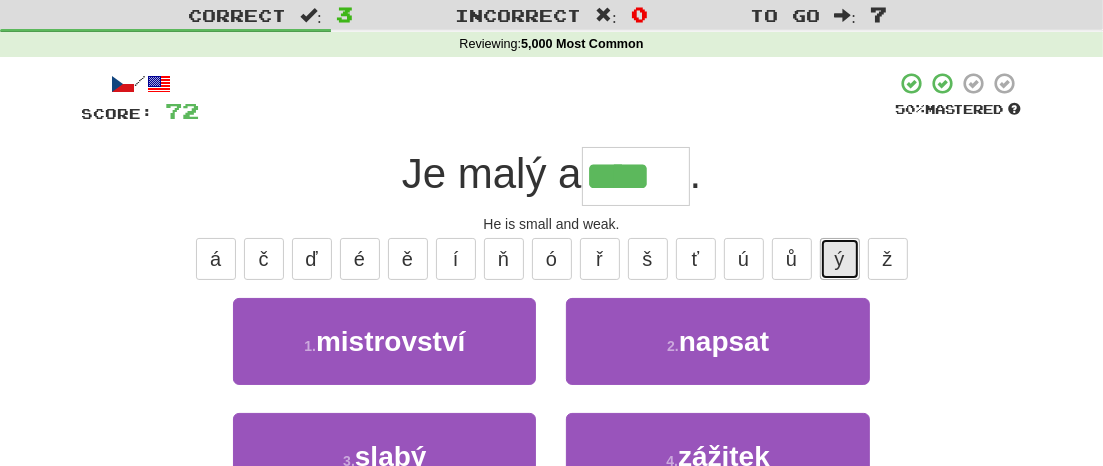 click on "ý" at bounding box center [840, 259] 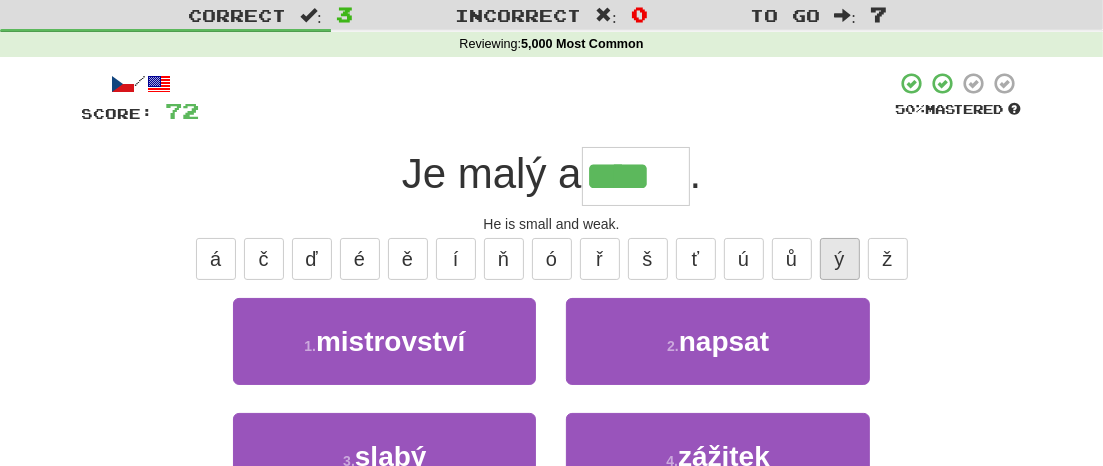 type on "*****" 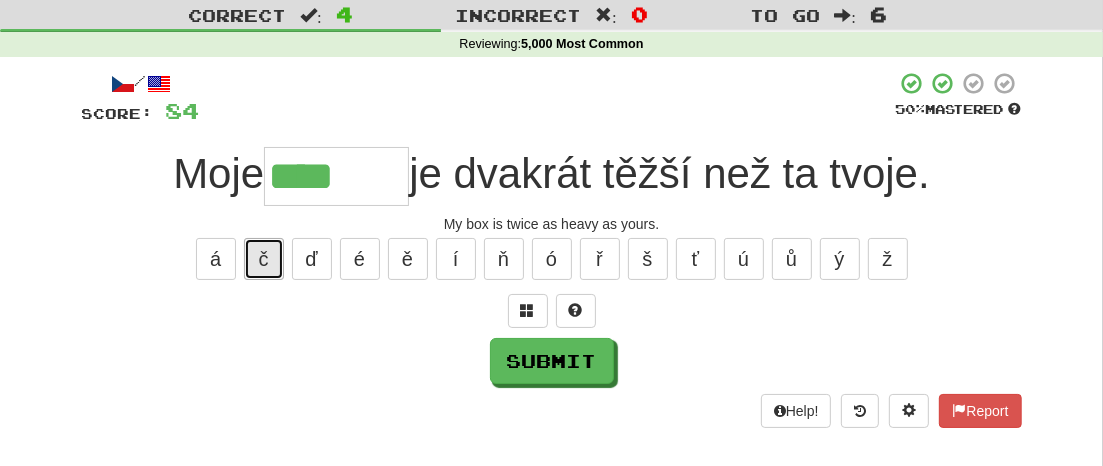 click on "č" at bounding box center (264, 259) 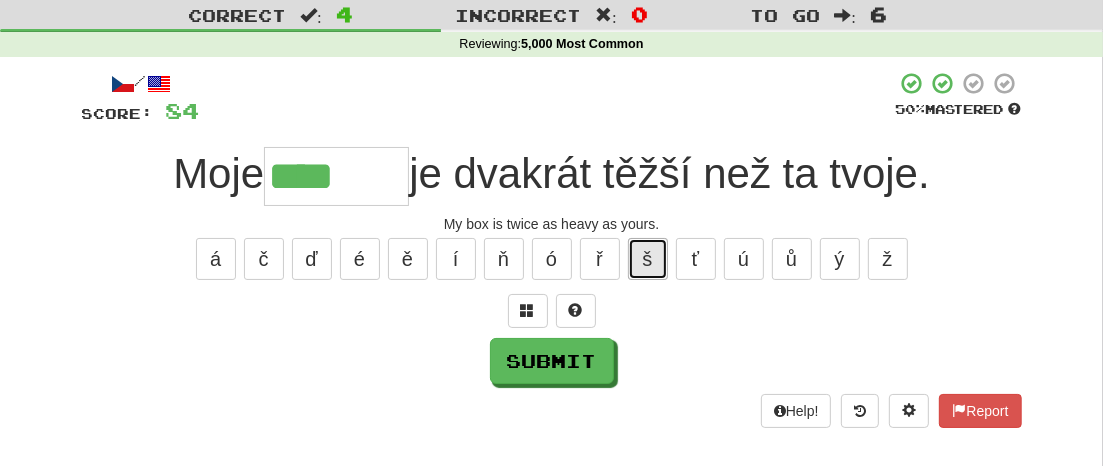 click on "š" at bounding box center (648, 259) 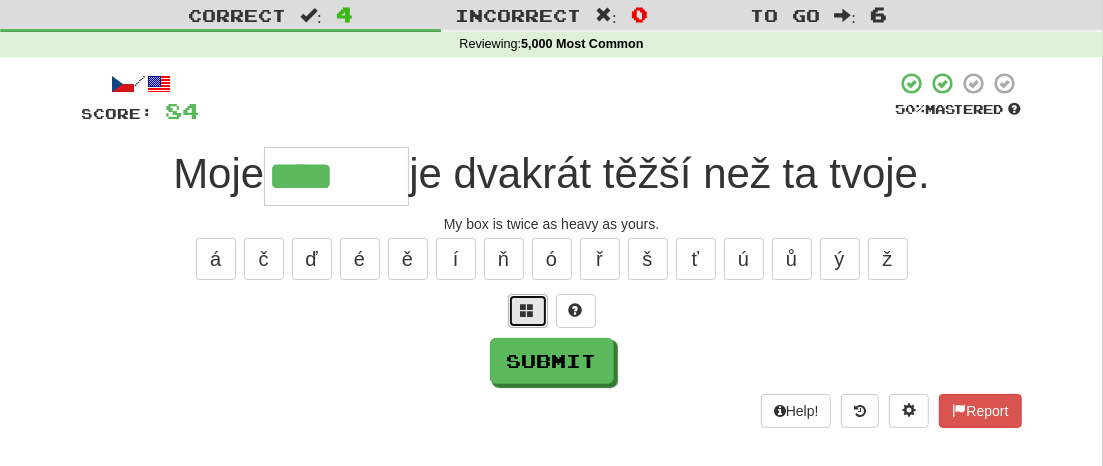 click at bounding box center (528, 310) 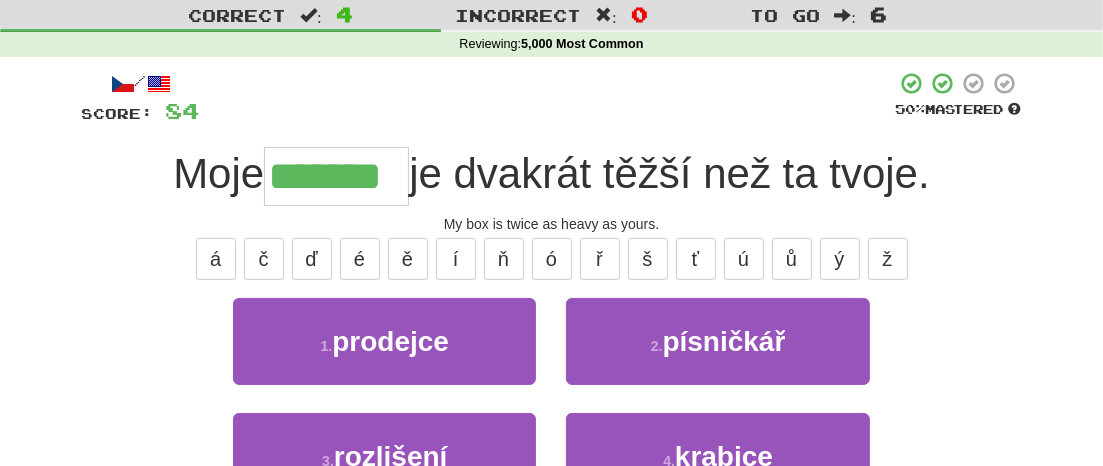 type on "*******" 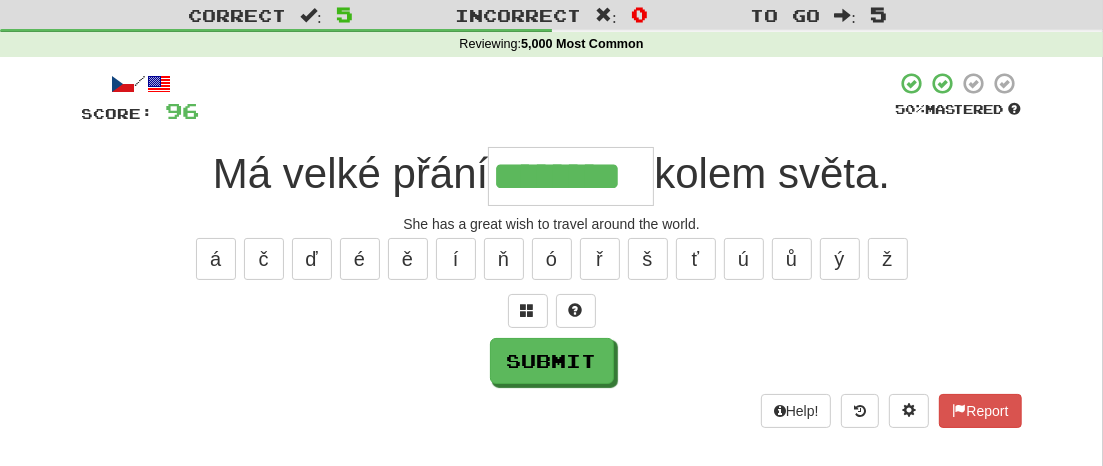 type on "********" 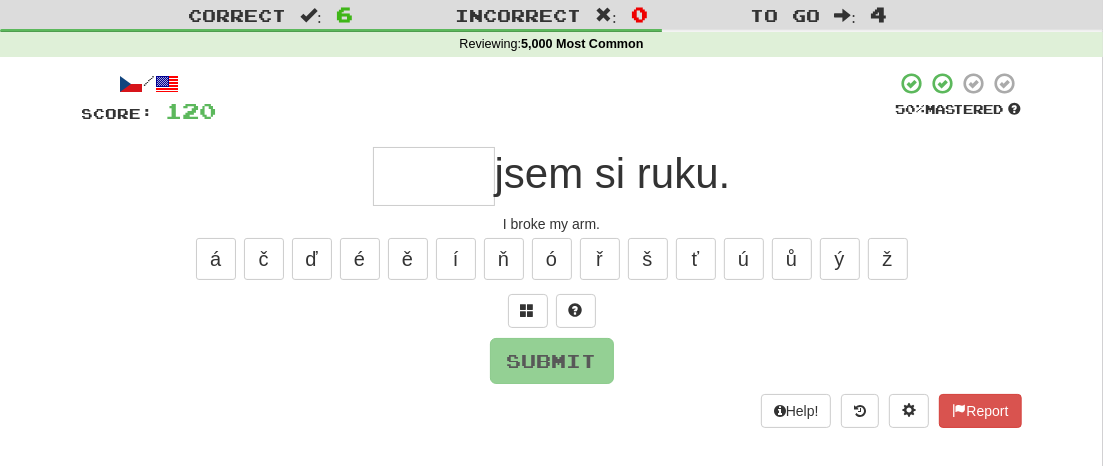 type on "*" 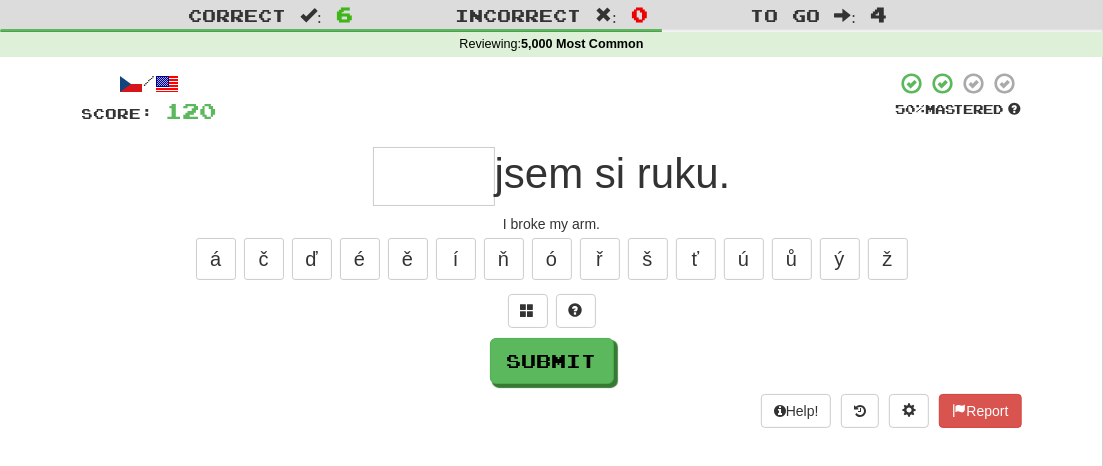 type on "*" 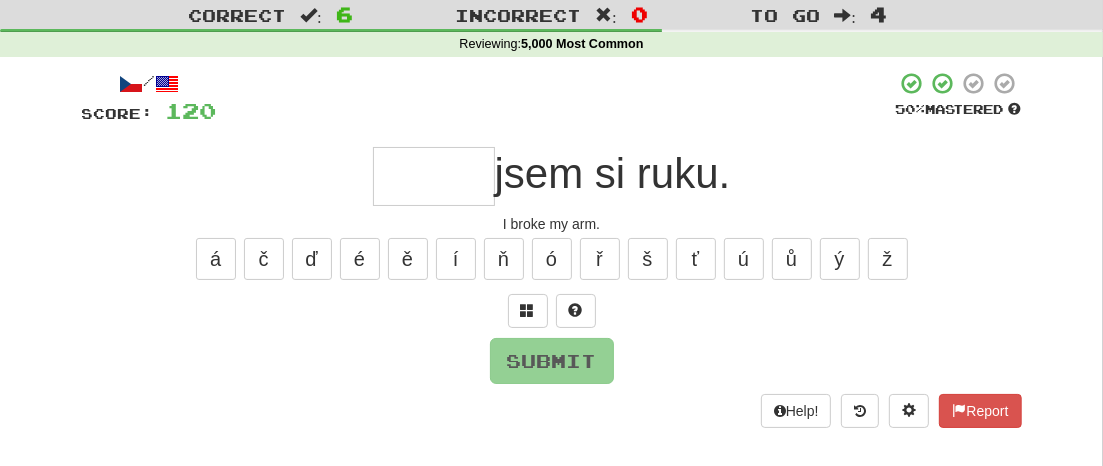 type on "*" 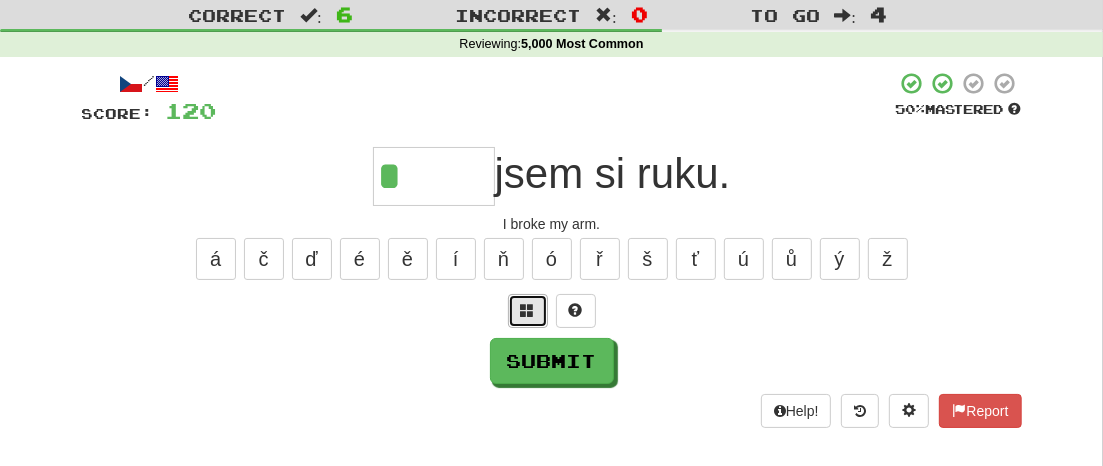click at bounding box center [528, 310] 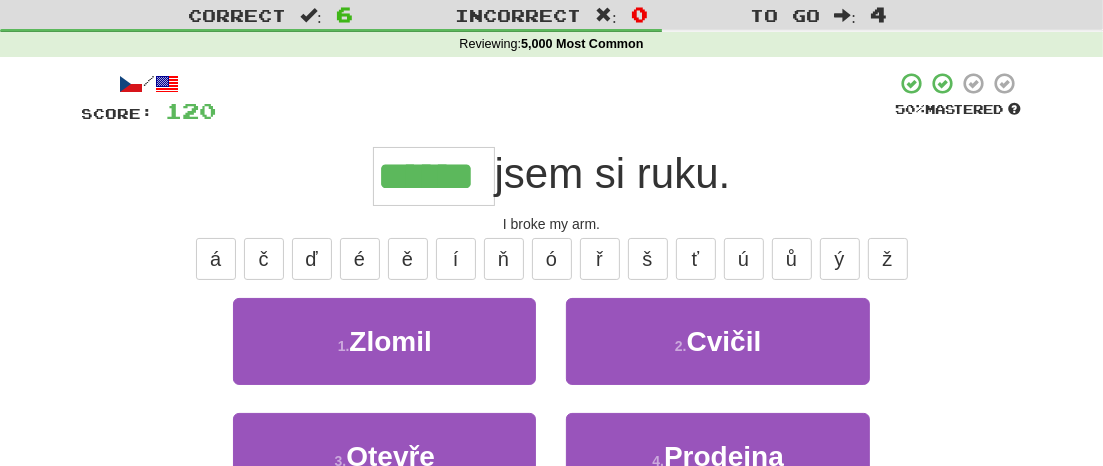 type on "******" 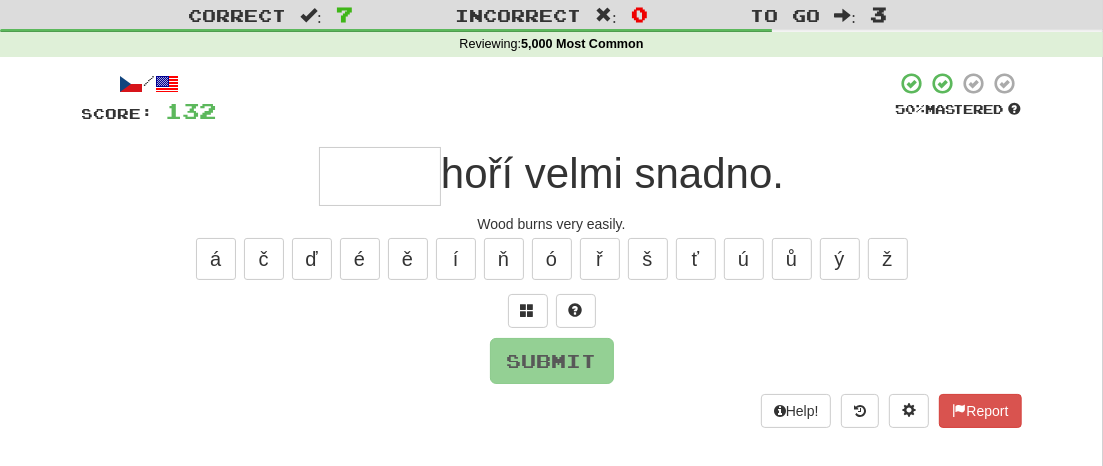 type on "*" 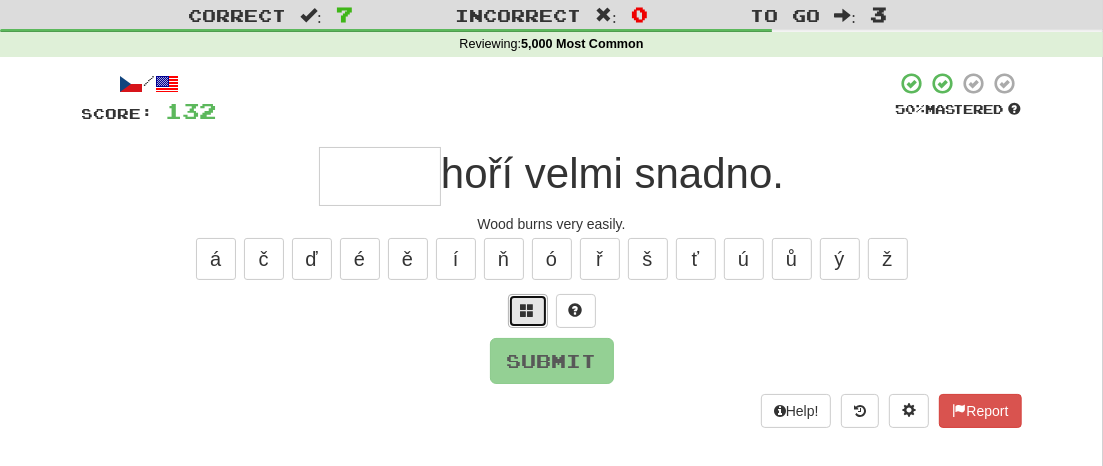 click at bounding box center [528, 310] 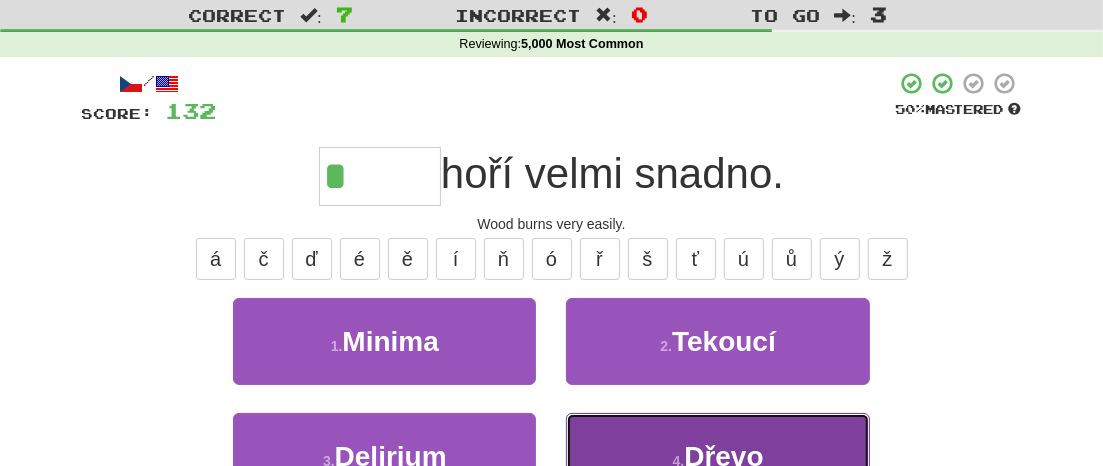 click on "Dřevo" at bounding box center (723, 456) 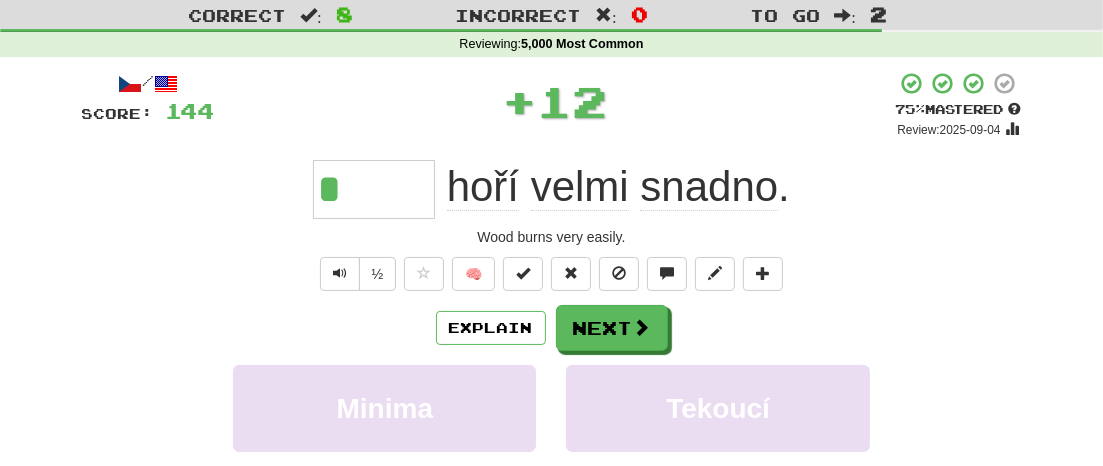 type on "*****" 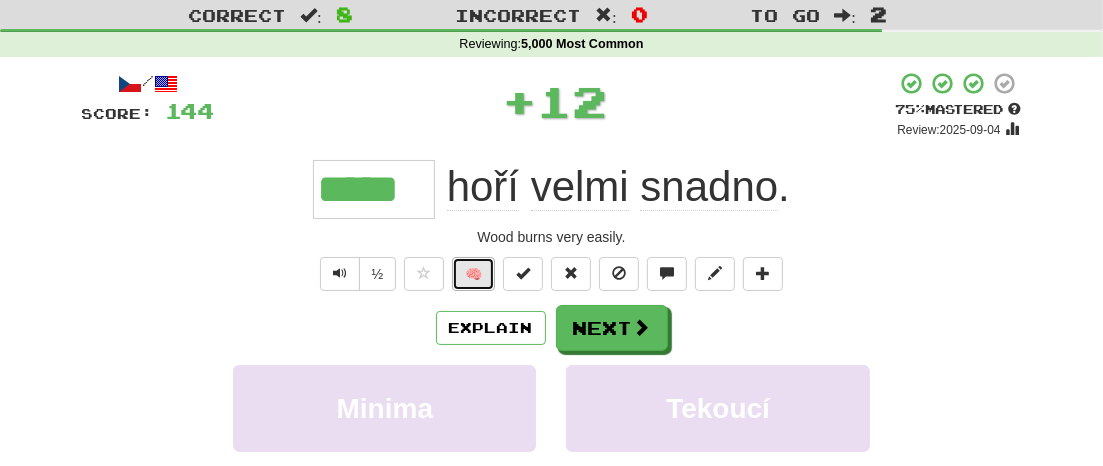 click on "🧠" at bounding box center (473, 274) 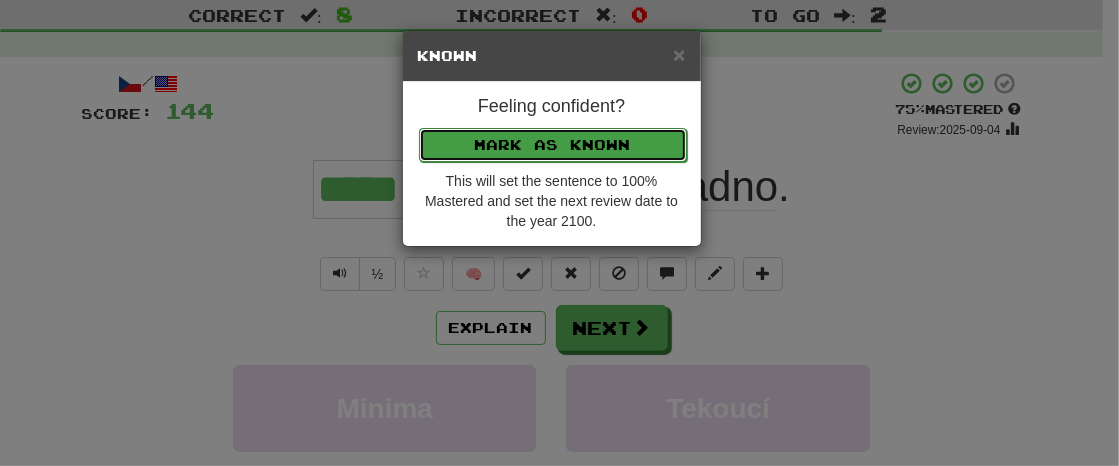 click on "Mark as Known" at bounding box center (553, 145) 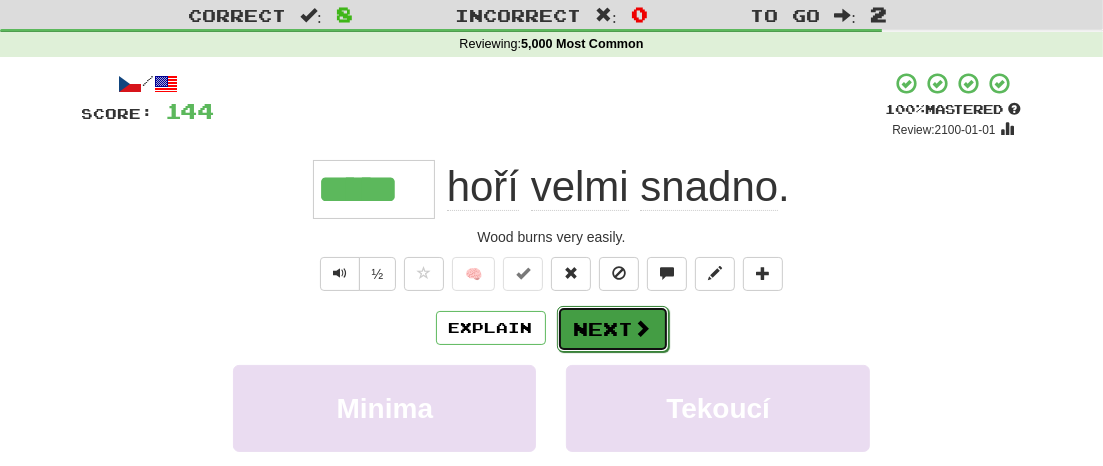 click on "Next" at bounding box center (613, 329) 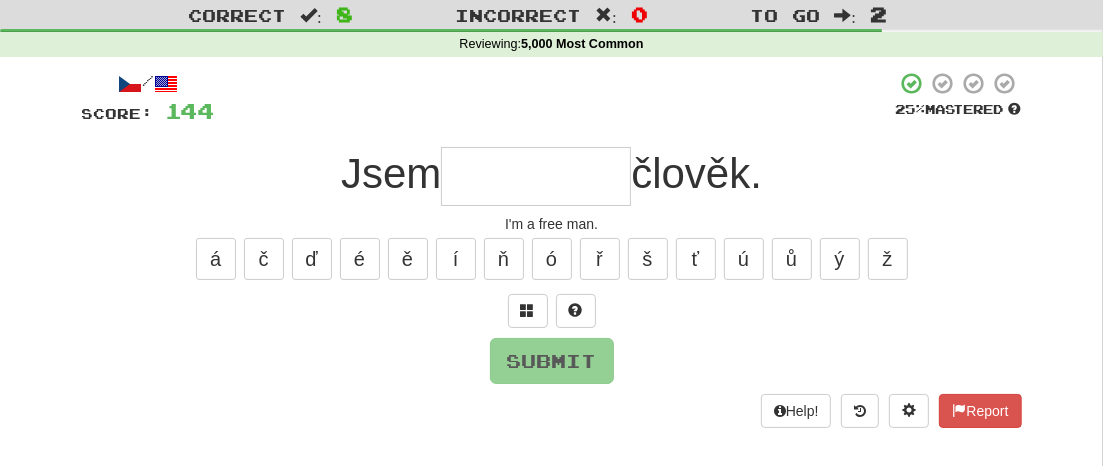 type on "*" 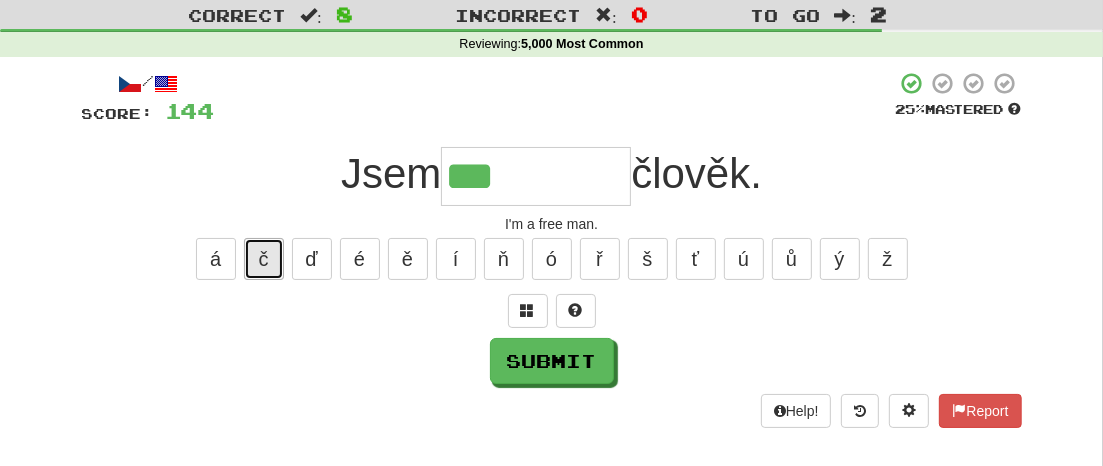 click on "č" at bounding box center [264, 259] 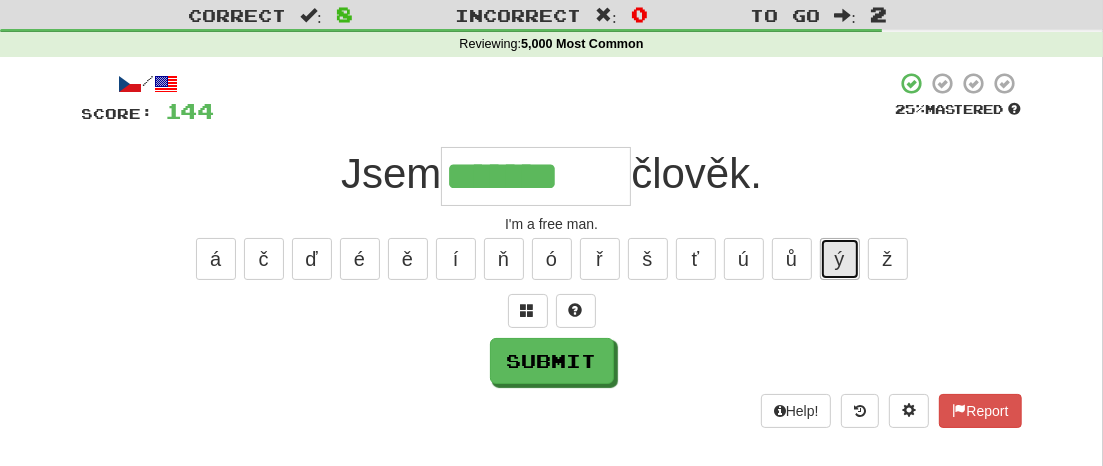 click on "ý" at bounding box center (840, 259) 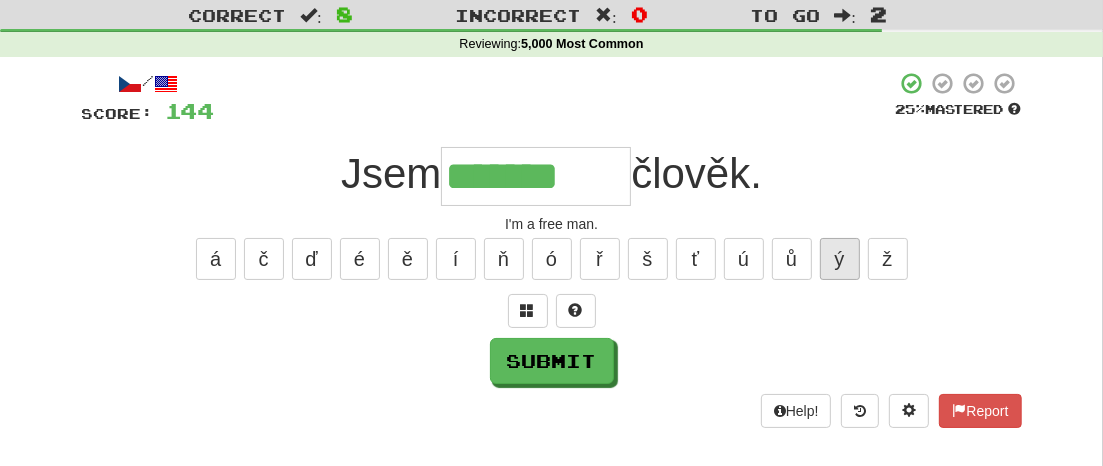 type on "********" 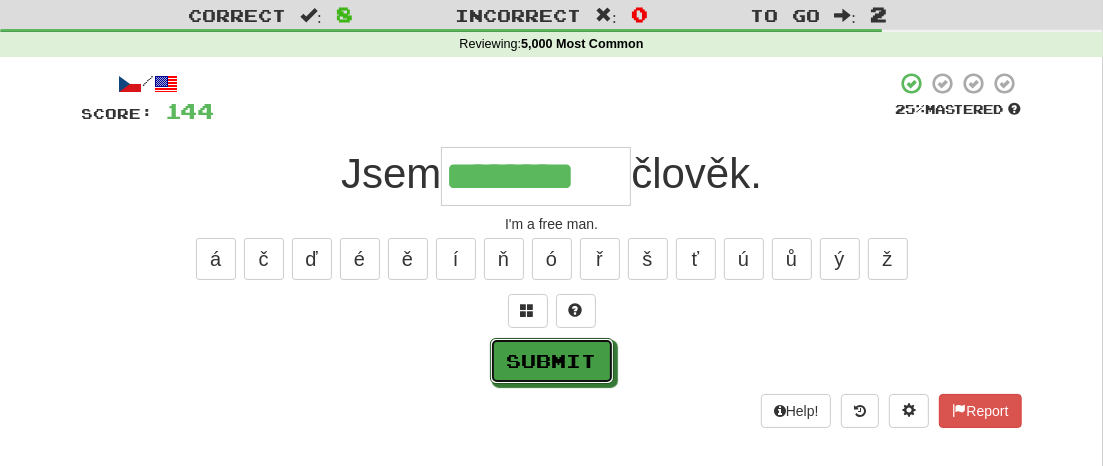drag, startPoint x: 598, startPoint y: 361, endPoint x: 673, endPoint y: 360, distance: 75.00667 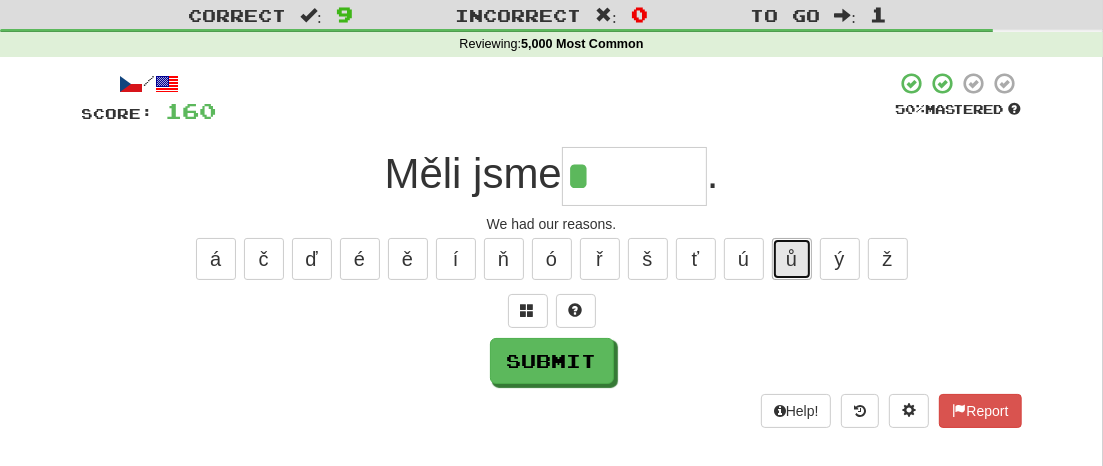 click on "ů" at bounding box center [792, 259] 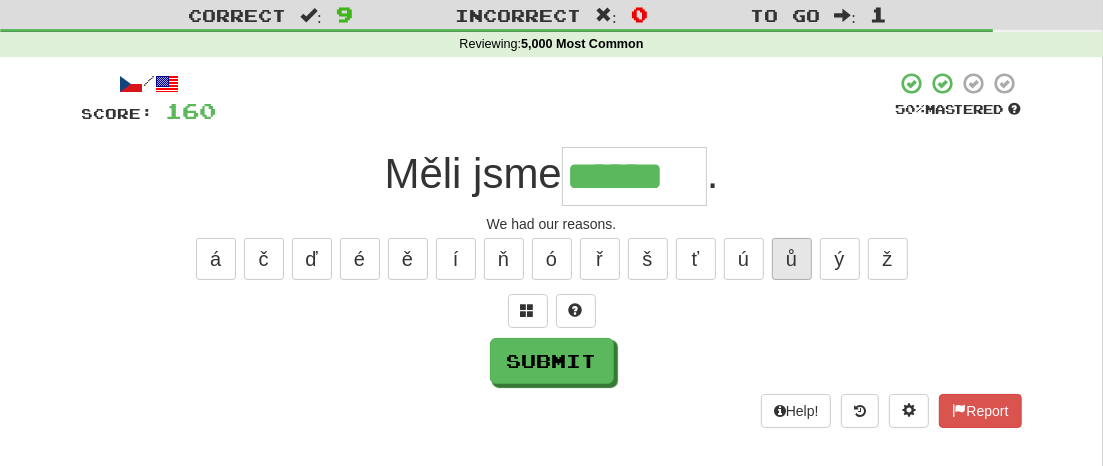type on "******" 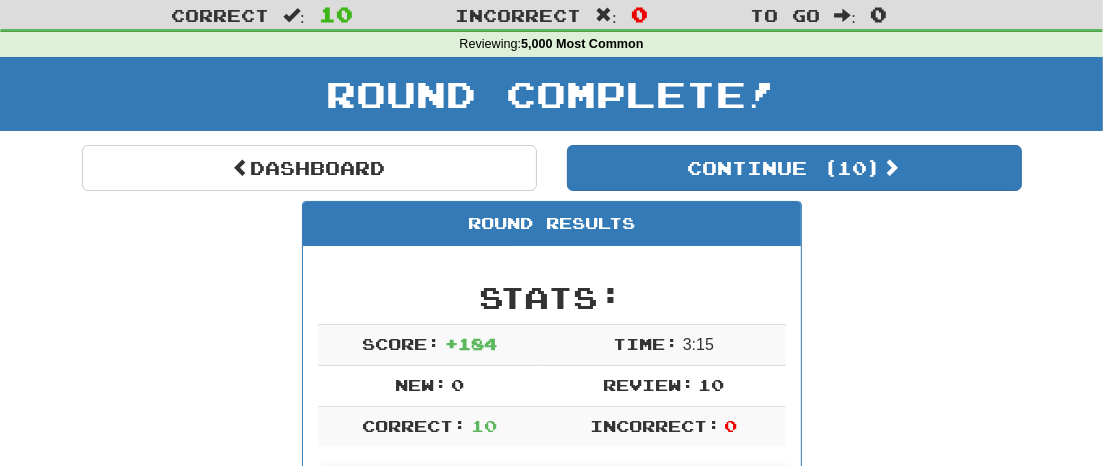 scroll, scrollTop: 91, scrollLeft: 0, axis: vertical 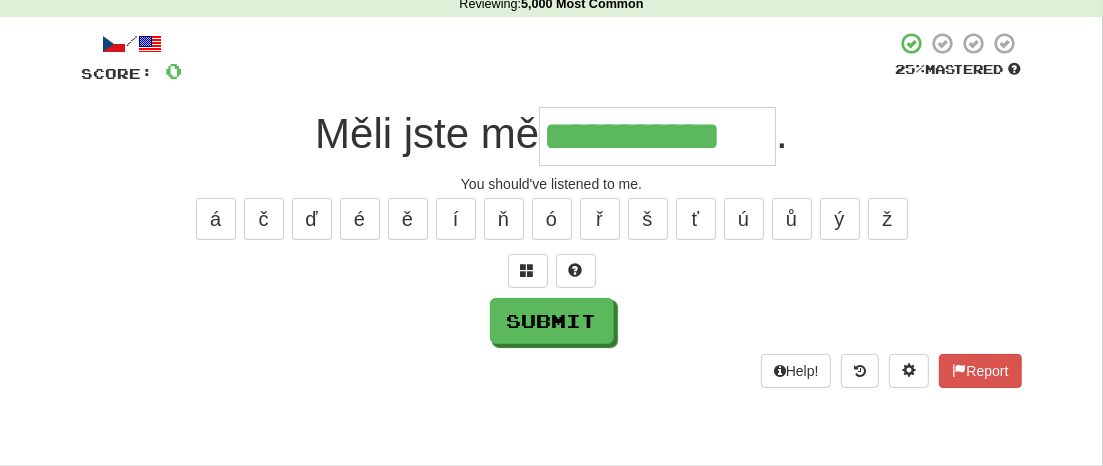 type on "**********" 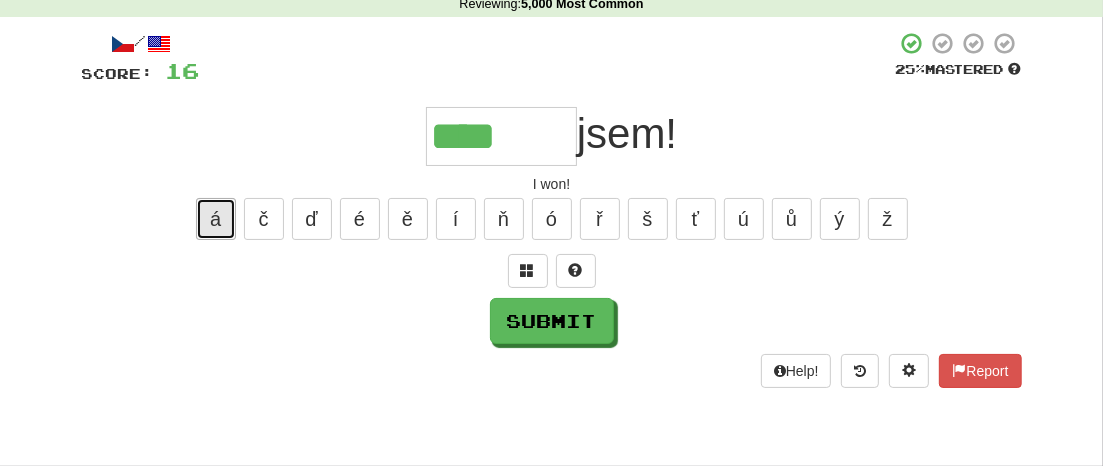 click on "á" at bounding box center (216, 219) 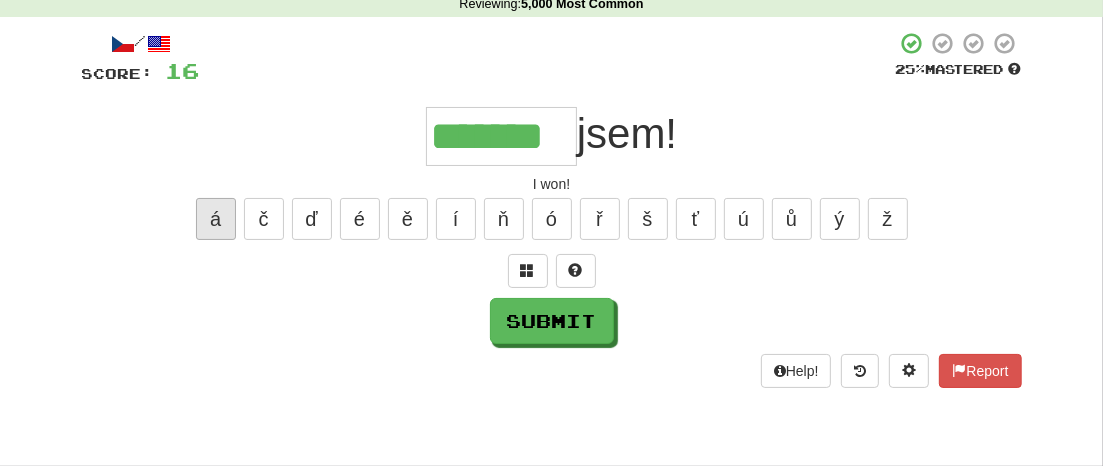 type on "*******" 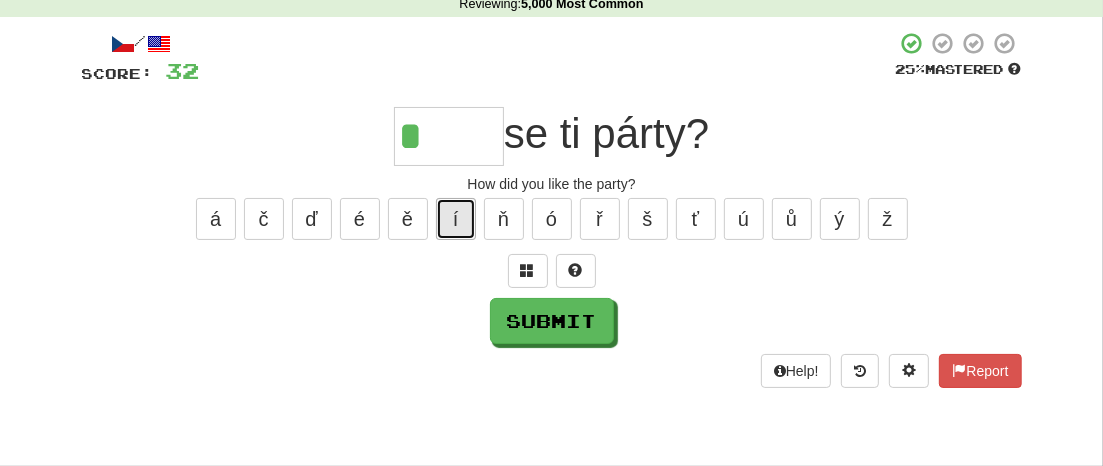 click on "í" at bounding box center (456, 219) 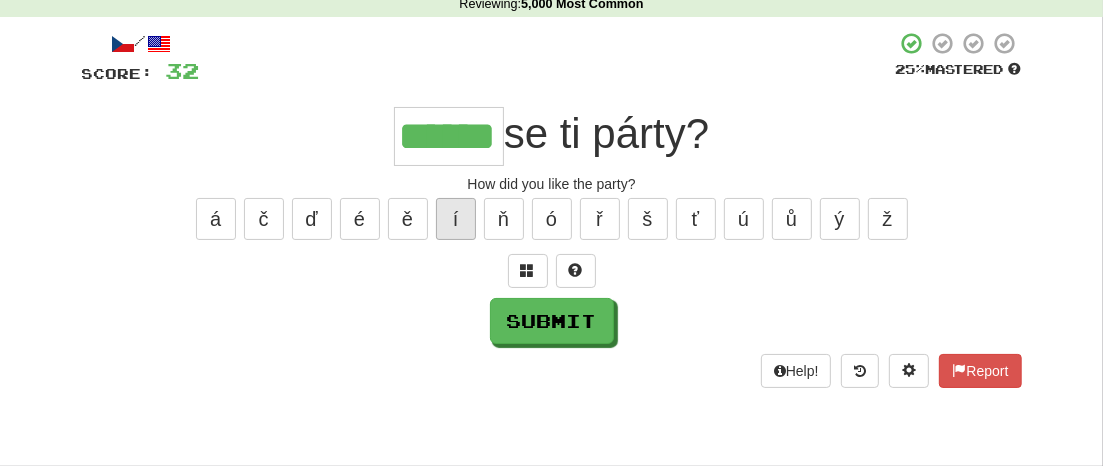 type on "******" 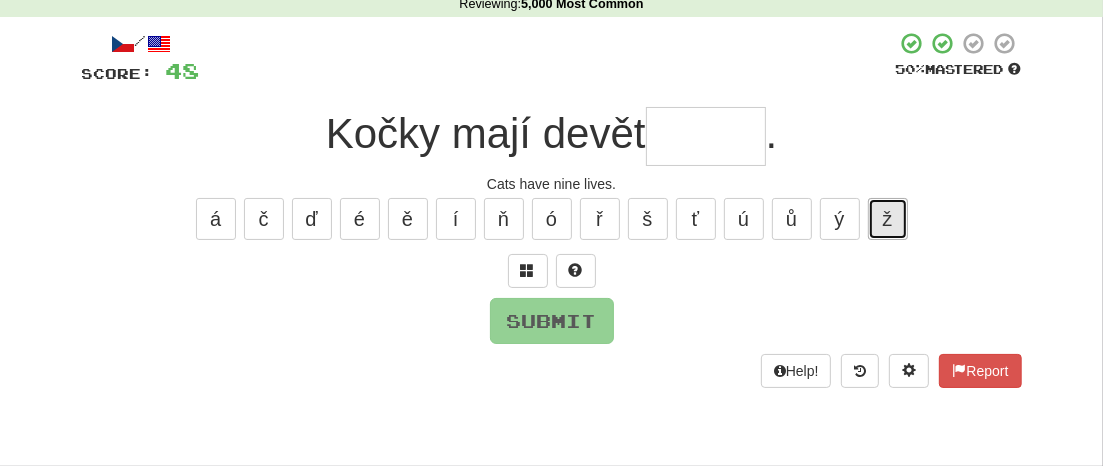 click on "ž" at bounding box center (888, 219) 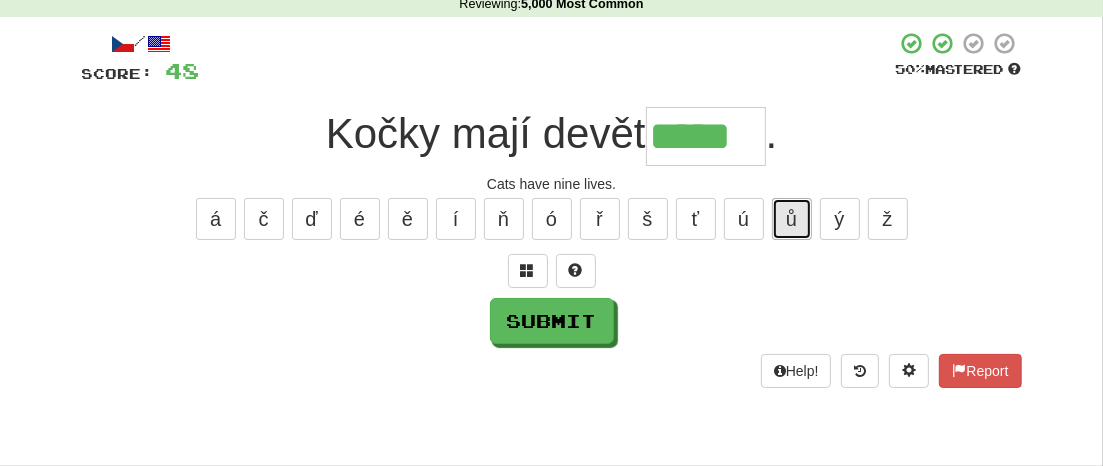 click on "ů" at bounding box center (792, 219) 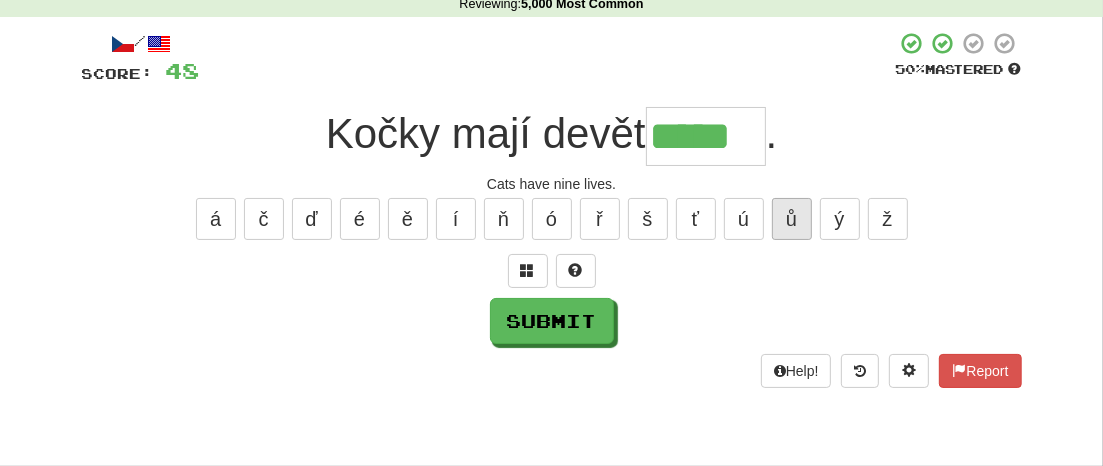 type on "******" 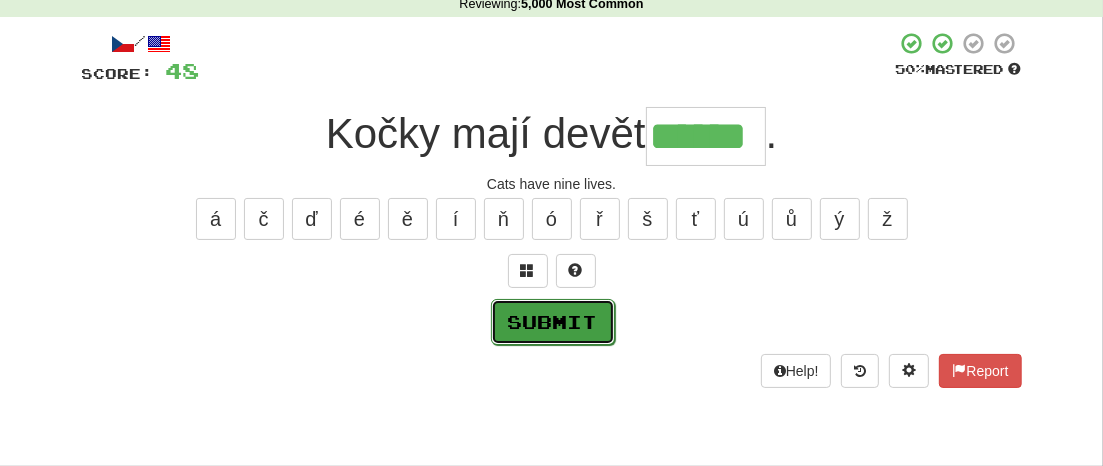 click on "Submit" at bounding box center (553, 322) 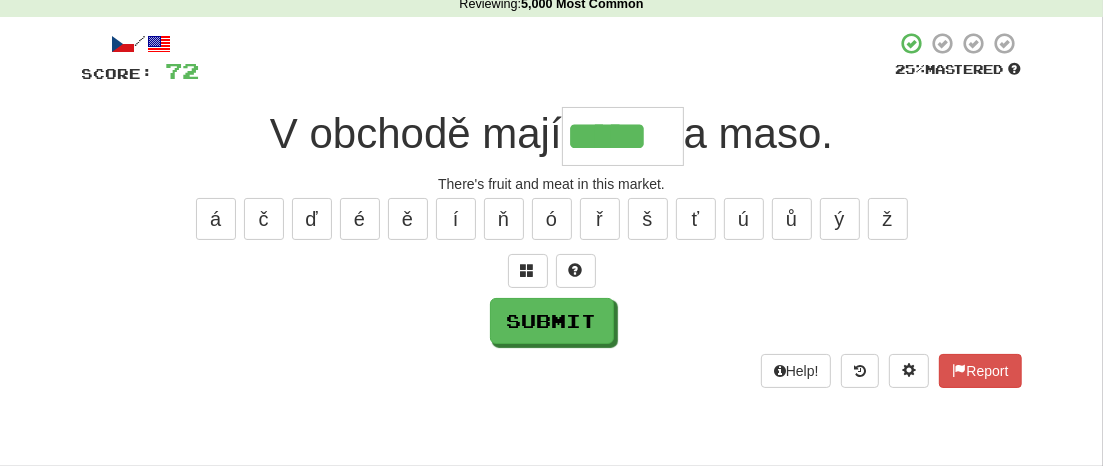 type on "*****" 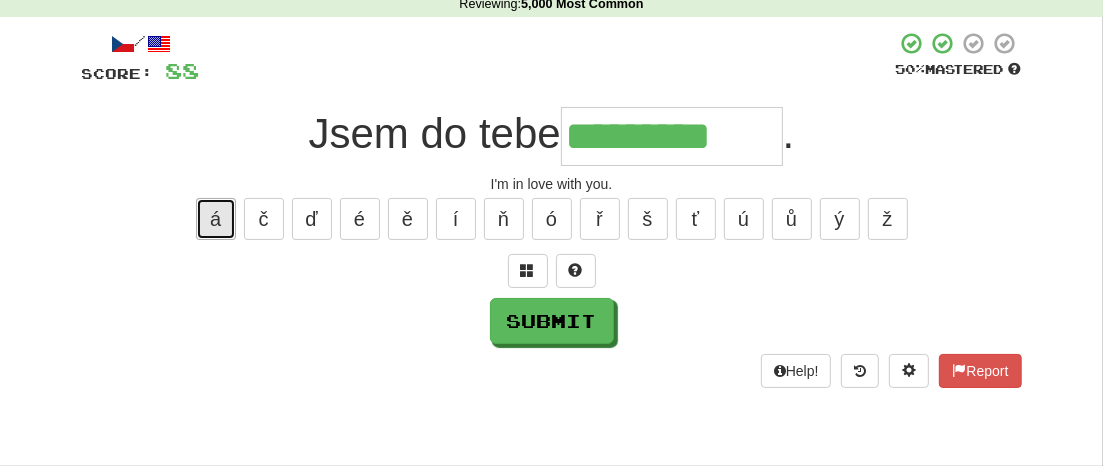 click on "á" at bounding box center (216, 219) 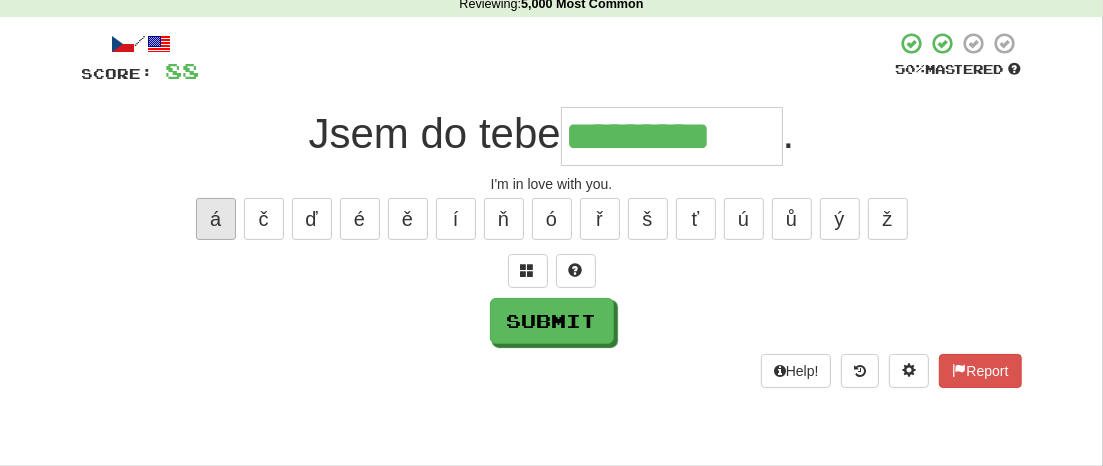 type on "**********" 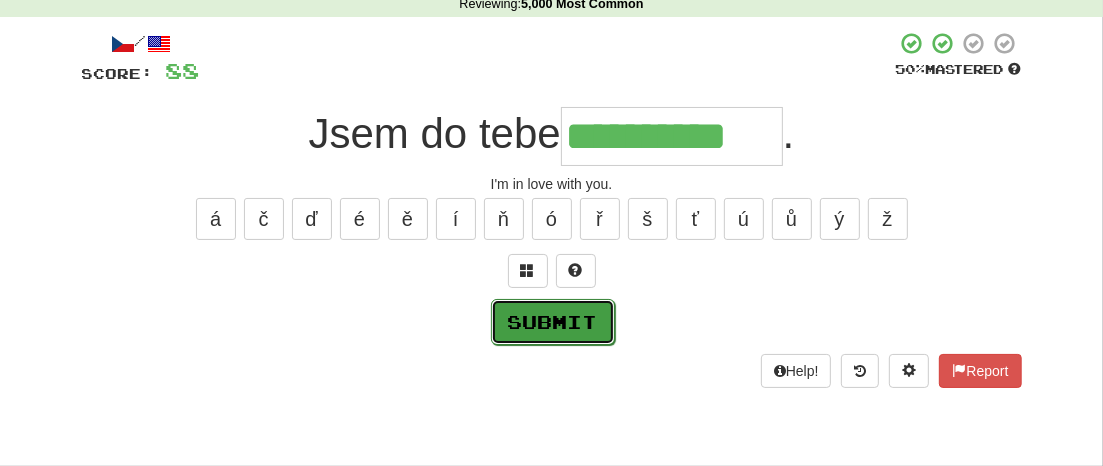 click on "Submit" at bounding box center (553, 322) 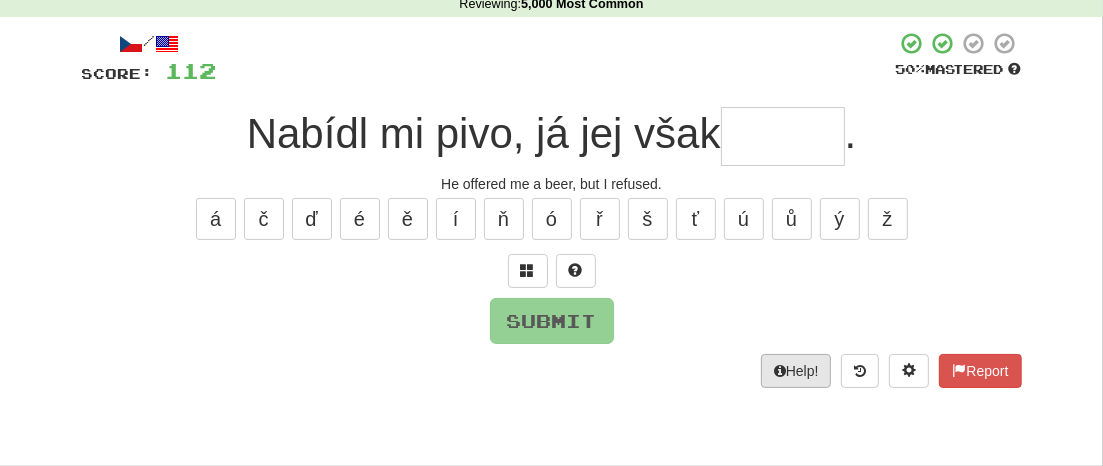 type on "*" 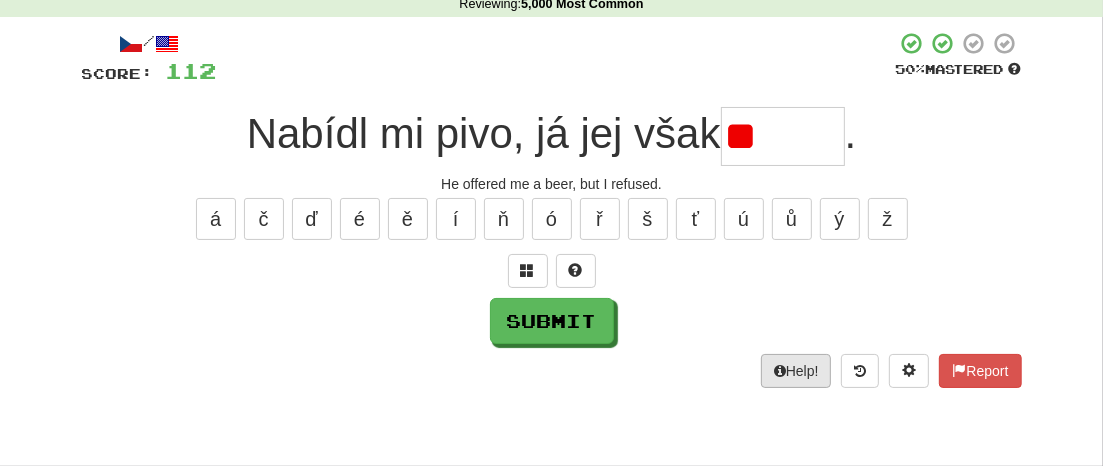 type on "*" 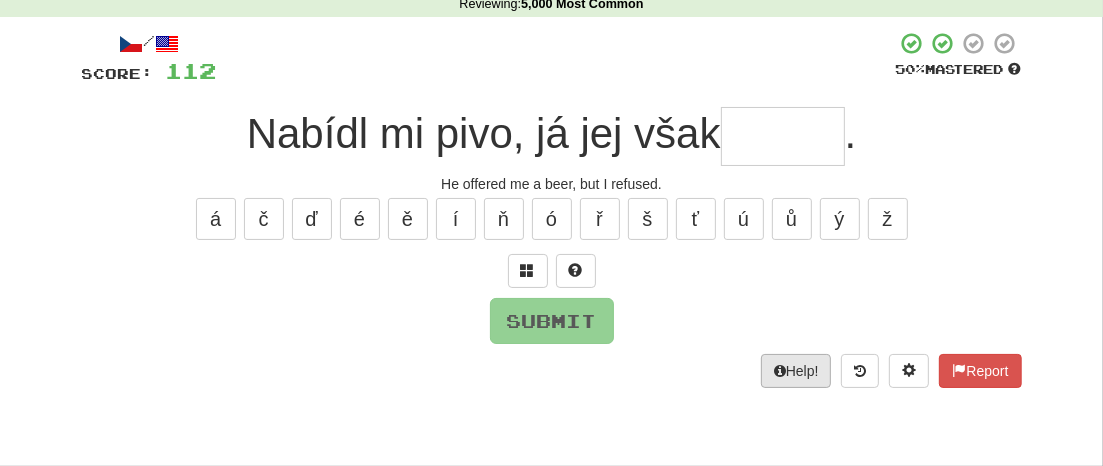 type on "*" 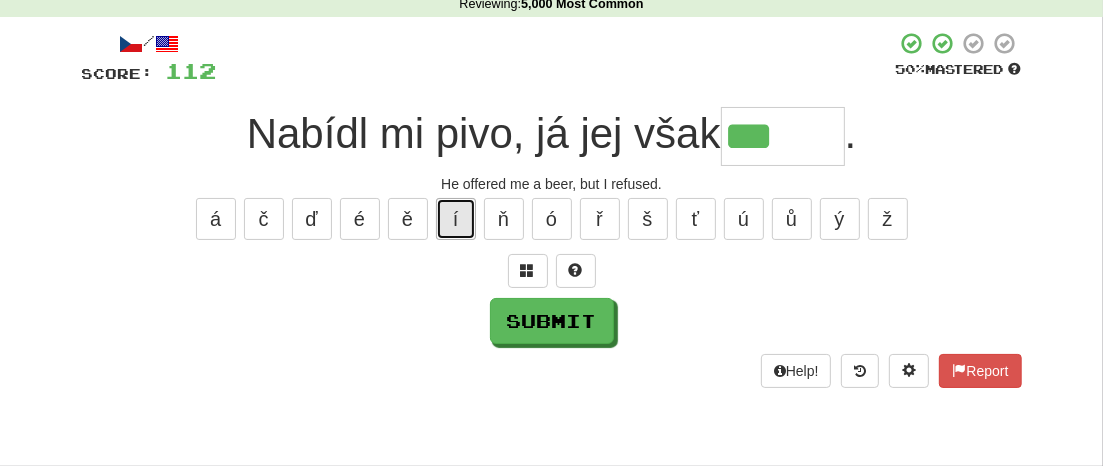 click on "í" at bounding box center (456, 219) 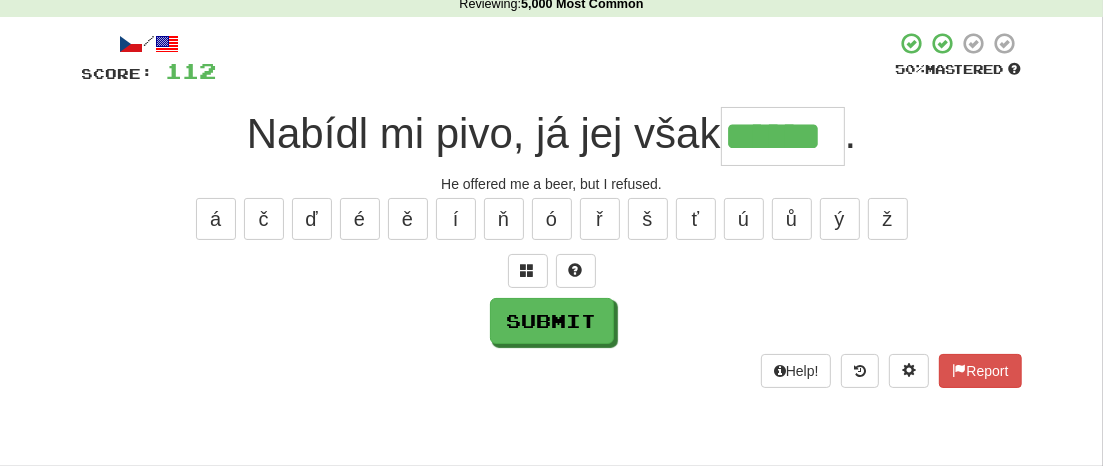 type on "******" 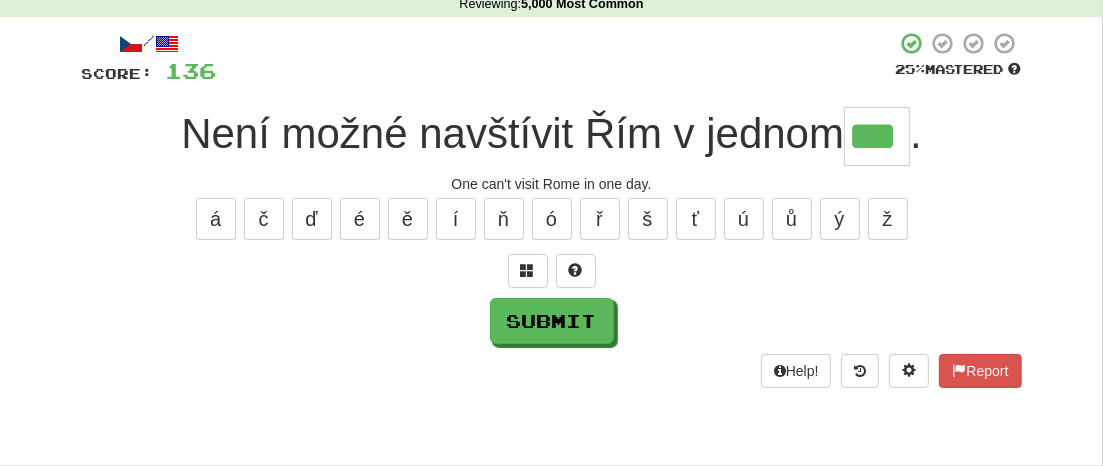 type on "***" 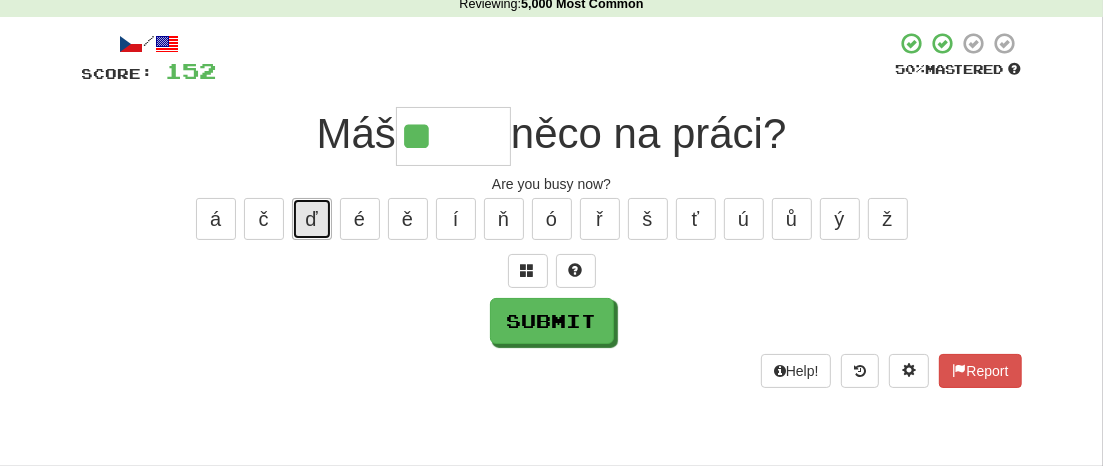 click on "ď" at bounding box center [312, 219] 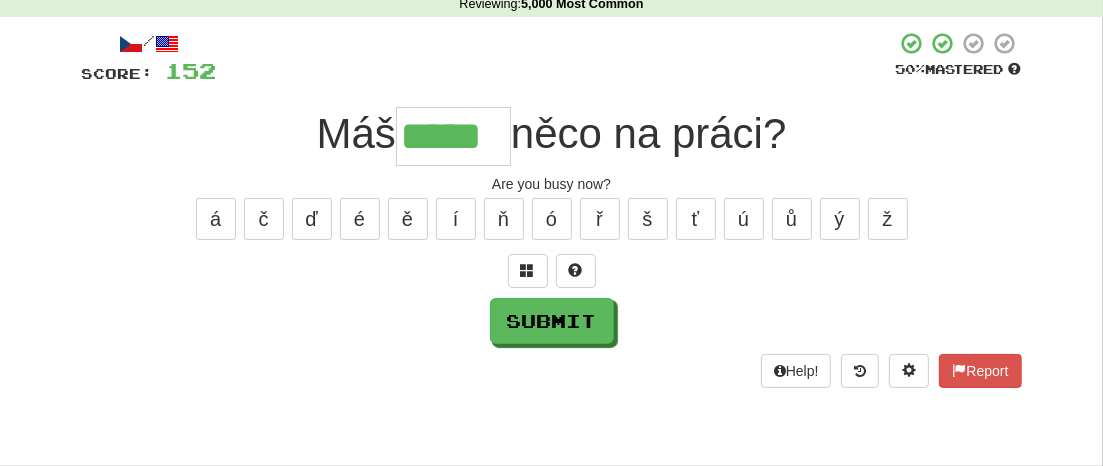 type on "*****" 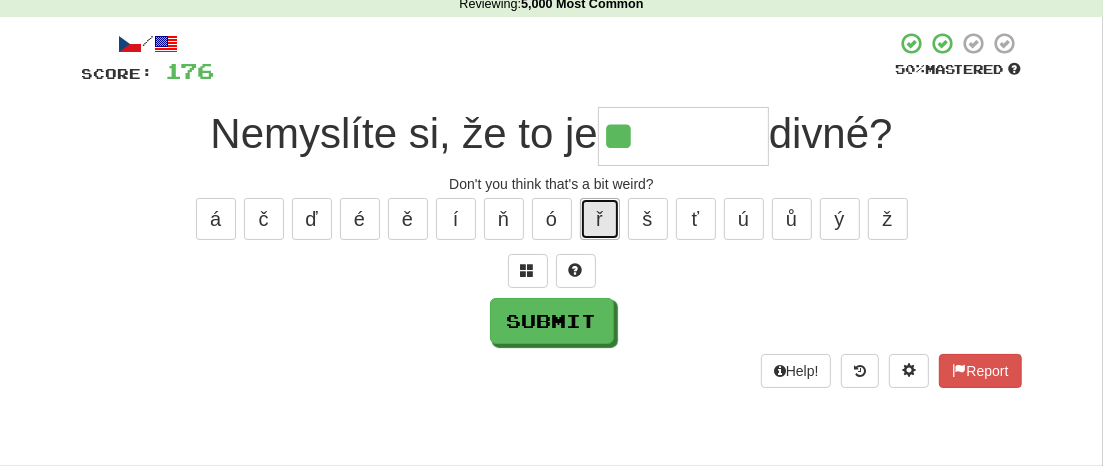 click on "ř" at bounding box center [600, 219] 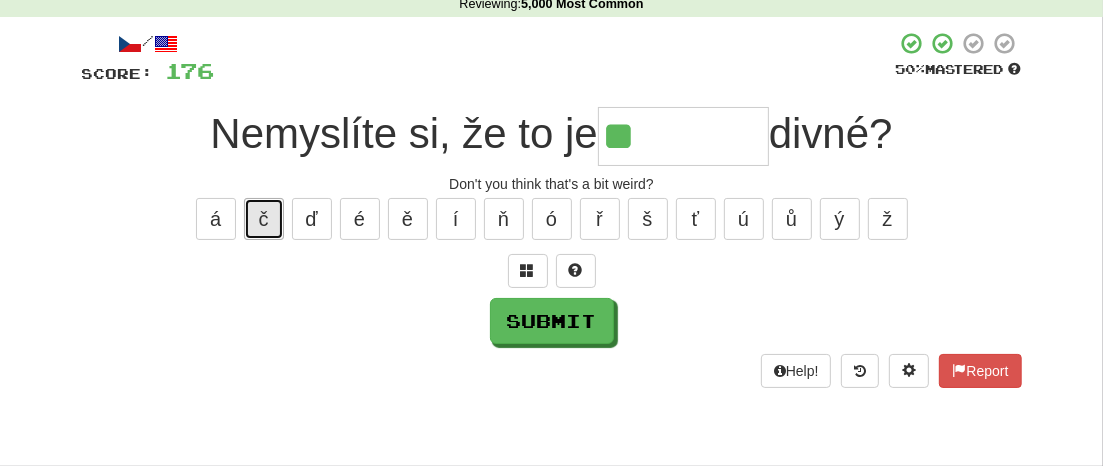 click on "č" at bounding box center (264, 219) 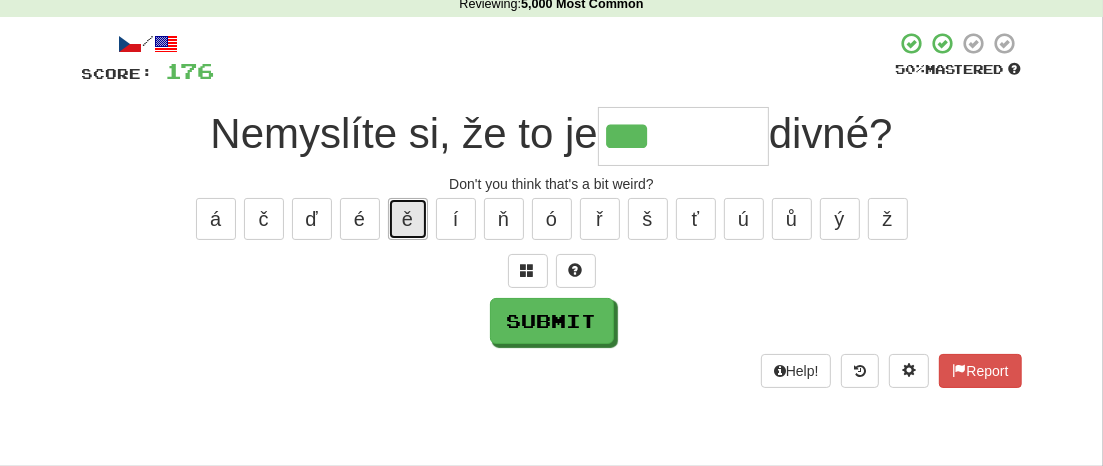 click on "ě" at bounding box center [408, 219] 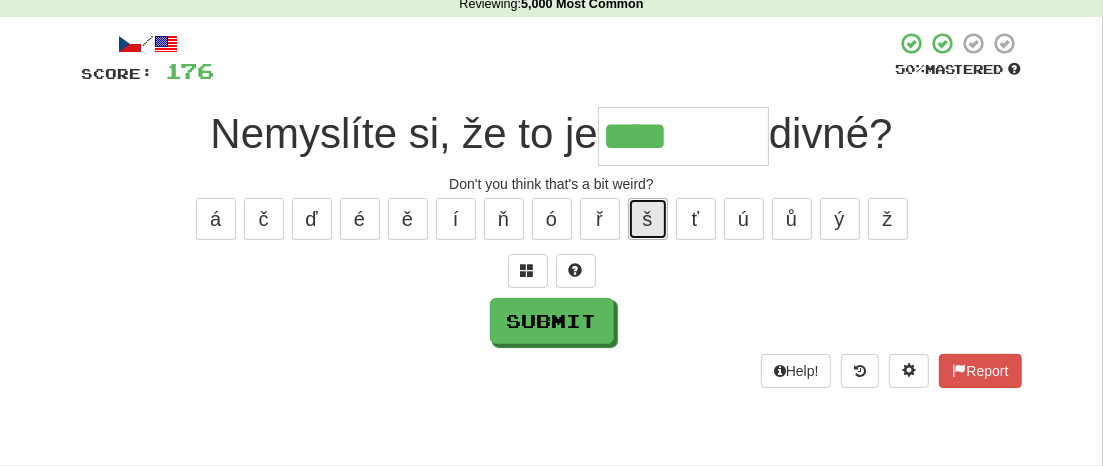 click on "š" at bounding box center [648, 219] 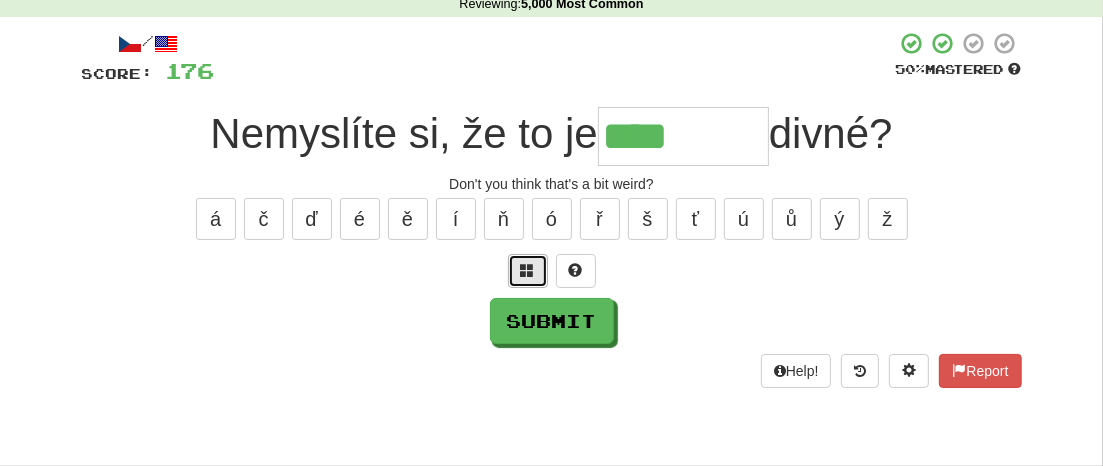 click at bounding box center [528, 270] 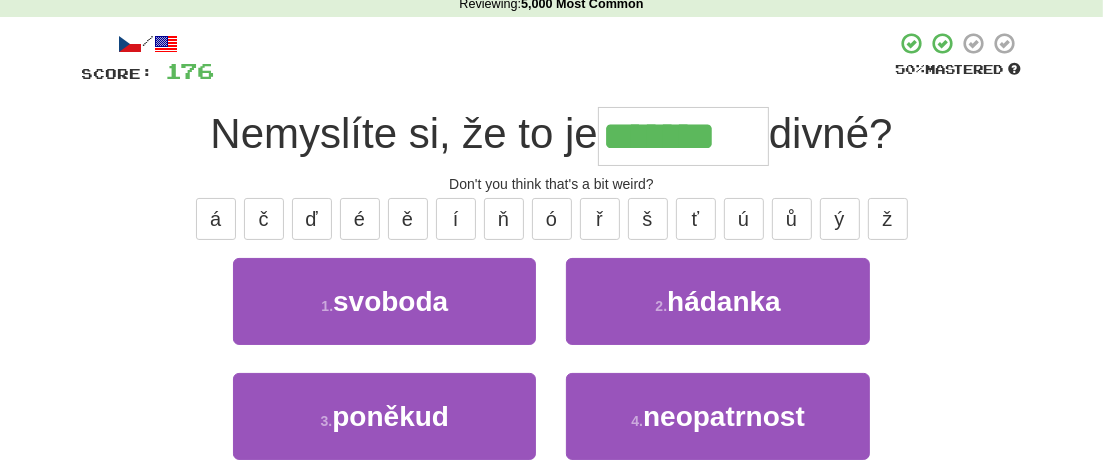 type on "*******" 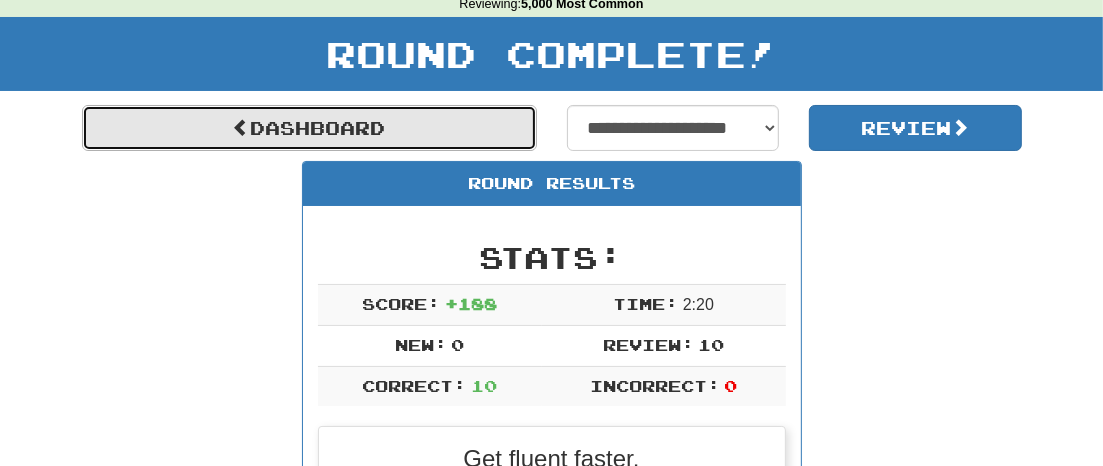click on "Dashboard" at bounding box center (309, 128) 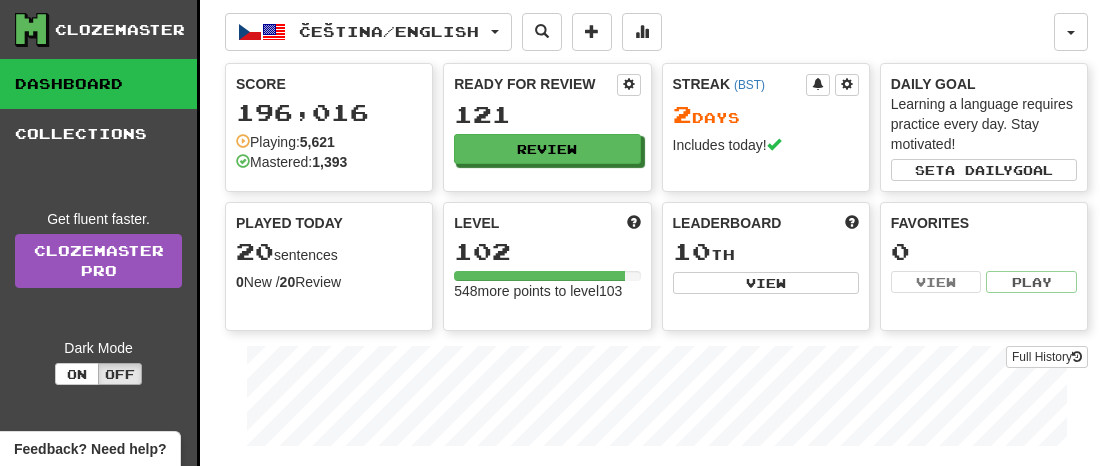 scroll, scrollTop: 0, scrollLeft: 0, axis: both 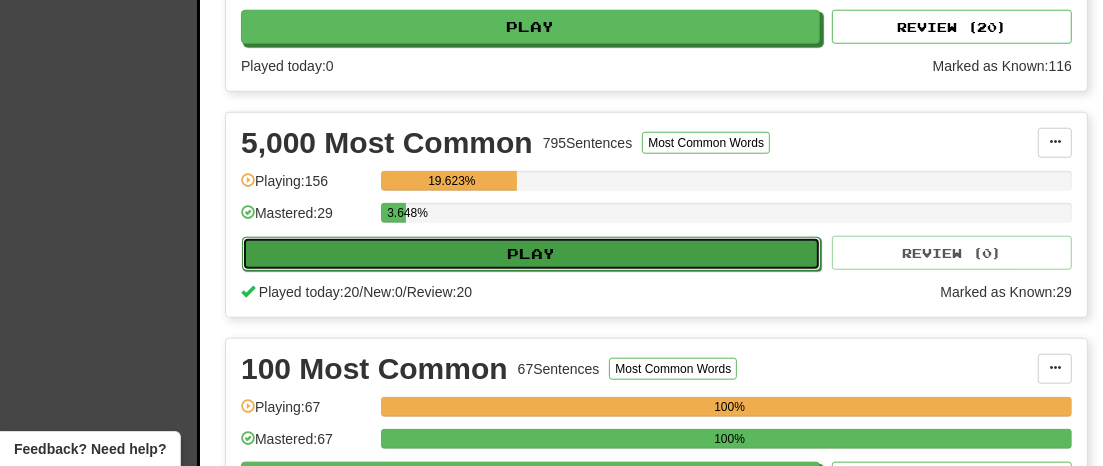click on "Play" at bounding box center [531, 254] 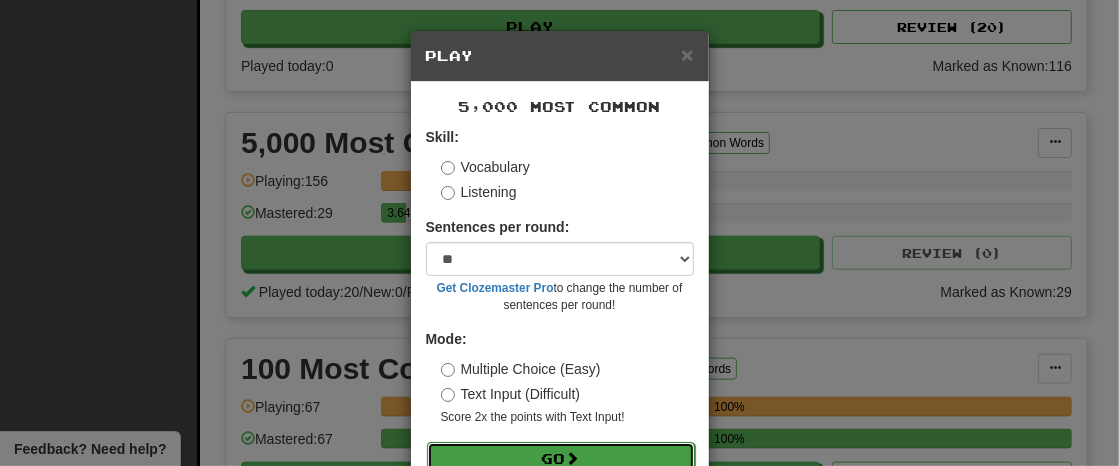 click on "Go" at bounding box center (561, 459) 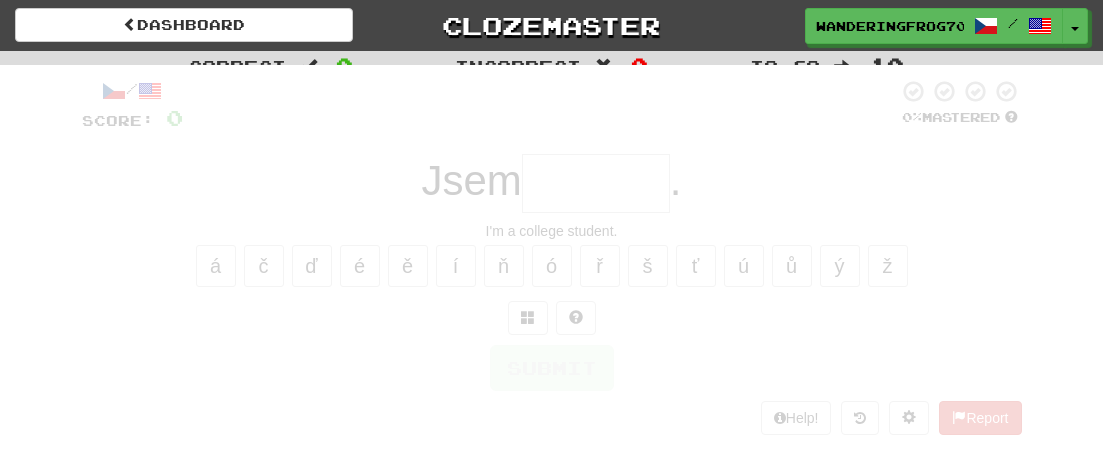 scroll, scrollTop: 0, scrollLeft: 0, axis: both 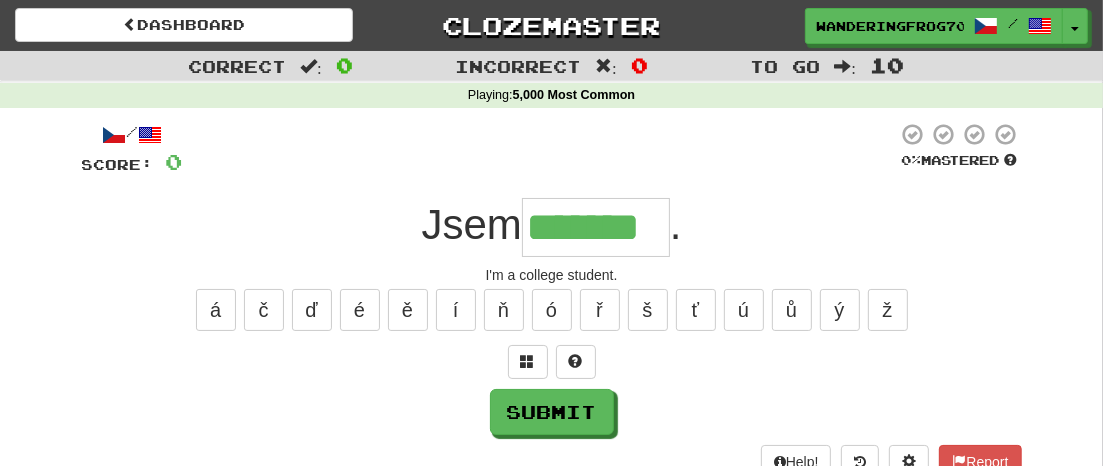 type on "*******" 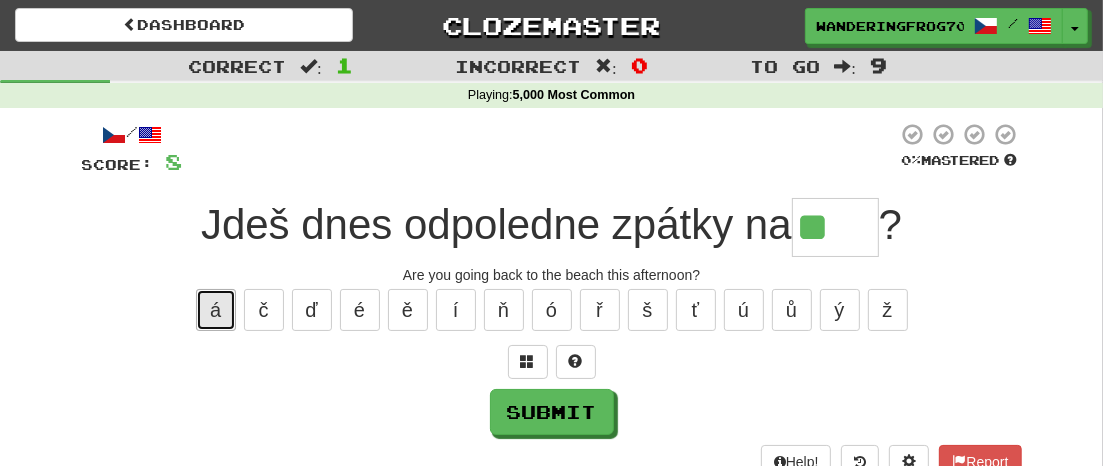 click on "á" at bounding box center [216, 310] 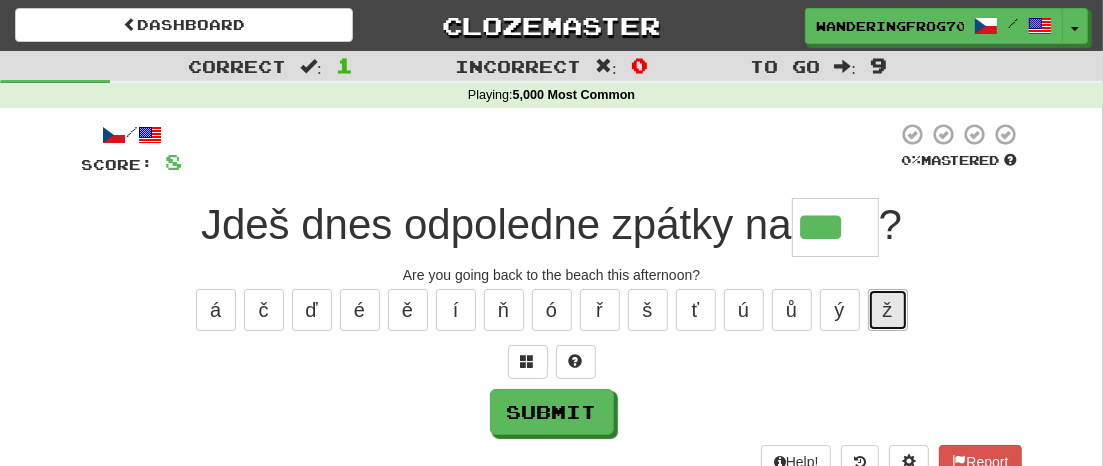 click on "ž" at bounding box center (888, 310) 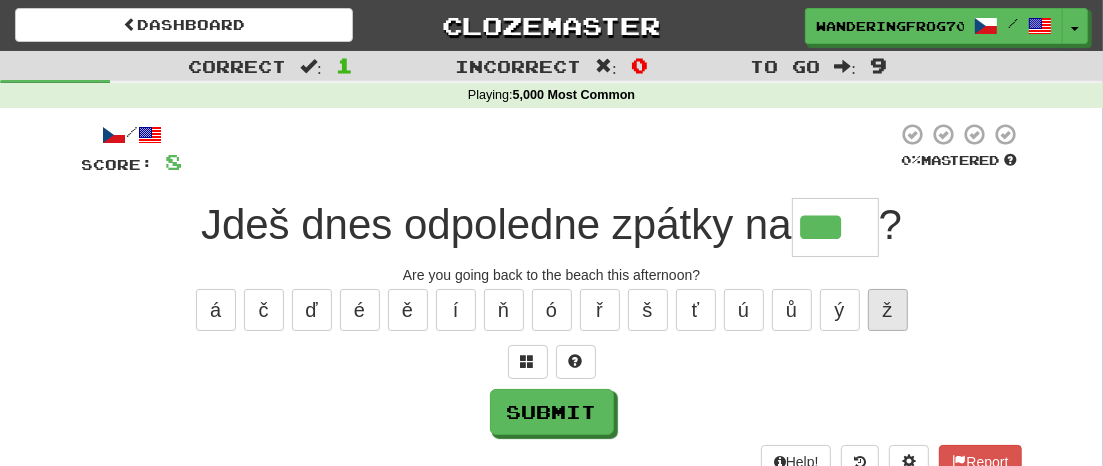 type on "****" 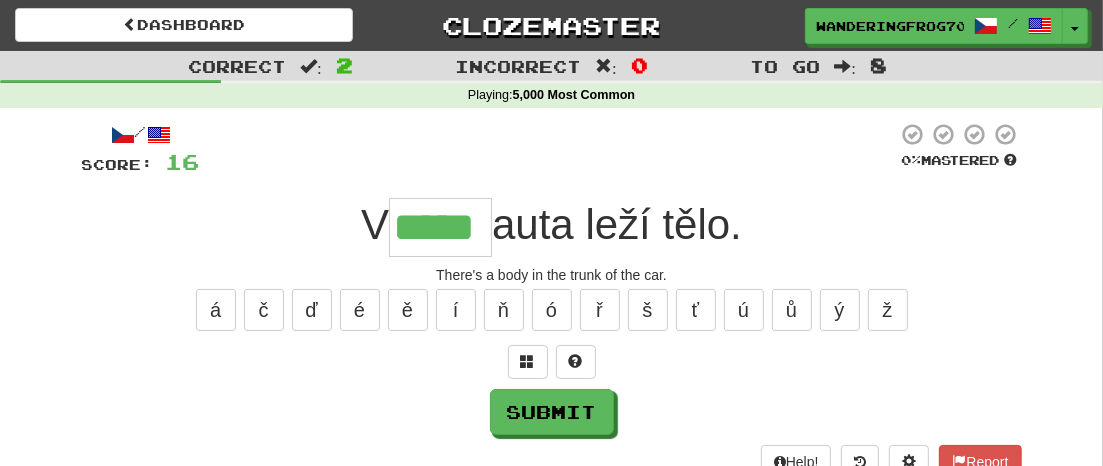 type on "*****" 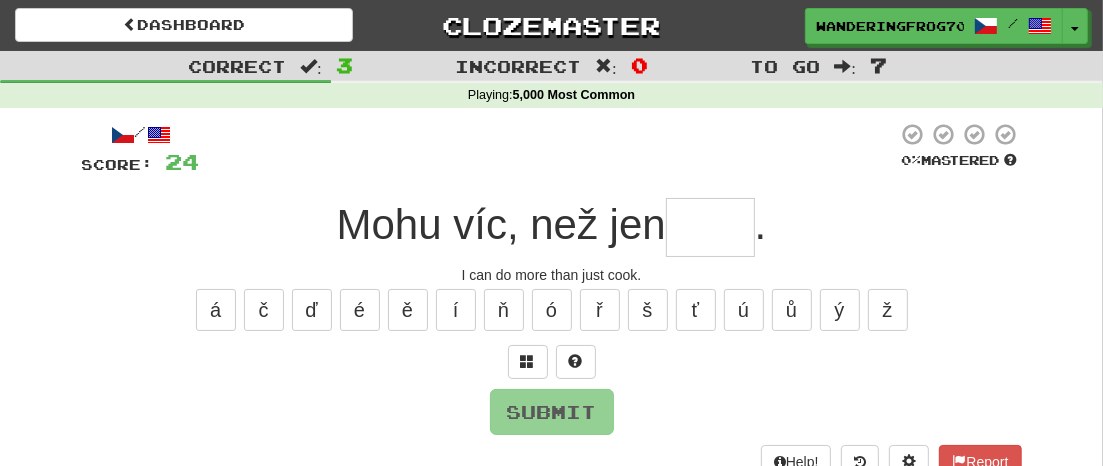 type on "*" 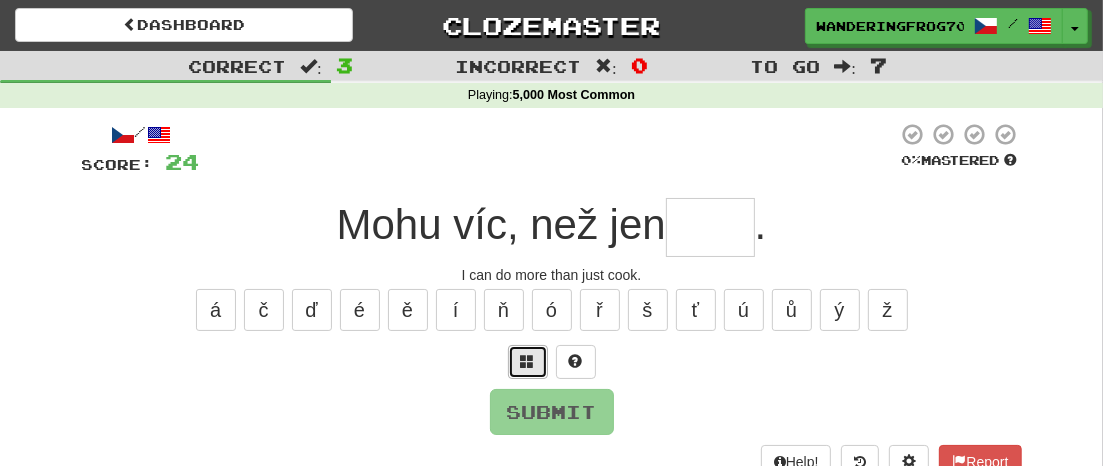 click at bounding box center [528, 362] 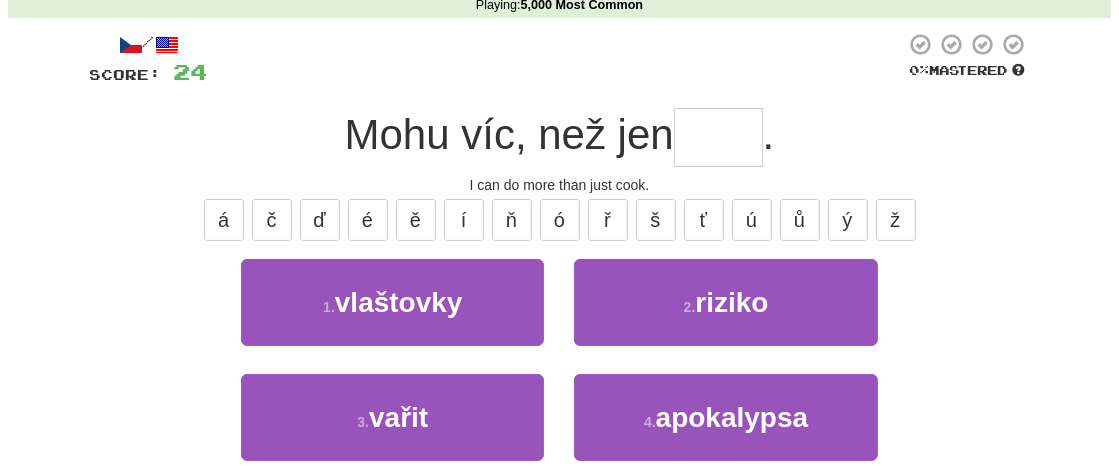 scroll, scrollTop: 88, scrollLeft: 0, axis: vertical 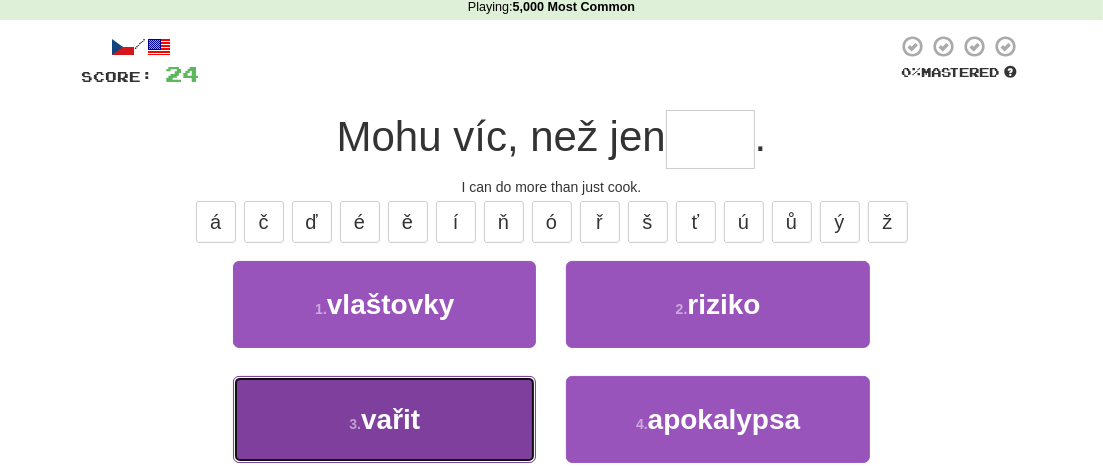 click on "3 .  vařit" at bounding box center (384, 419) 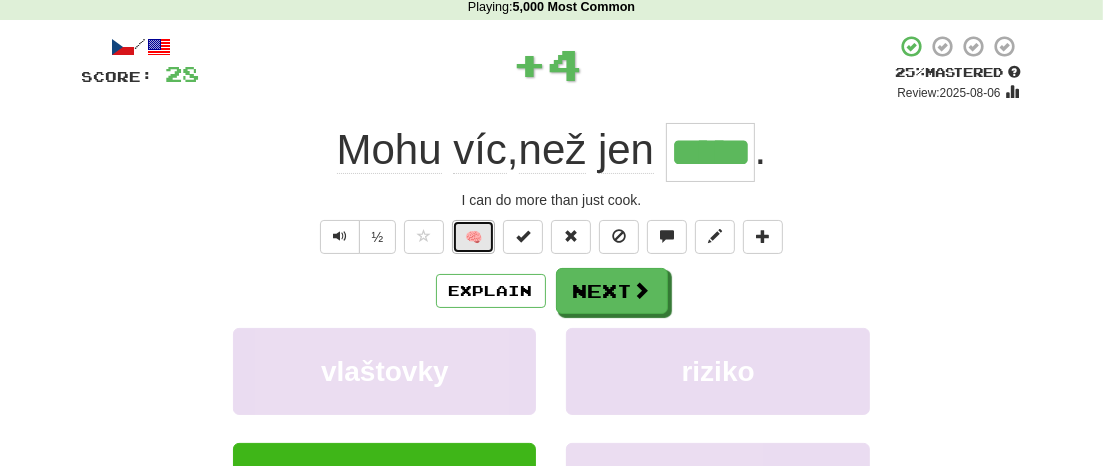 click on "🧠" at bounding box center (473, 237) 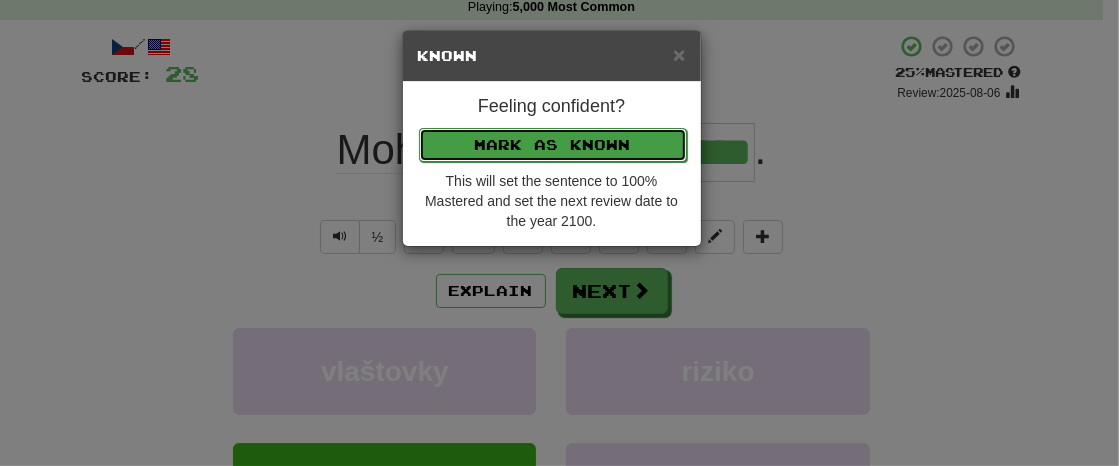 click on "Mark as Known" at bounding box center [553, 145] 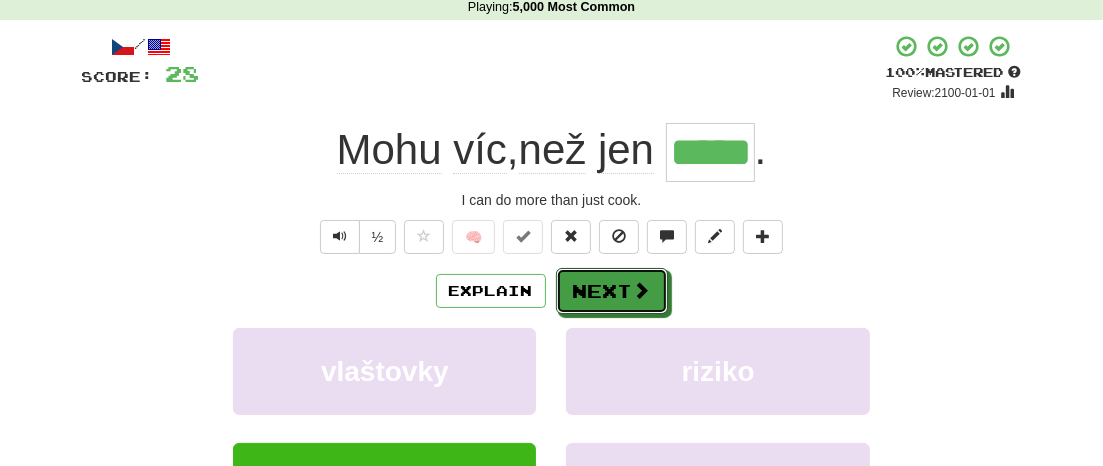 click on "Next" at bounding box center [612, 291] 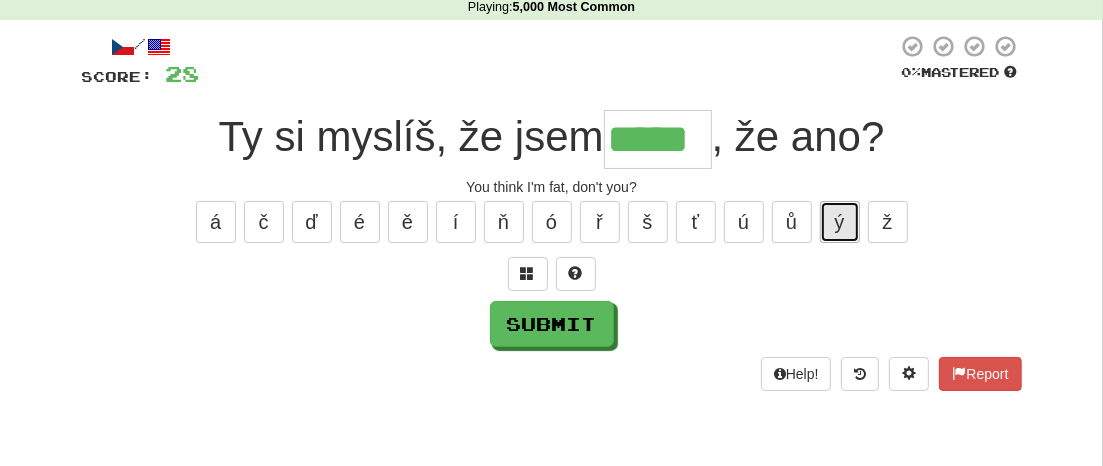 click on "ý" at bounding box center [840, 222] 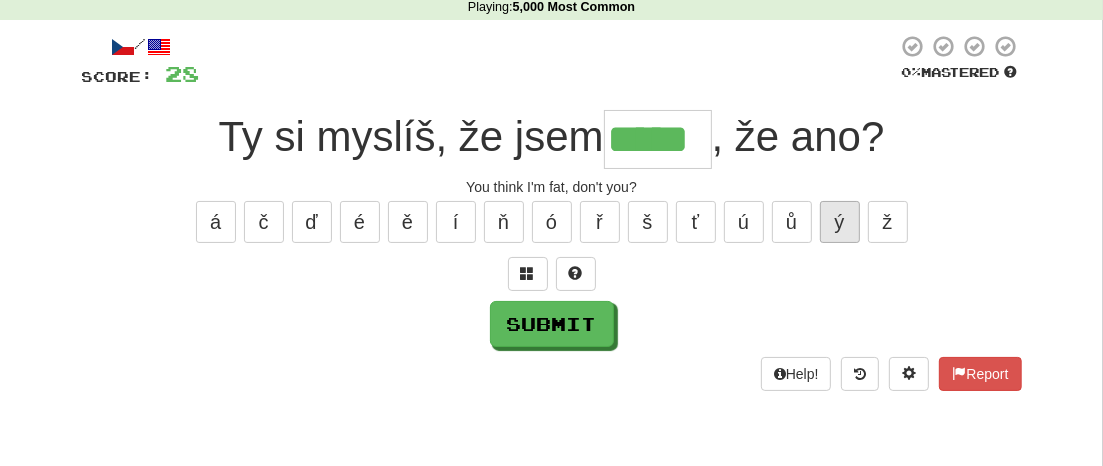 type on "******" 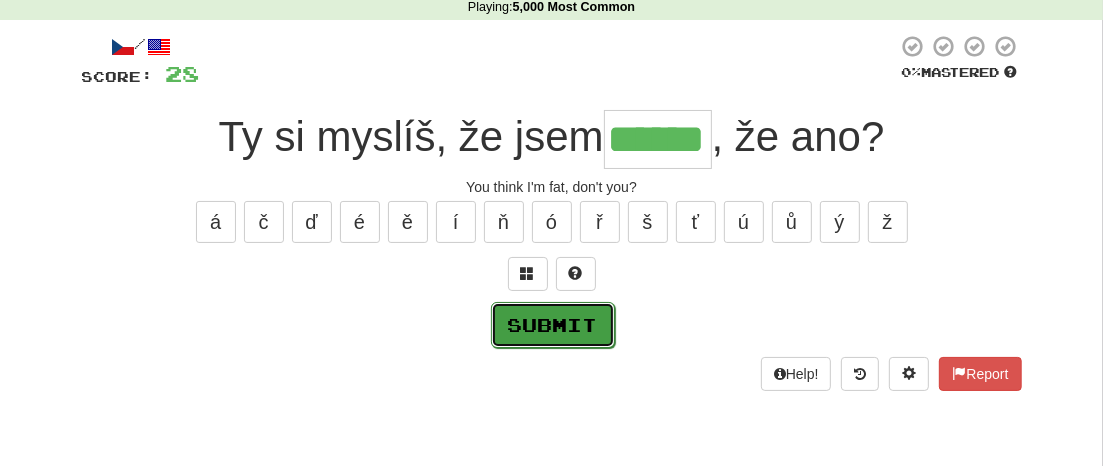 click on "Submit" at bounding box center [553, 325] 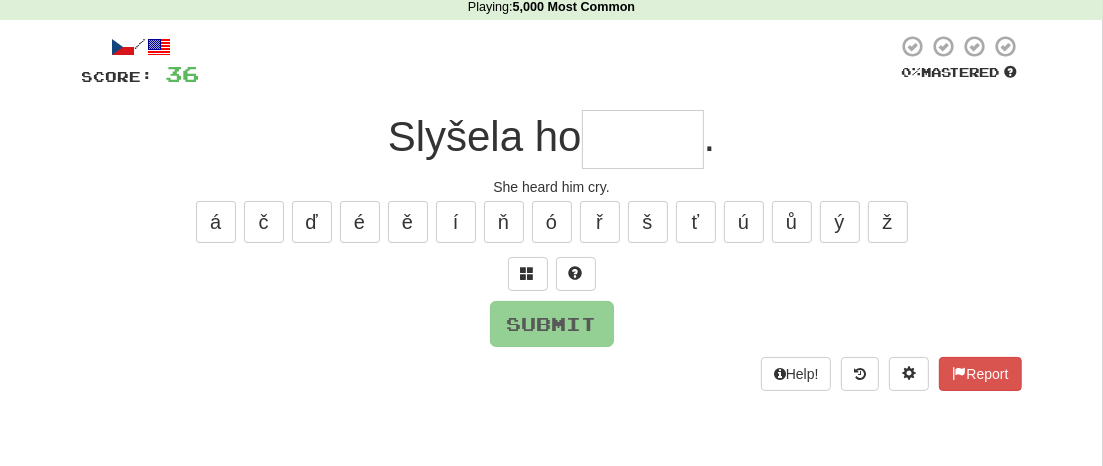 type on "*" 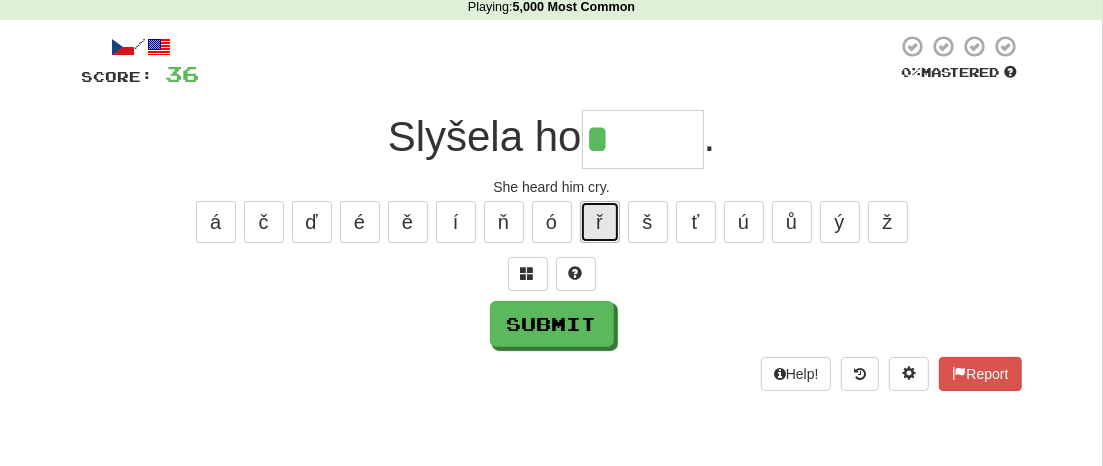 click on "ř" at bounding box center (600, 222) 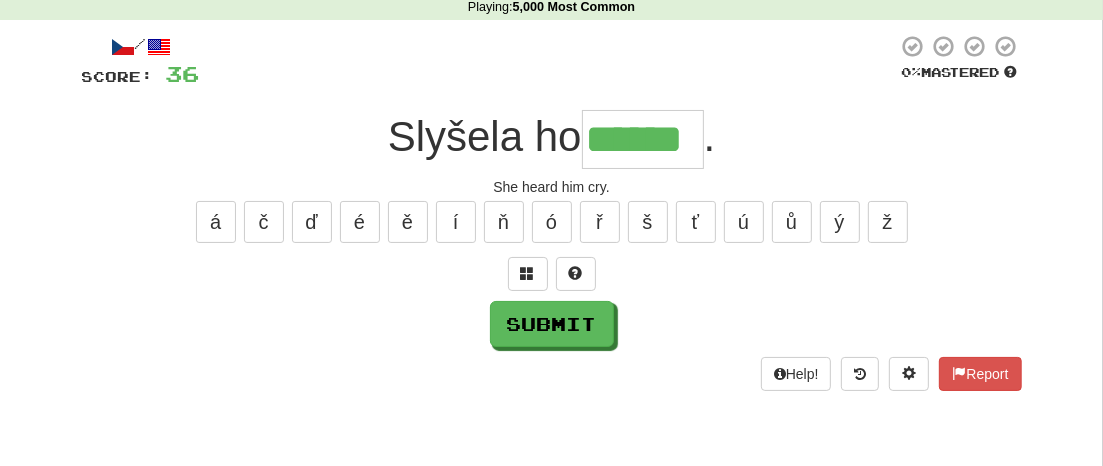 type on "******" 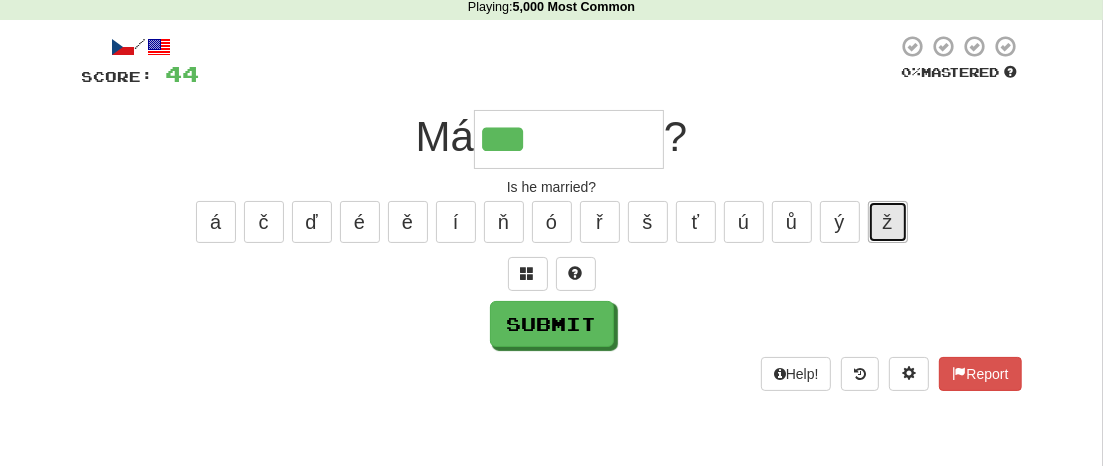 click on "ž" at bounding box center [888, 222] 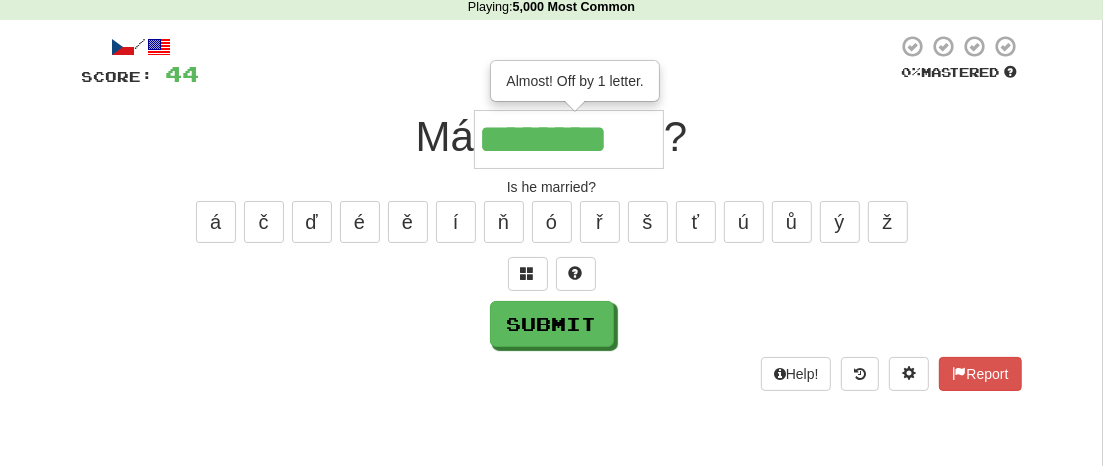 type on "********" 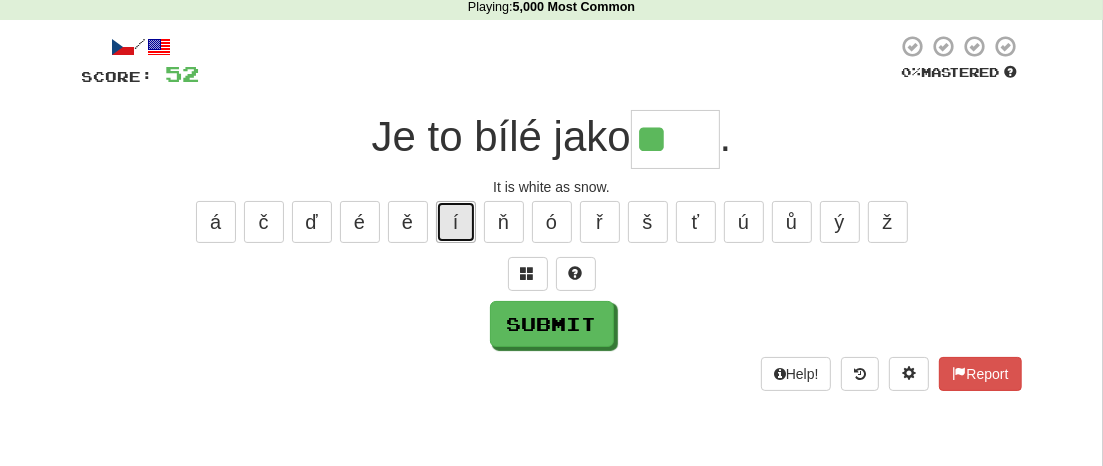 click on "í" at bounding box center [456, 222] 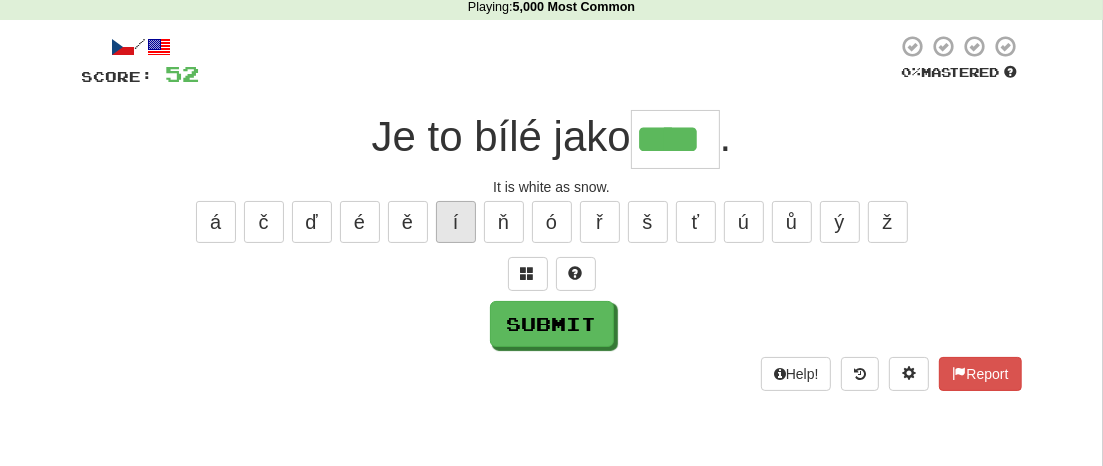 type on "****" 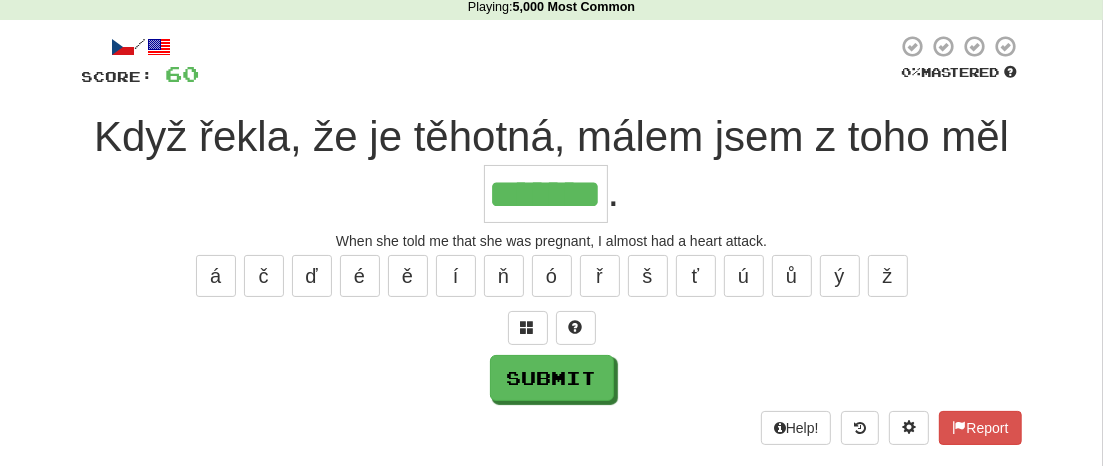 type on "*******" 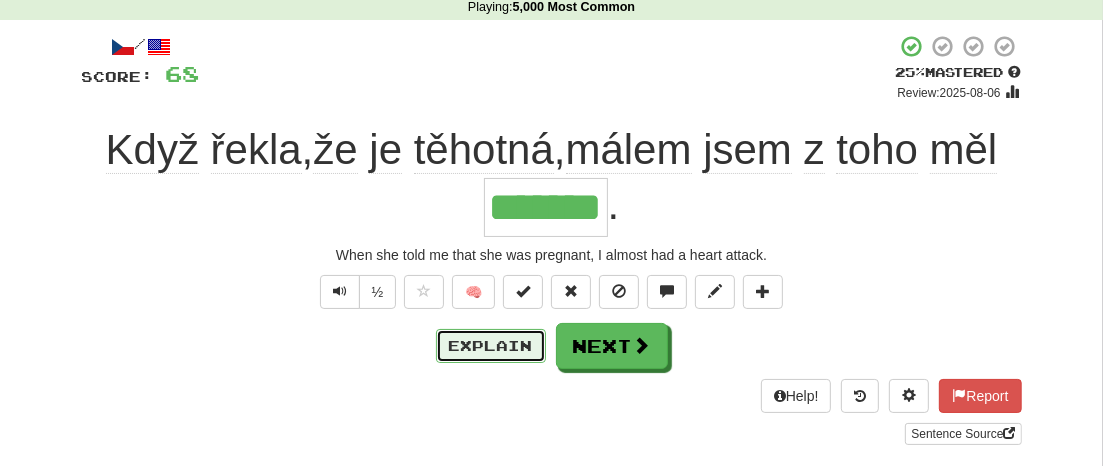 click on "Explain" at bounding box center (491, 346) 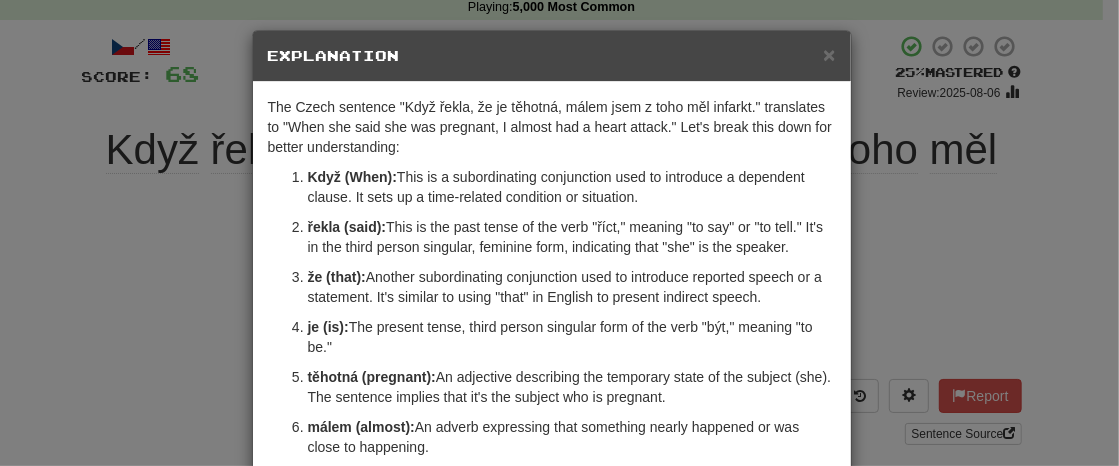 click on "× Explanation The Czech sentence "Když řekla, že je těhotná, málem jsem z toho měl infarkt." translates to "When she said she was pregnant, I almost had a heart attack." Let's break this down for better understanding:
Když (When):  This is a subordinating conjunction used to introduce a dependent clause. It sets up a time-related condition or situation.
řekla (said):  This is the past tense of the verb "říct," meaning "to say" or "to tell." It's in the third person singular, feminine form, indicating that "she" is the speaker.
že (that):  Another subordinating conjunction used to introduce reported speech or a statement. It's similar to using "that" in English to present indirect speech.
je (is):  The present tense, third person singular form of the verb "být," meaning "to be."
těhotná (pregnant):  An adjective describing the temporary state of the subject (she). The sentence implies that it's the subject who is pregnant.
málem (almost):
jsem (I):" at bounding box center (559, 233) 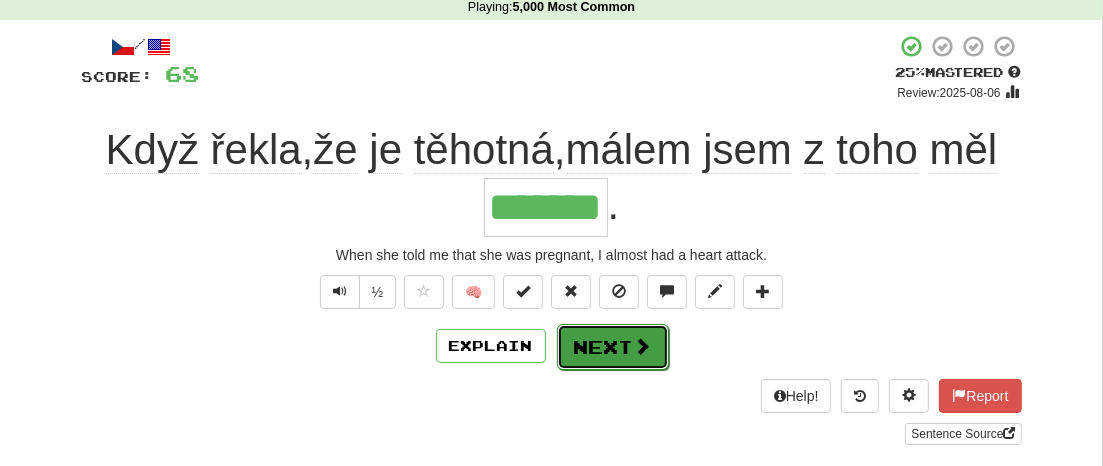 click on "Next" at bounding box center (613, 347) 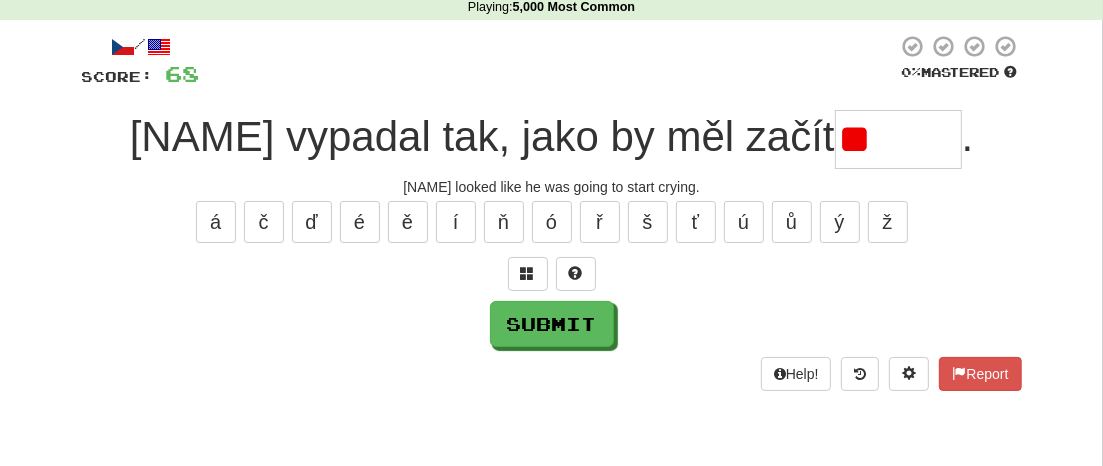 type on "*" 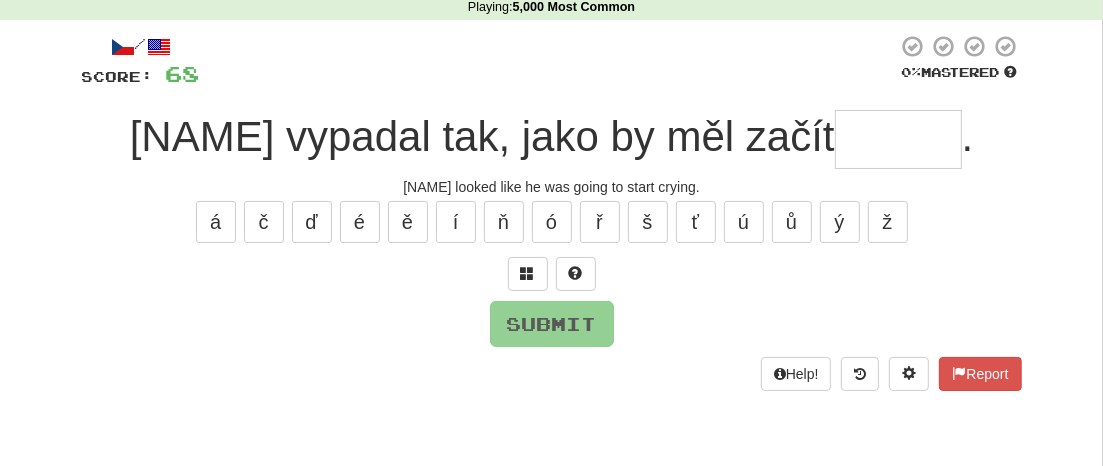 type on "*" 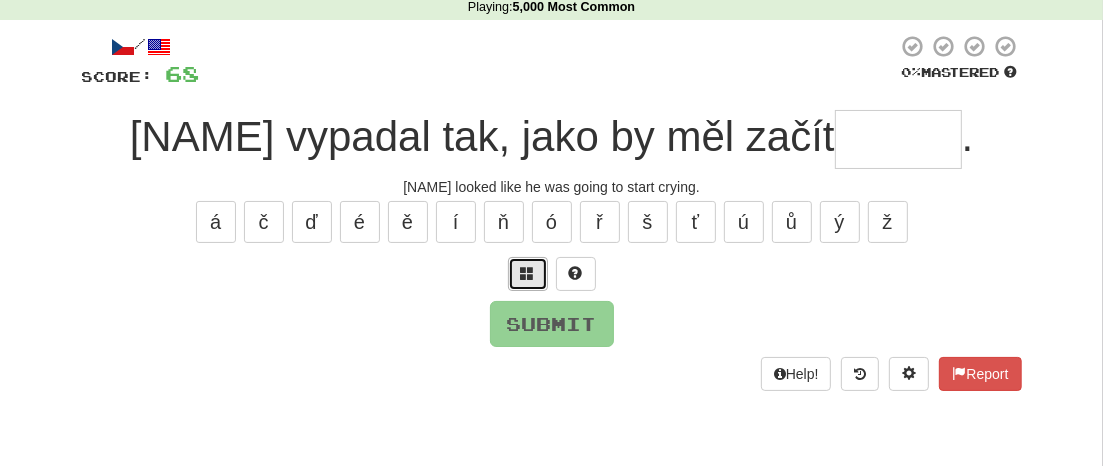 click at bounding box center [528, 274] 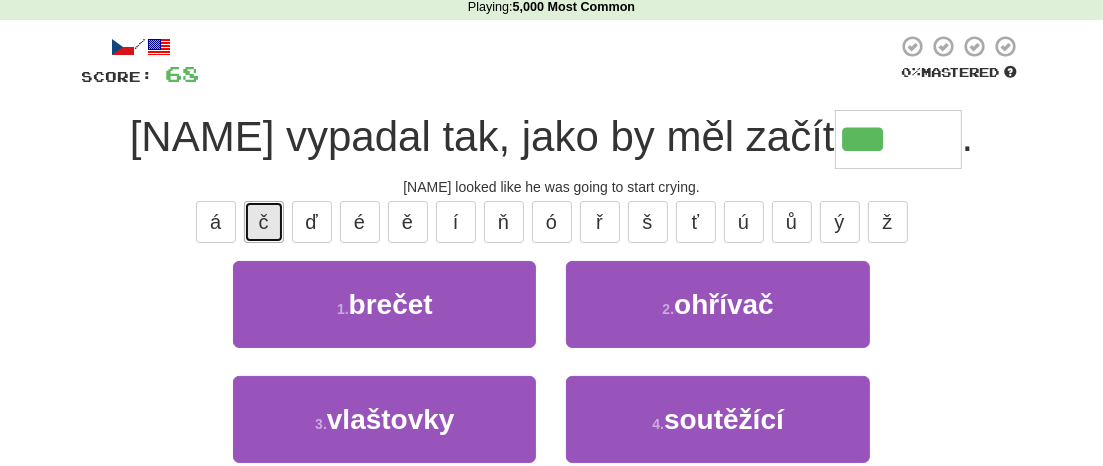 click on "č" at bounding box center (264, 222) 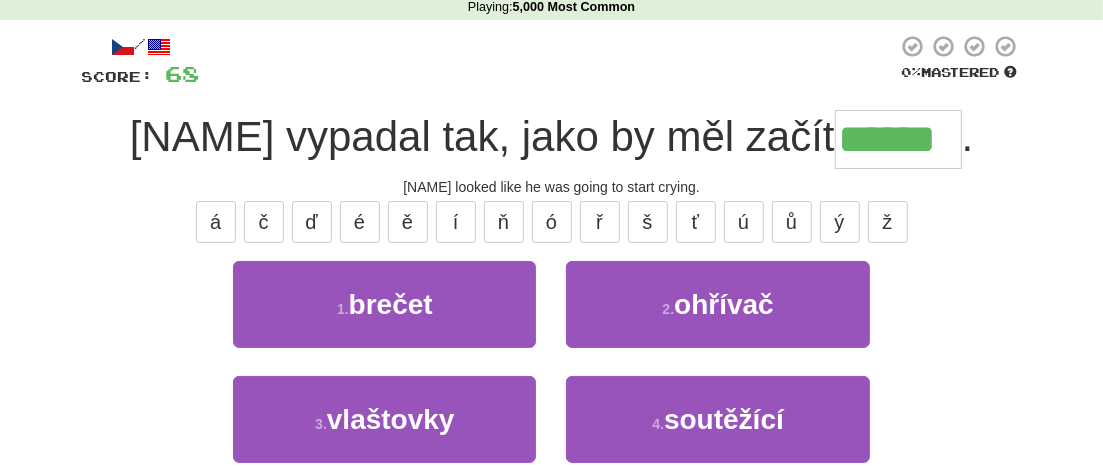 type on "******" 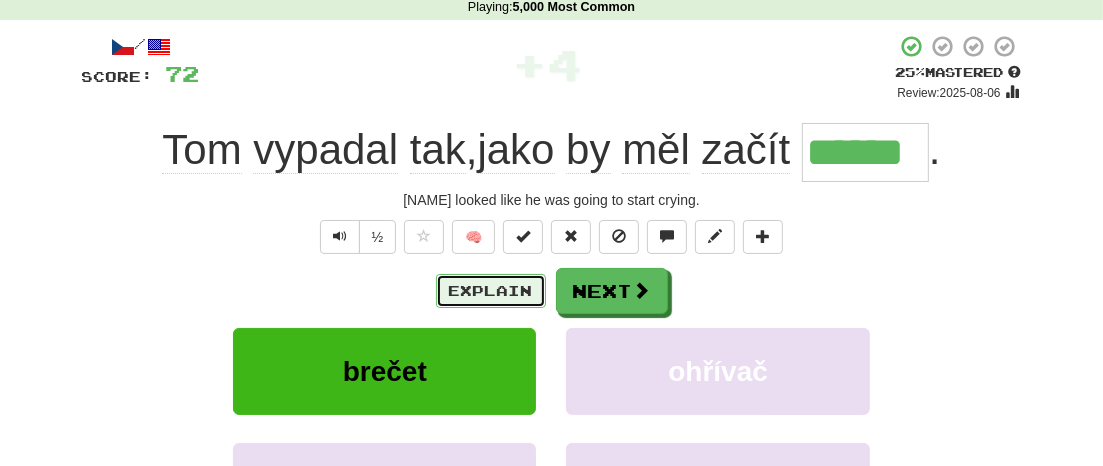 click on "Explain" at bounding box center (491, 291) 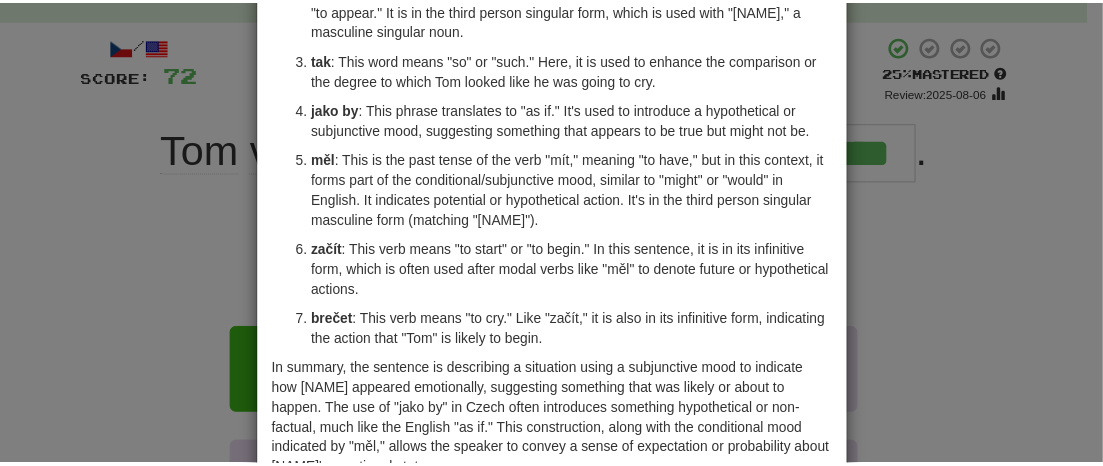 scroll, scrollTop: 219, scrollLeft: 0, axis: vertical 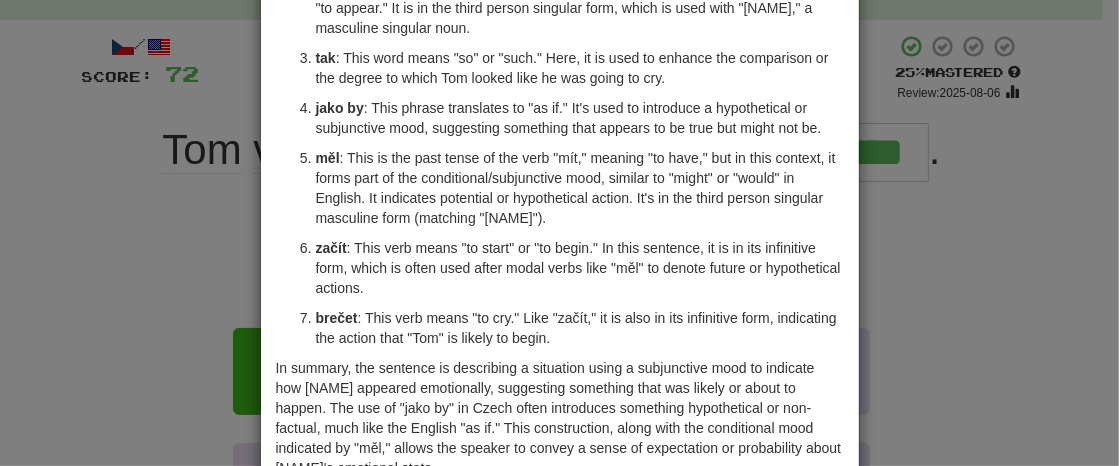 click on "× Explanation The sentence "Tom vypadal tak, jako by měl začít brečet." is a Czech sentence that translates to "Tom looked as if he was about to start crying." Let's break it down for a better understanding, focusing on vocabulary and grammar:
Tom : This is a proper noun, a name. In this sentence, Tom is the subject.
vypadal : This is the past tense form of the verb "vypadat," which means "to look" or "to appear." It is in the third person singular form, which is used with "Tom," a masculine singular noun.
tak : This word means "so" or "such." Here, it is used to enhance the comparison or the degree to which Tom looked like he was going to cry.
jako by : This phrase translates to "as if." It's used to introduce a hypothetical or subjunctive mood, suggesting something that appears to be true but might not be.
měl
začít
brečet : This verb means "to cry." Like "začít," it is also in its infinitive form, indicating the action that "Tom" is likely to begin." at bounding box center [559, 233] 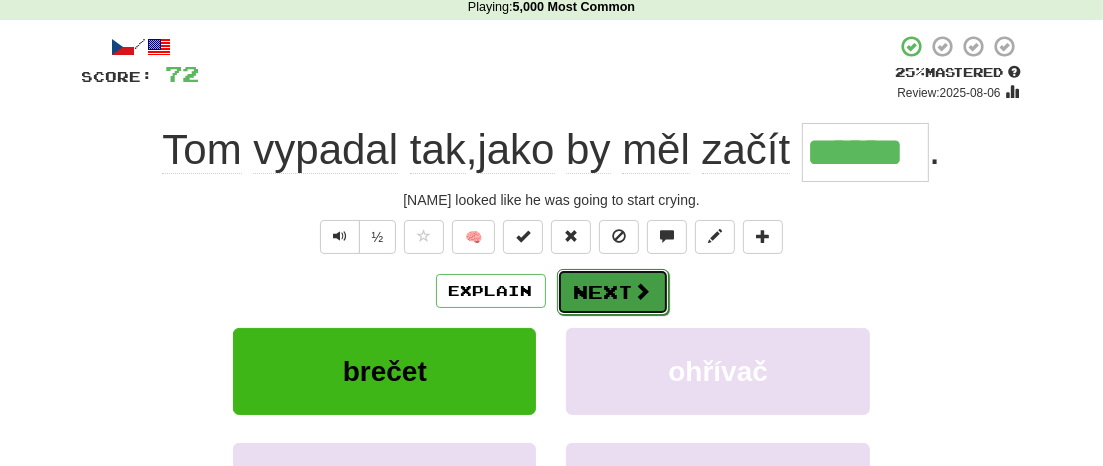 click on "Next" at bounding box center (613, 292) 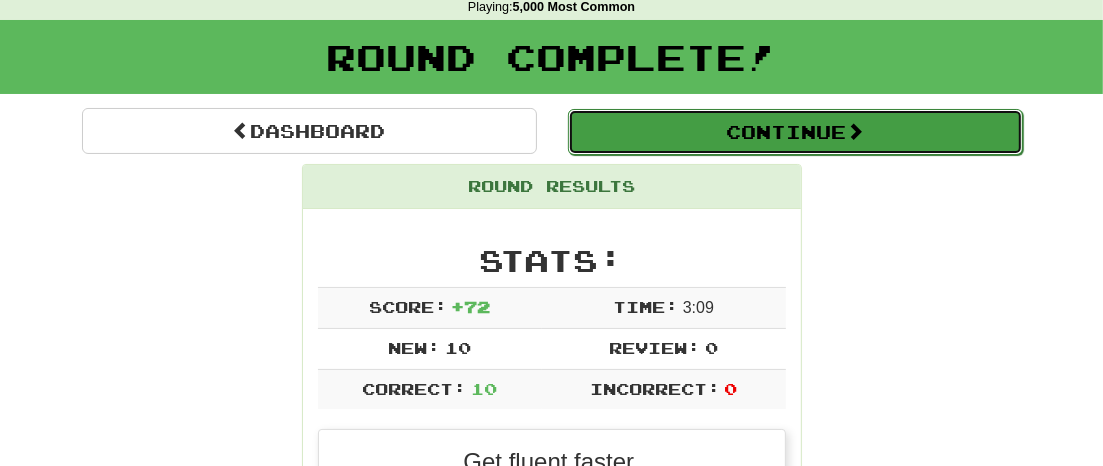 click on "Continue" at bounding box center [795, 132] 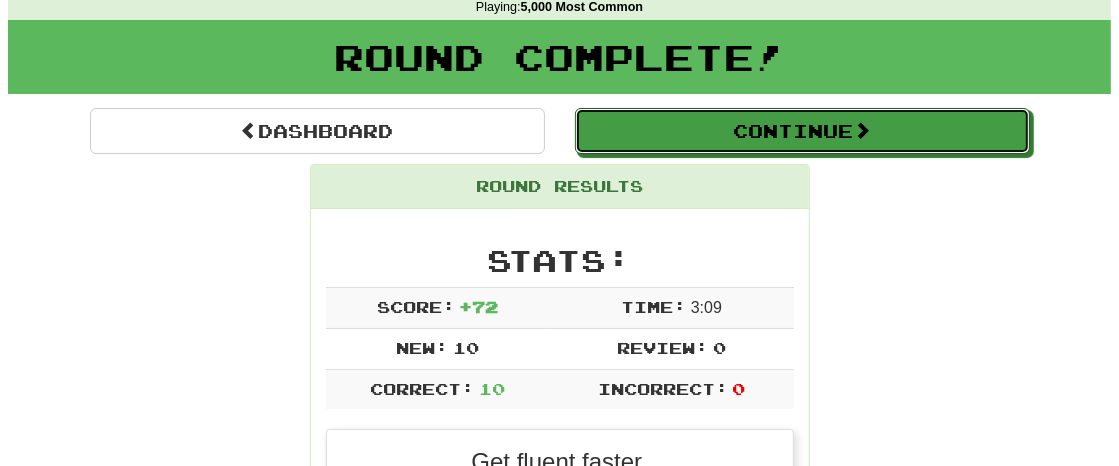 scroll, scrollTop: 128, scrollLeft: 0, axis: vertical 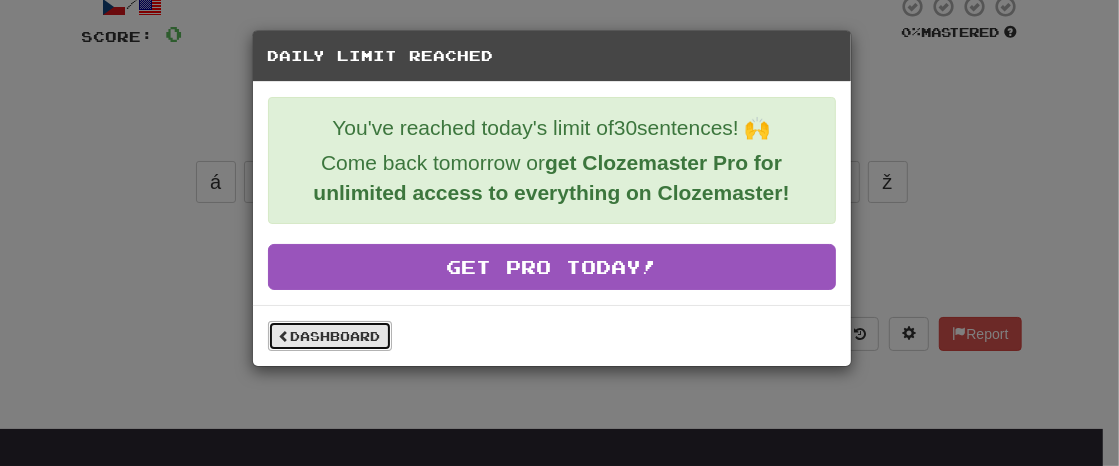 click on "Dashboard" at bounding box center [330, 336] 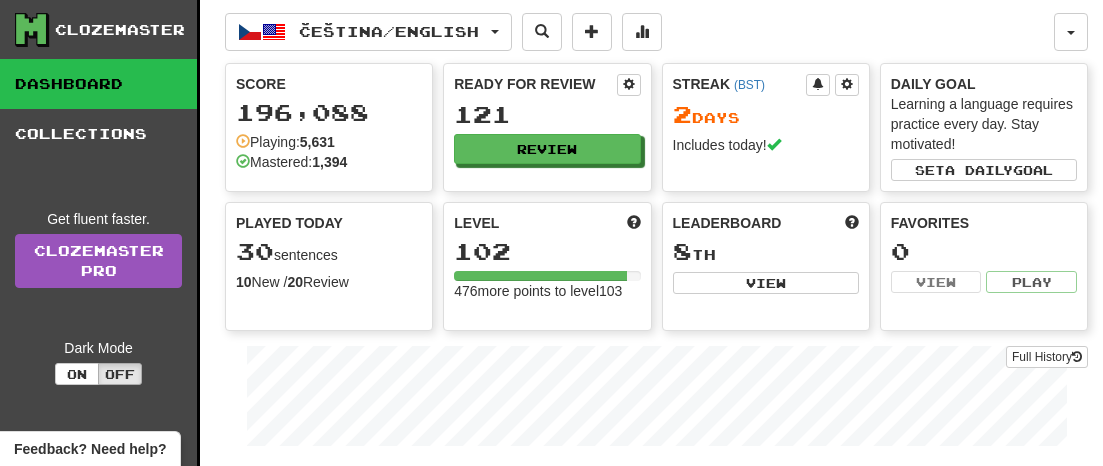 scroll, scrollTop: 0, scrollLeft: 0, axis: both 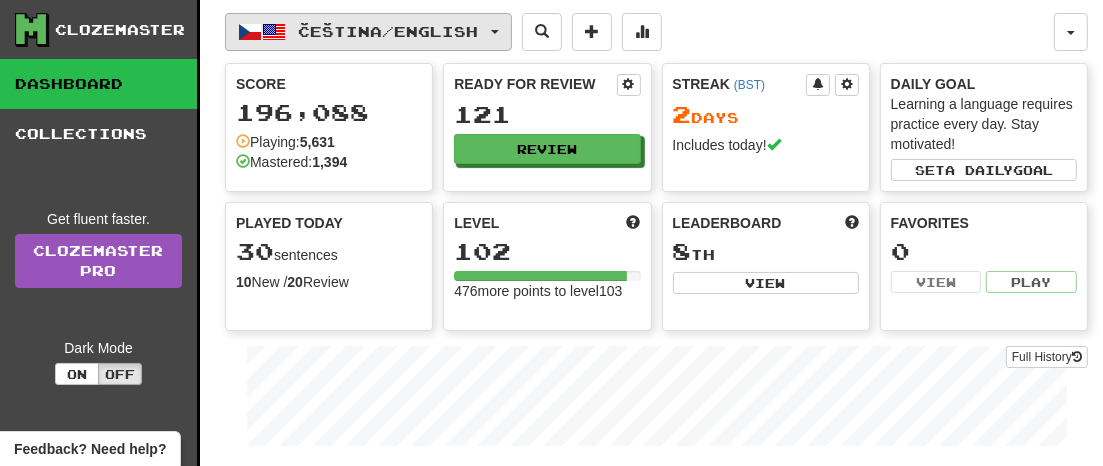 click at bounding box center (495, 32) 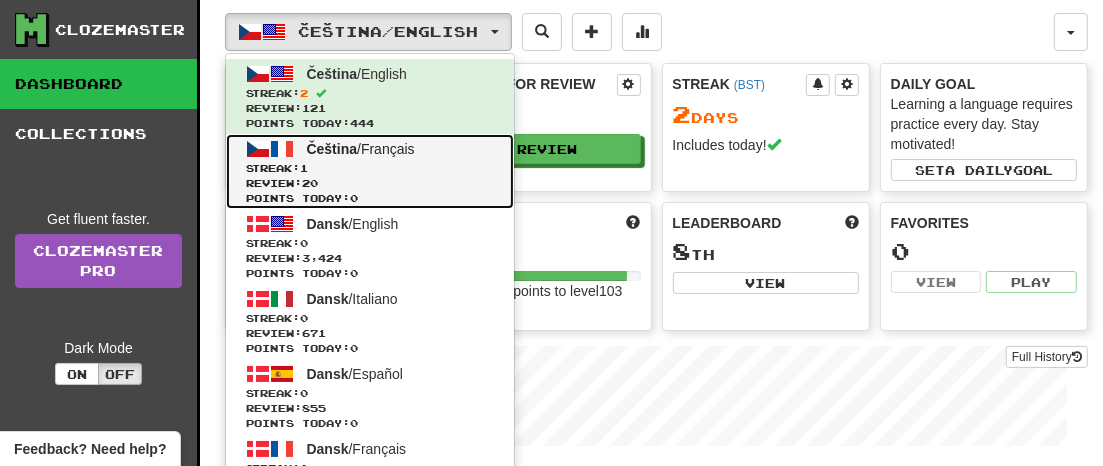 click on "Streak:  1" at bounding box center [370, 168] 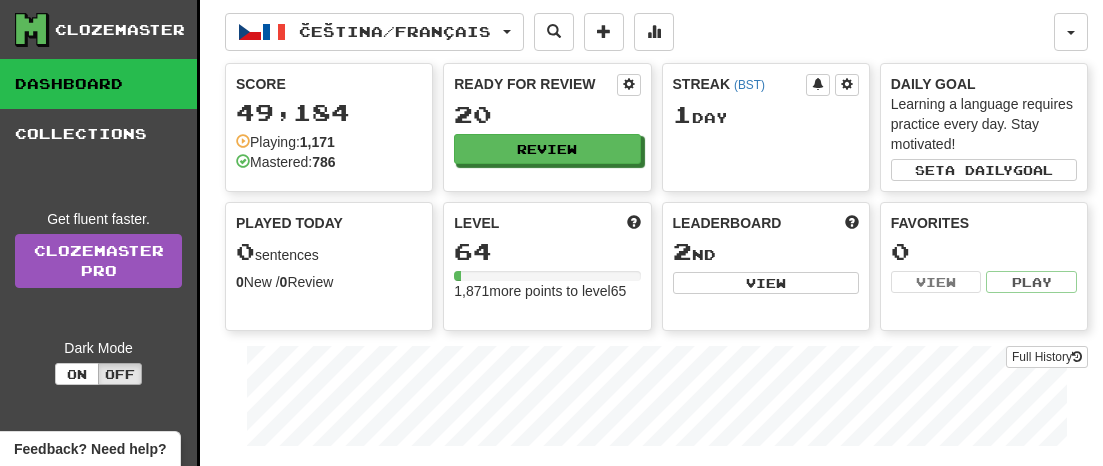 scroll, scrollTop: 0, scrollLeft: 0, axis: both 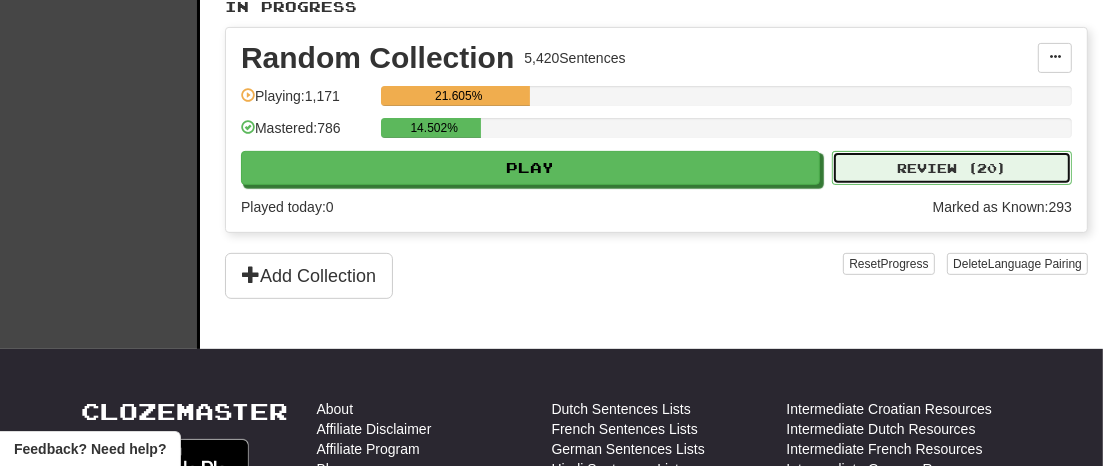 click on "Review ( 20 )" at bounding box center [952, 168] 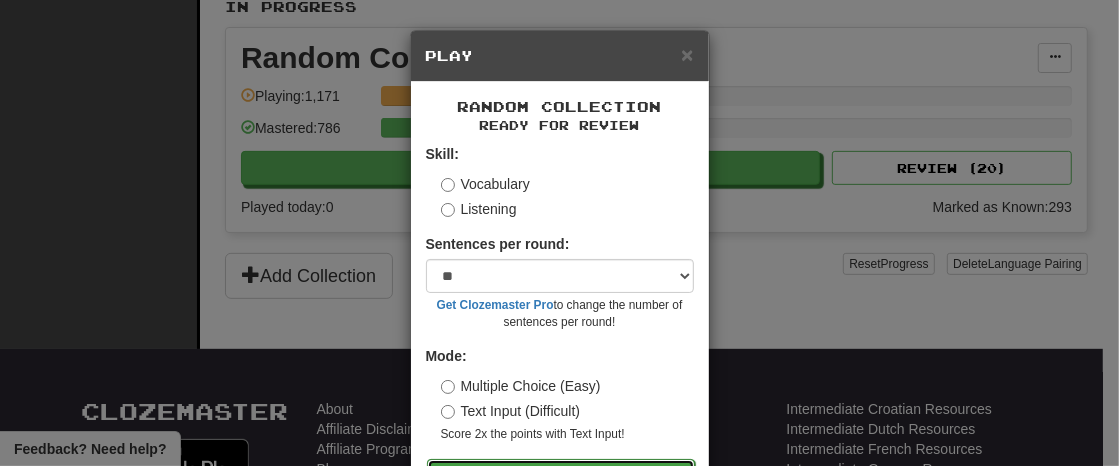 click on "Go" at bounding box center (561, 476) 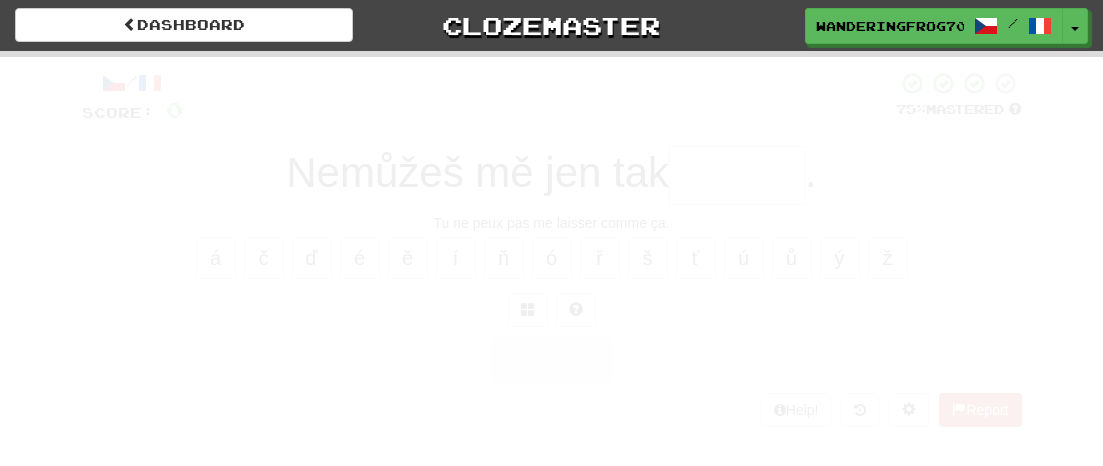 scroll, scrollTop: 0, scrollLeft: 0, axis: both 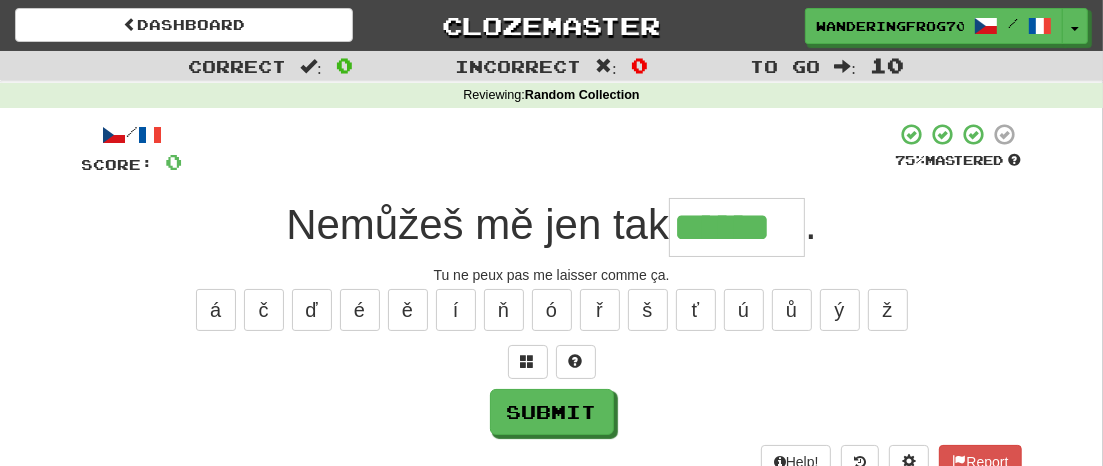 type on "******" 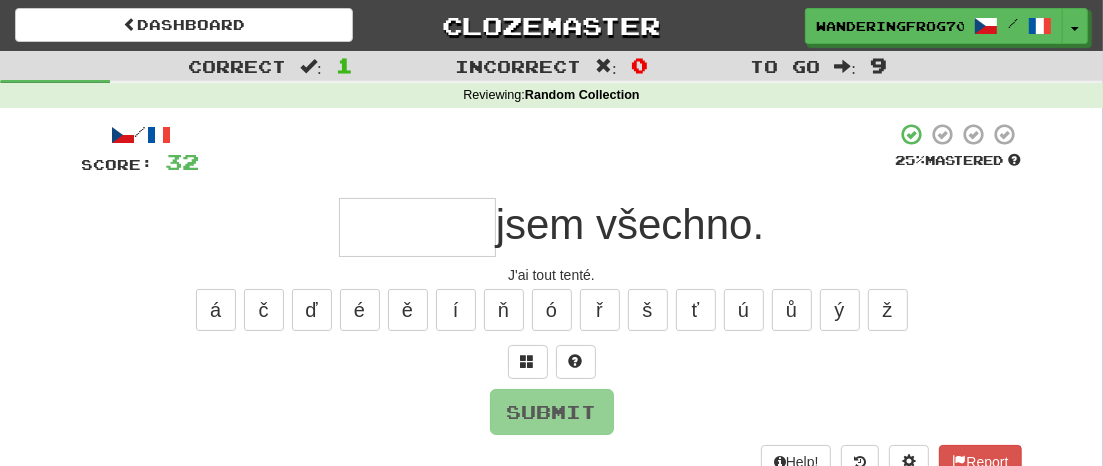 type on "*" 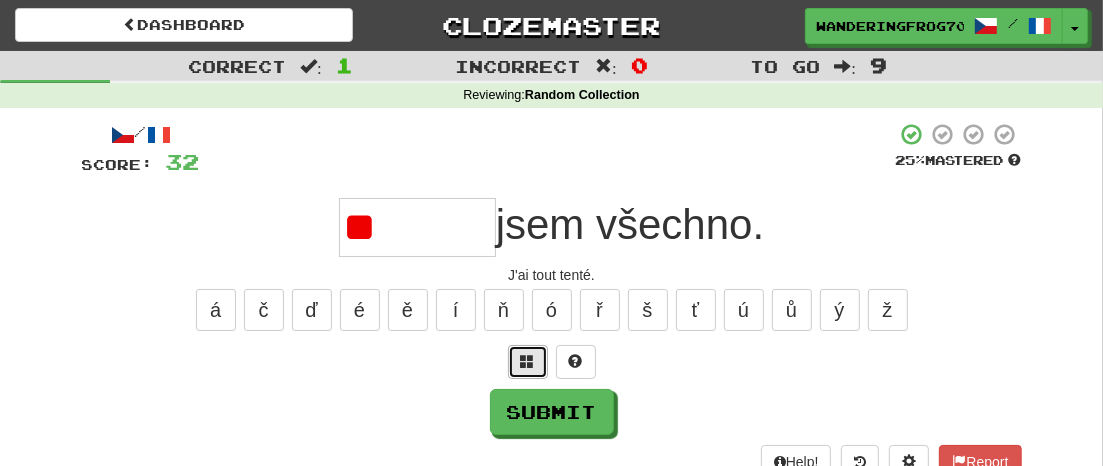 click at bounding box center (528, 362) 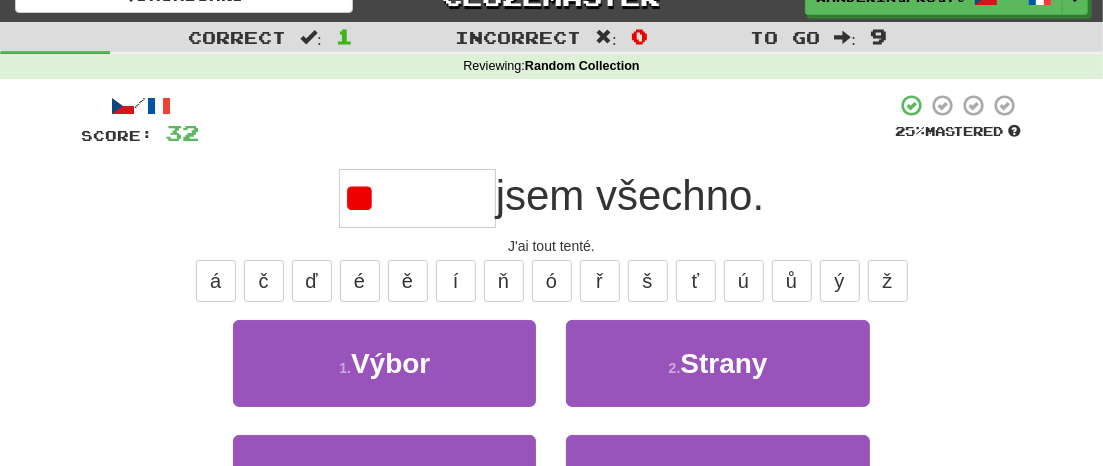 scroll, scrollTop: 27, scrollLeft: 0, axis: vertical 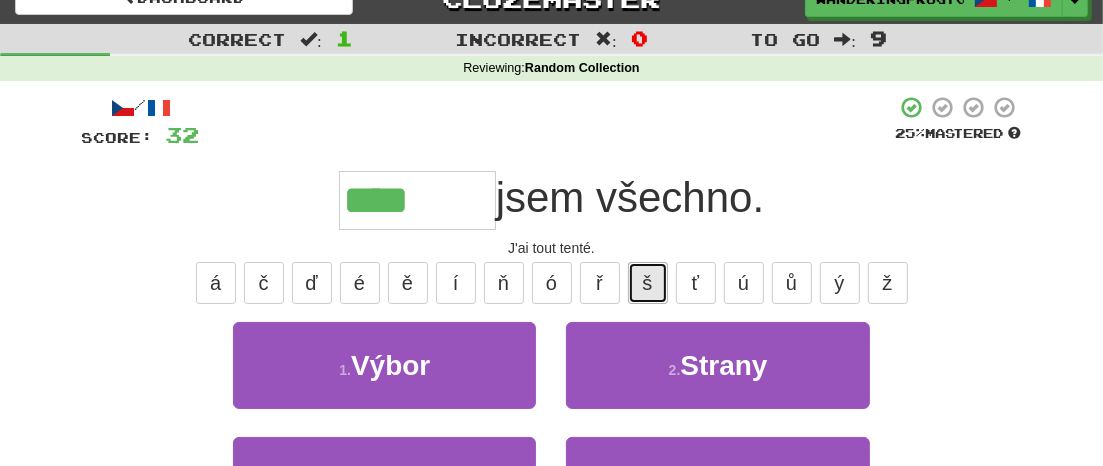 click on "š" at bounding box center [648, 283] 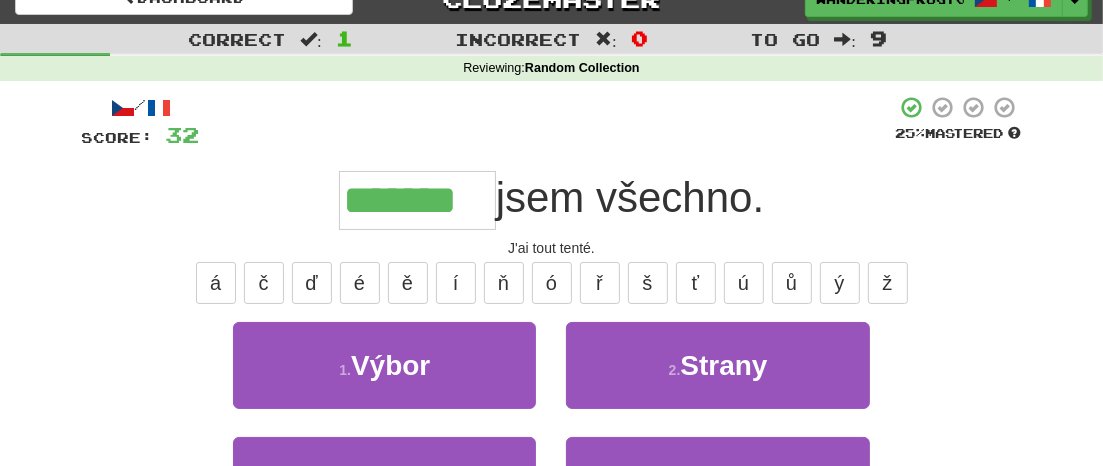 type on "*******" 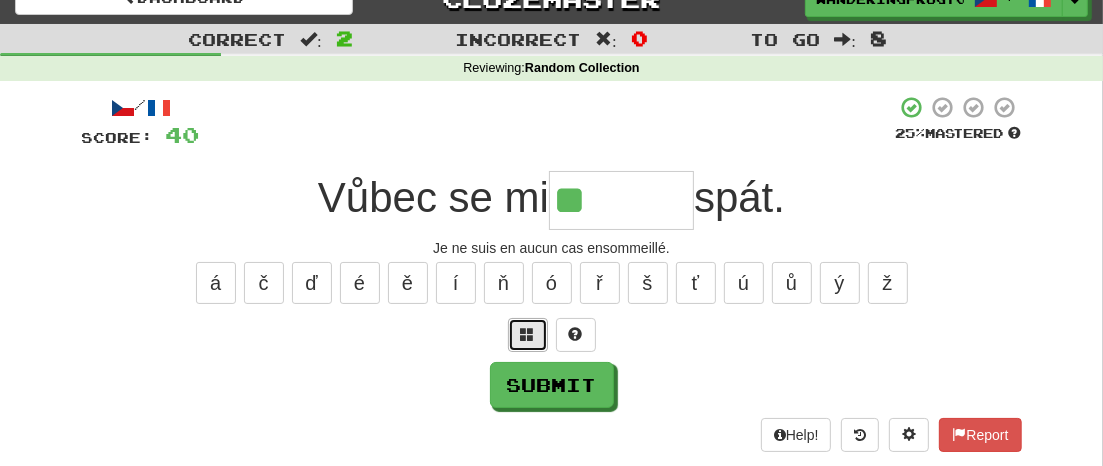 click at bounding box center (528, 334) 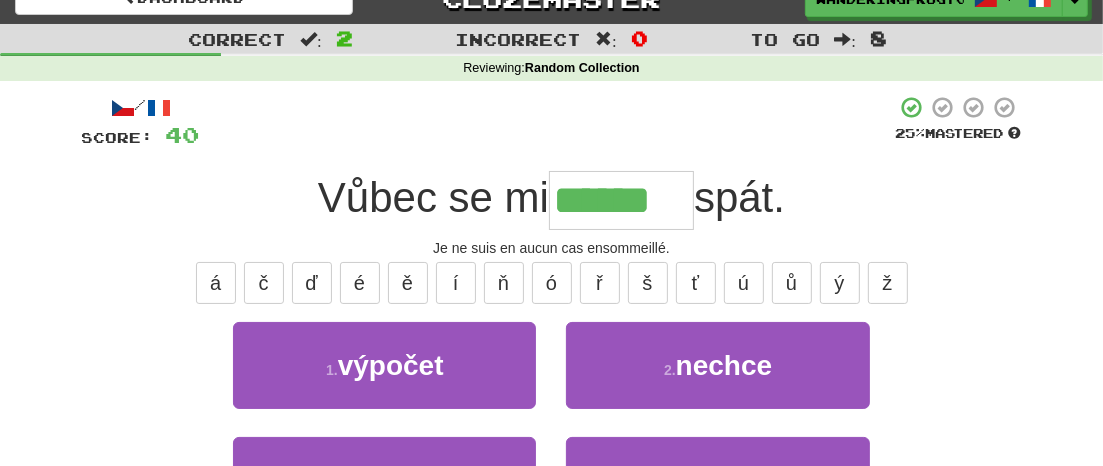 type on "******" 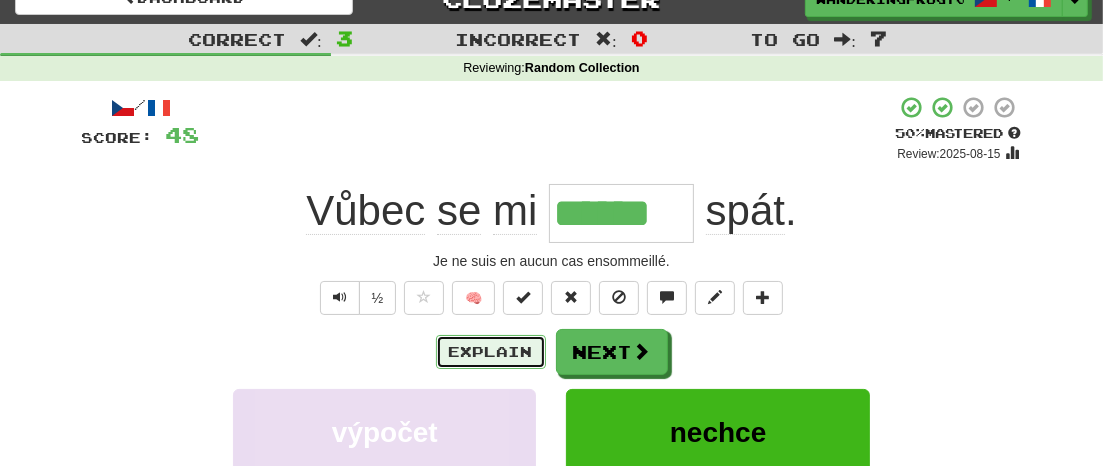 click on "Explain" at bounding box center (491, 352) 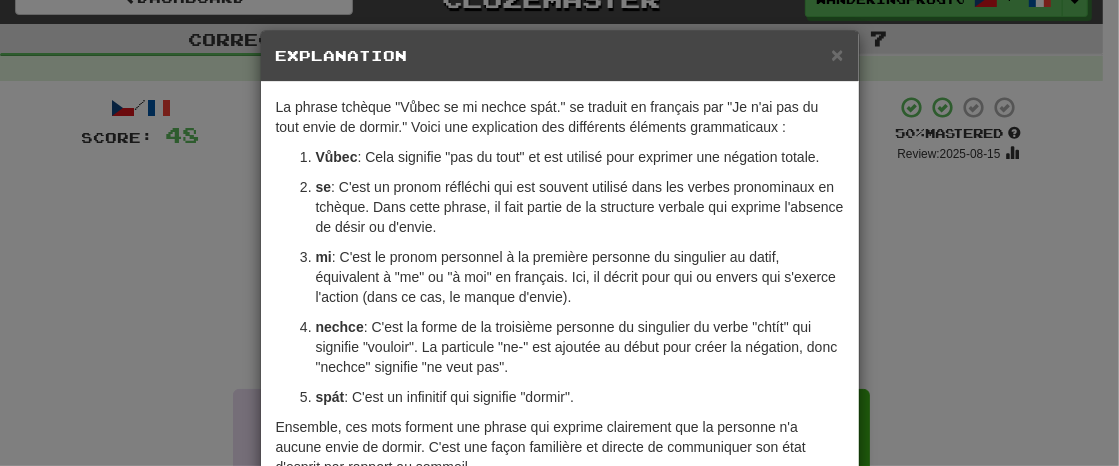 click on "× Explanation La phrase tchèque "Vůbec se mi nechce spát." se traduit en français par "Je n'ai pas du tout envie de dormir." Voici une explication des différents éléments grammaticaux :
Vůbec  : Cela signifie "pas du tout" et est utilisé pour exprimer une négation totale.
se  : C'est un pronom réfléchi qui est souvent utilisé dans les verbes pronominaux en tchèque. Dans cette phrase, il fait partie de la structure verbale qui exprime l'absence de désir ou d'envie.
mi  : C'est le pronom personnel à la première personne du singulier au datif, équivalent à "me" ou "à moi" en français. Ici, il décrit pour qui ou envers qui s'exerce l'action (dans ce cas, le manque d'envie).
nechce  : C'est la forme de la troisième personne du singulier du verbe "chtít" qui signifie "vouloir". La particule "ne-" est ajoutée au début pour créer la négation, donc "nechce" signifie "ne veut pas".
spát  : C'est un infinitif qui signifie "dormir".
Let us know ! Close" at bounding box center [559, 233] 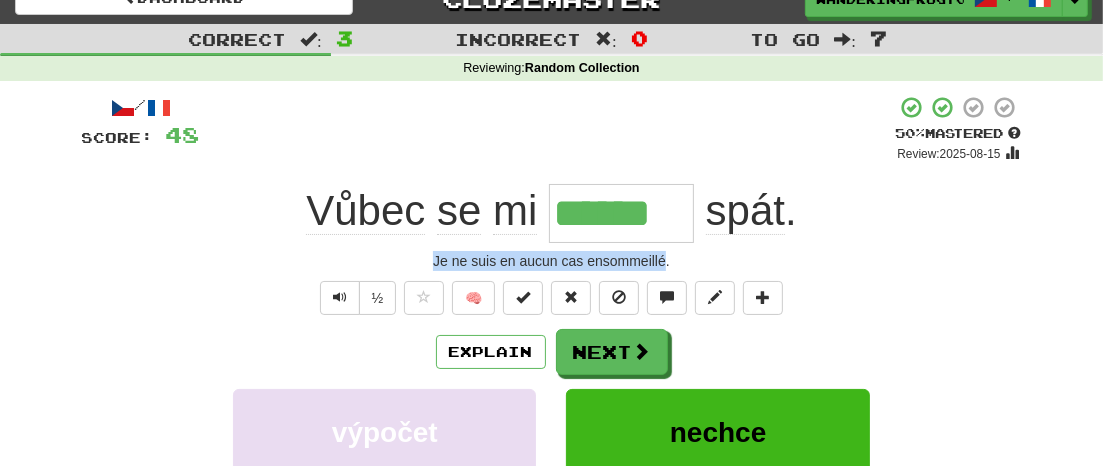 drag, startPoint x: 667, startPoint y: 256, endPoint x: 433, endPoint y: 262, distance: 234.0769 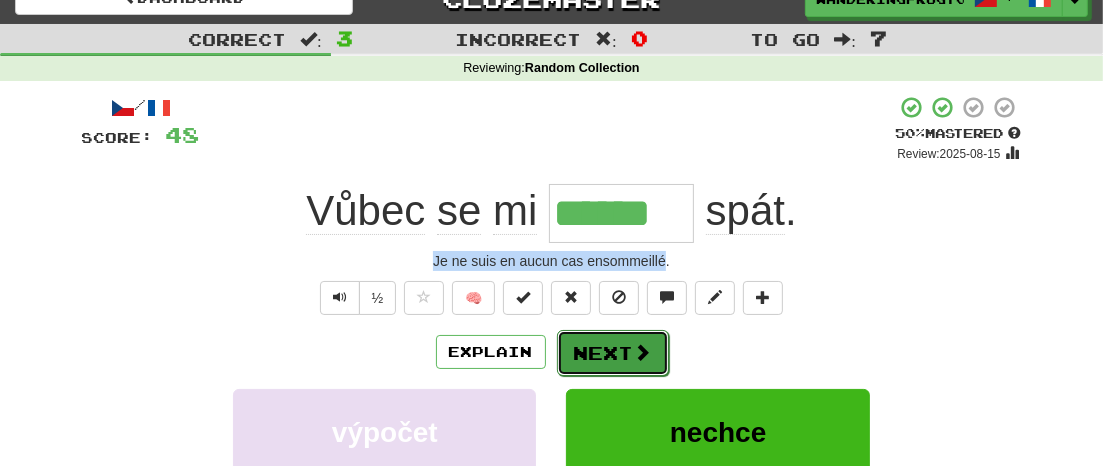 click on "Next" at bounding box center (613, 353) 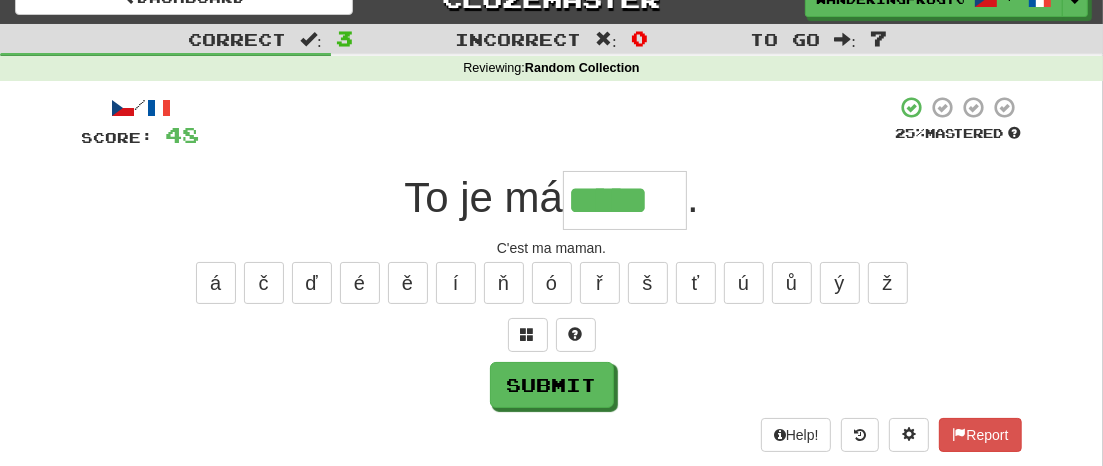 type on "*****" 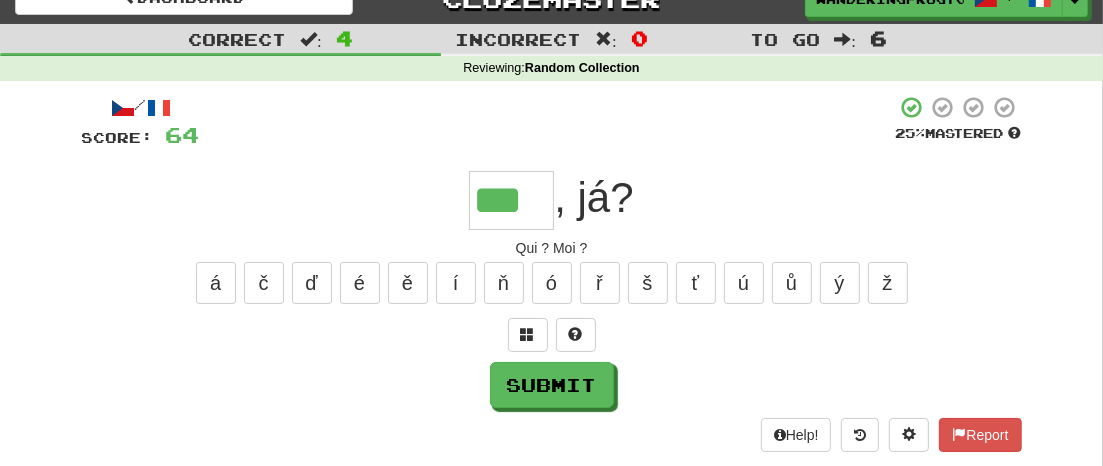 type on "***" 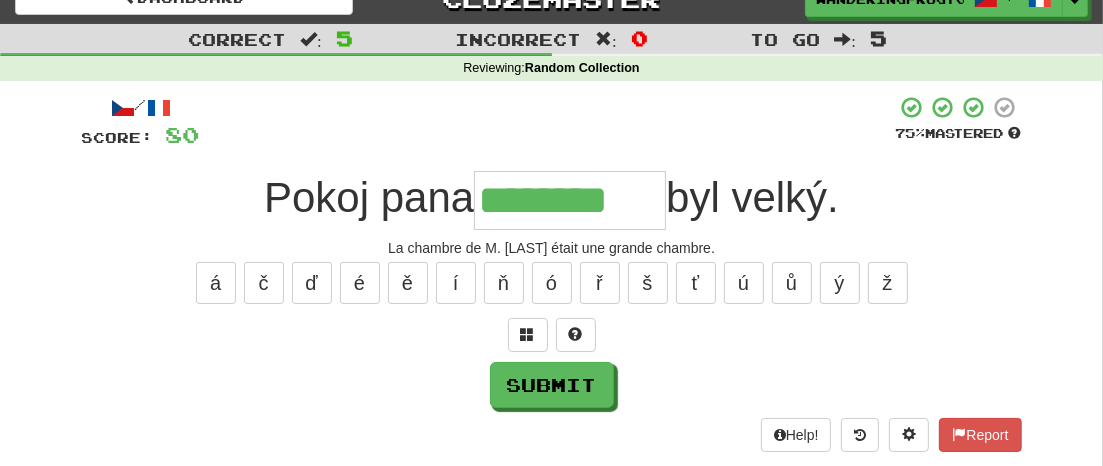 type on "********" 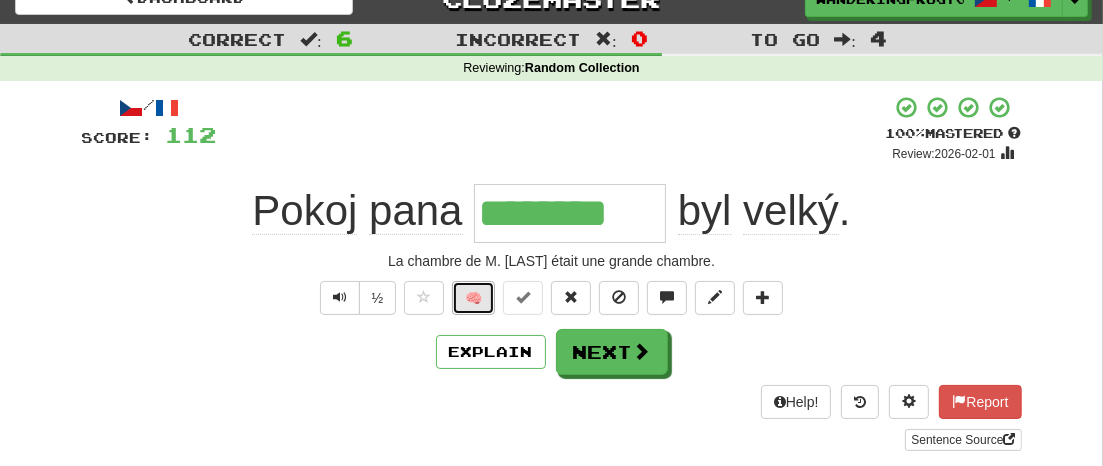 click on "🧠" at bounding box center (473, 298) 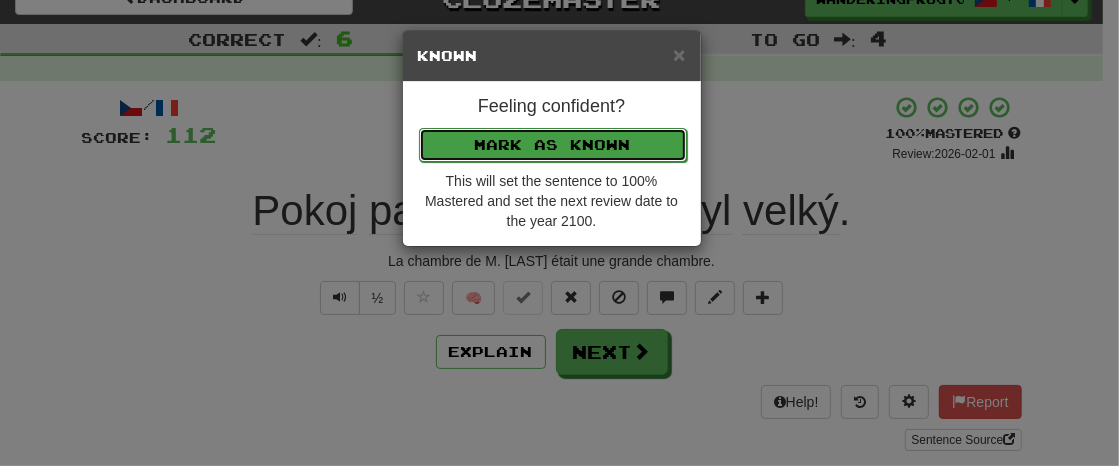 click on "Mark as Known" at bounding box center [553, 145] 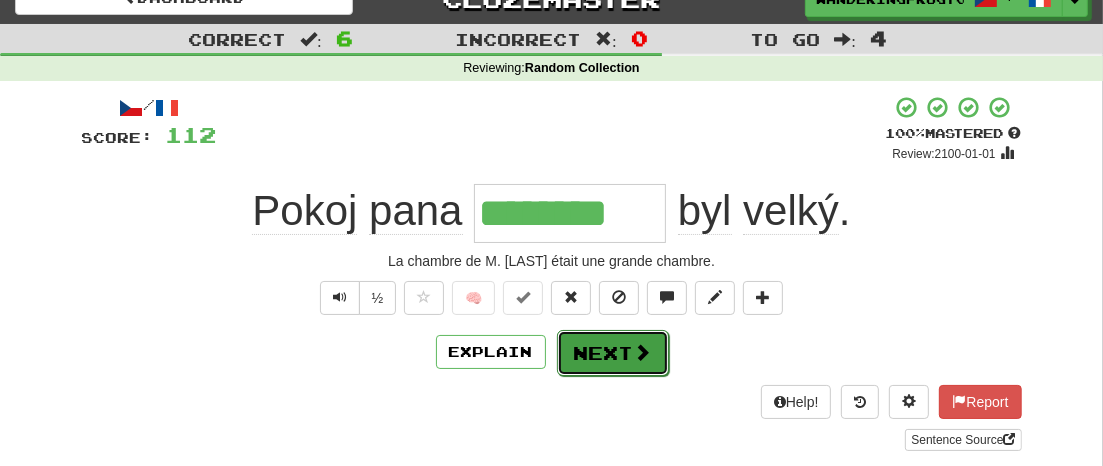 click on "Next" at bounding box center (613, 353) 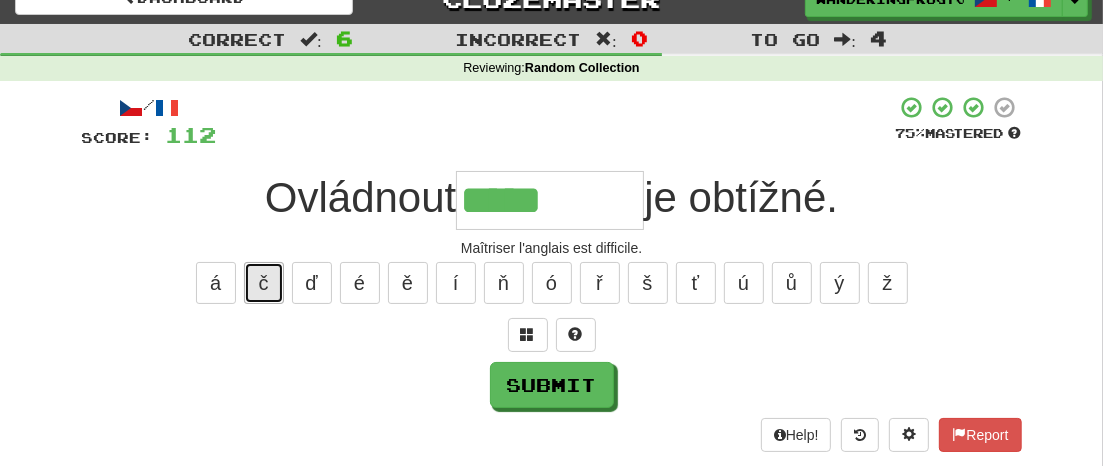 click on "č" at bounding box center [264, 283] 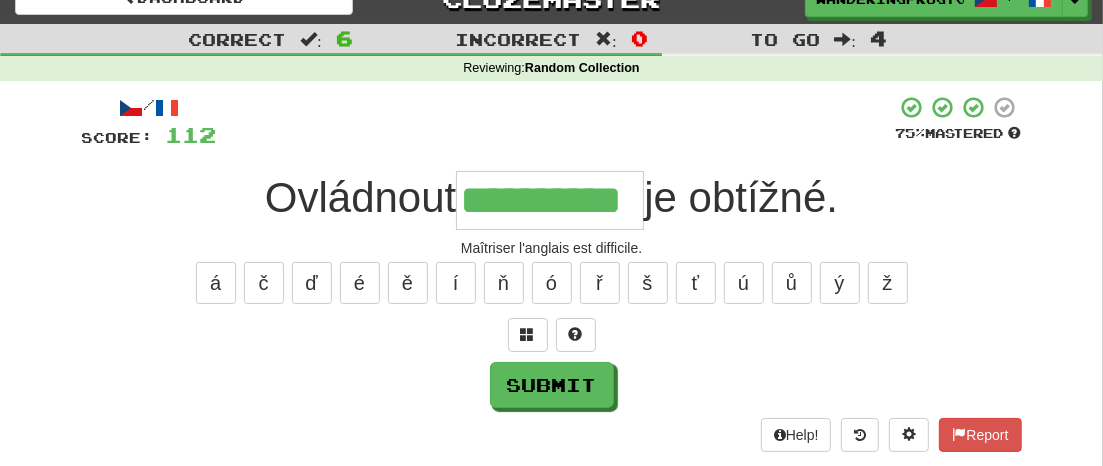 type on "**********" 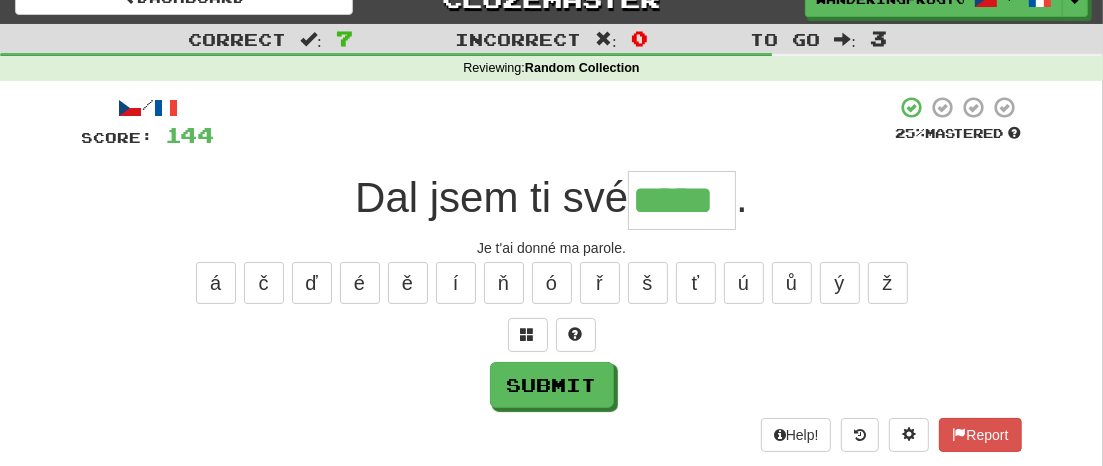 type on "*****" 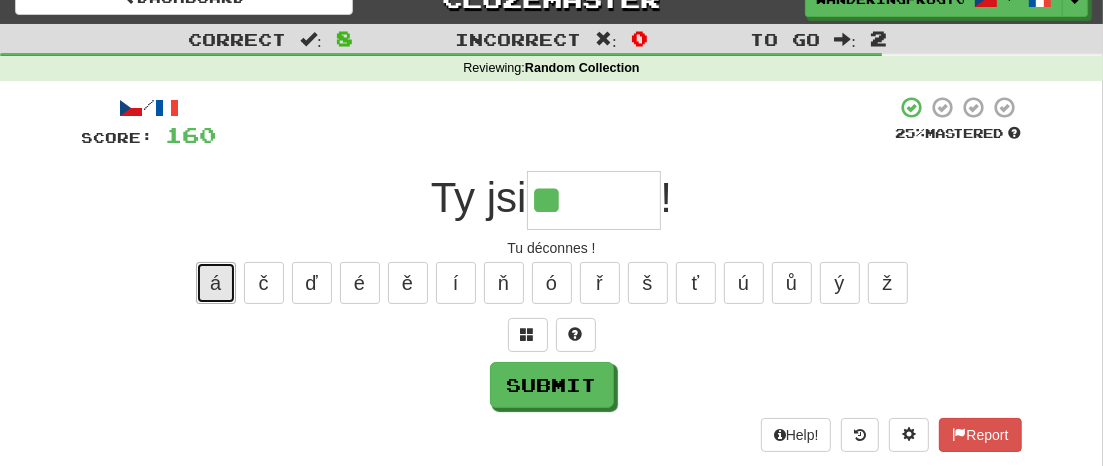 click on "á" at bounding box center [216, 283] 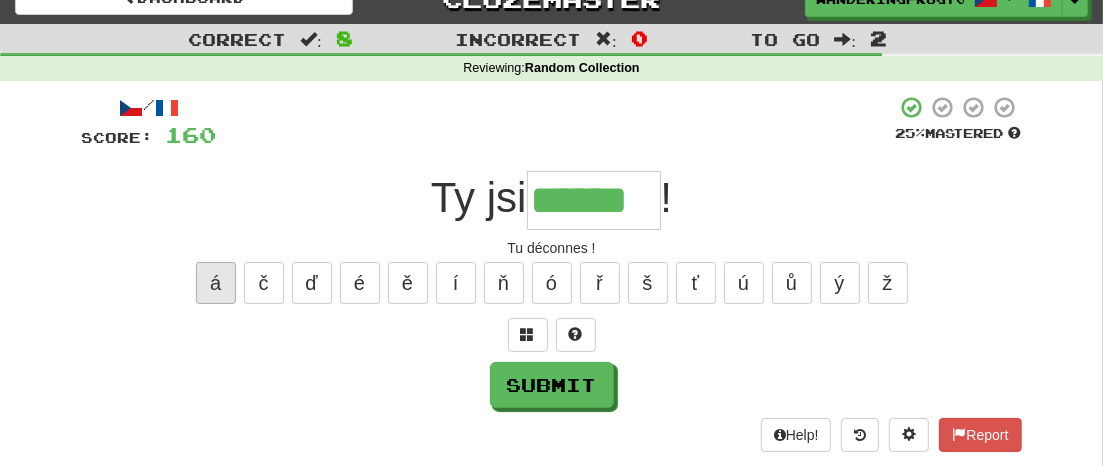 type on "******" 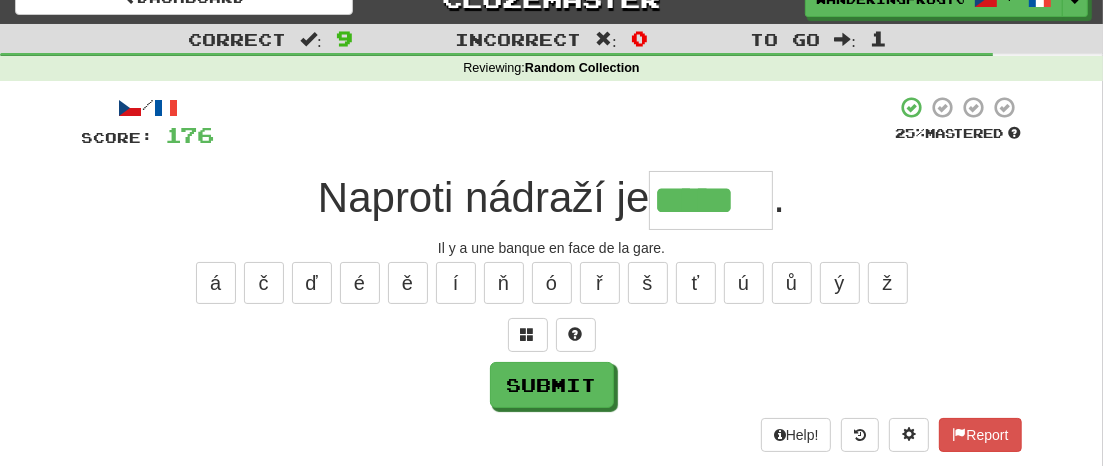 type on "*****" 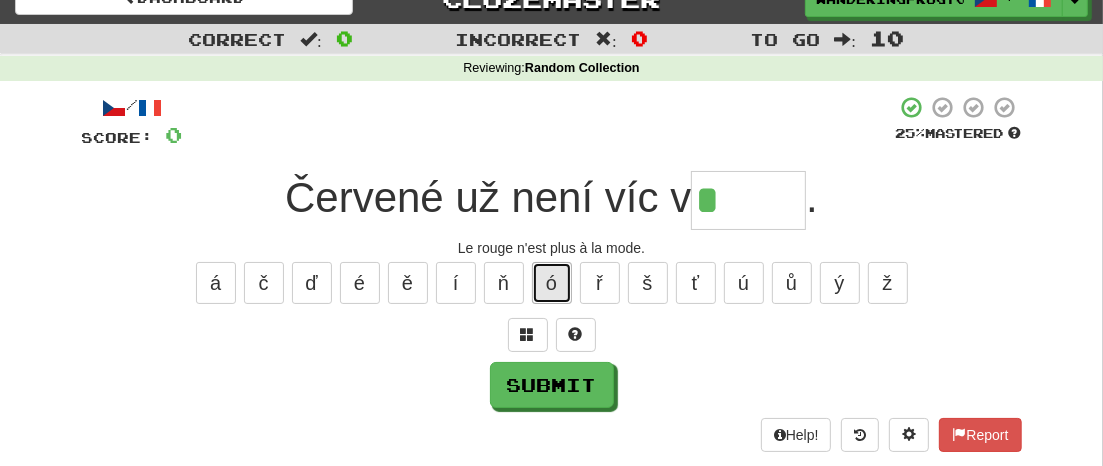 click on "ó" at bounding box center (552, 283) 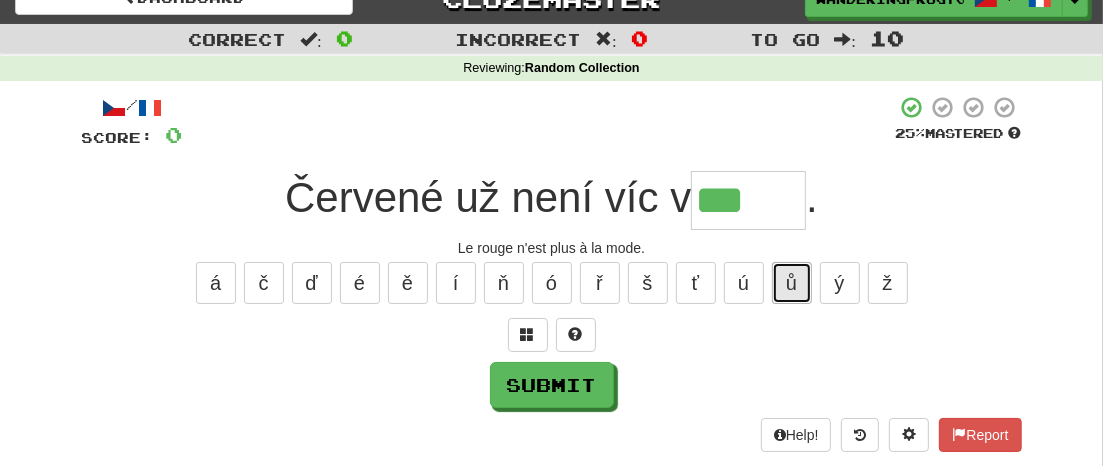 click on "ů" at bounding box center (792, 283) 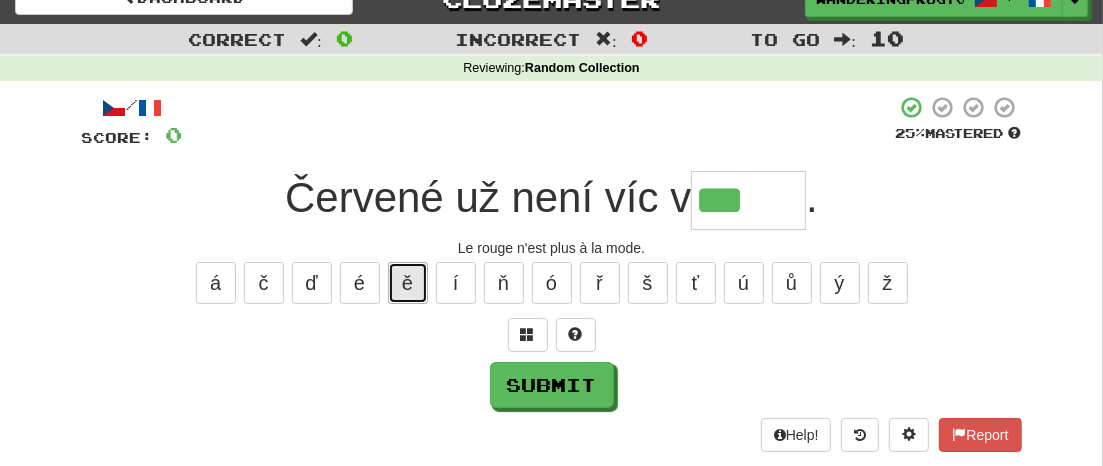 click on "ě" at bounding box center [408, 283] 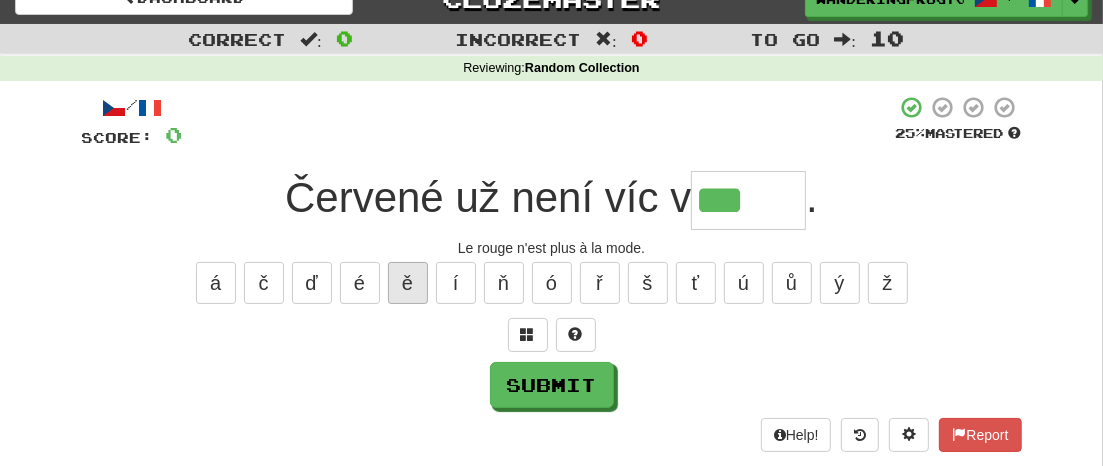 type on "****" 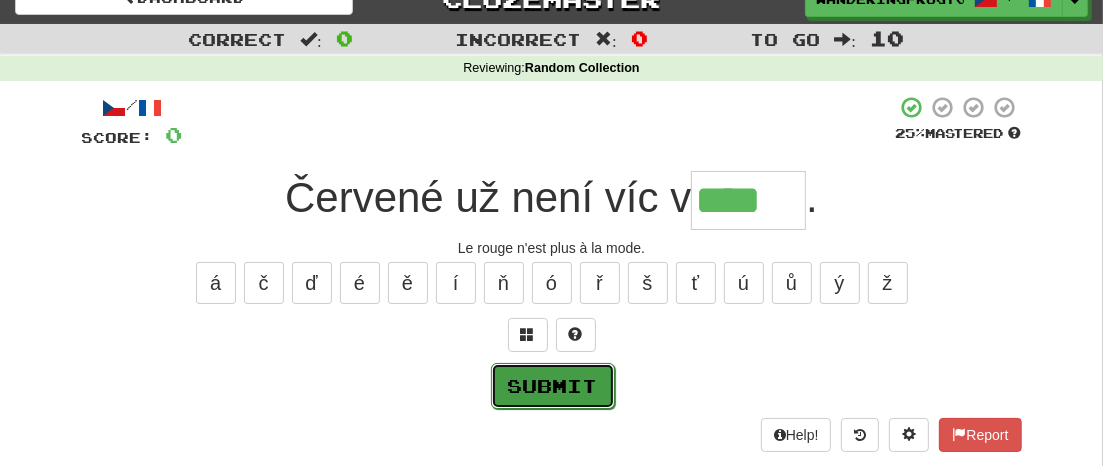 click on "Submit" at bounding box center (553, 386) 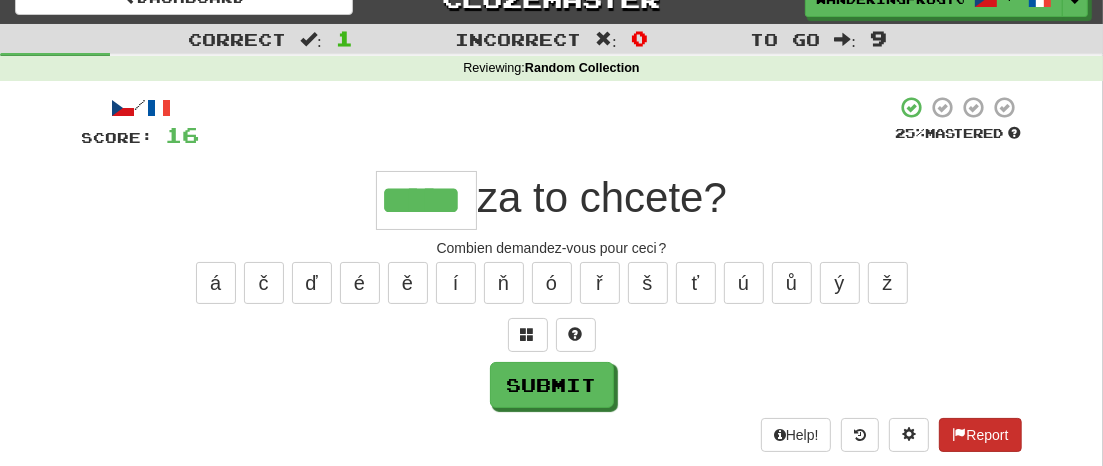 type on "*****" 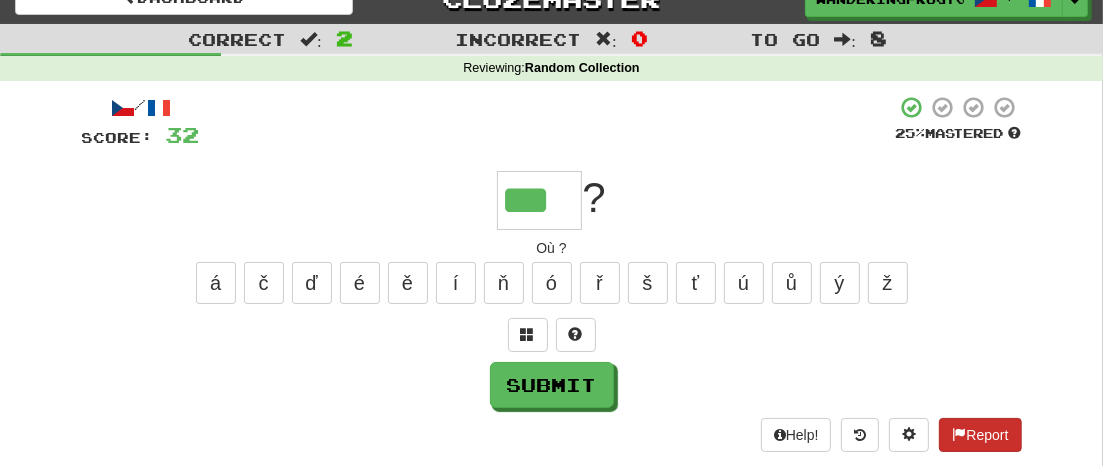 type on "***" 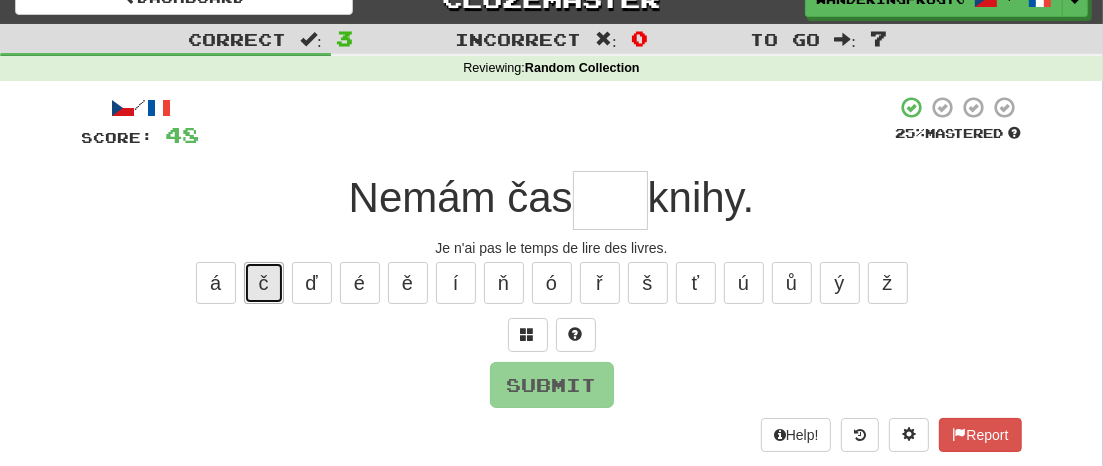 click on "č" at bounding box center [264, 283] 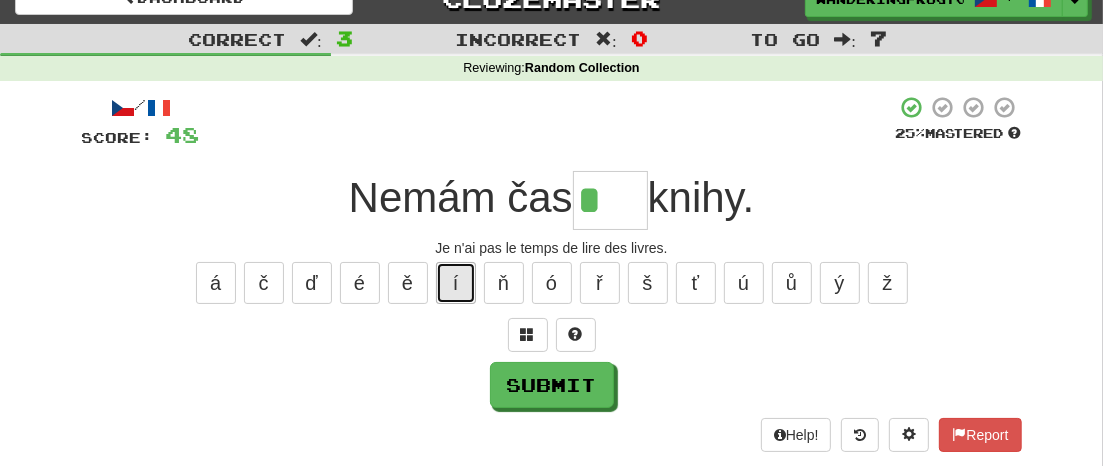 click on "í" at bounding box center (456, 283) 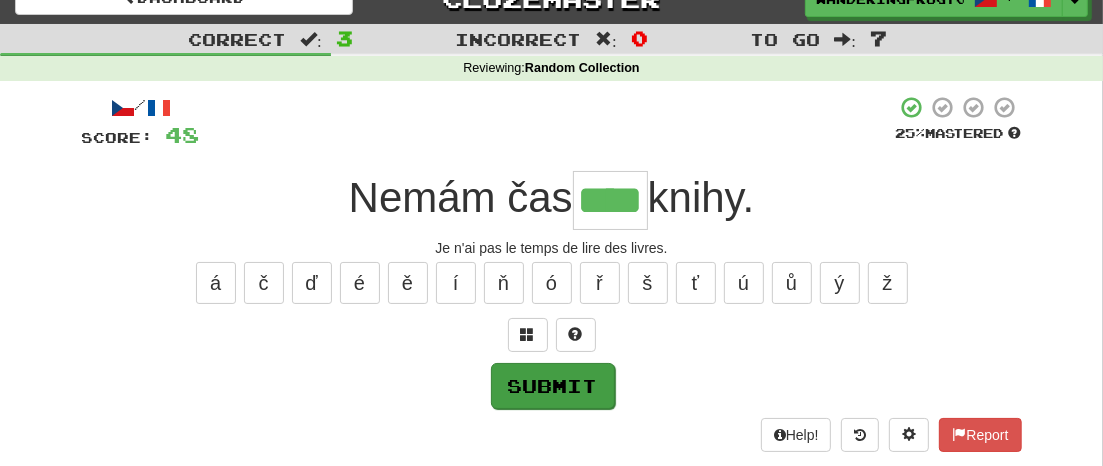 type on "****" 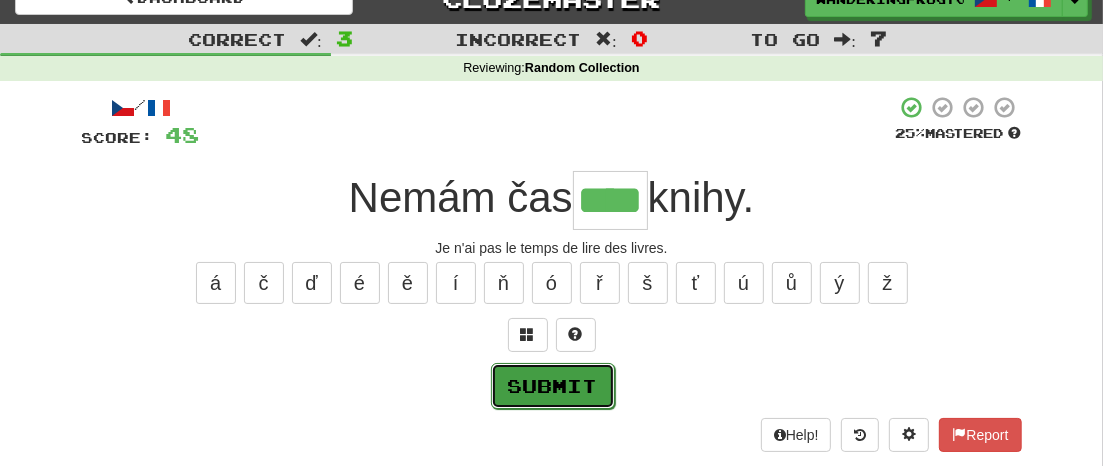 click on "Submit" at bounding box center [553, 386] 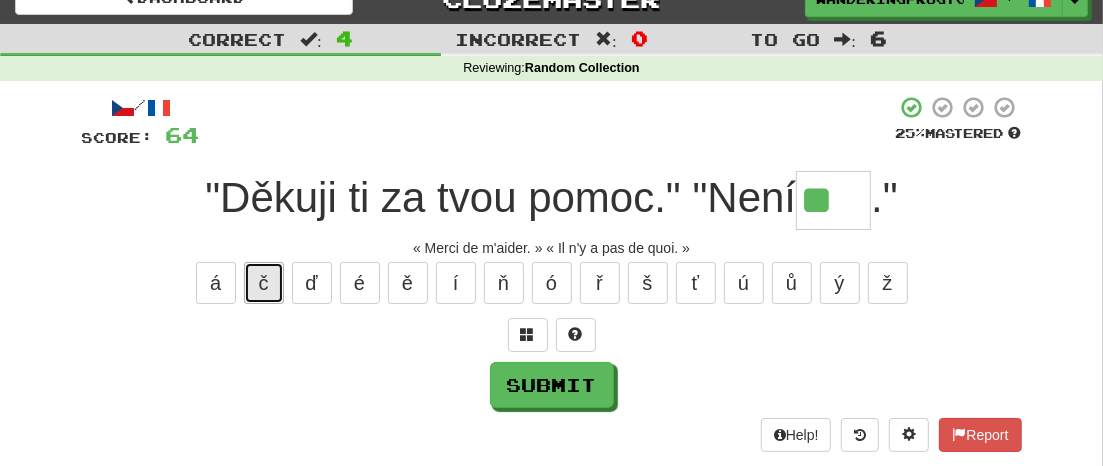 click on "č" at bounding box center [264, 283] 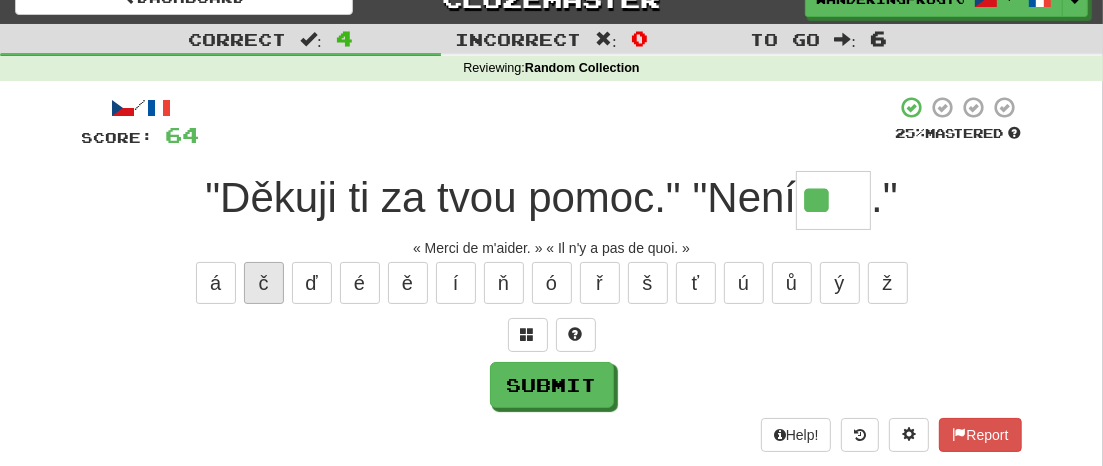type on "***" 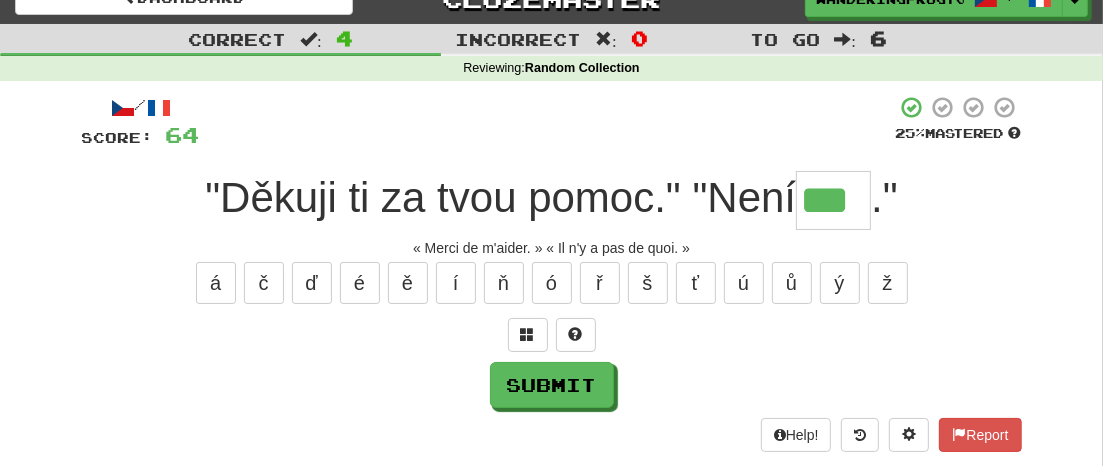 click on "/  Score:   64 25 %  Mastered "Děkuji ti za tvou pomoc." "Není  *** ." « Merci de m'aider. » « Il n'y a pas de quoi. » á č ď é ě í ň ó ř š ť ú ů ý ž Submit  Help!  Report" at bounding box center (552, 273) 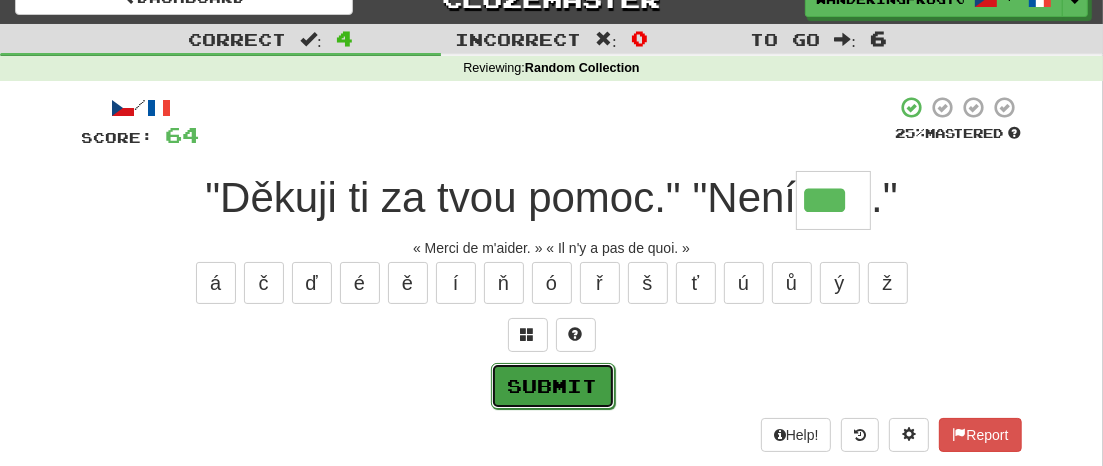 drag, startPoint x: 594, startPoint y: 392, endPoint x: 604, endPoint y: 389, distance: 10.440307 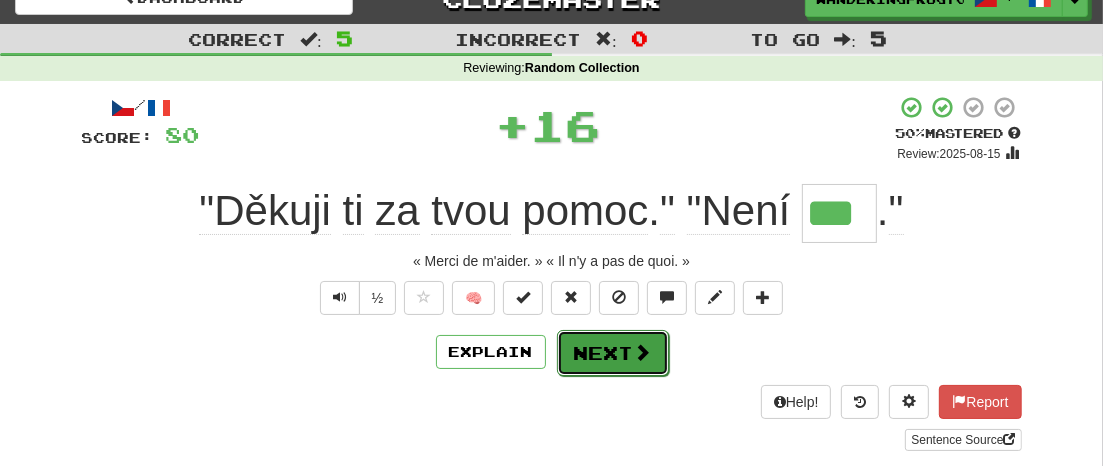 click on "Next" at bounding box center [613, 353] 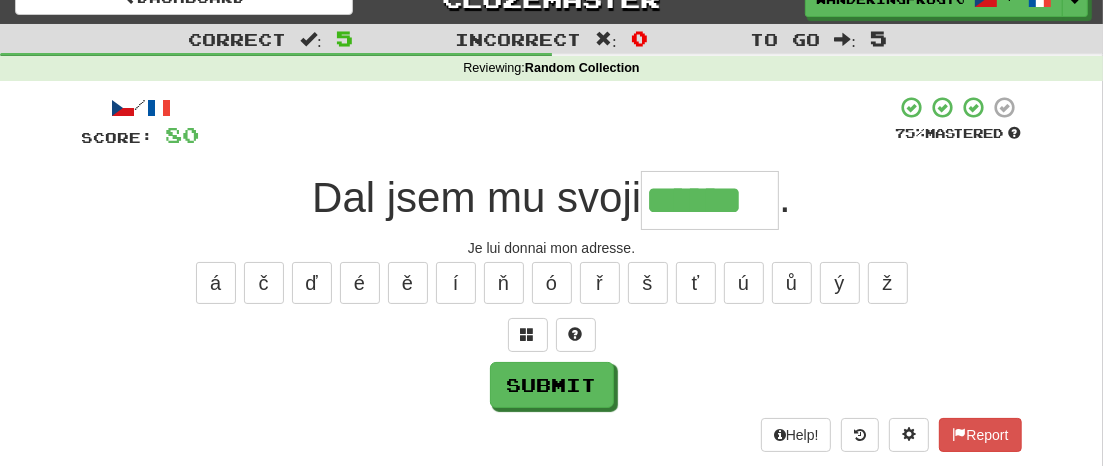 type on "******" 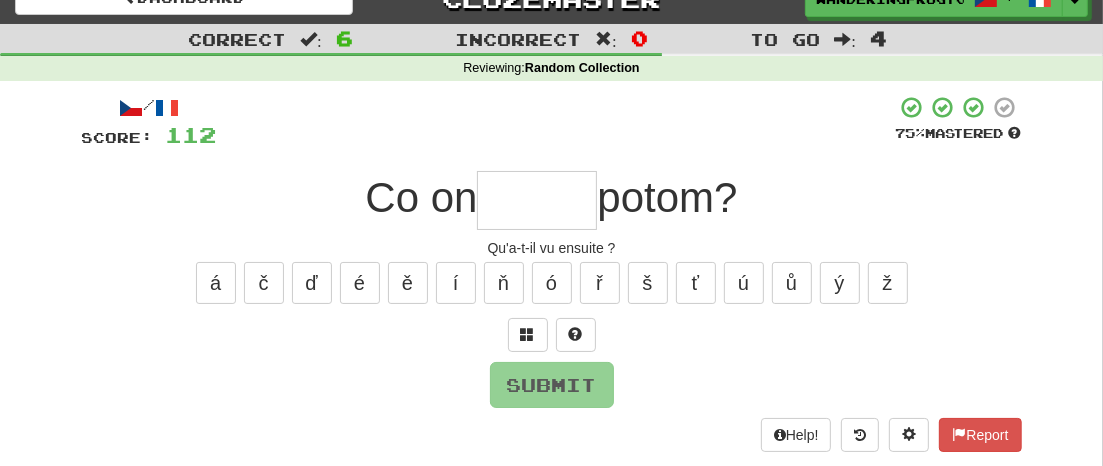 type on "*" 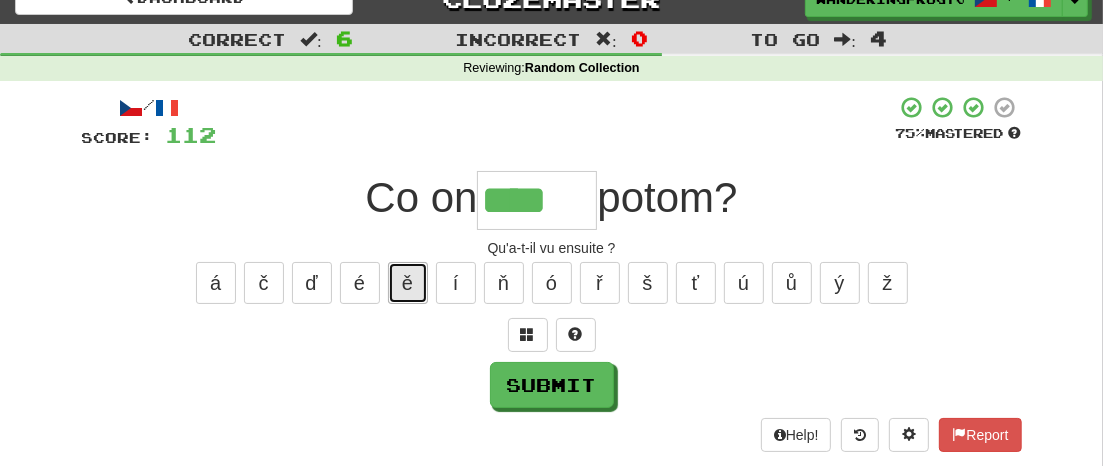 click on "ě" at bounding box center (408, 283) 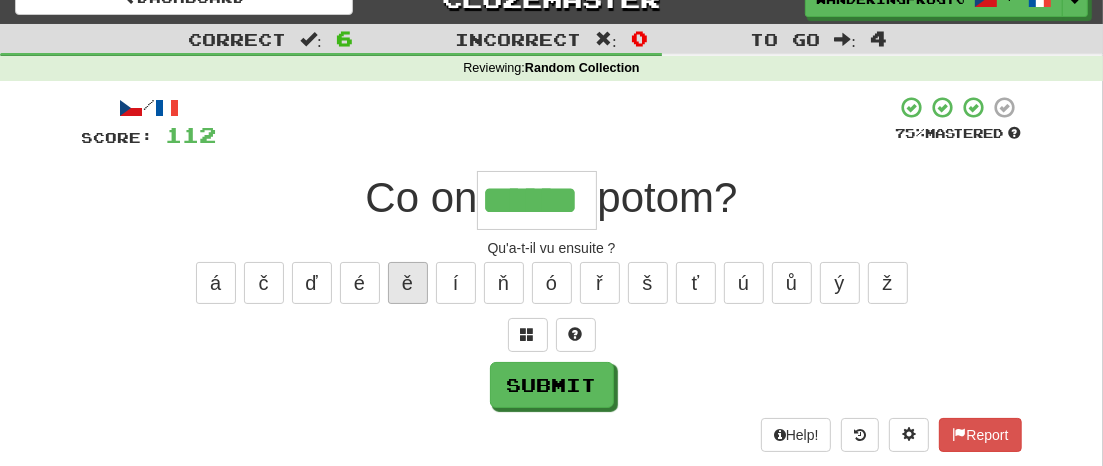 type on "******" 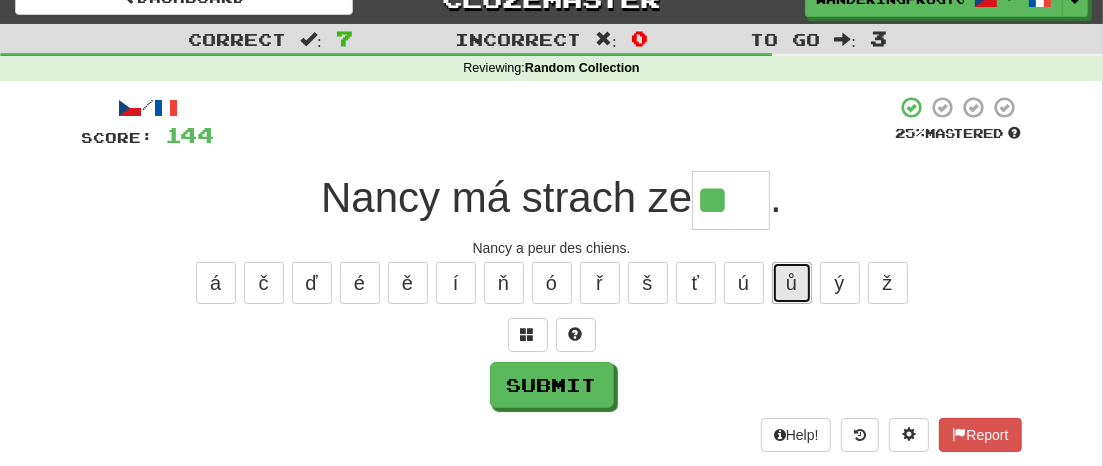 click on "ů" at bounding box center (792, 283) 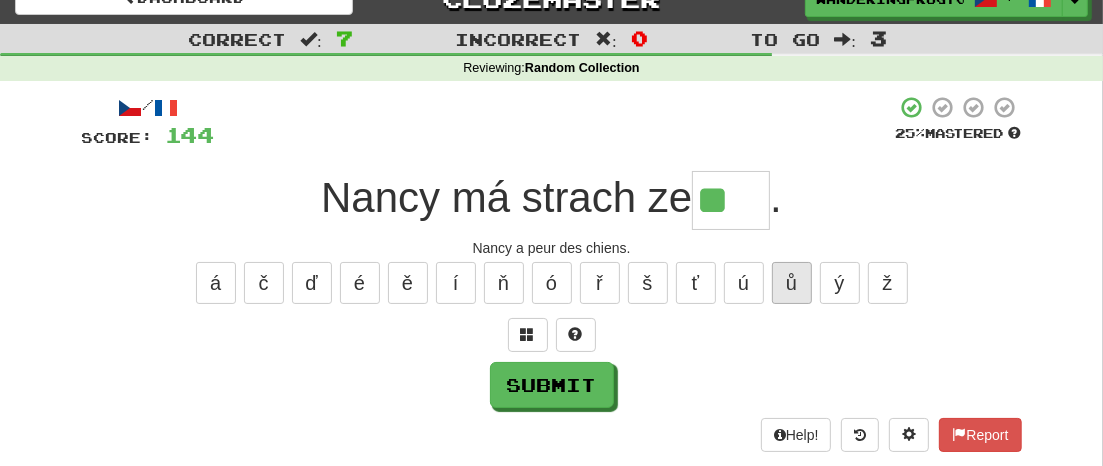 type on "***" 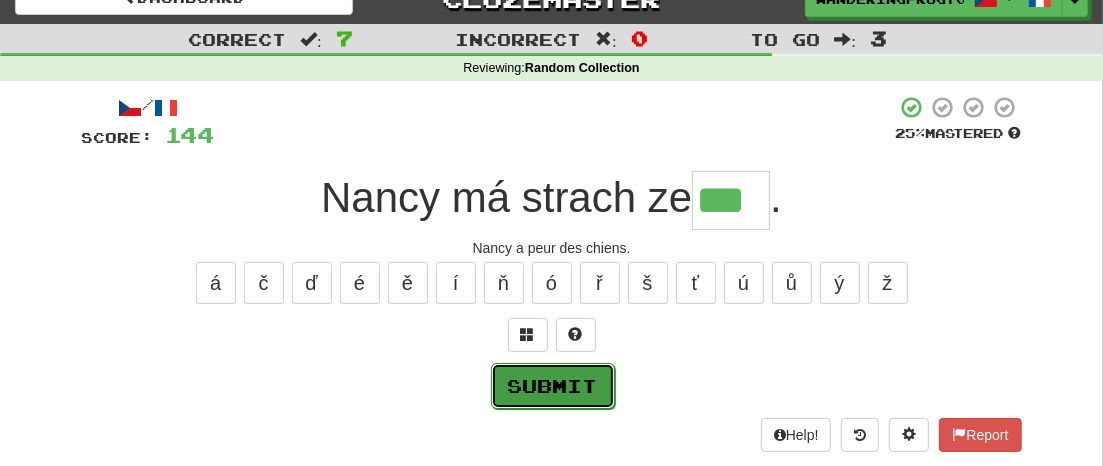 click on "Submit" at bounding box center (553, 386) 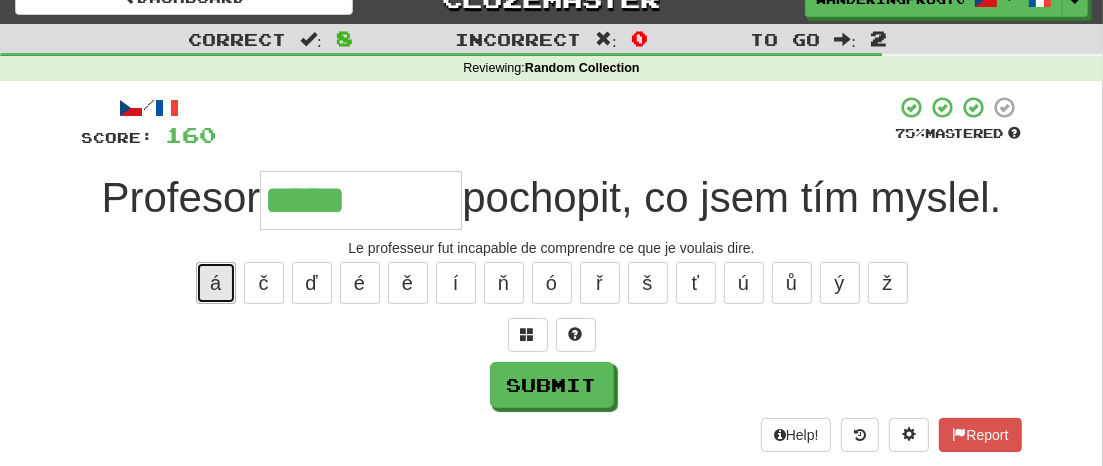 click on "á" at bounding box center [216, 283] 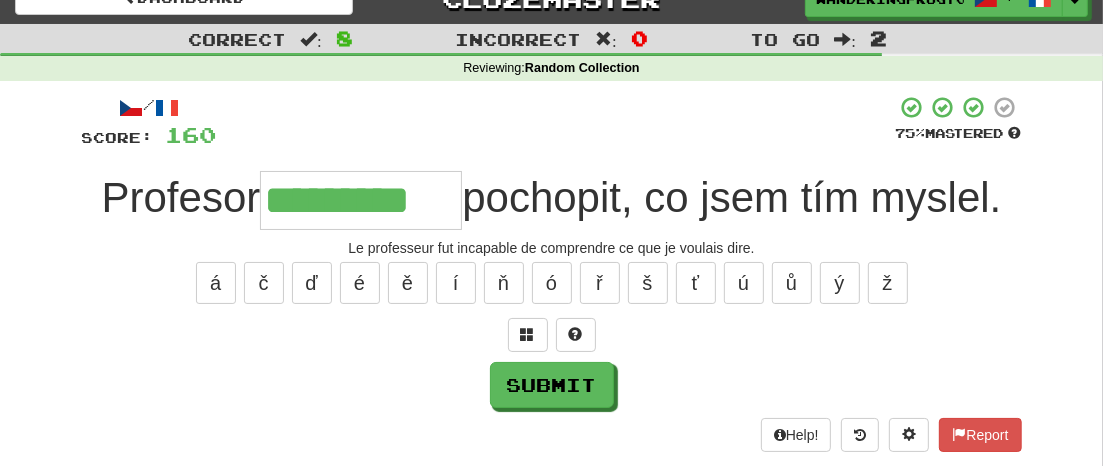 type on "*********" 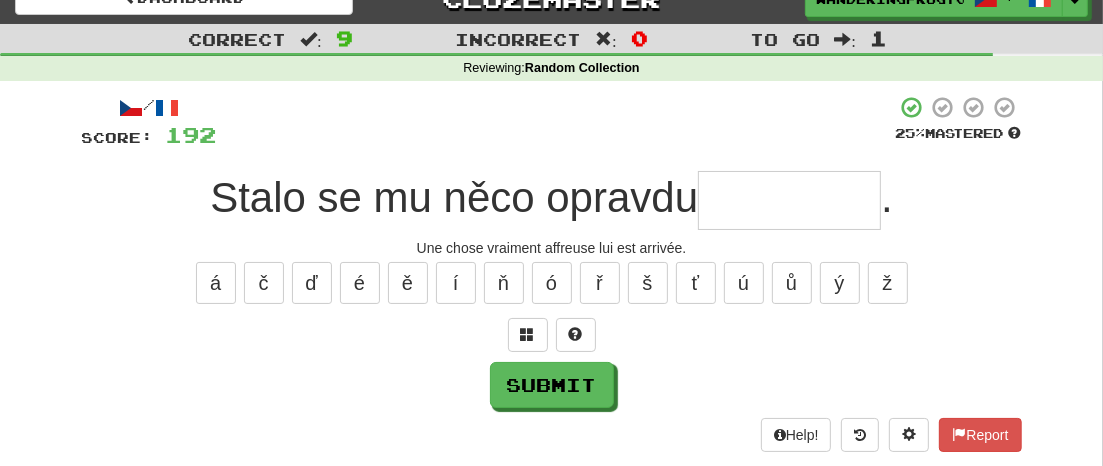 type on "*" 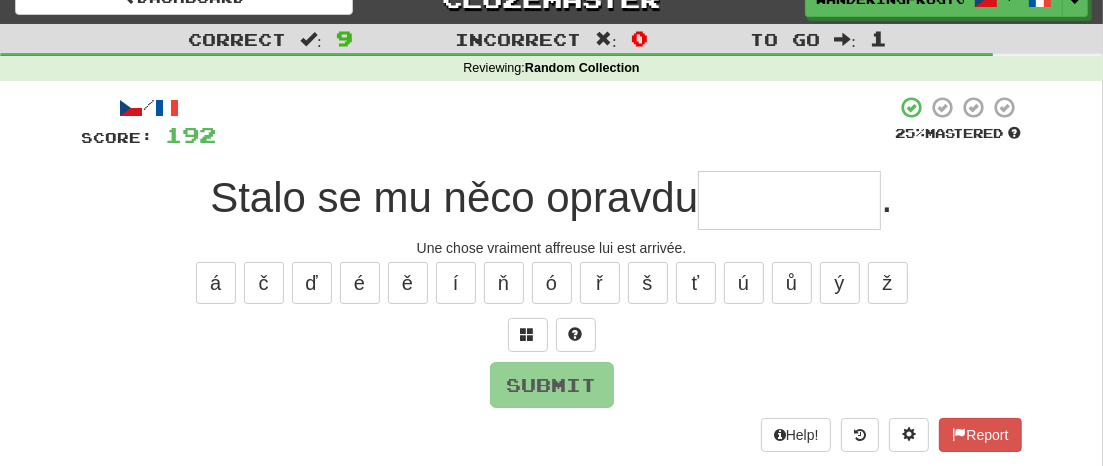 type on "*" 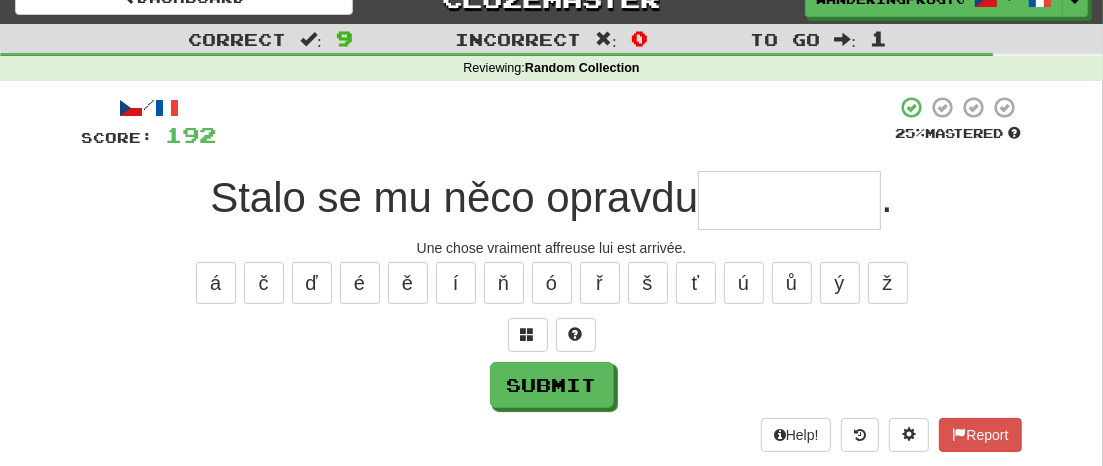 type on "*" 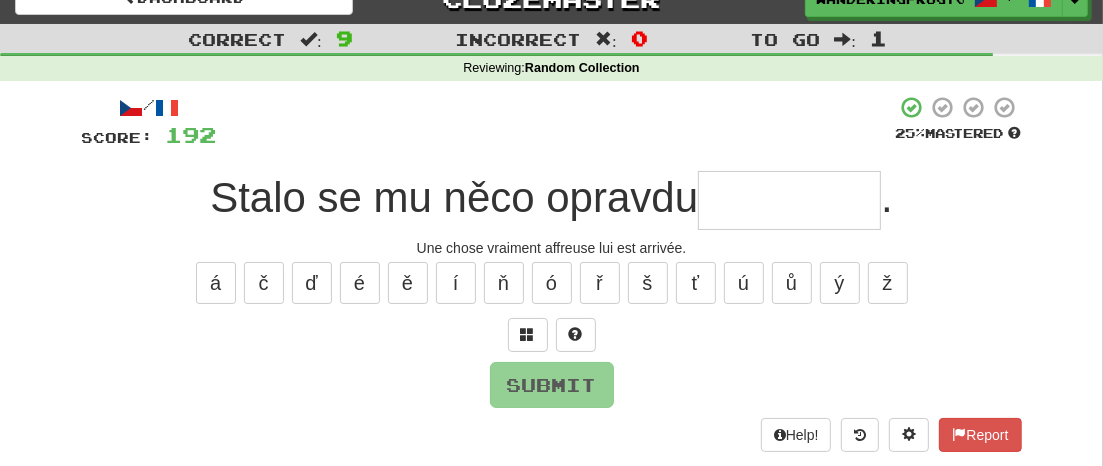 type on "*" 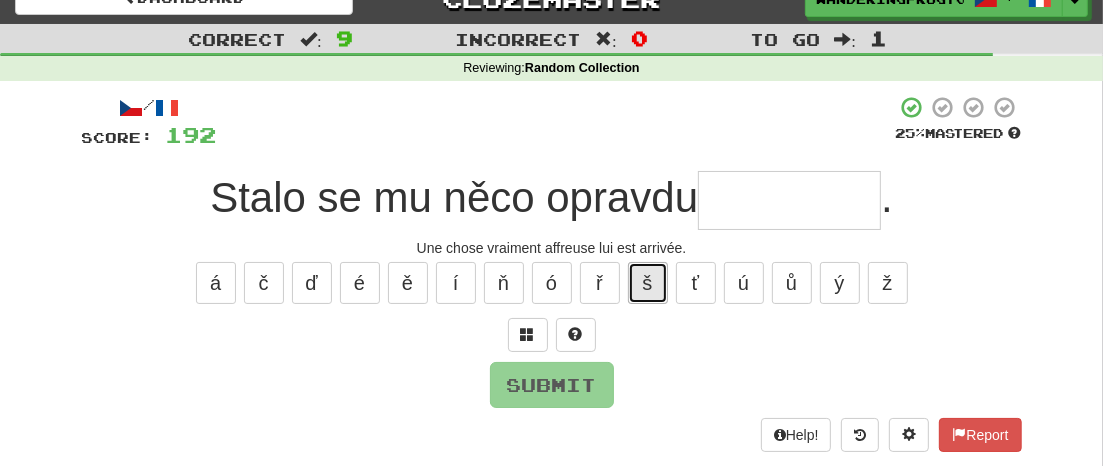 click on "š" at bounding box center [648, 283] 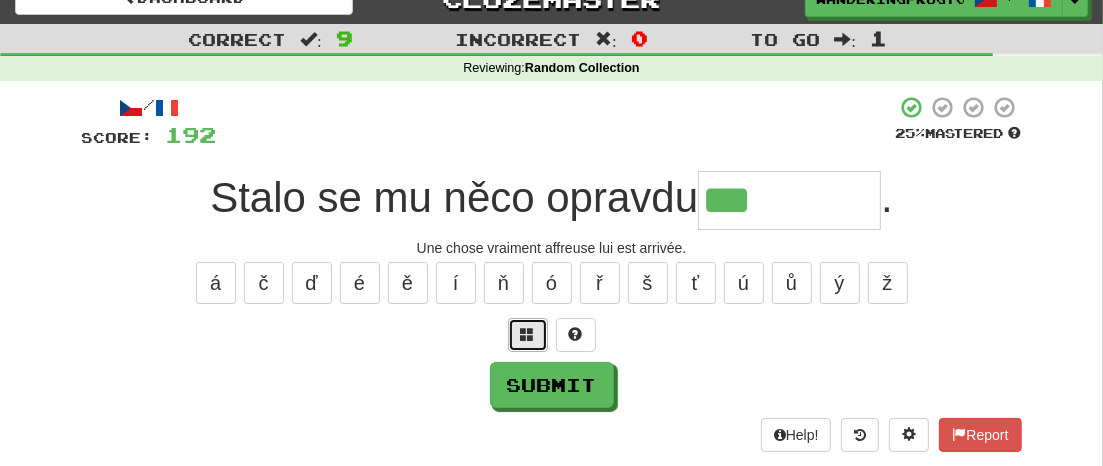 click at bounding box center [528, 334] 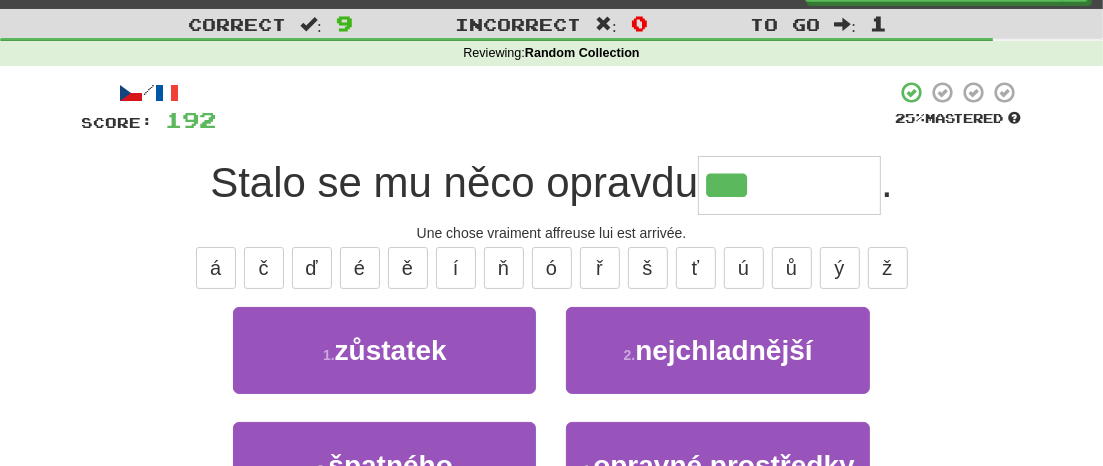 scroll, scrollTop: 33, scrollLeft: 0, axis: vertical 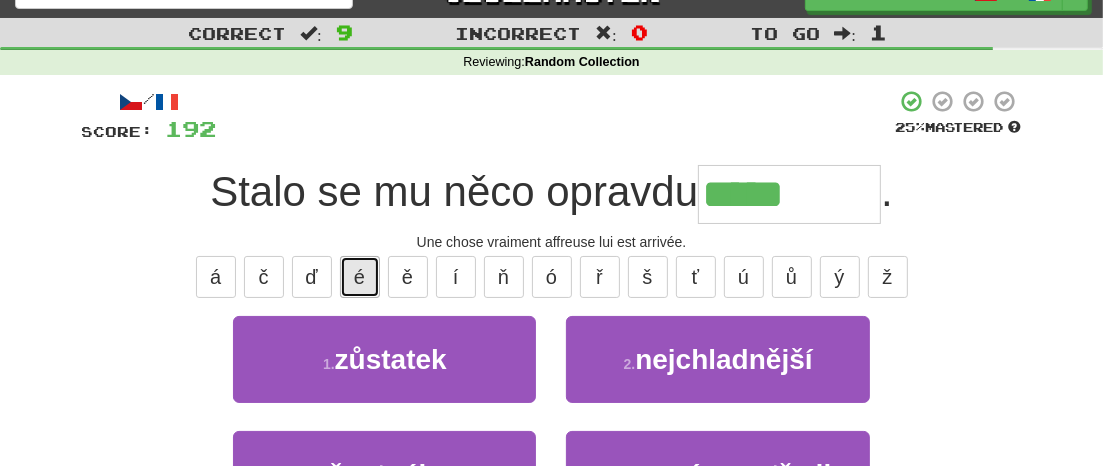 click on "é" at bounding box center [360, 277] 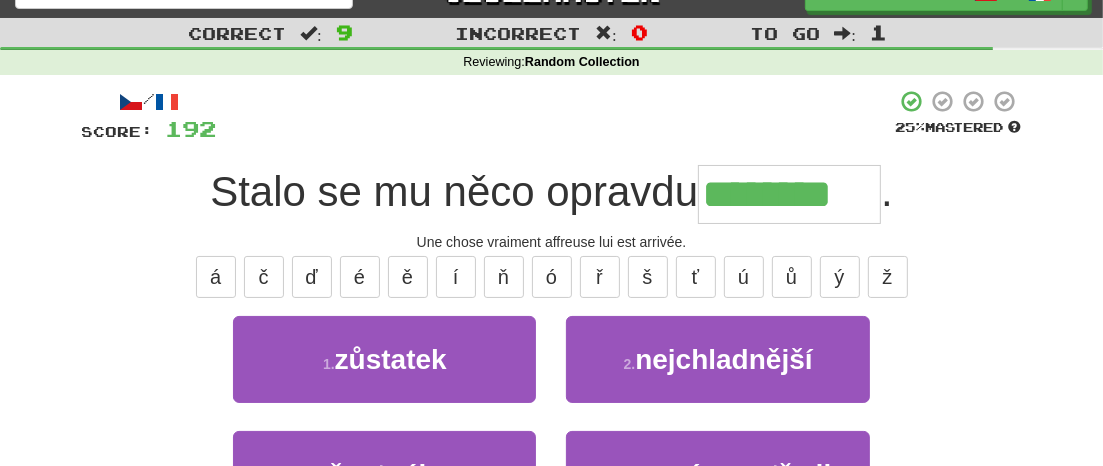 type on "********" 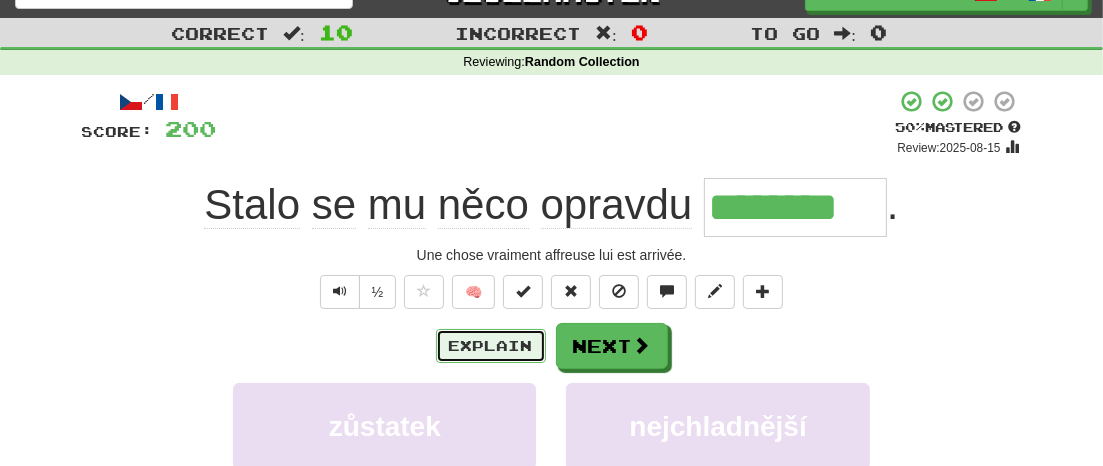click on "Explain" at bounding box center (491, 346) 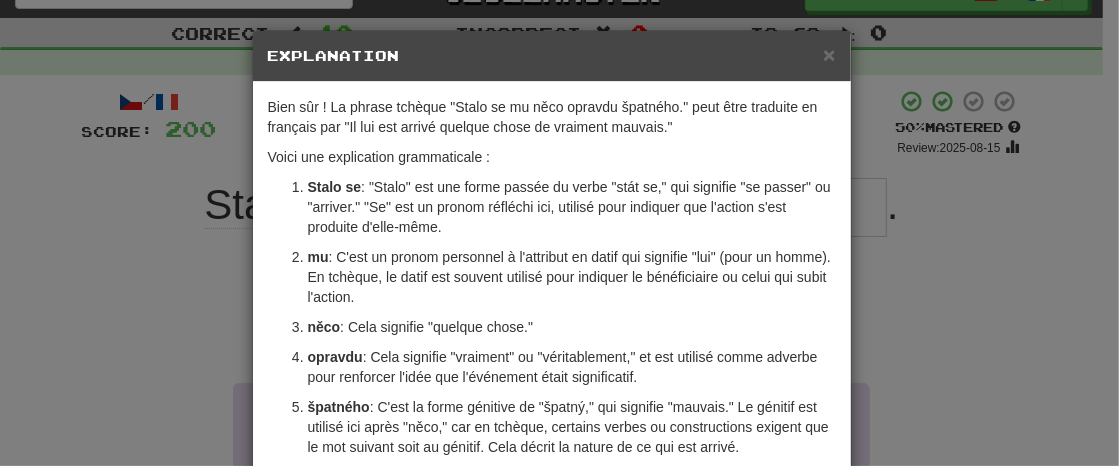 click on "× Explanation Bien sûr ! La phrase tchèque "Stalo se mu něco opravdu špatného." peut être traduite en français par "Il lui est arrivé quelque chose de vraiment mauvais."
Voici une explication grammaticale :
Stalo se  : "Stalo" est une forme passée du verbe "stát se," qui signifie "se passer" ou "arriver." "Se" est un pronom réfléchi ici, utilisé pour indiquer que l'action s'est produite d'elle-même.
mu  : C'est un pronom personnel à l'attribut en datif qui signifie "lui" (pour un homme). En tchèque, le datif est souvent utilisé pour indiquer le bénéficiaire ou celui qui subit l'action.
něco  : Cela signifie "quelque chose."
opravdu  : Cela signifie "vraiment" ou "véritablement," et est utilisé comme adverbe pour renforcer l'idée que l'événement était significatif.
špatného
J'espère que cela aide à comprendre la structure et le sens de la phrase en tchèque ! In beta. Generated by ChatGPT. Like it? Hate it?  Let us know ! Close" at bounding box center (559, 233) 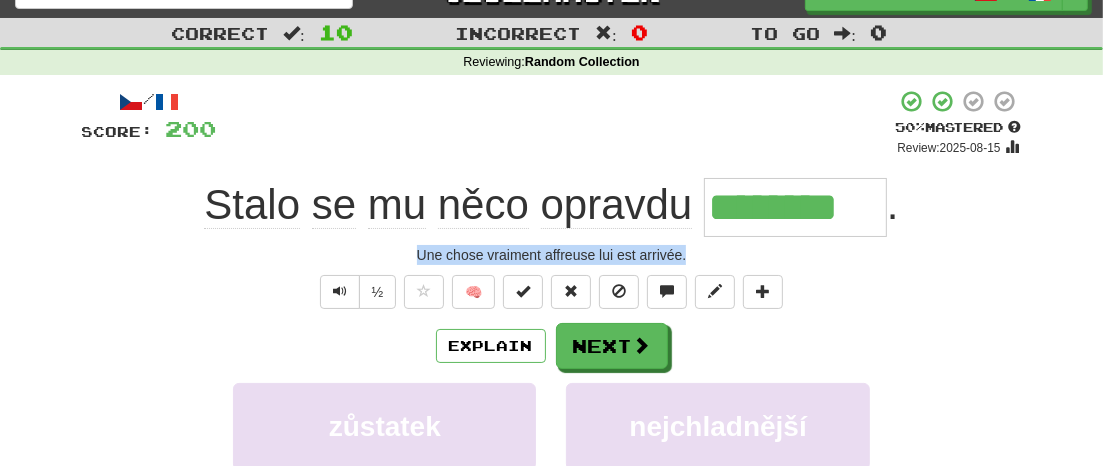 drag, startPoint x: 685, startPoint y: 247, endPoint x: 421, endPoint y: 246, distance: 264.0019 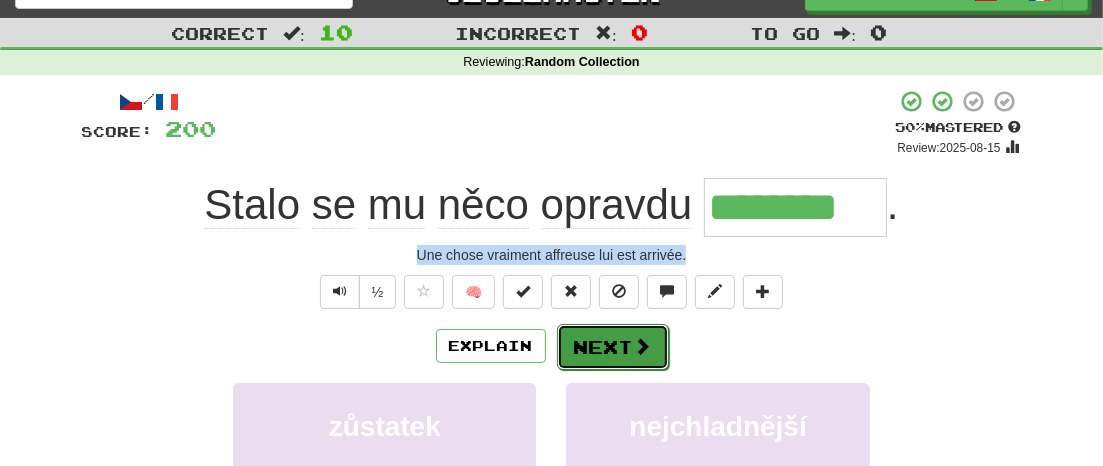 click on "Next" at bounding box center [613, 347] 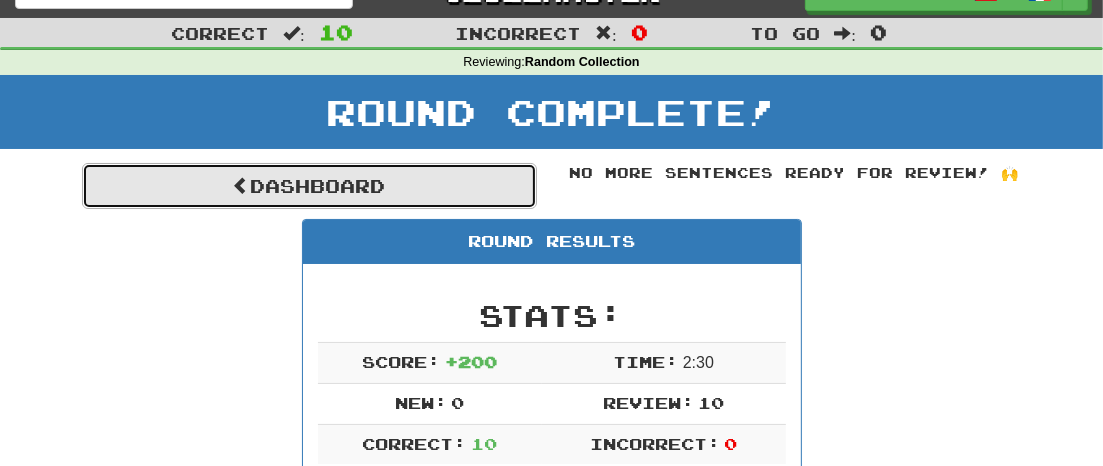click on "Dashboard" at bounding box center [309, 186] 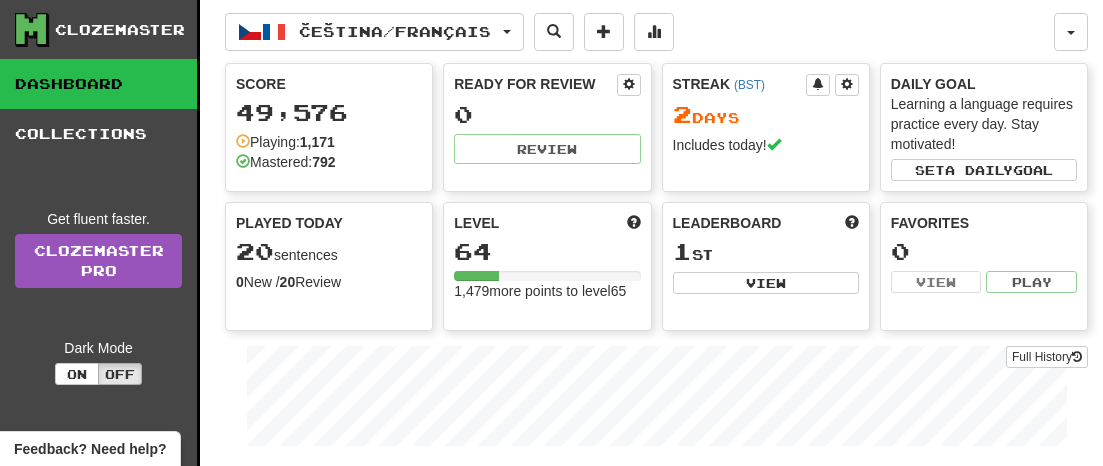 scroll, scrollTop: 0, scrollLeft: 0, axis: both 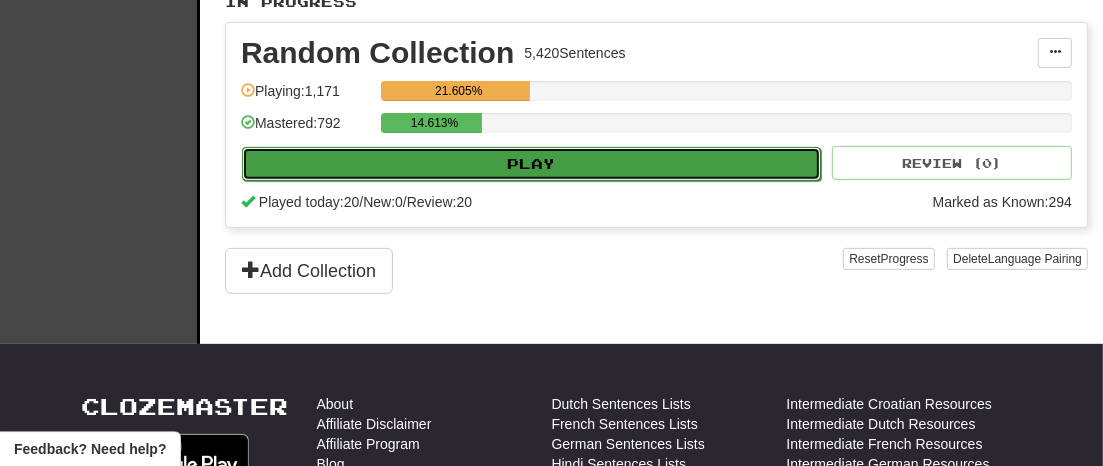click on "Play" at bounding box center [531, 164] 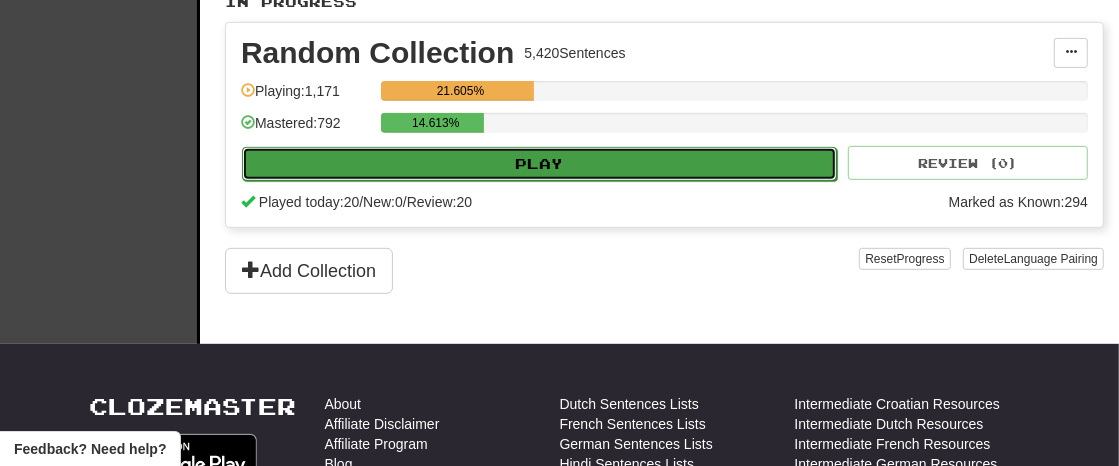 select on "**" 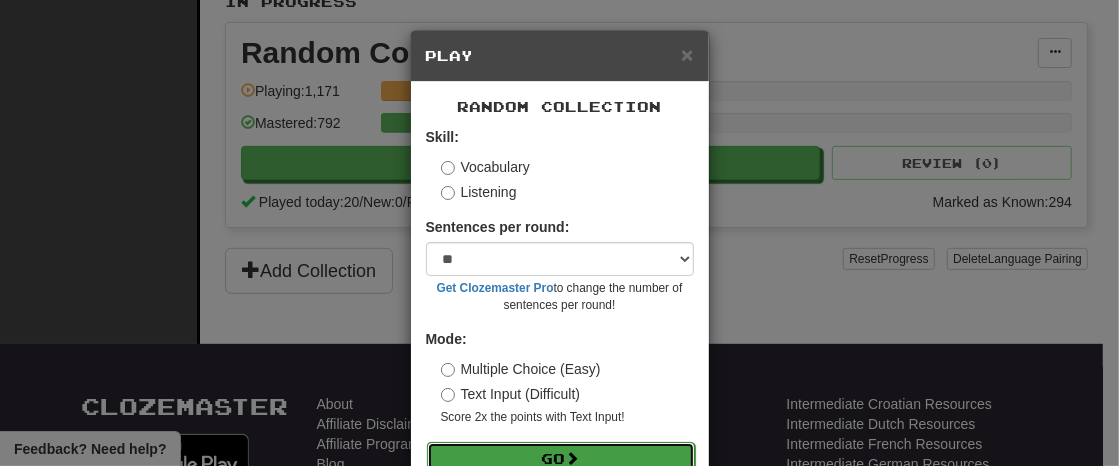 click on "Go" at bounding box center (561, 459) 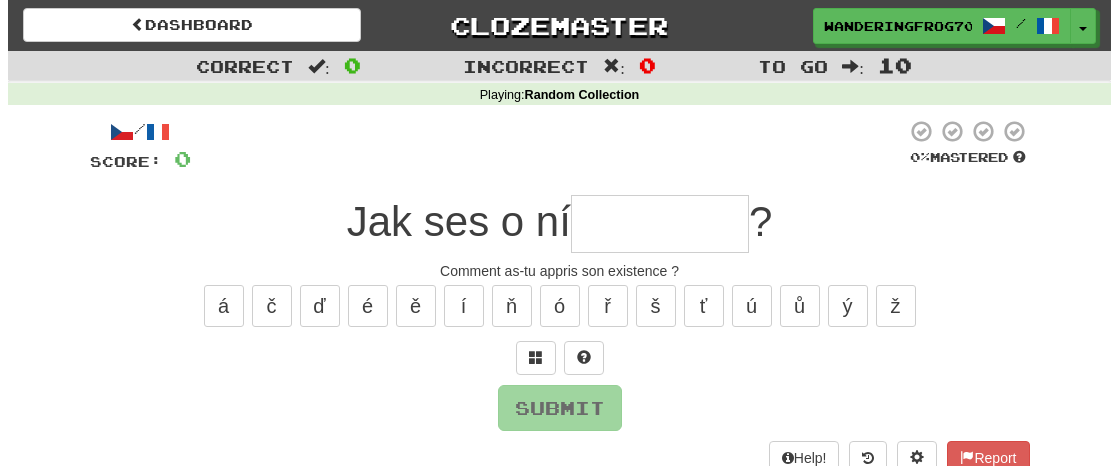 scroll, scrollTop: 0, scrollLeft: 0, axis: both 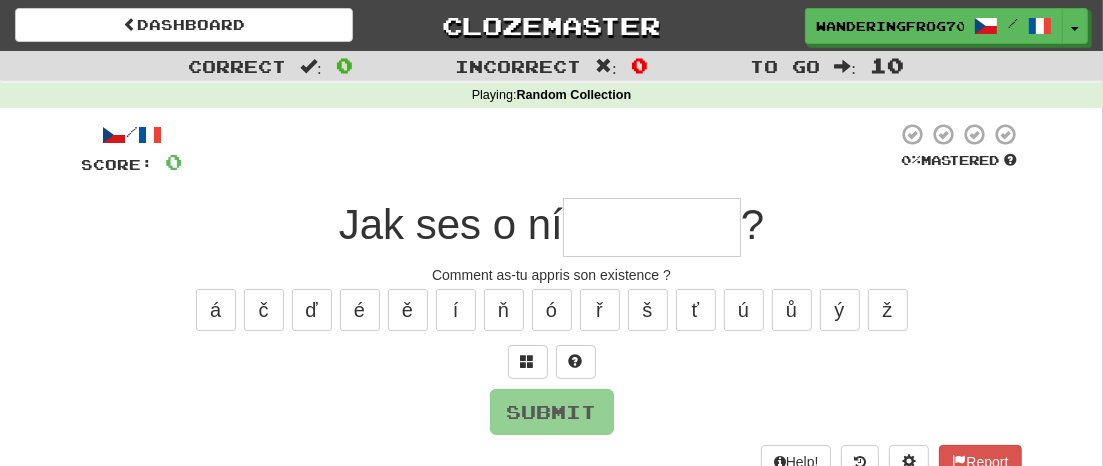 type on "*" 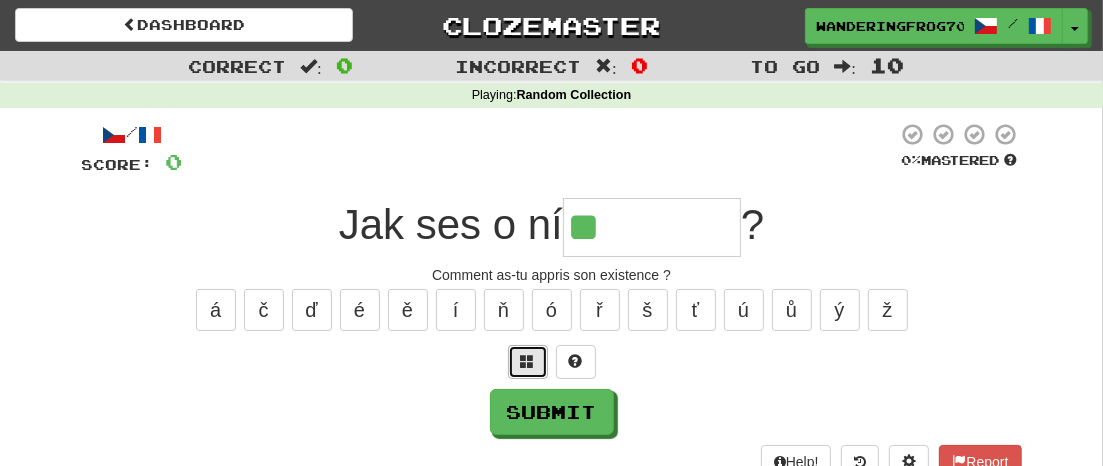 click at bounding box center [528, 361] 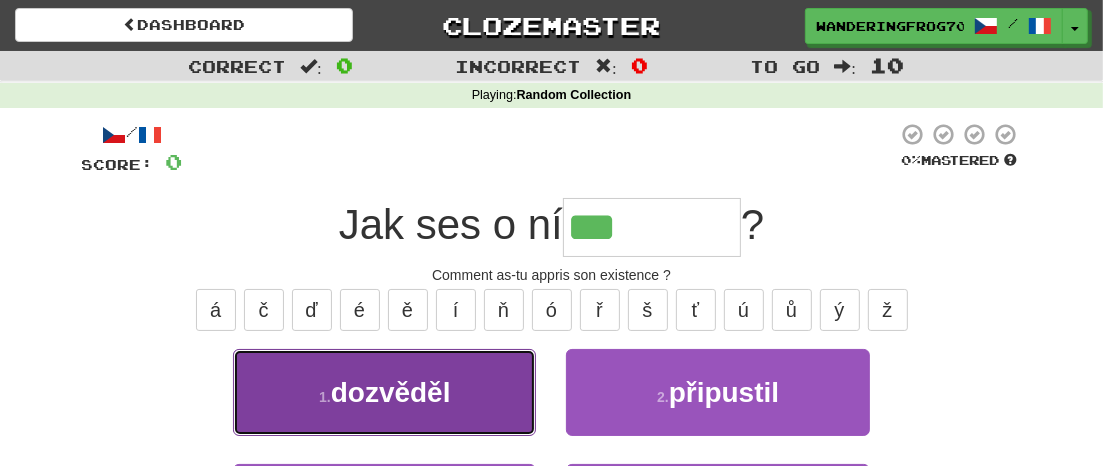 click on "dozvěděl" at bounding box center (391, 392) 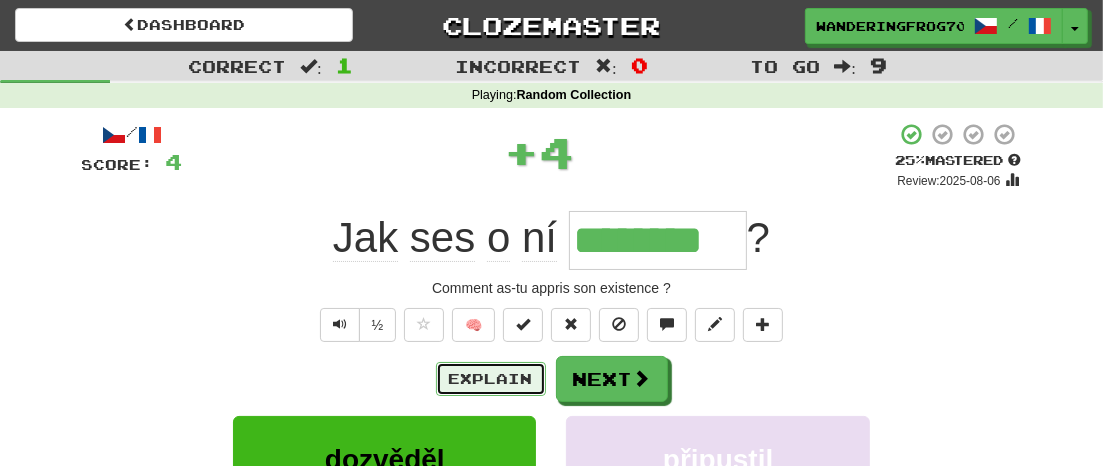 click on "Explain" at bounding box center [491, 379] 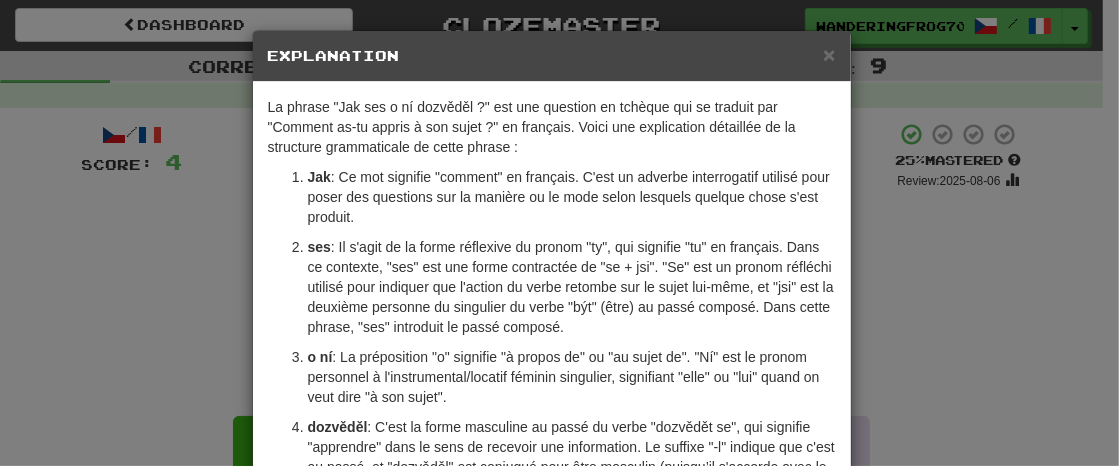 click on "× Explanation La phrase "Jak ses o ní dozvěděl ?" est une question en tchèque qui se traduit par "Comment as-tu appris à son sujet ?" en français. Voici une explication détaillée de la structure grammaticale de cette phrase :
Jak  : Ce mot signifie "comment" en français. C'est un adverbe interrogatif utilisé pour poser des questions sur la manière ou le mode selon lesquels quelque chose s'est produit.
ses  : Il s'agit de la forme réflexive du pronom "ty", qui signifie "tu" en français. Dans ce contexte, "ses" est une forme contractée de "se + jsi". "Se" est un pronom réfléchi utilisé pour indiquer que l'action du verbe retombe sur le sujet lui-même, et "jsi" est la deuxième personne du singulier du verbe "být" (être) au passé composé. Dans cette phrase, "ses" introduit le passé composé.
o ní
dozvěděl
In beta. Generated by ChatGPT. Like it? Hate it?  Let us know ! Close" at bounding box center (559, 233) 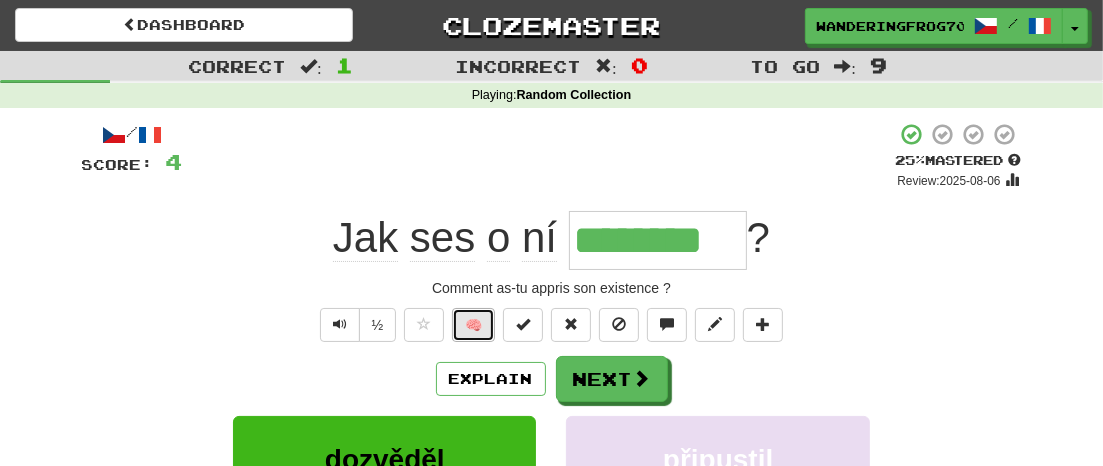 click on "🧠" at bounding box center [473, 325] 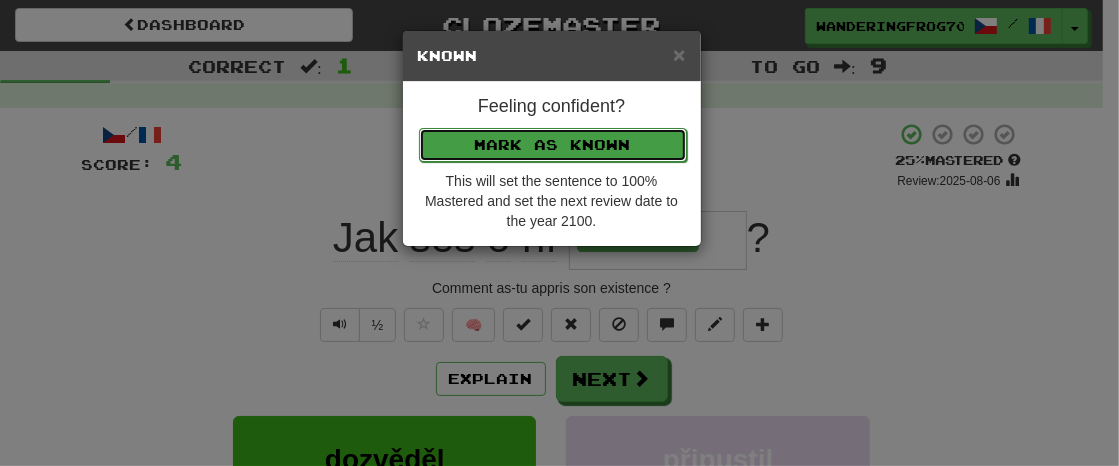 click on "Mark as Known" at bounding box center (553, 145) 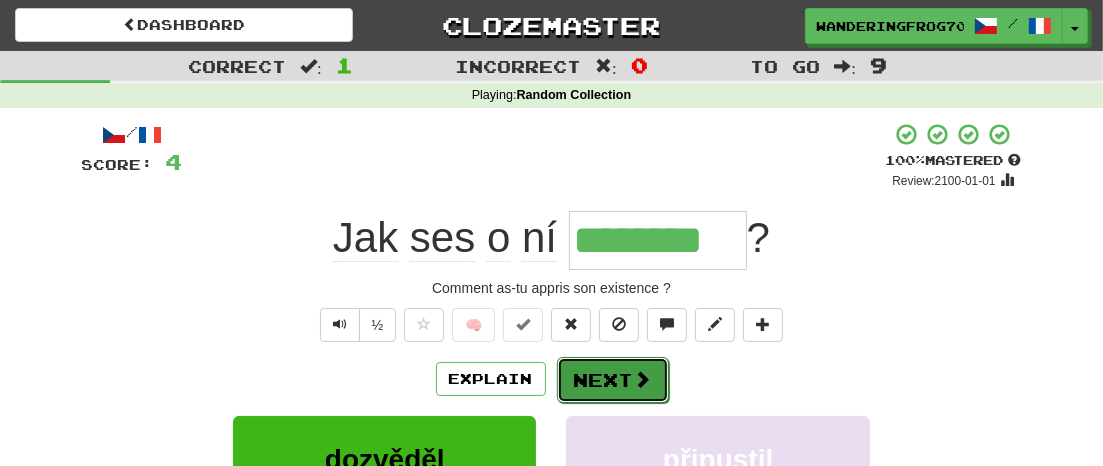 click on "Next" at bounding box center (613, 380) 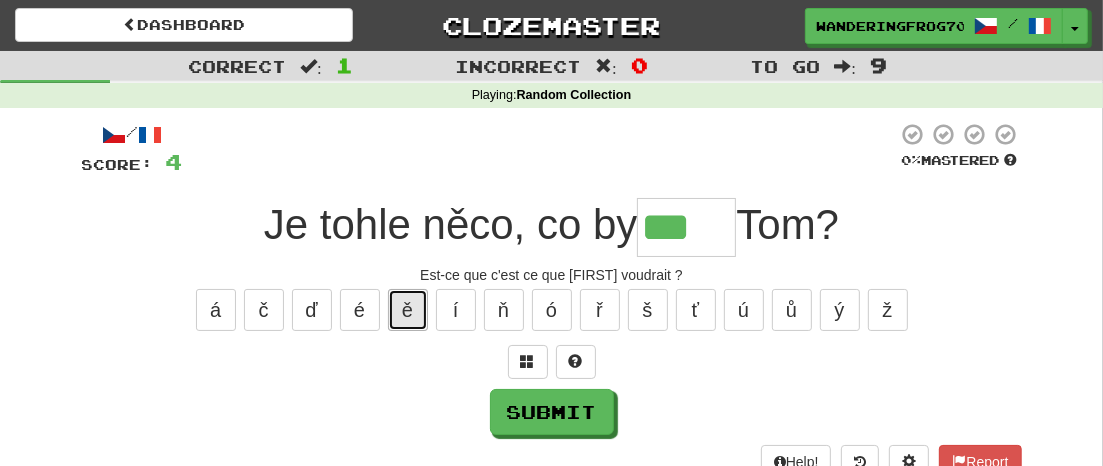 click on "ě" at bounding box center [408, 310] 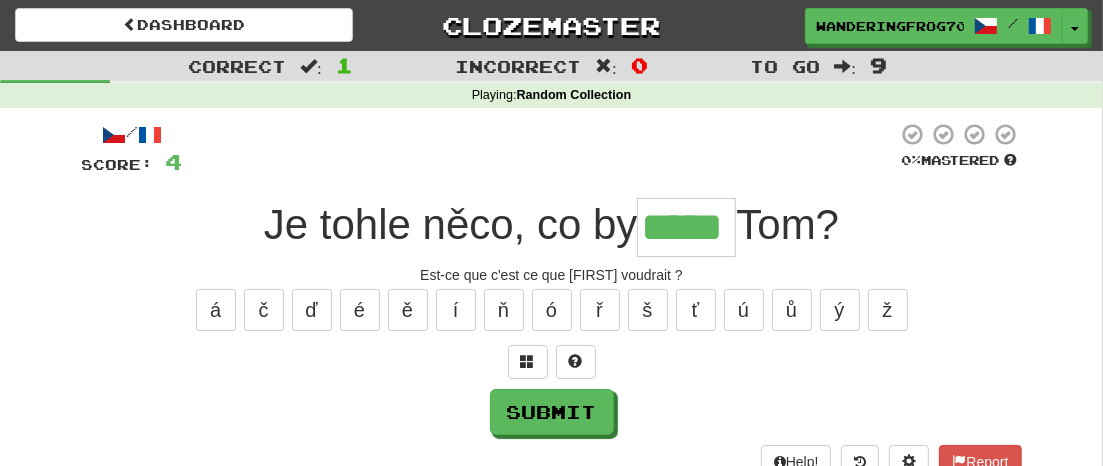 type on "*****" 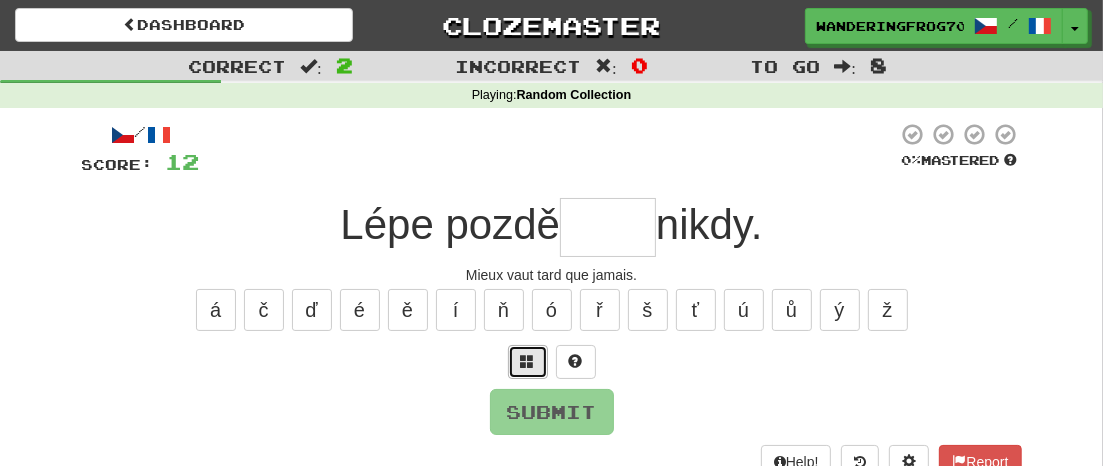 click at bounding box center (528, 361) 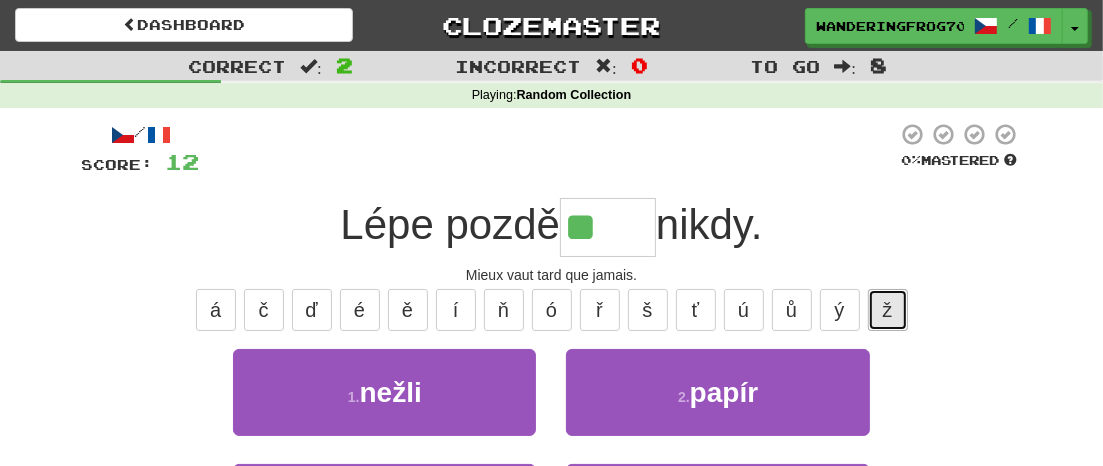 click on "ž" at bounding box center (888, 310) 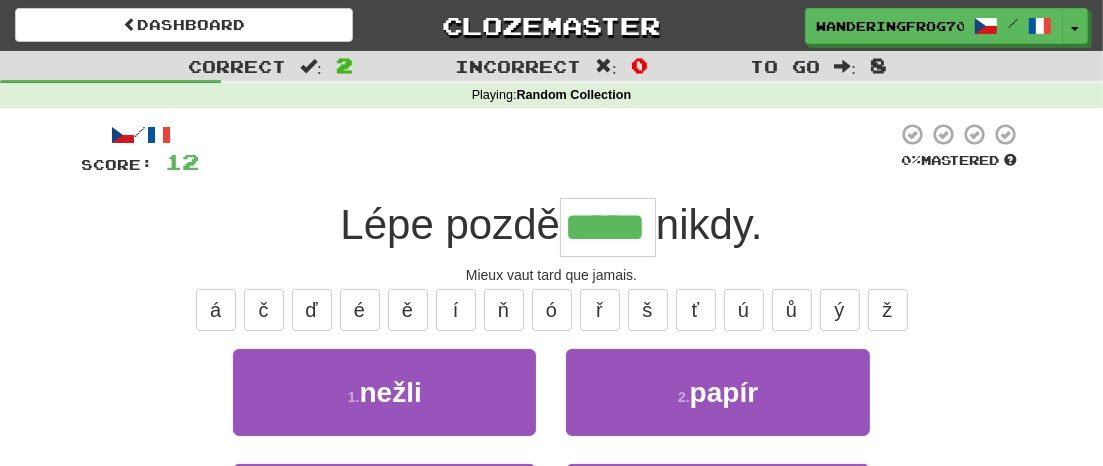 type on "*****" 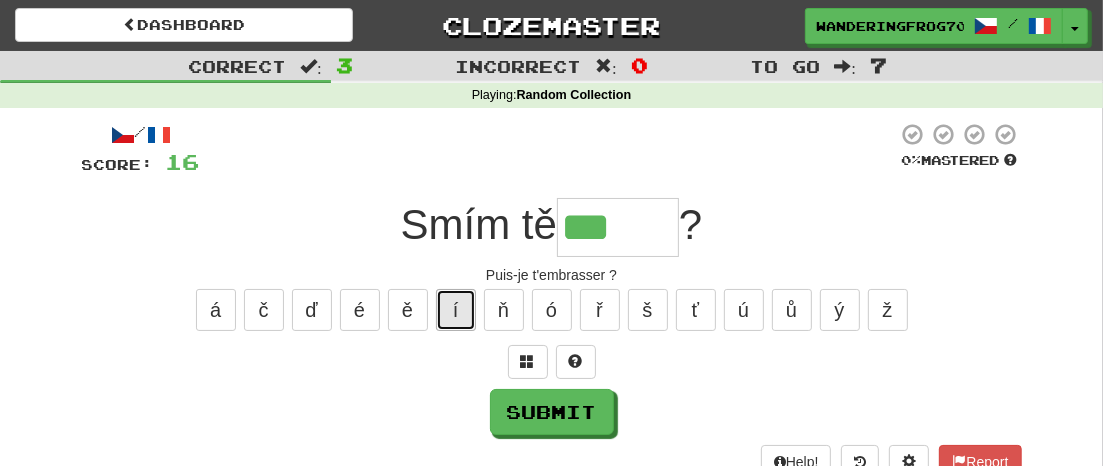 click on "í" at bounding box center [456, 310] 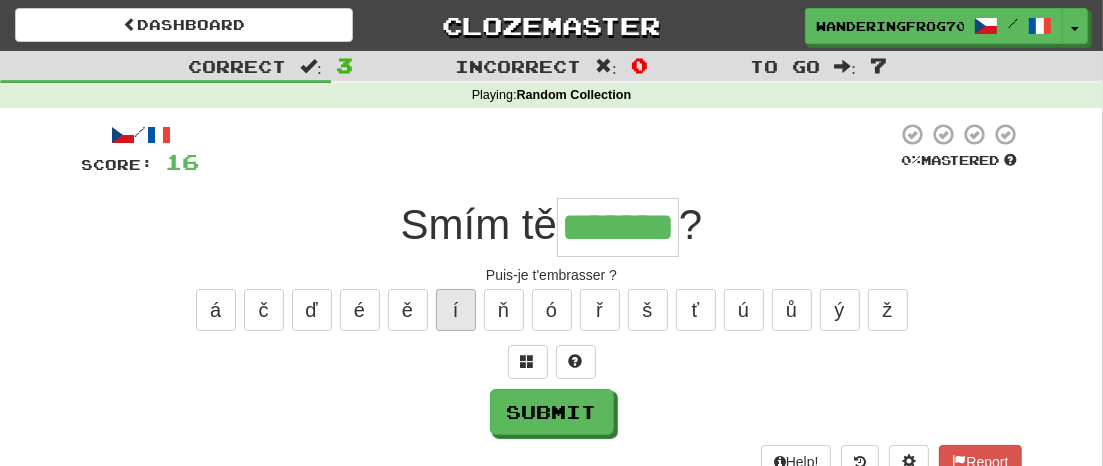 type on "*******" 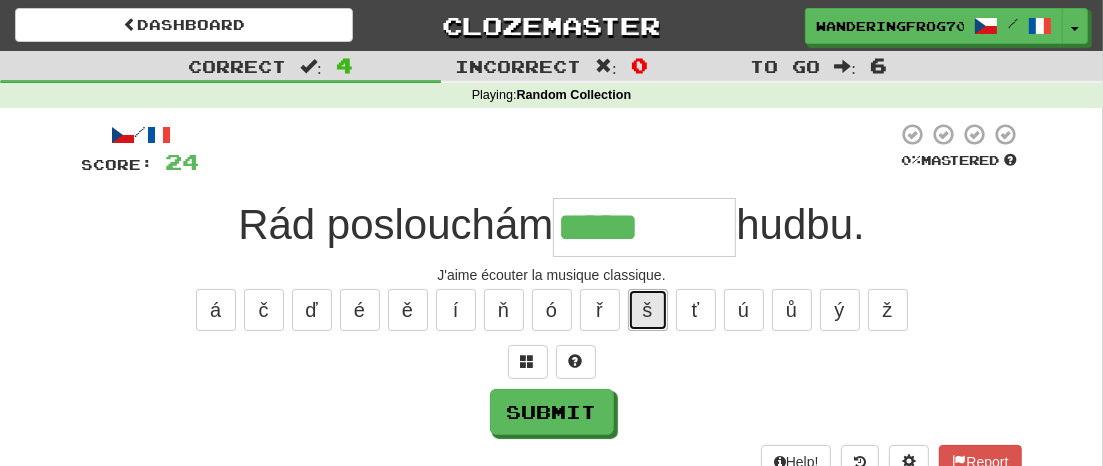 click on "š" at bounding box center [648, 310] 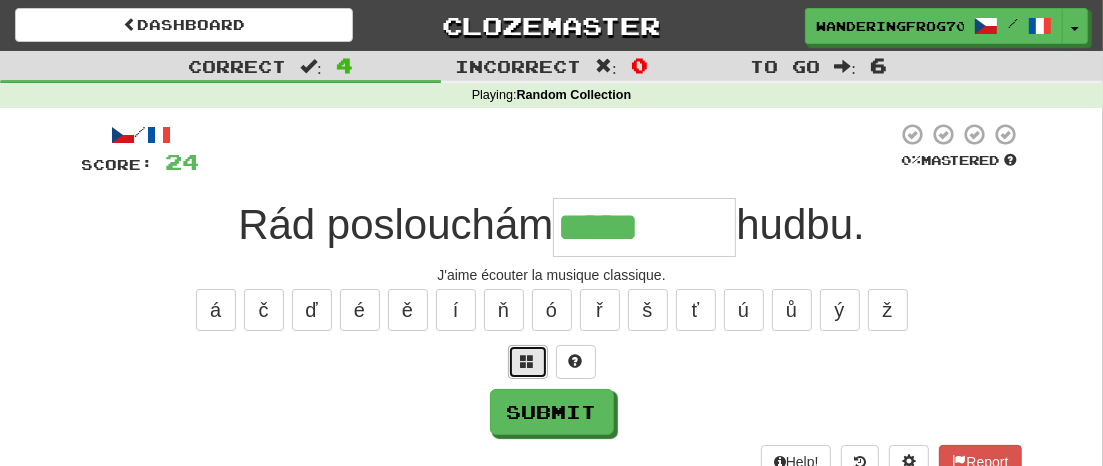 click at bounding box center (528, 362) 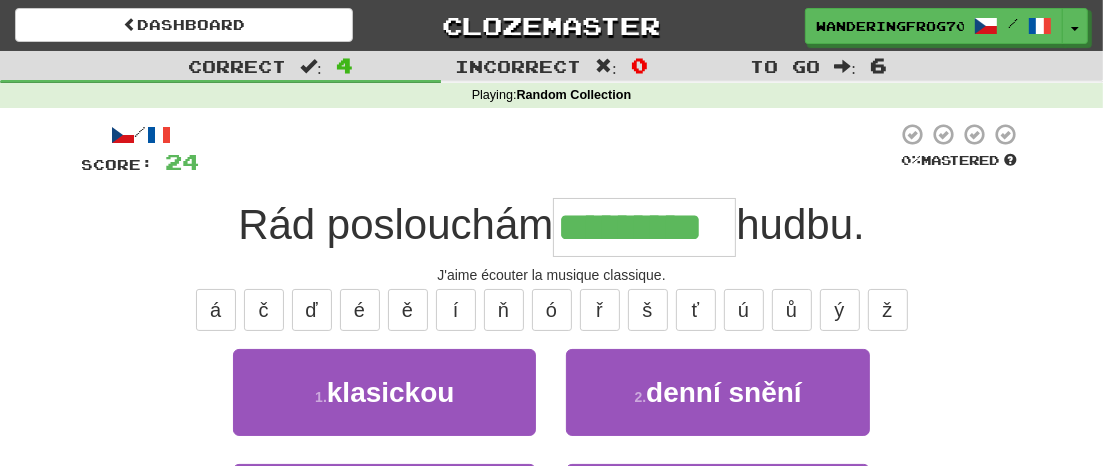 type on "*********" 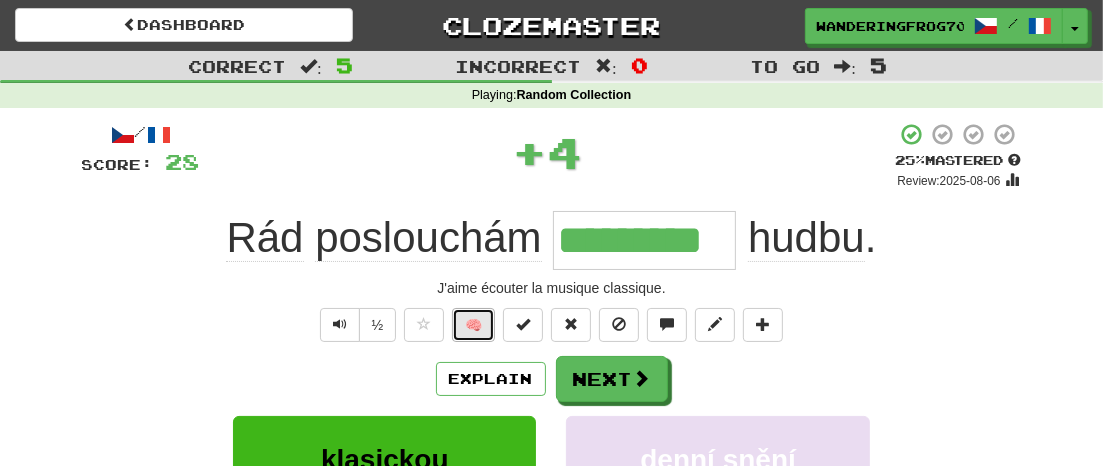 click on "🧠" at bounding box center (473, 325) 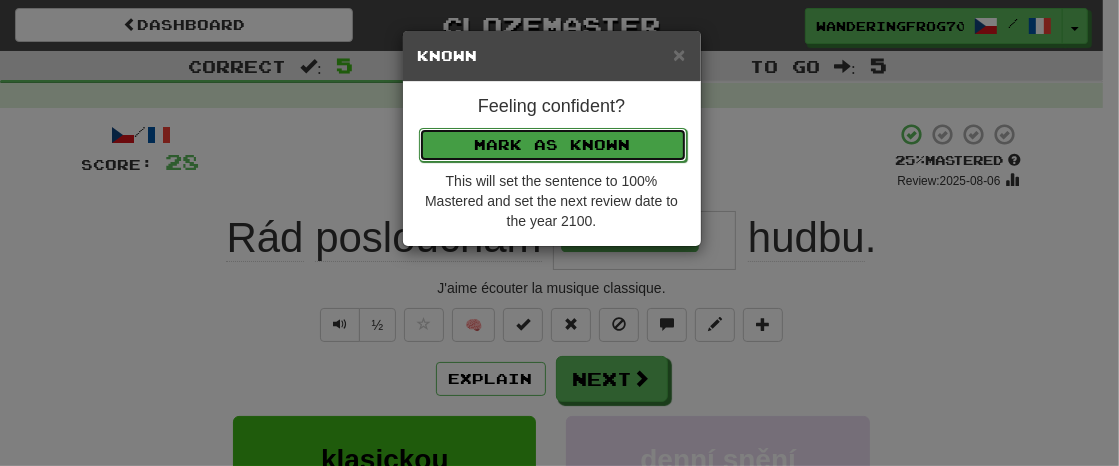 click on "Mark as Known" at bounding box center (553, 145) 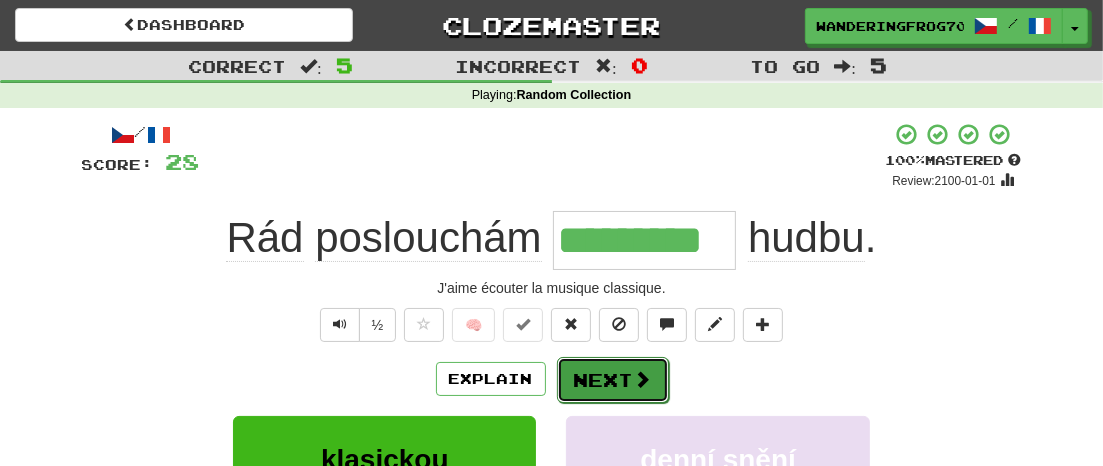 click on "Next" at bounding box center (613, 380) 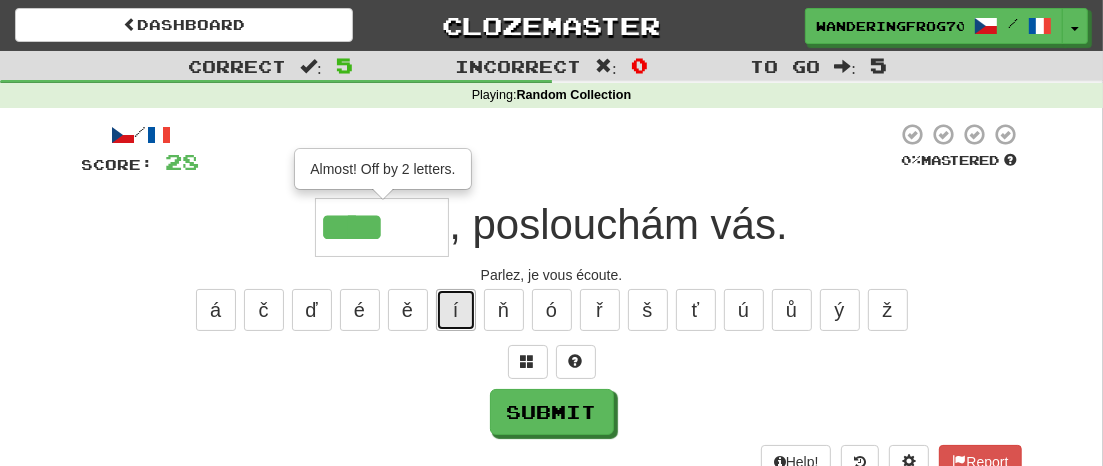 click on "í" at bounding box center [456, 310] 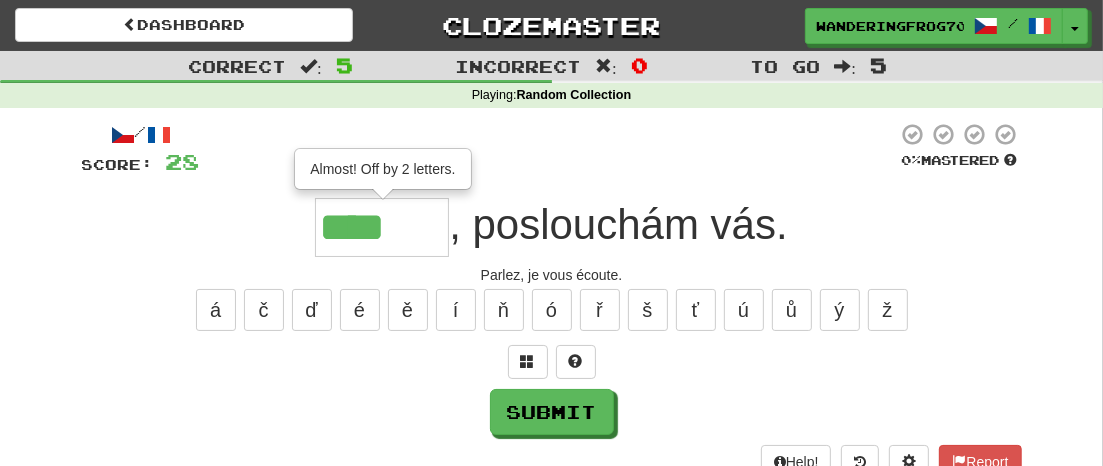 click on "****" at bounding box center (382, 227) 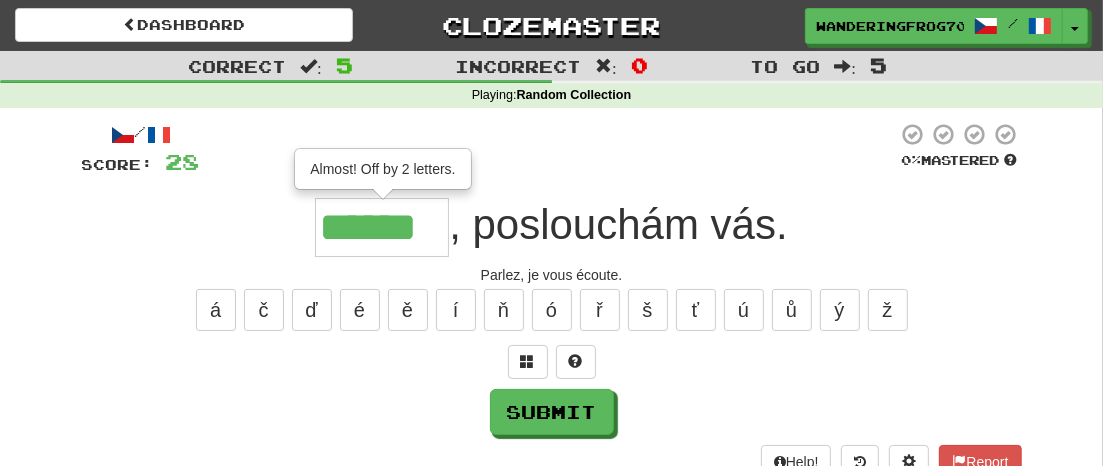 type on "******" 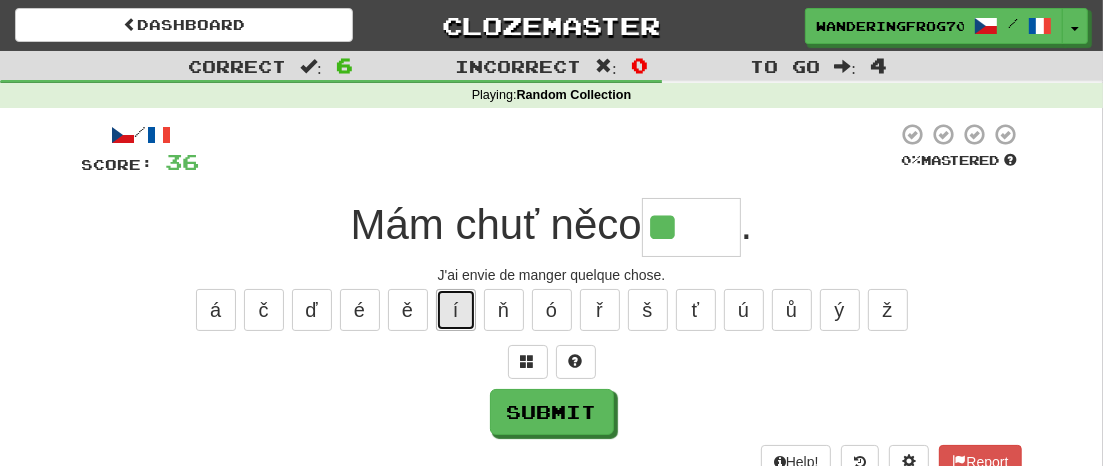 click on "í" at bounding box center [456, 310] 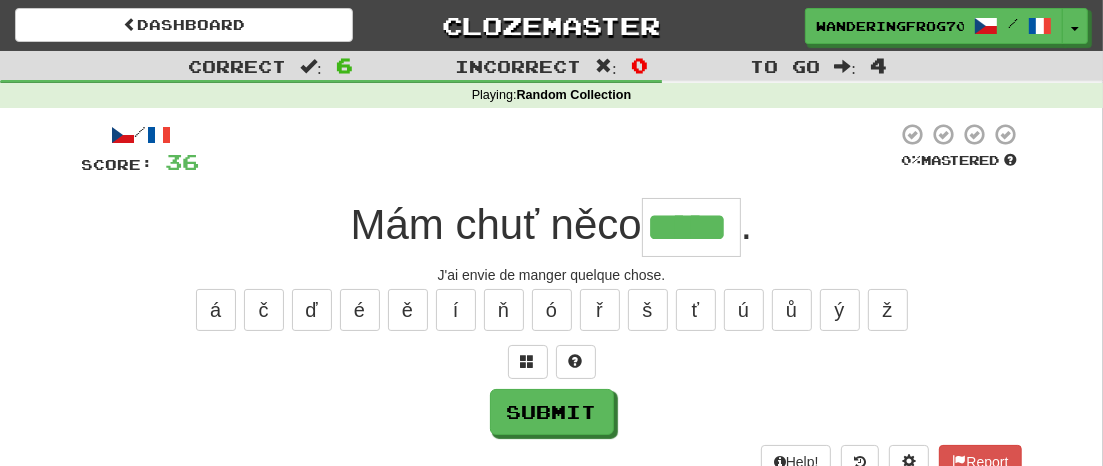 type on "*****" 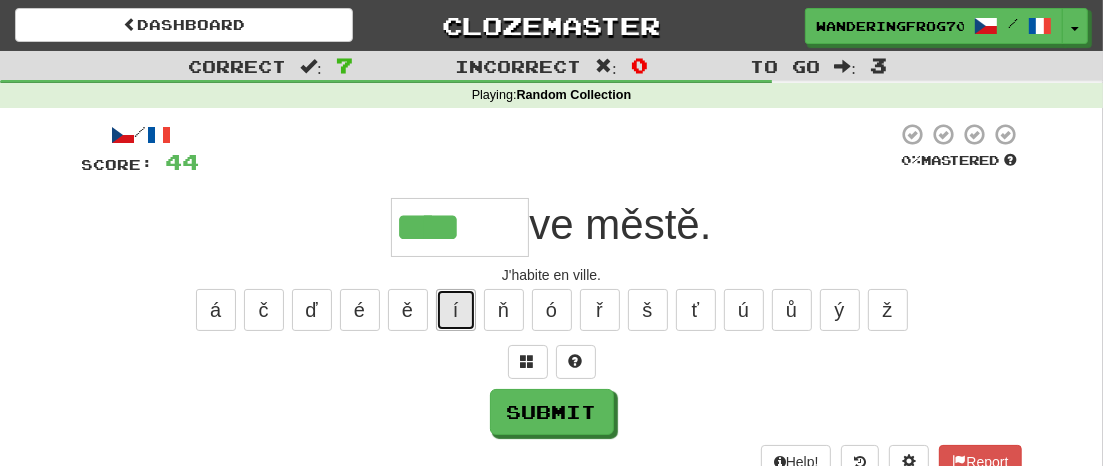 click on "í" at bounding box center (456, 310) 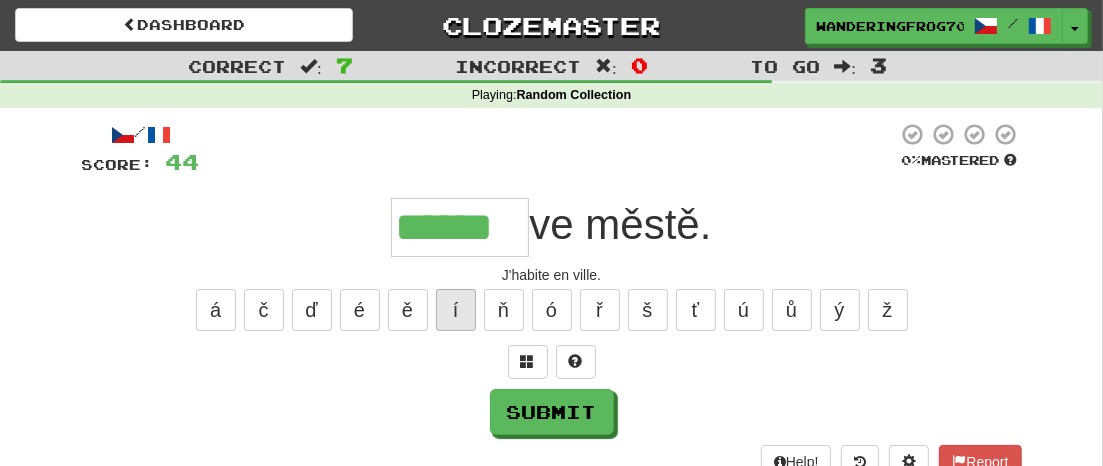 type on "******" 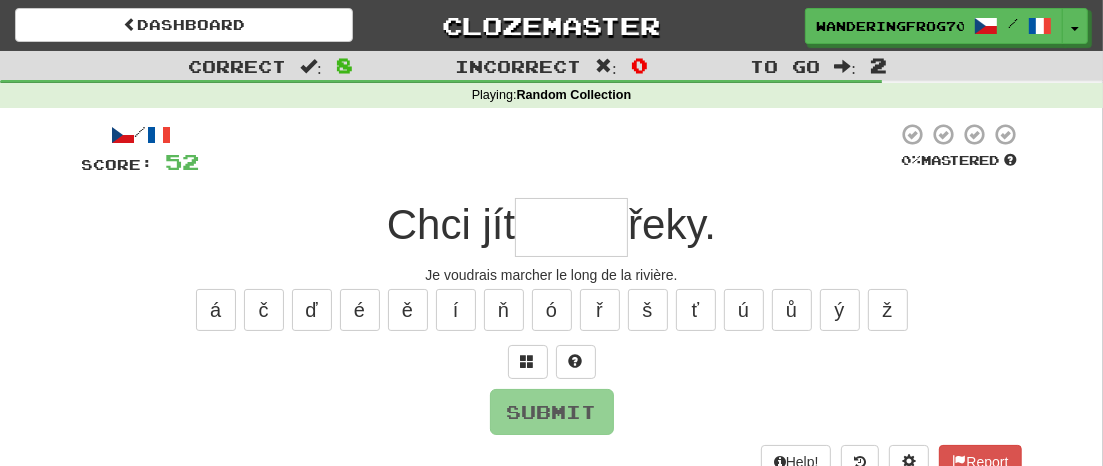 type on "*" 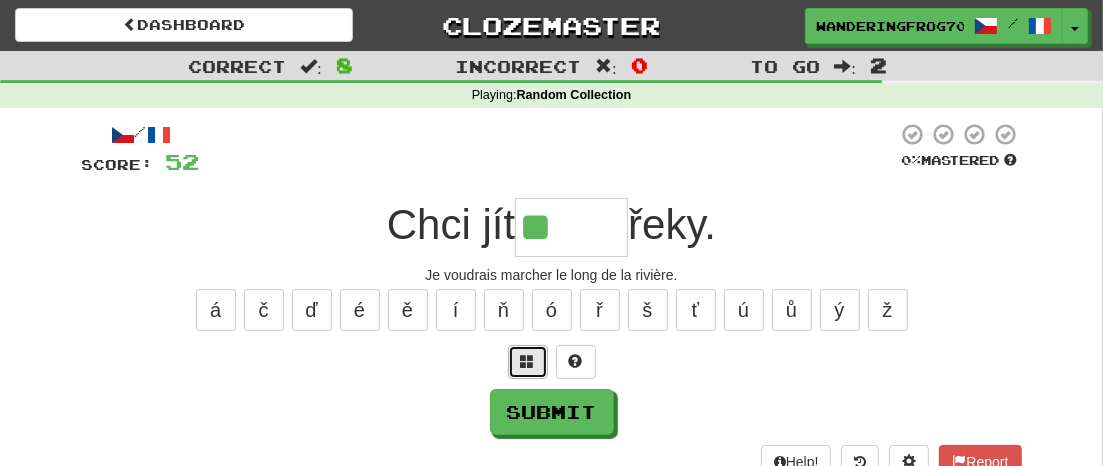 click at bounding box center (528, 361) 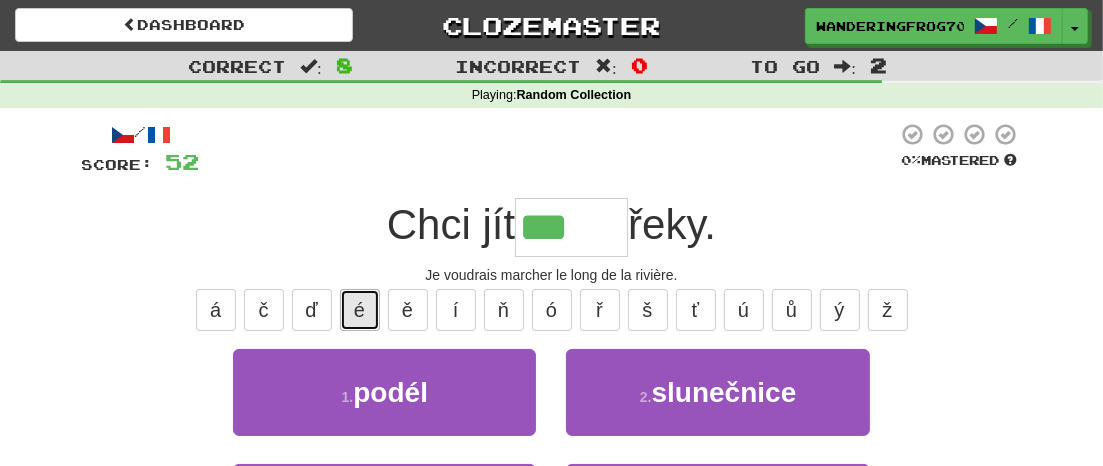 click on "é" at bounding box center (360, 310) 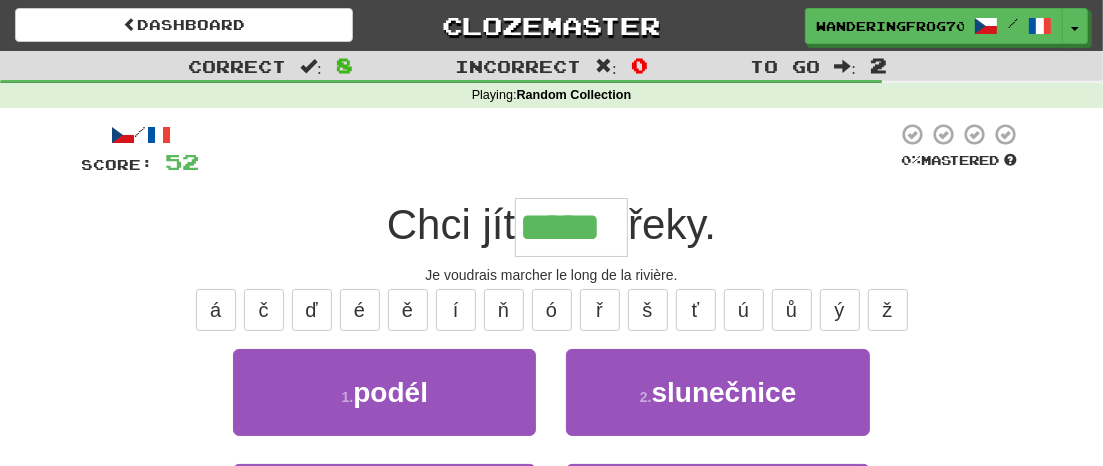 type on "*****" 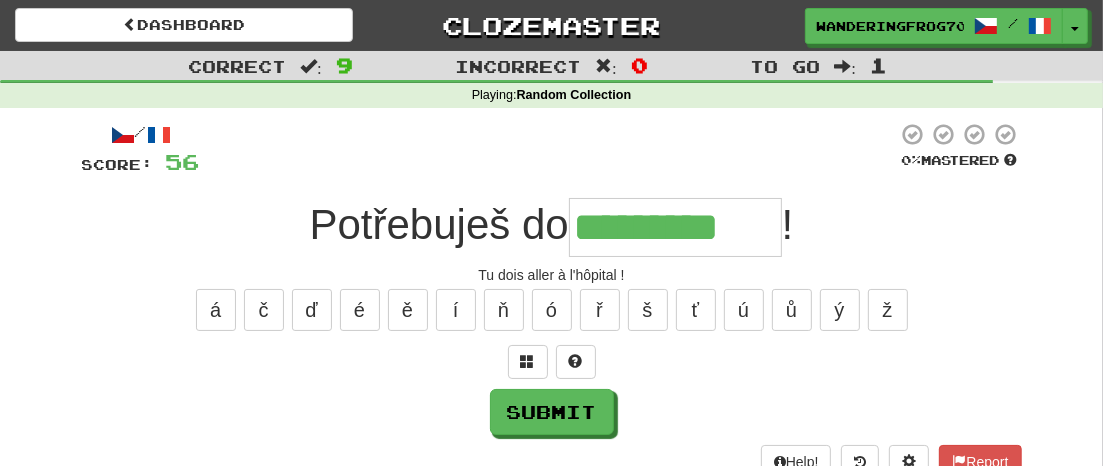 type on "*********" 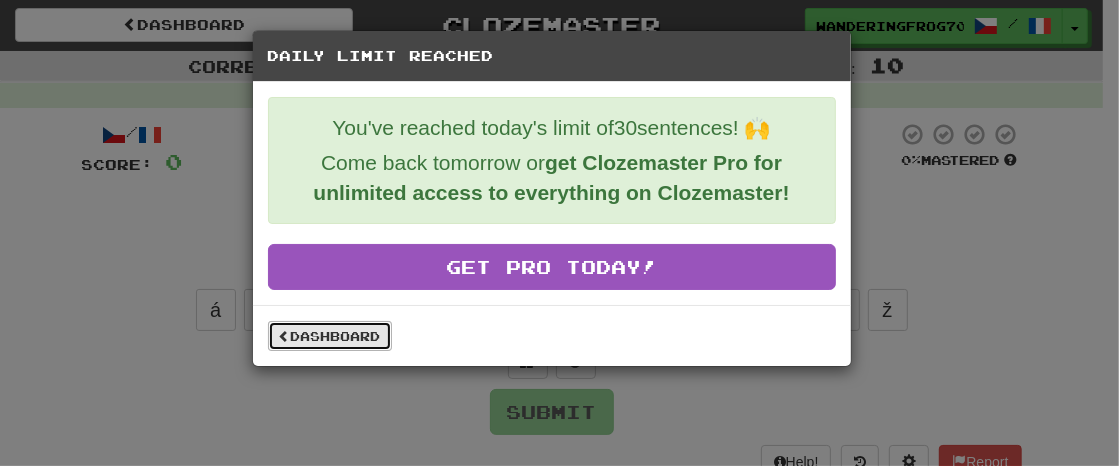 click on "Dashboard" at bounding box center [330, 336] 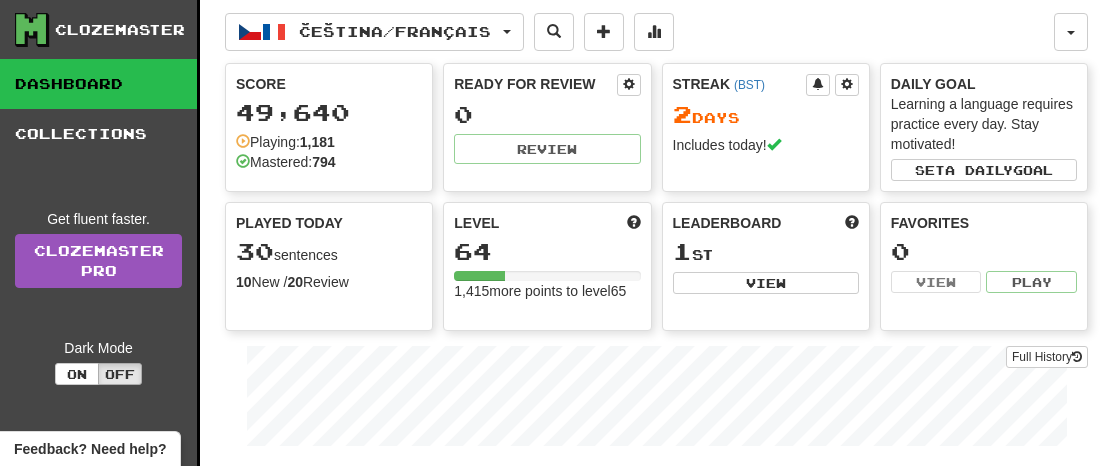 scroll, scrollTop: 0, scrollLeft: 0, axis: both 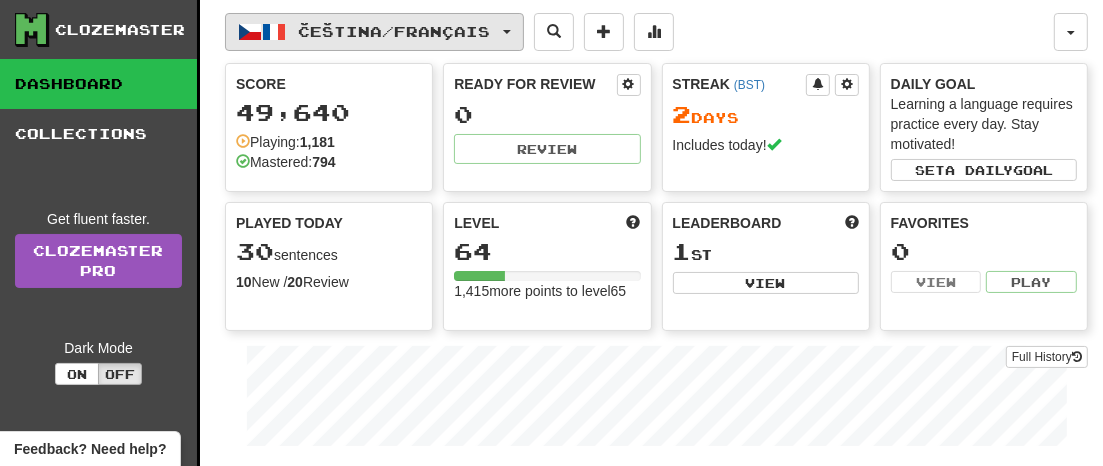 click on "Čeština  /  Français" at bounding box center [374, 32] 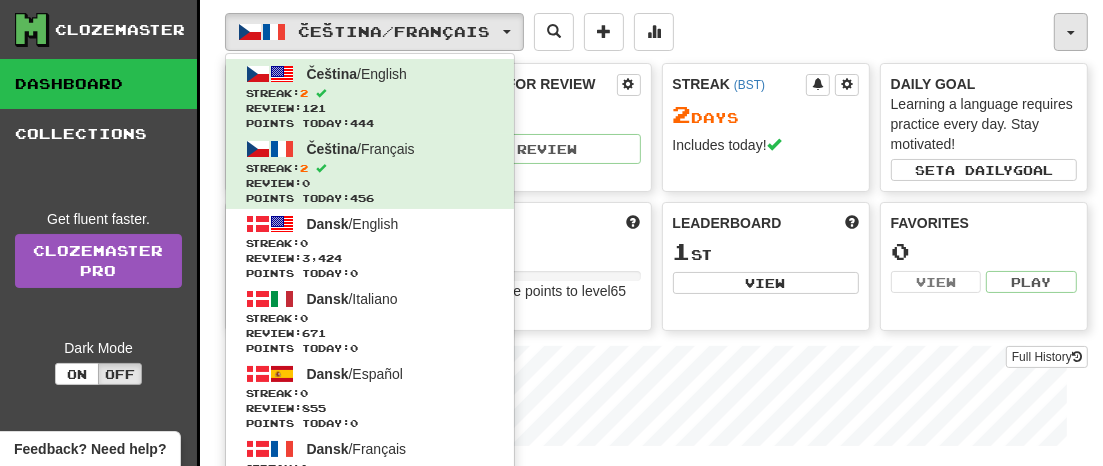 click at bounding box center [1071, 32] 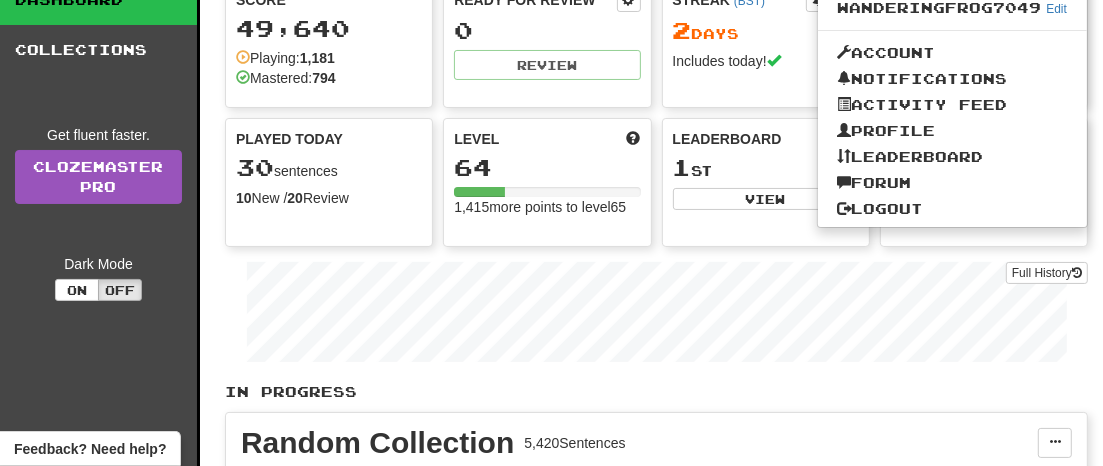 scroll, scrollTop: 78, scrollLeft: 0, axis: vertical 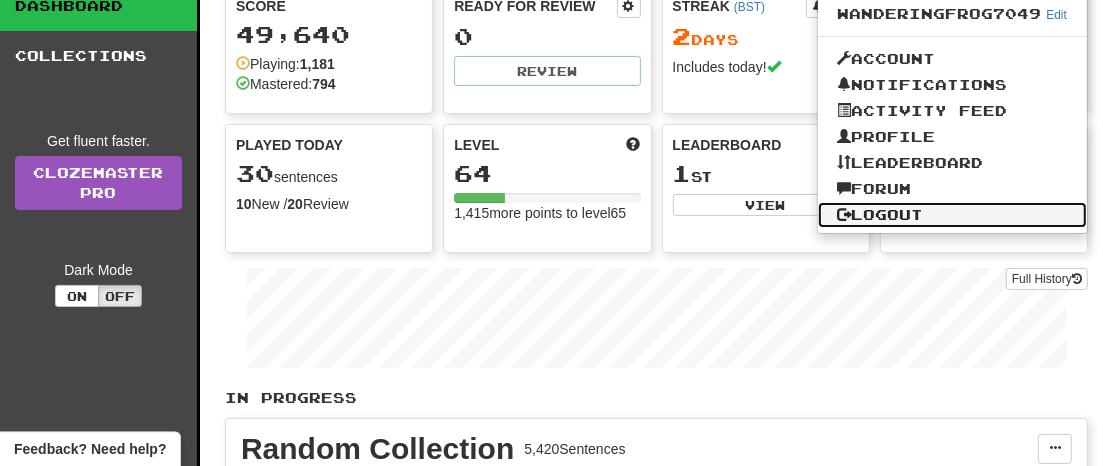 click on "Logout" at bounding box center (953, 215) 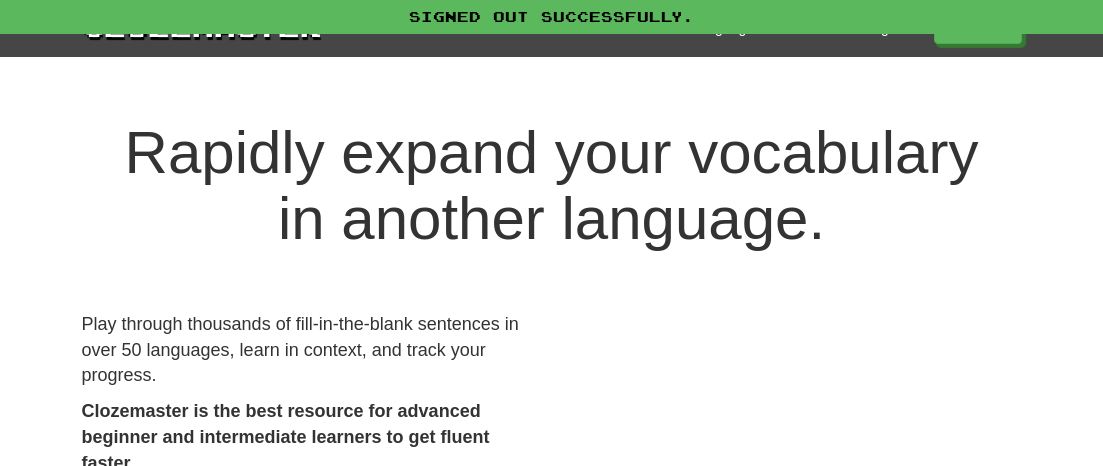 scroll, scrollTop: 0, scrollLeft: 0, axis: both 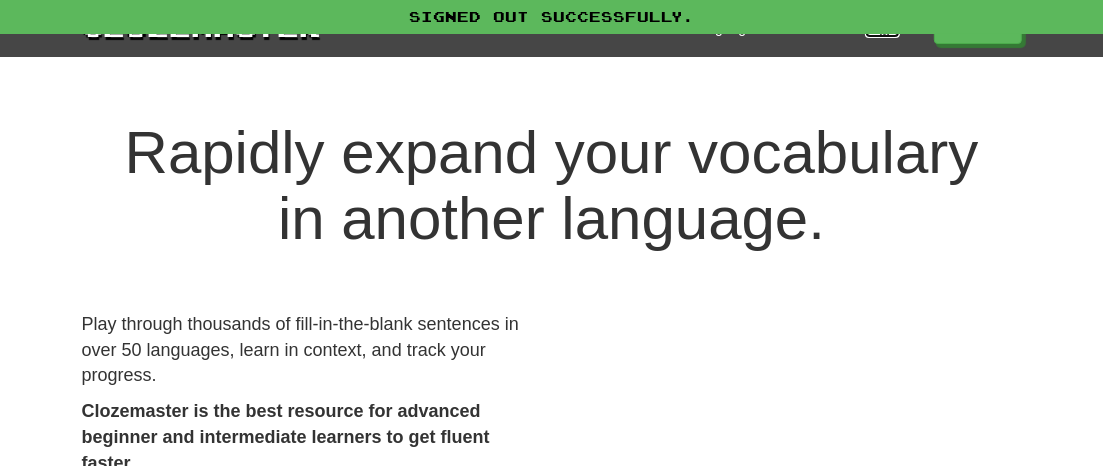 click on "Login" at bounding box center [882, 28] 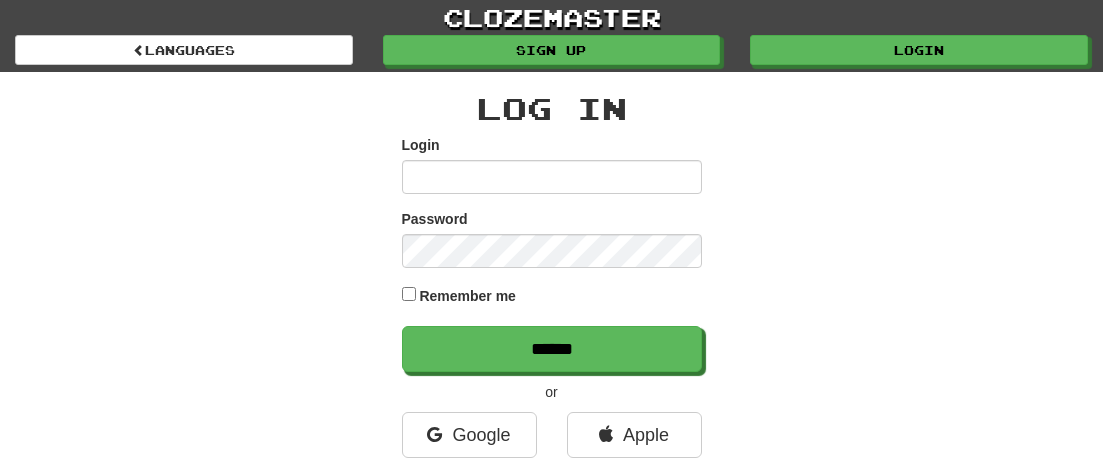 scroll, scrollTop: 0, scrollLeft: 0, axis: both 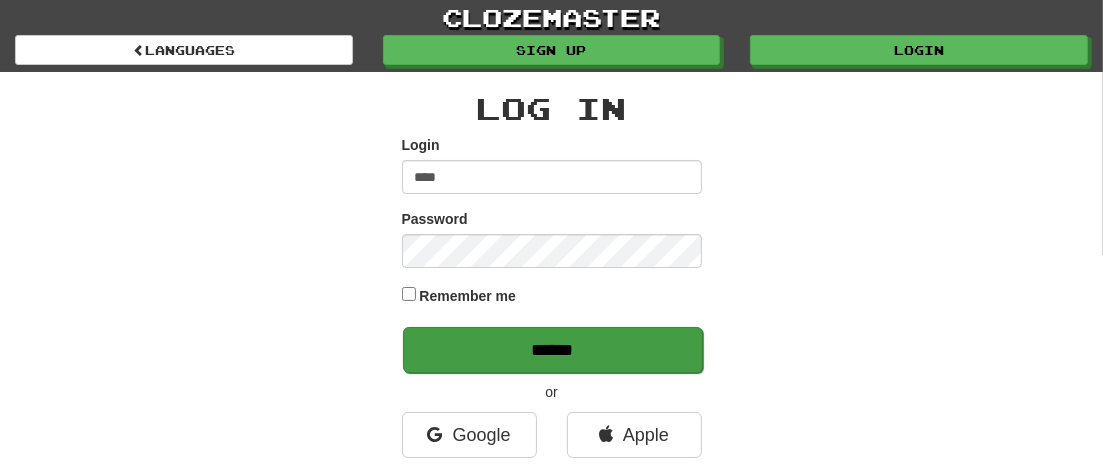 type on "****" 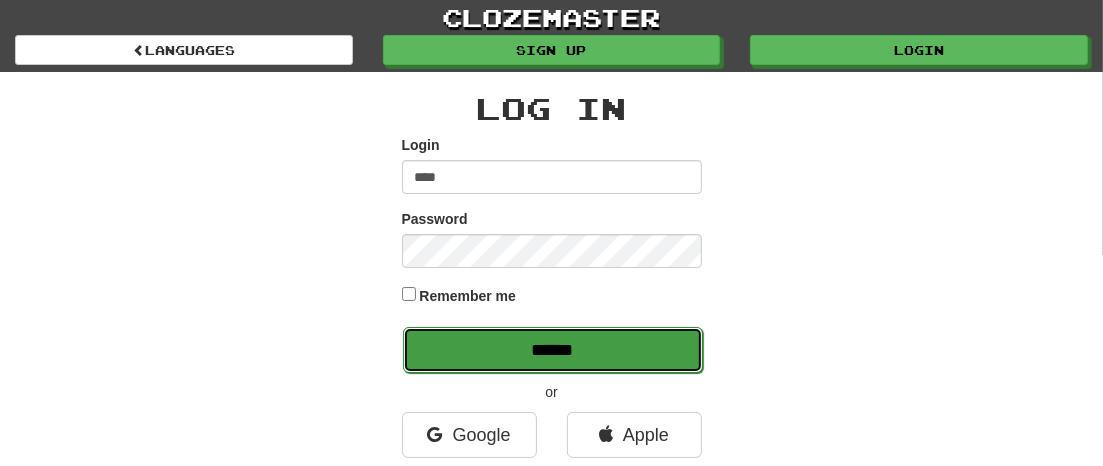 click on "******" at bounding box center [553, 350] 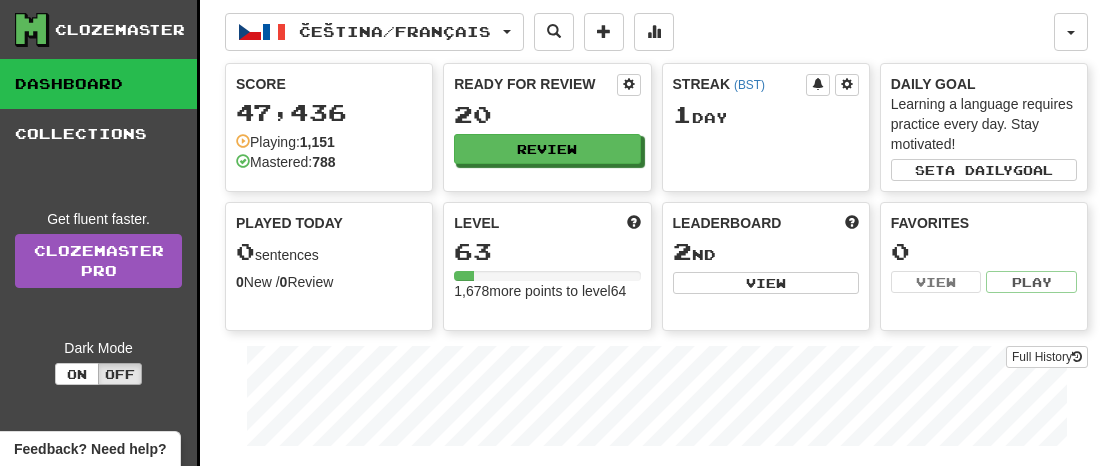 scroll, scrollTop: 0, scrollLeft: 0, axis: both 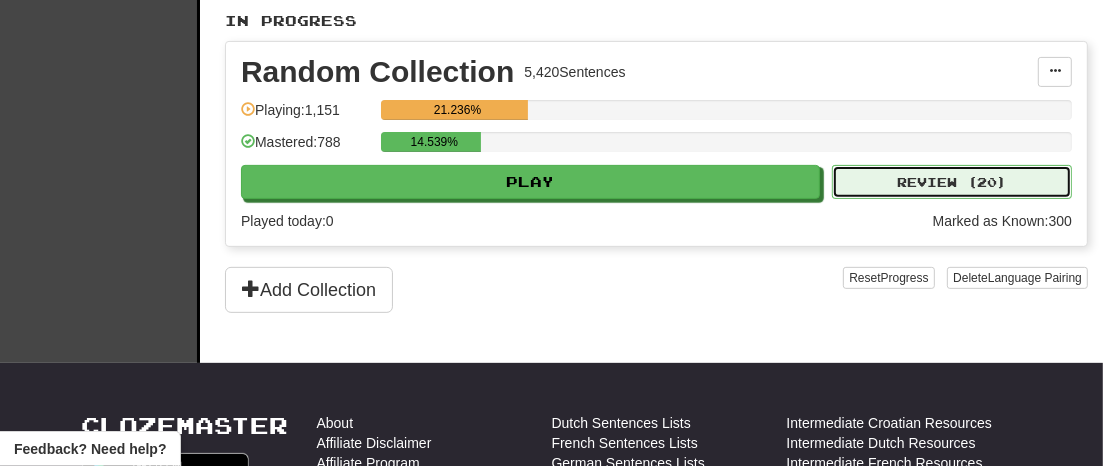 click on "Review ( 20 )" at bounding box center [952, 182] 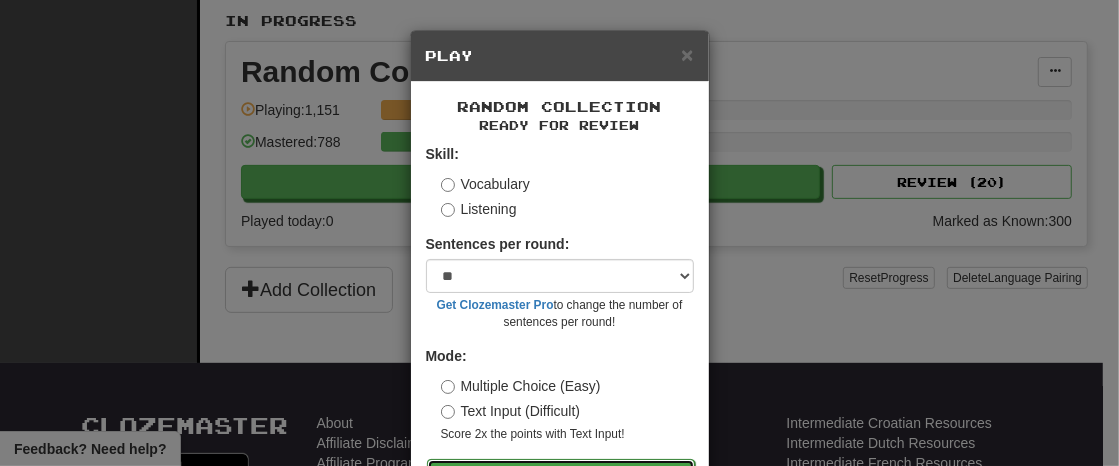 click on "Go" at bounding box center (561, 476) 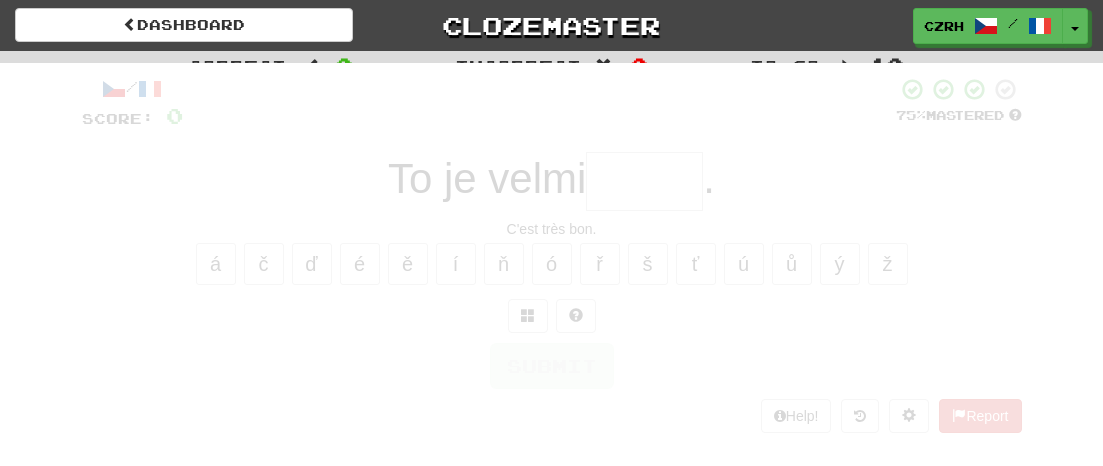 scroll, scrollTop: 0, scrollLeft: 0, axis: both 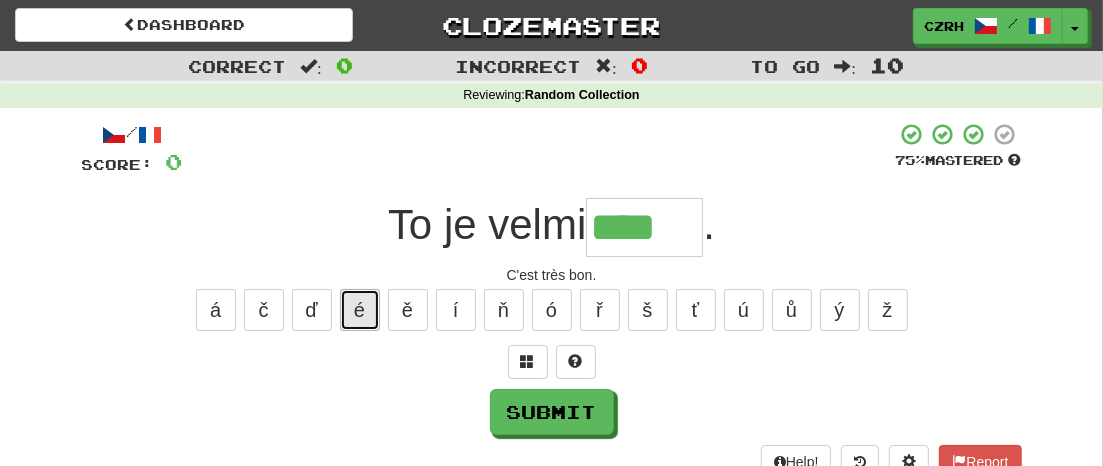 click on "é" at bounding box center [360, 310] 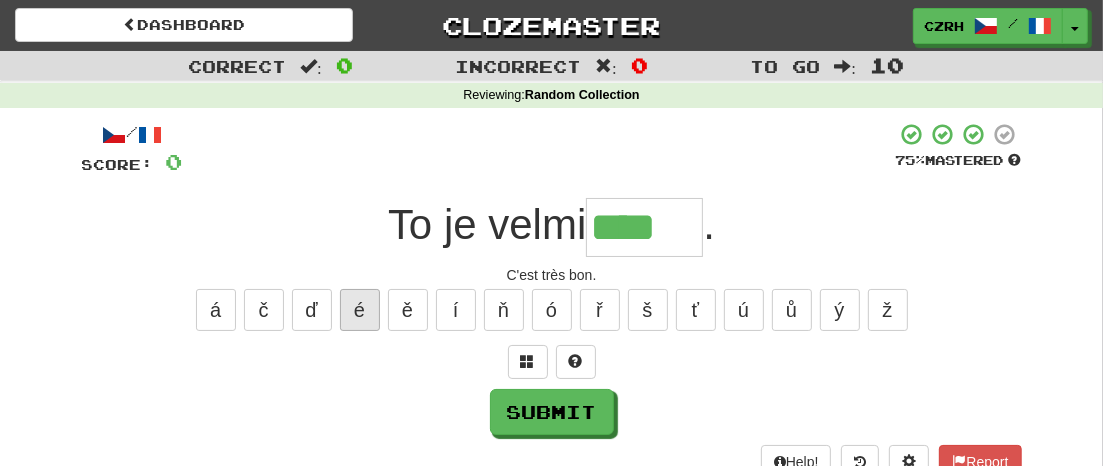 type on "*****" 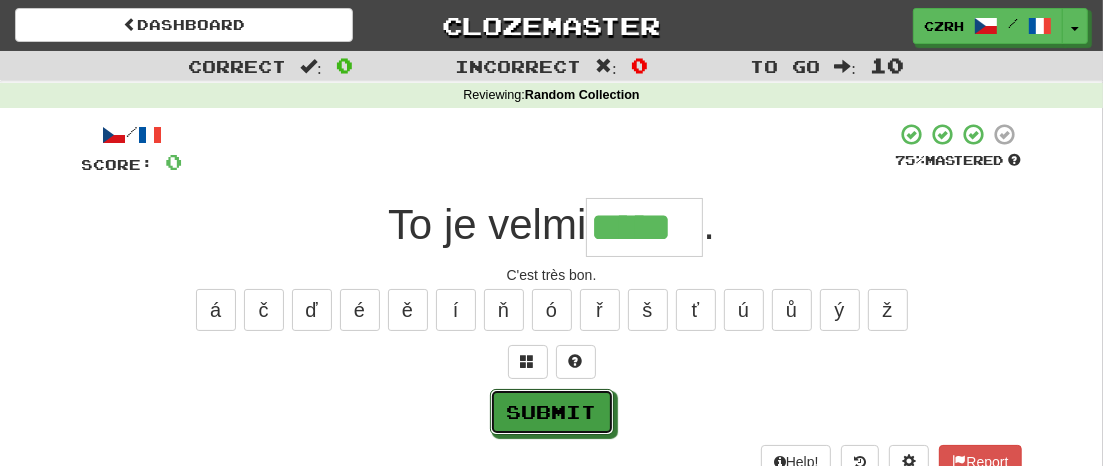 click on "Submit" at bounding box center [552, 412] 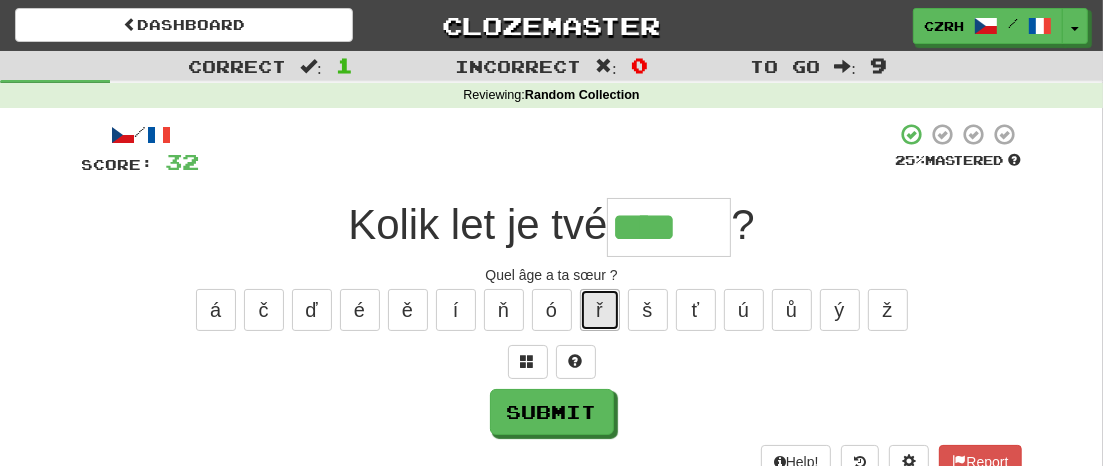 click on "ř" at bounding box center [600, 310] 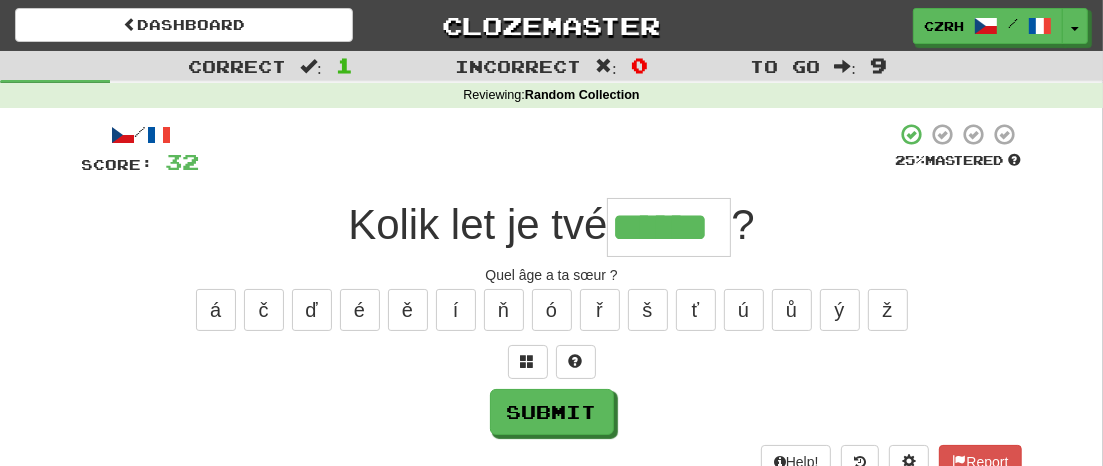 type on "******" 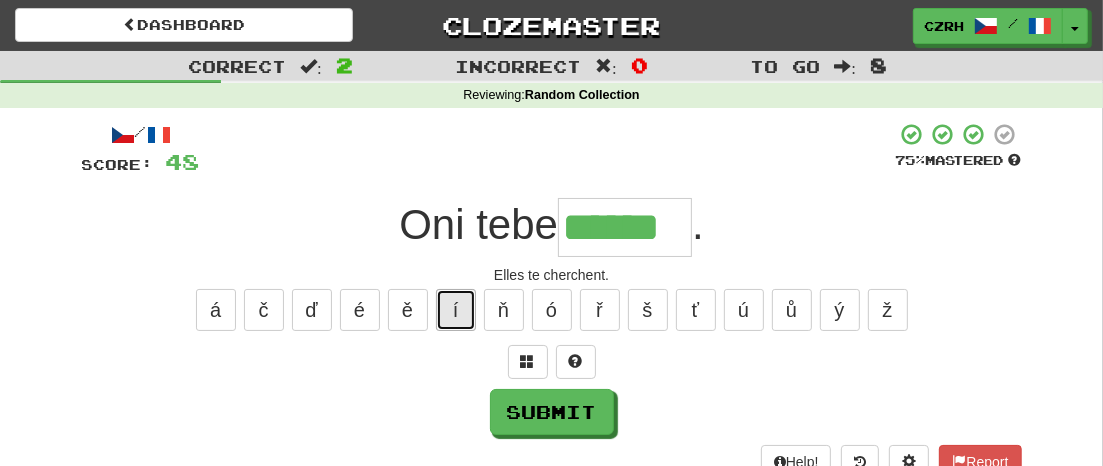 click on "í" at bounding box center (456, 310) 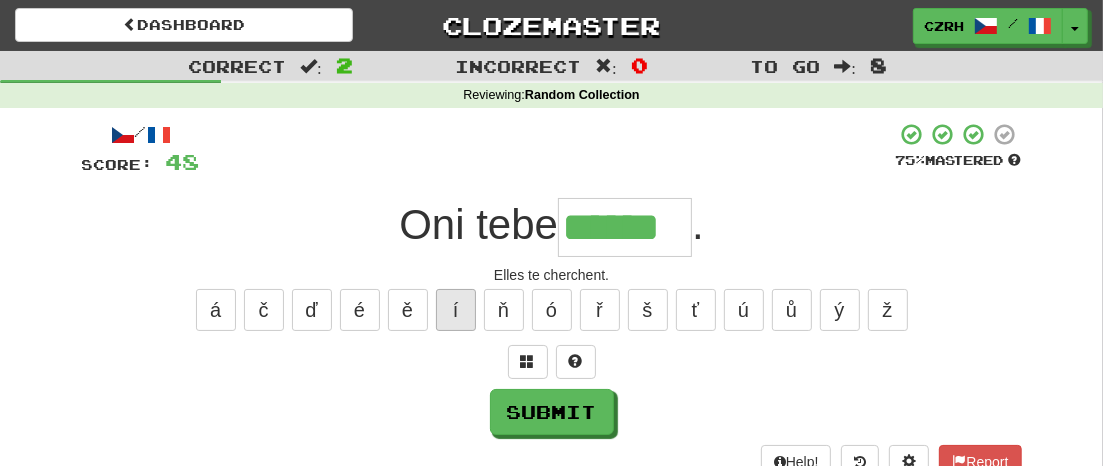 type on "*******" 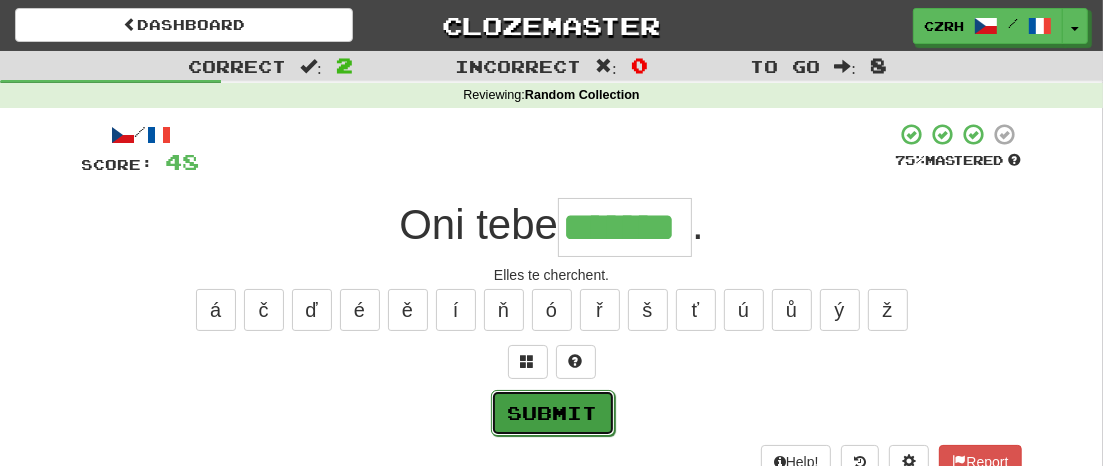 click on "Submit" at bounding box center (553, 413) 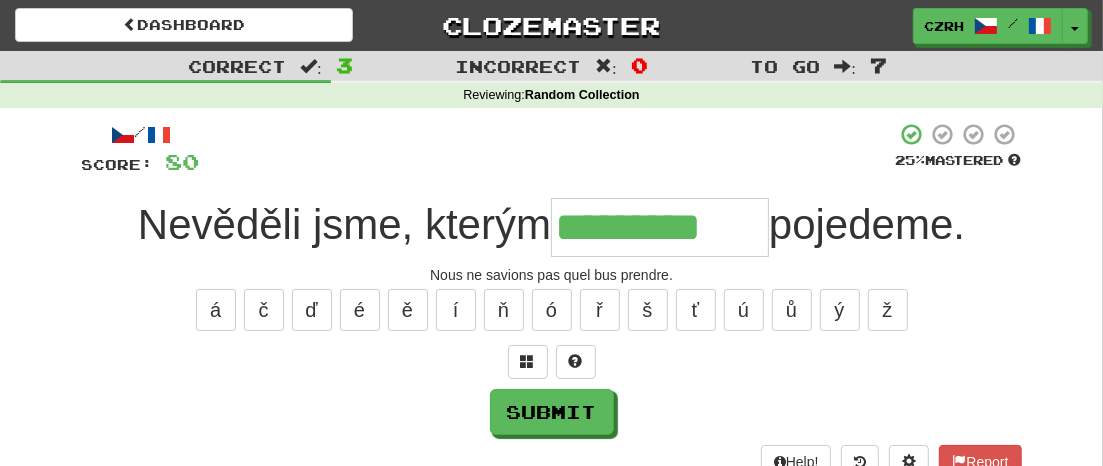 type on "*********" 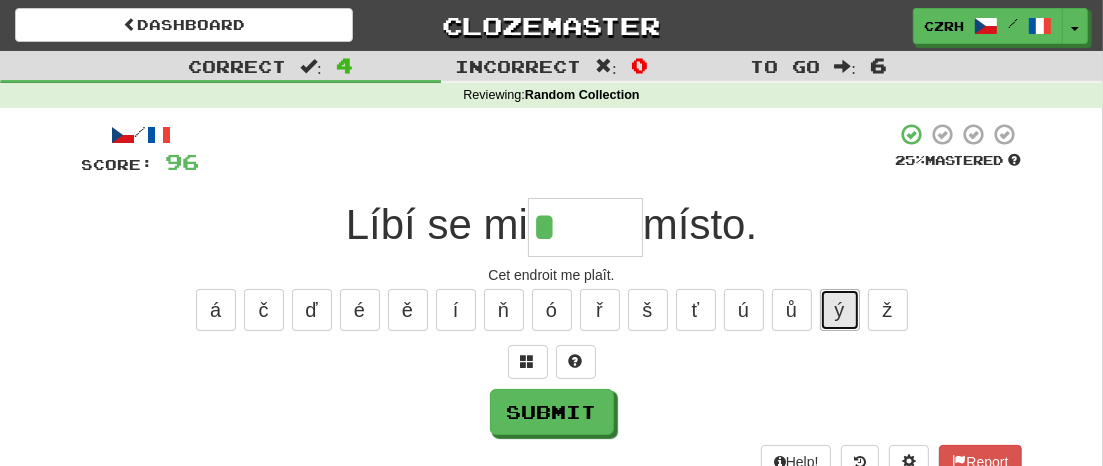 click on "ý" at bounding box center (840, 310) 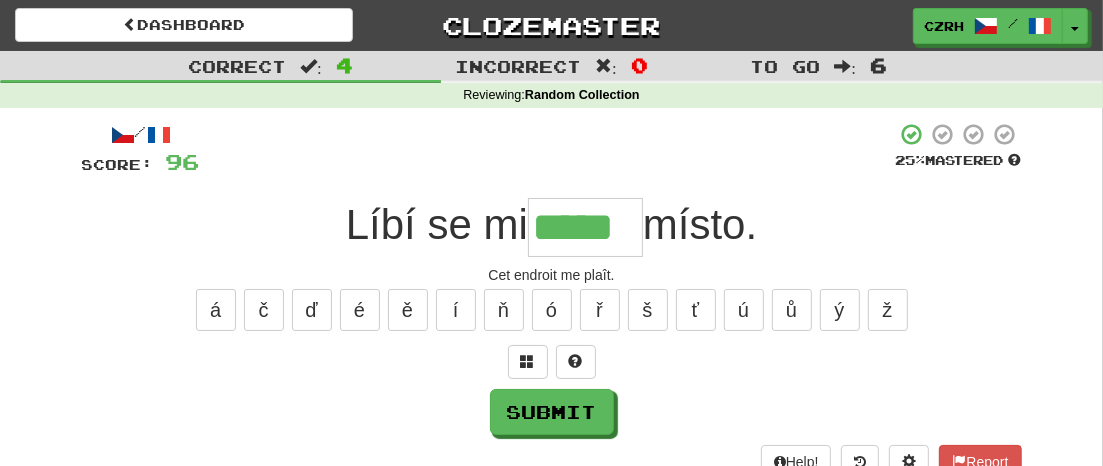 type on "*****" 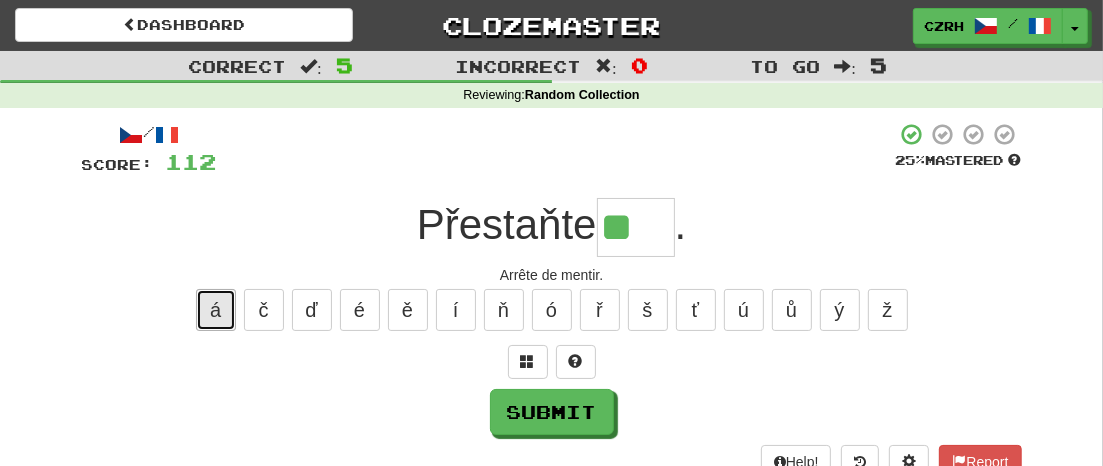click on "á" at bounding box center [216, 310] 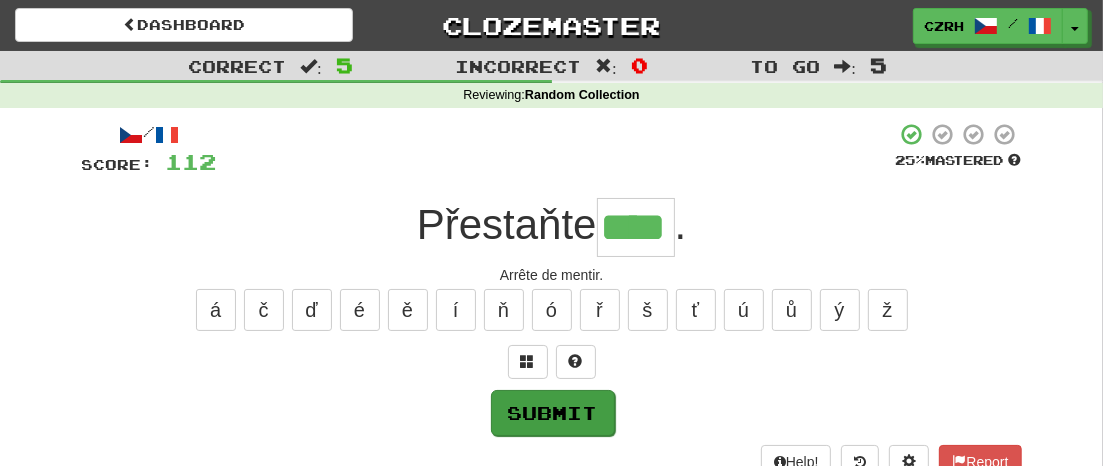 type on "****" 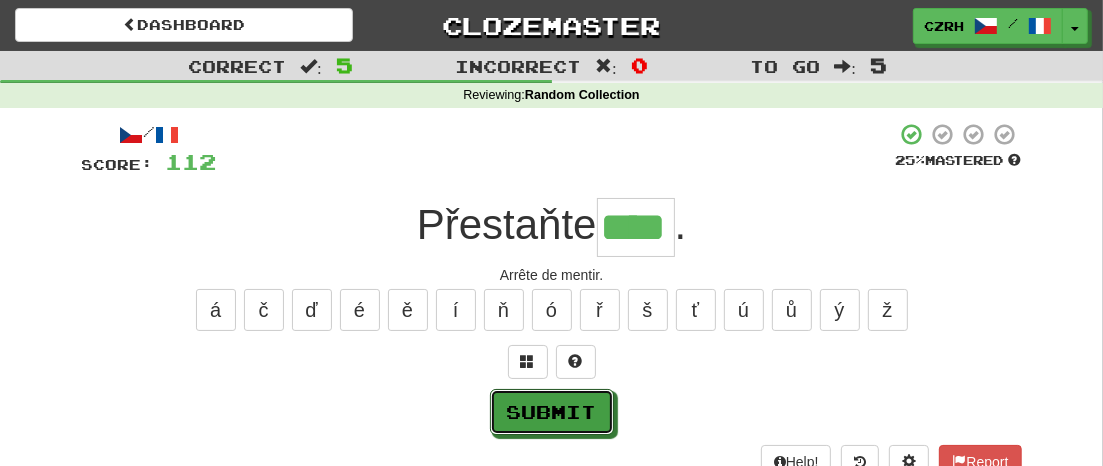 drag, startPoint x: 545, startPoint y: 415, endPoint x: 688, endPoint y: 408, distance: 143.17122 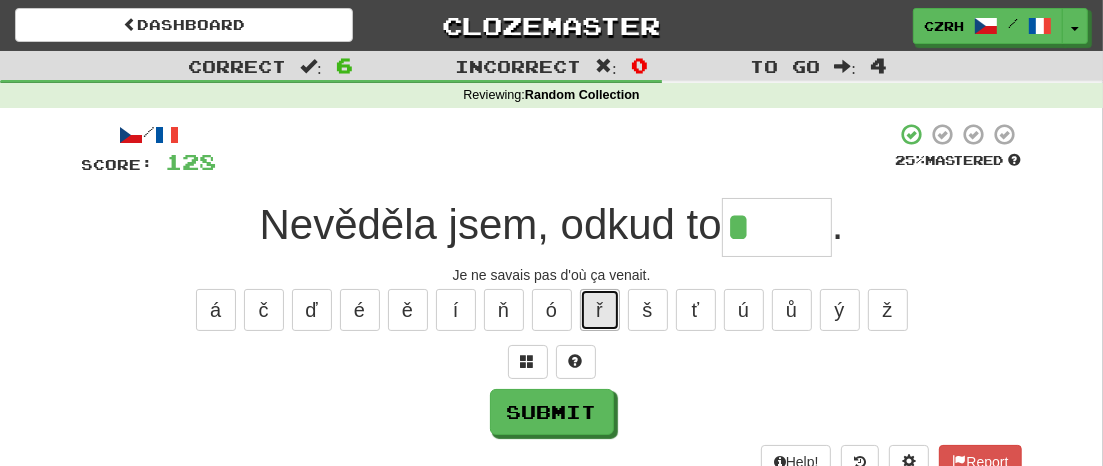 click on "ř" at bounding box center [600, 310] 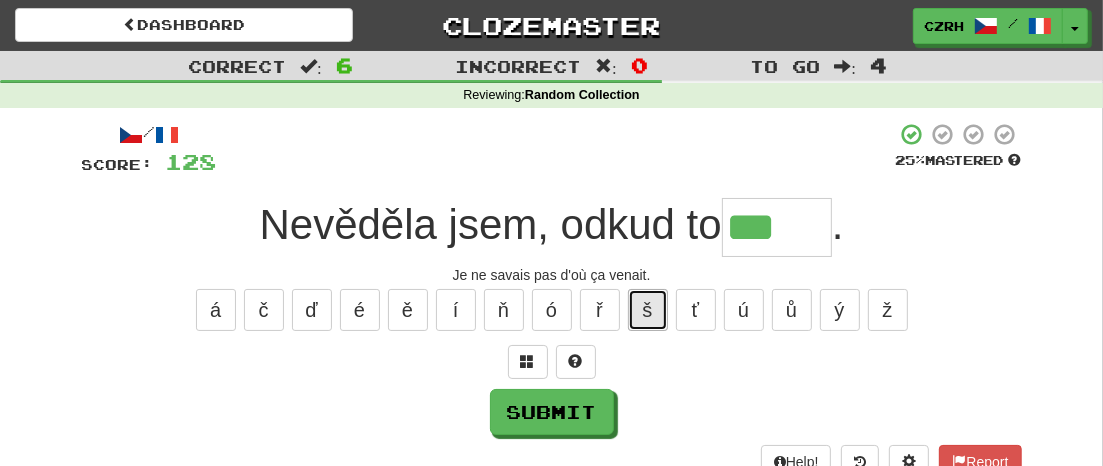 click on "š" at bounding box center (648, 310) 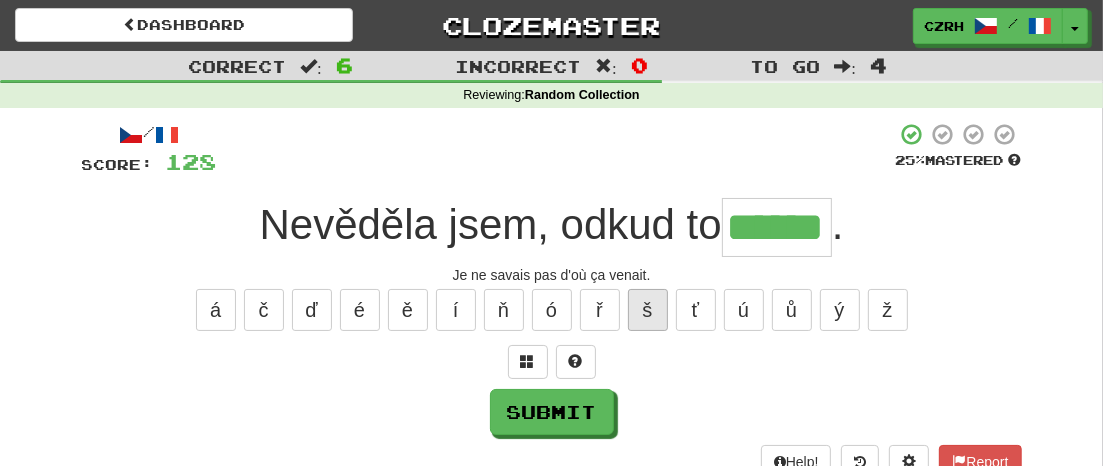 type on "******" 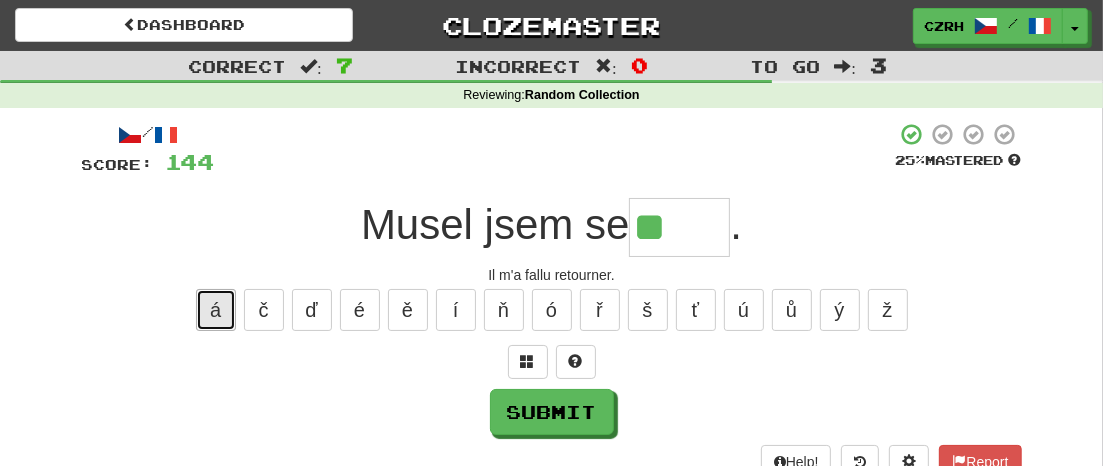 click on "á" at bounding box center (216, 310) 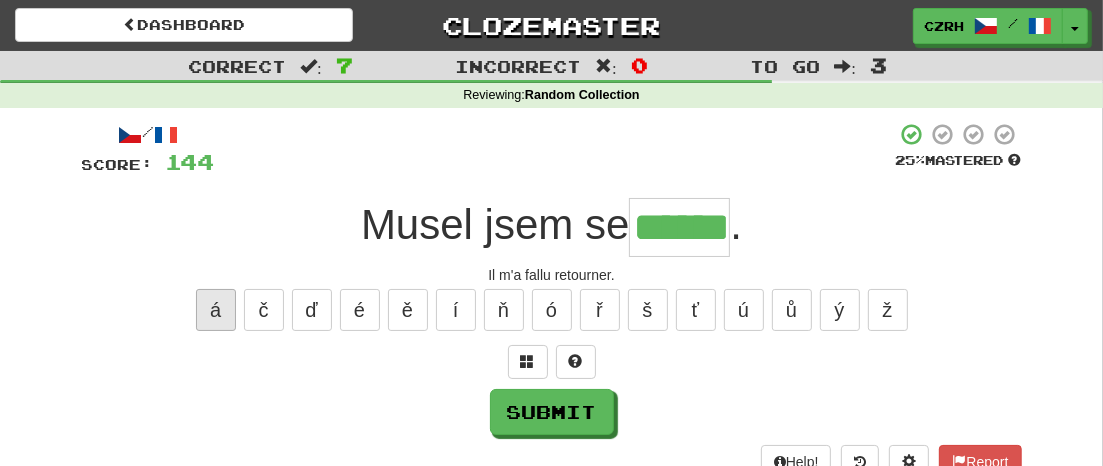 type on "******" 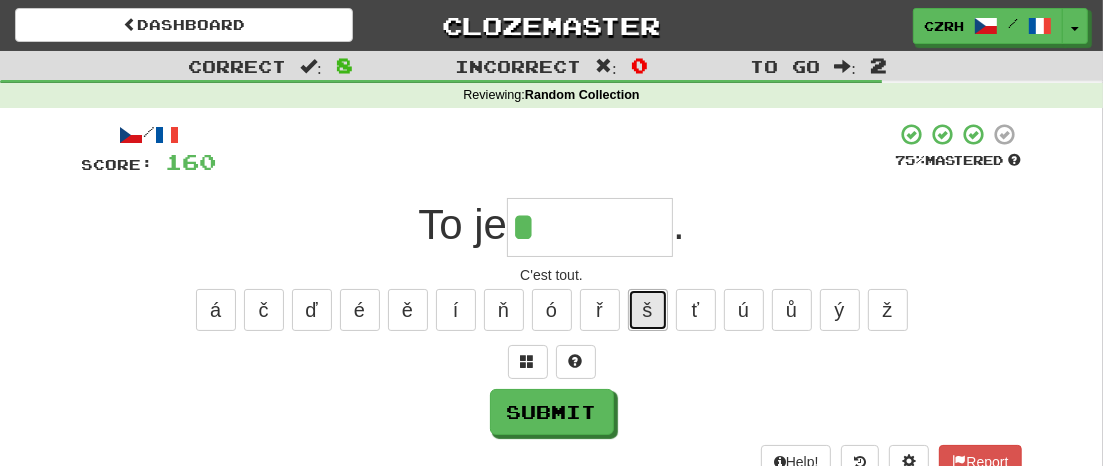 click on "š" at bounding box center [648, 310] 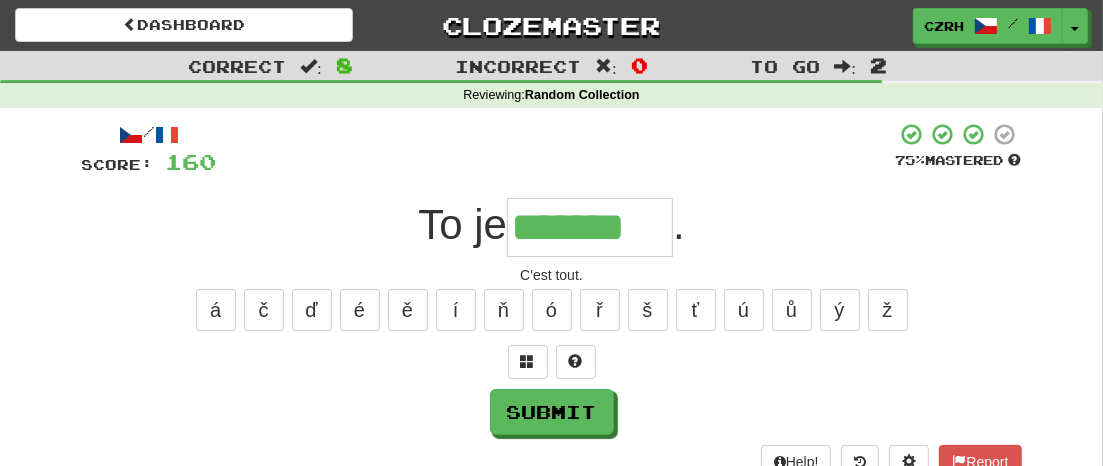 type on "*******" 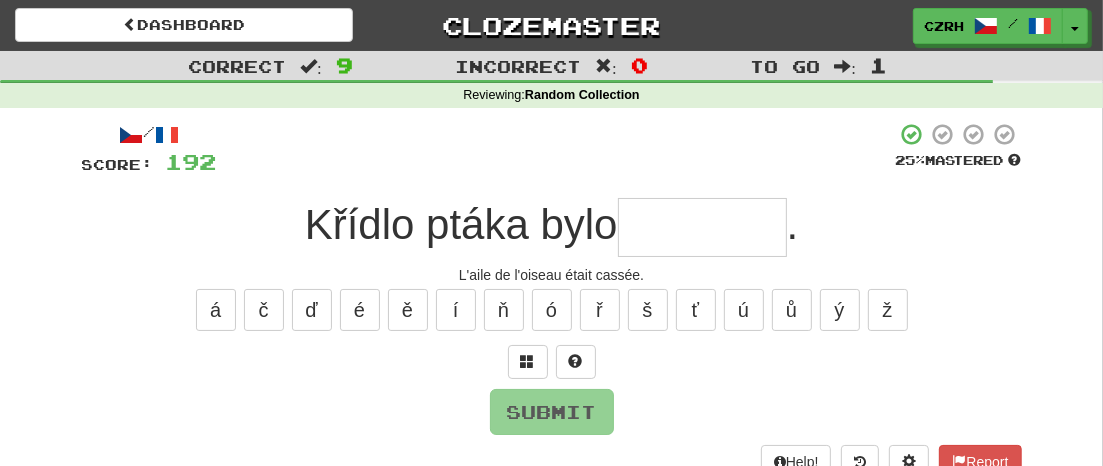 type on "*" 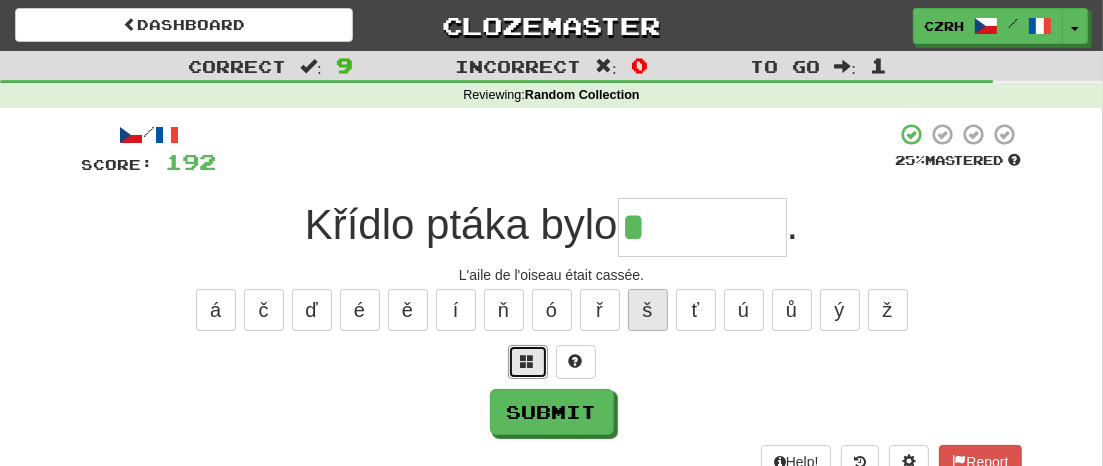 drag, startPoint x: 536, startPoint y: 355, endPoint x: 628, endPoint y: 320, distance: 98.43272 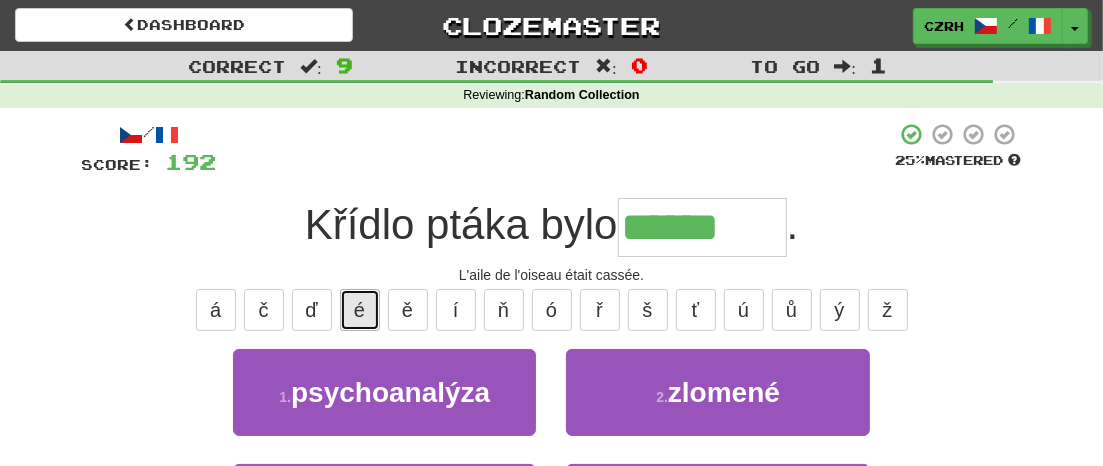 click on "é" at bounding box center [360, 310] 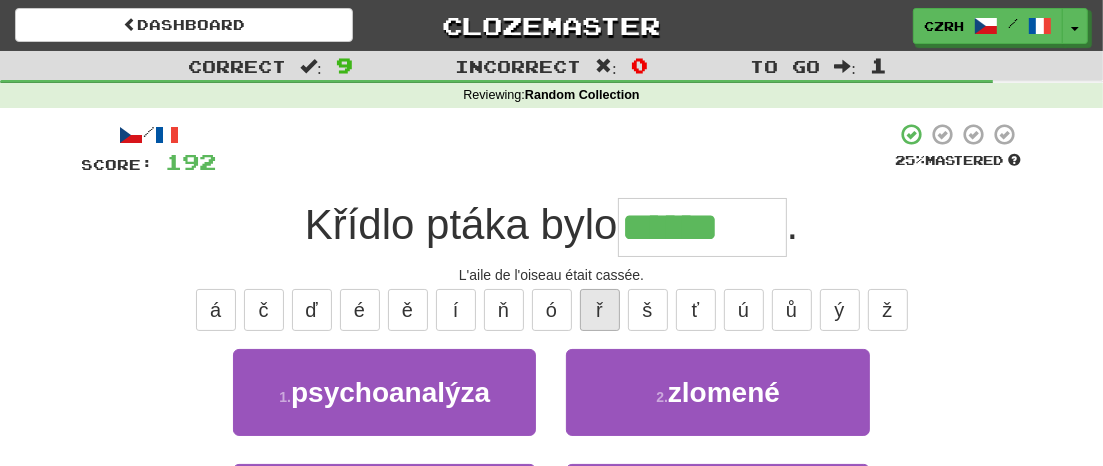 type on "*******" 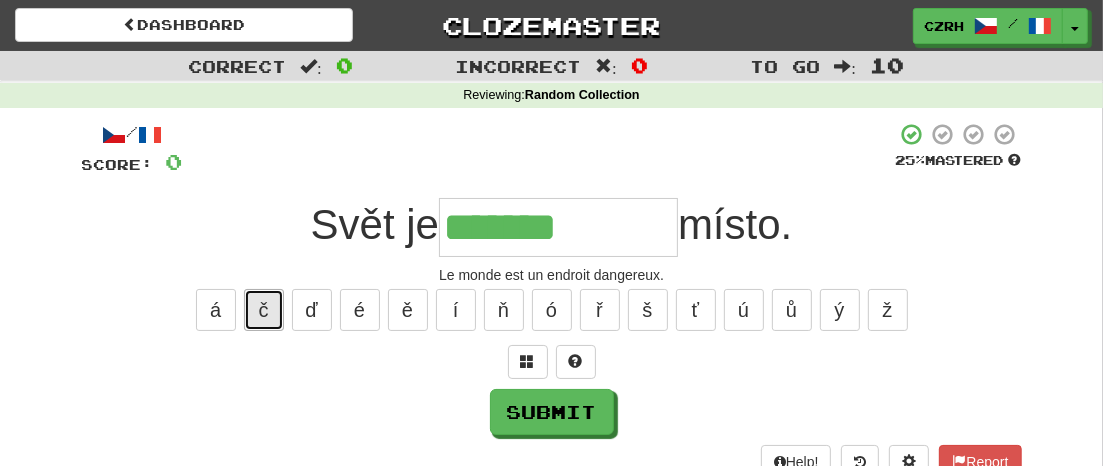 click on "č" at bounding box center (264, 310) 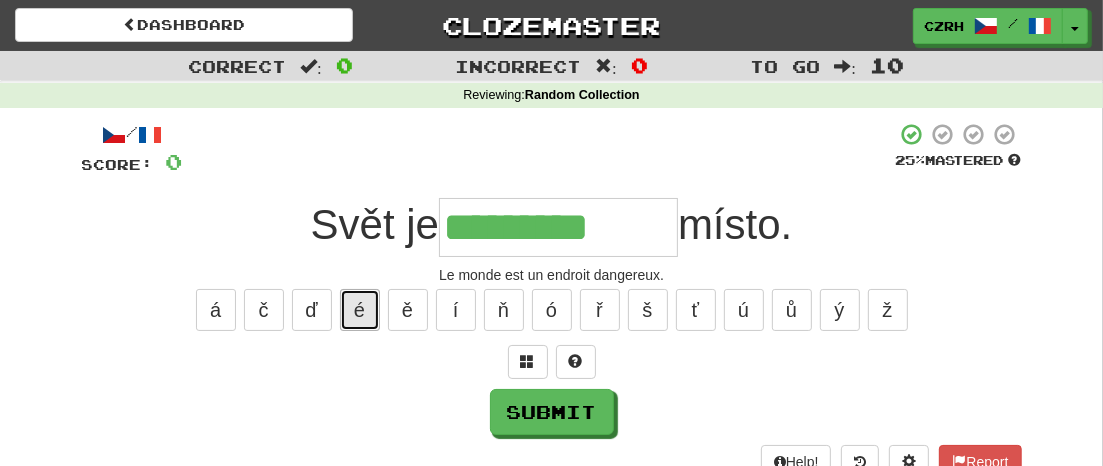 click on "é" at bounding box center [360, 310] 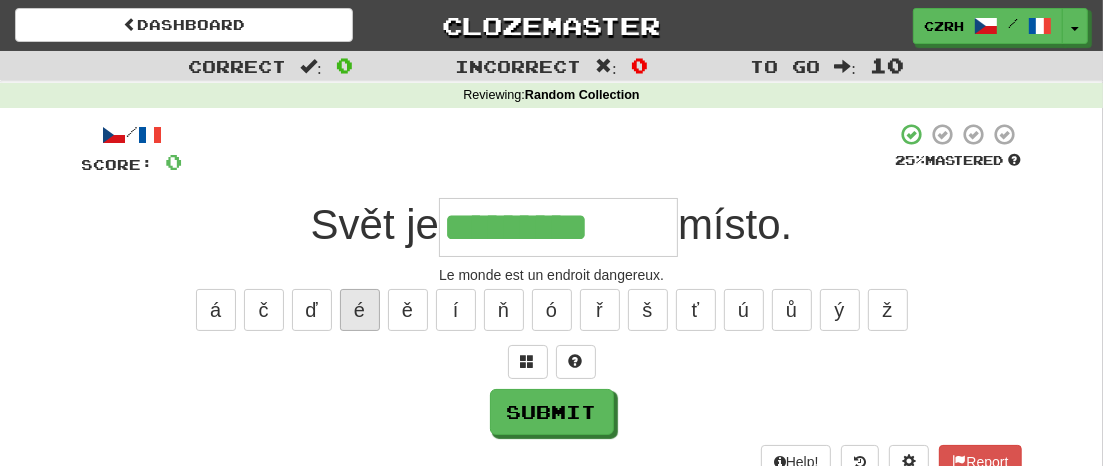 type on "**********" 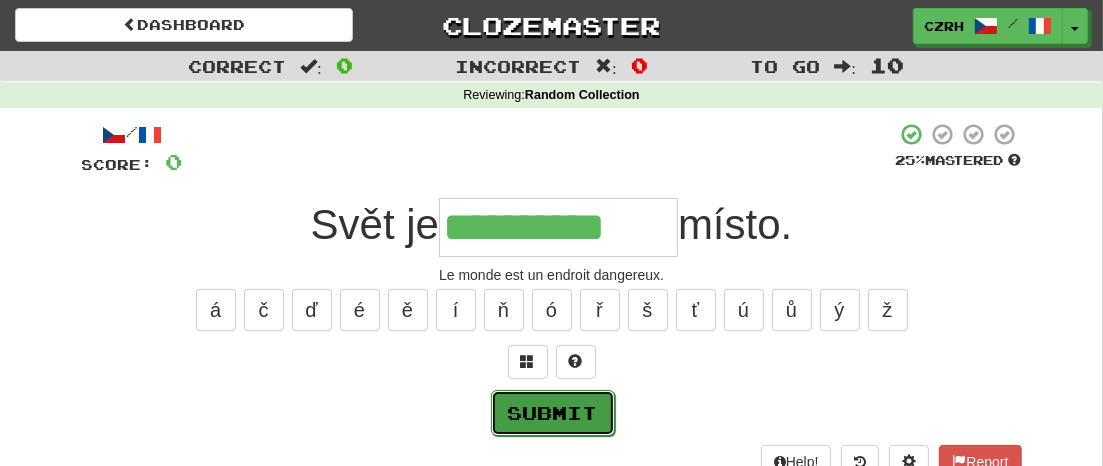 click on "Submit" at bounding box center (553, 413) 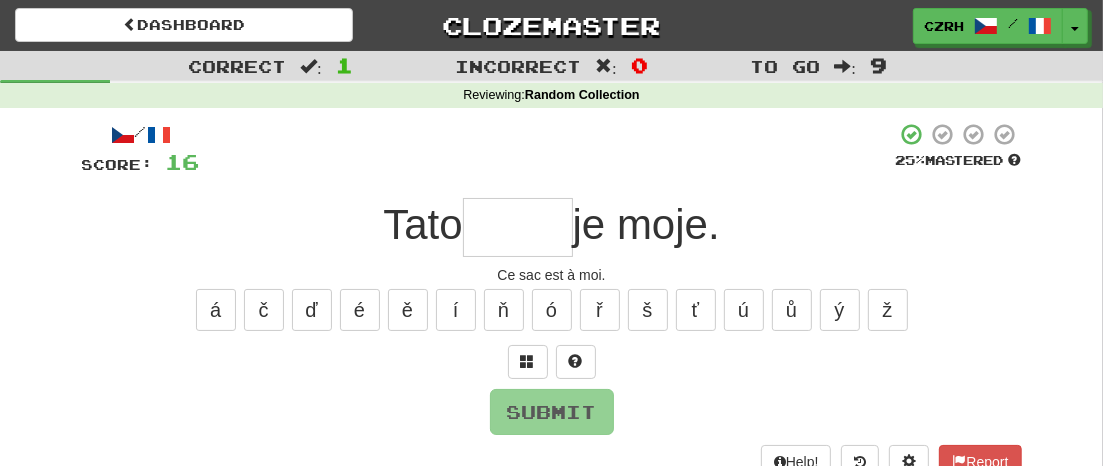 type on "*" 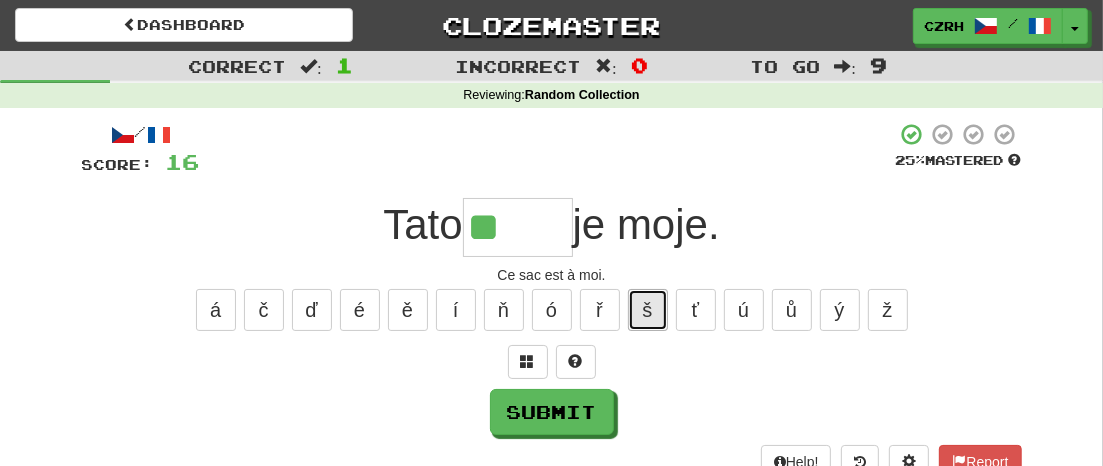 click on "š" at bounding box center [648, 310] 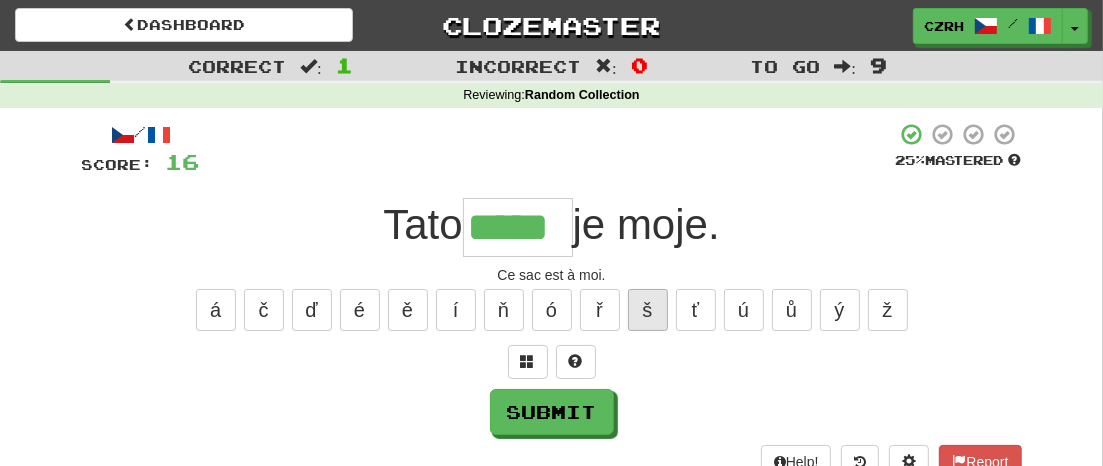 type on "*****" 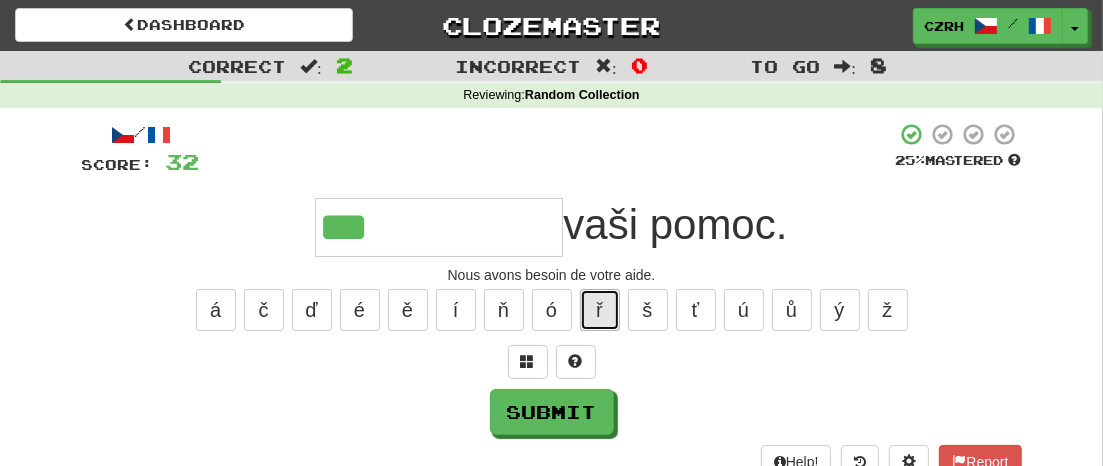 click on "ř" at bounding box center (600, 310) 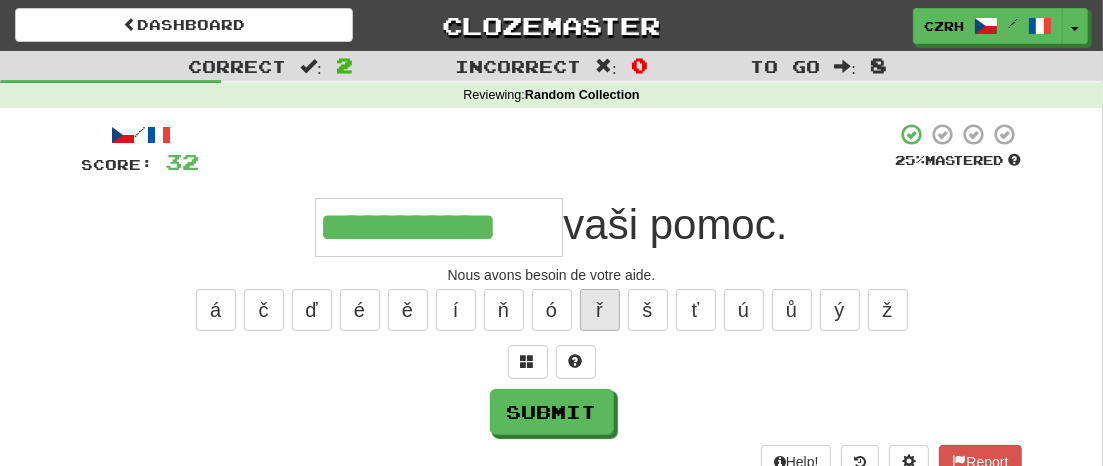 type on "**********" 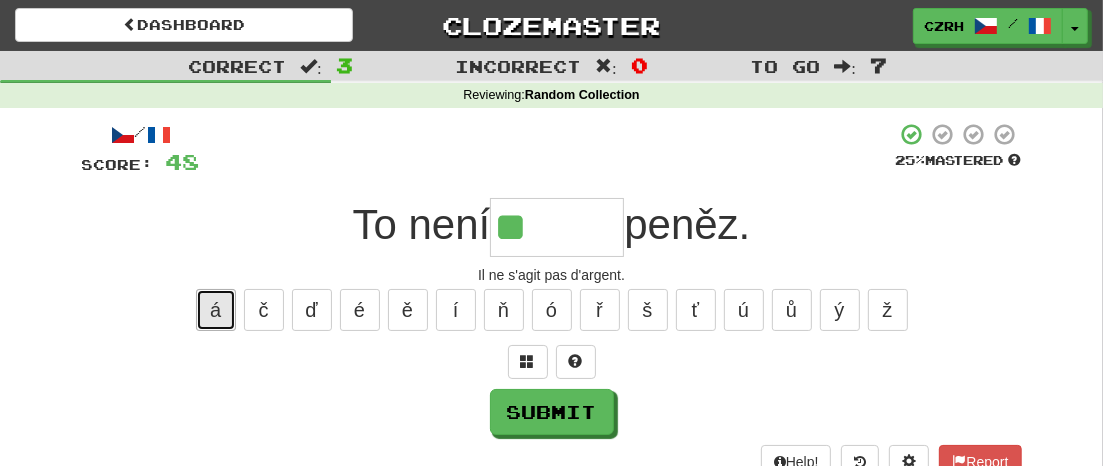 click on "á" at bounding box center [216, 310] 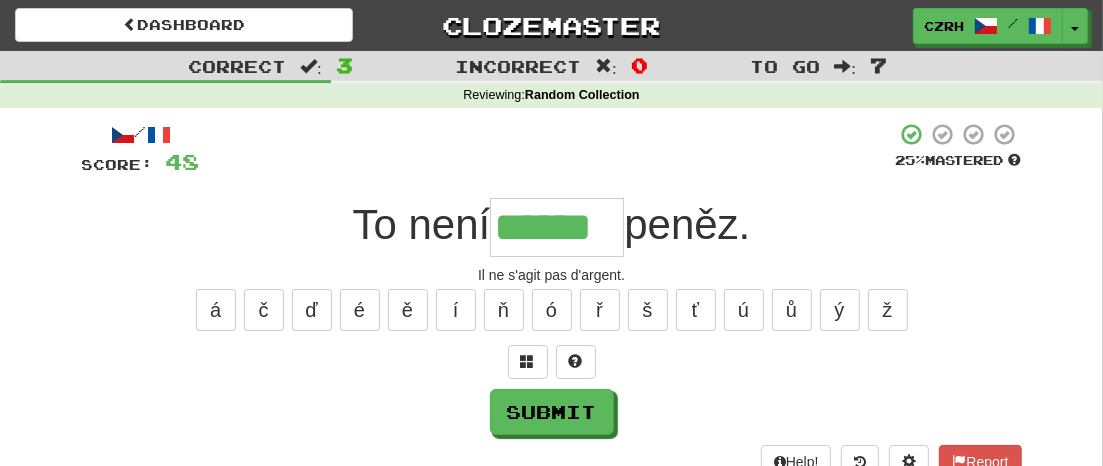 type on "******" 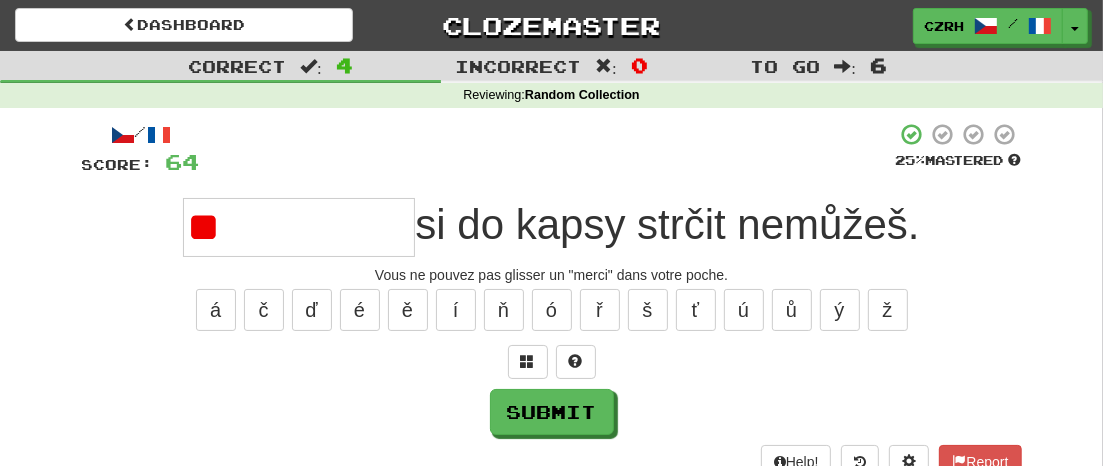 type on "*" 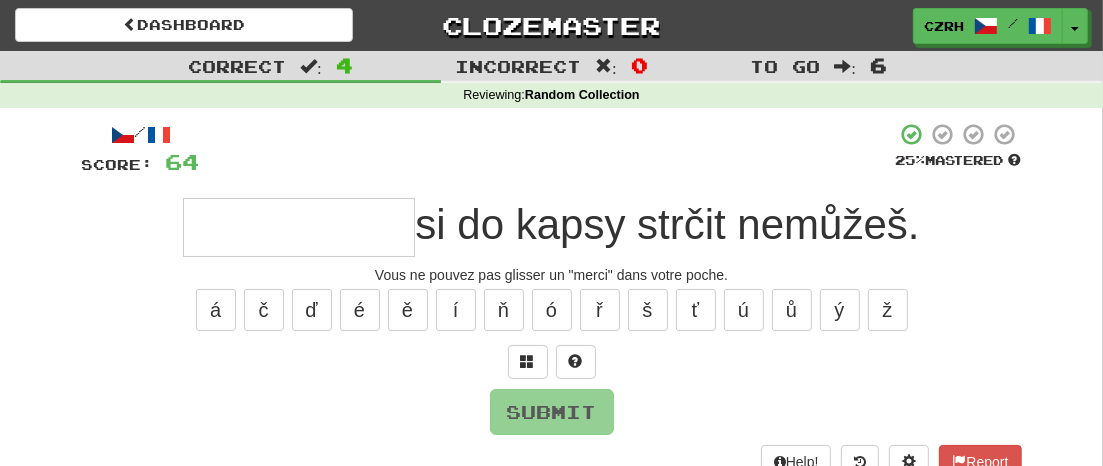 type on "*" 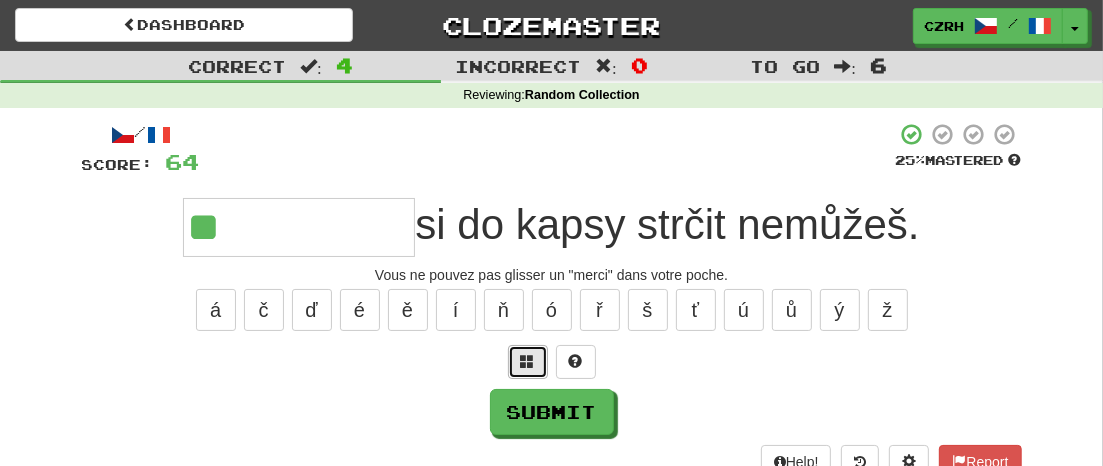 click at bounding box center (528, 361) 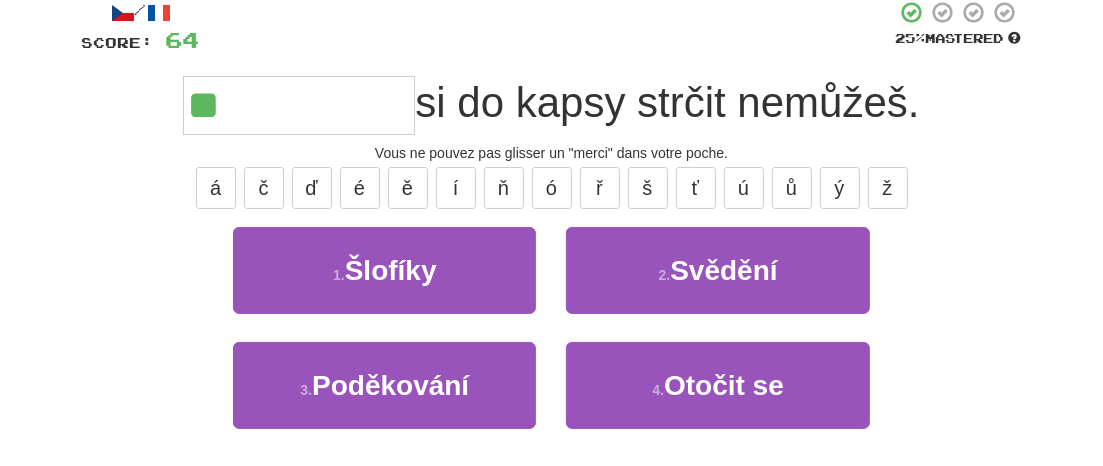 scroll, scrollTop: 137, scrollLeft: 0, axis: vertical 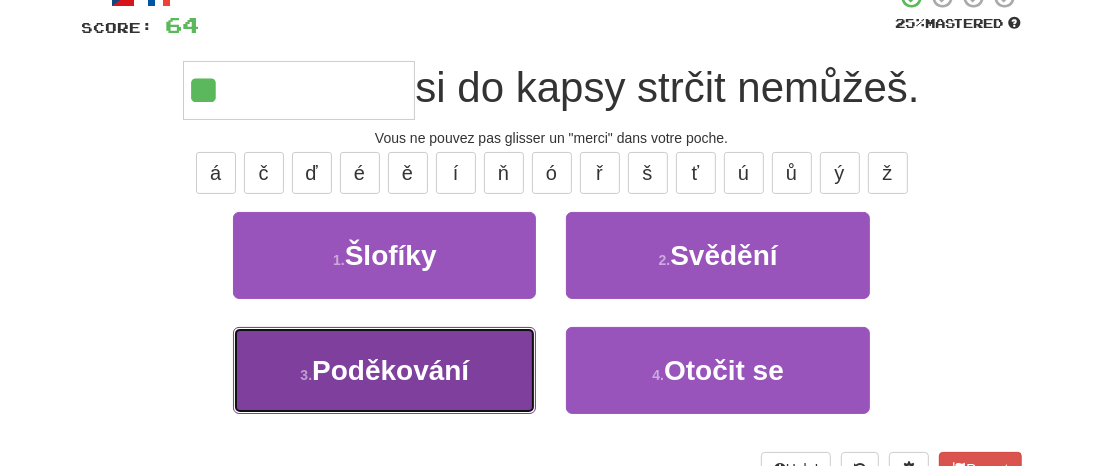 click on "Poděkování" at bounding box center [390, 370] 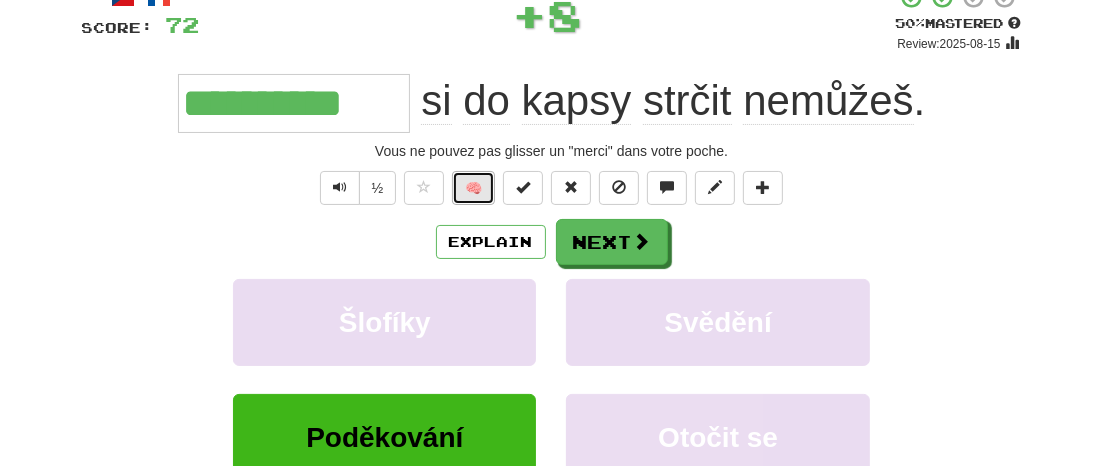 click on "🧠" at bounding box center (473, 188) 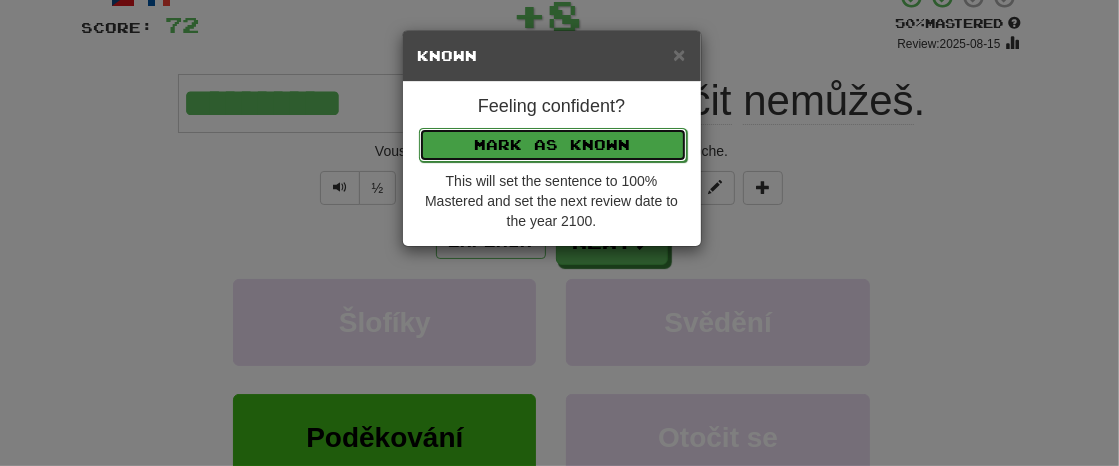 click on "Mark as Known" at bounding box center [553, 145] 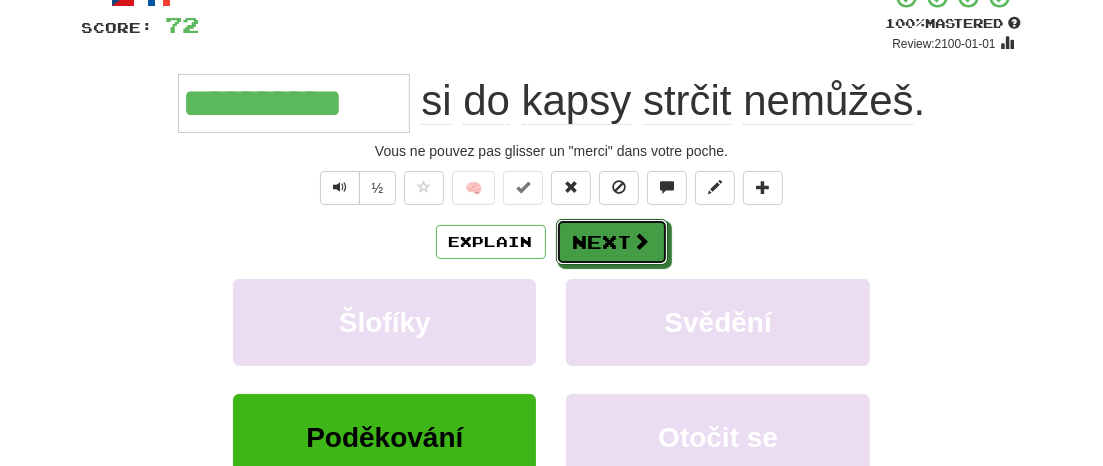 drag, startPoint x: 613, startPoint y: 244, endPoint x: 625, endPoint y: 244, distance: 12 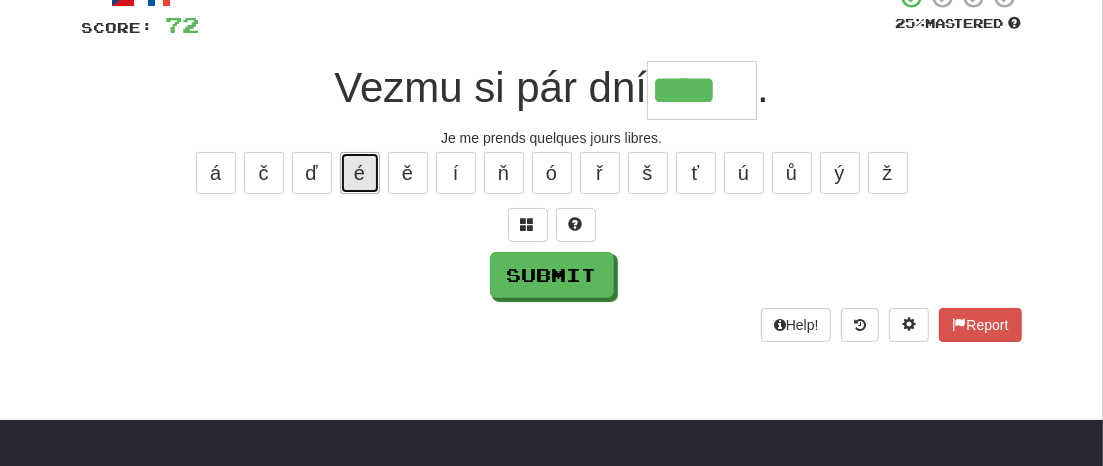 click on "é" at bounding box center (360, 173) 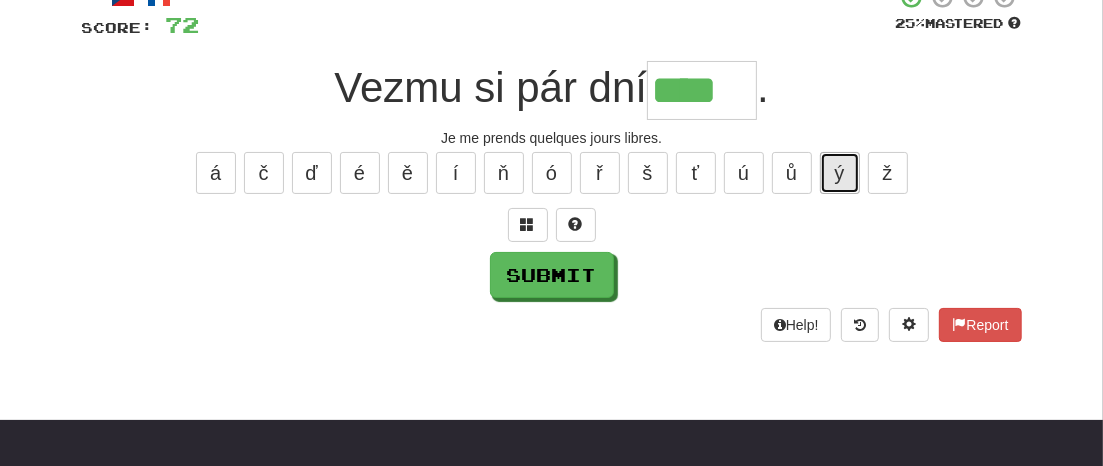 click on "ý" at bounding box center [840, 173] 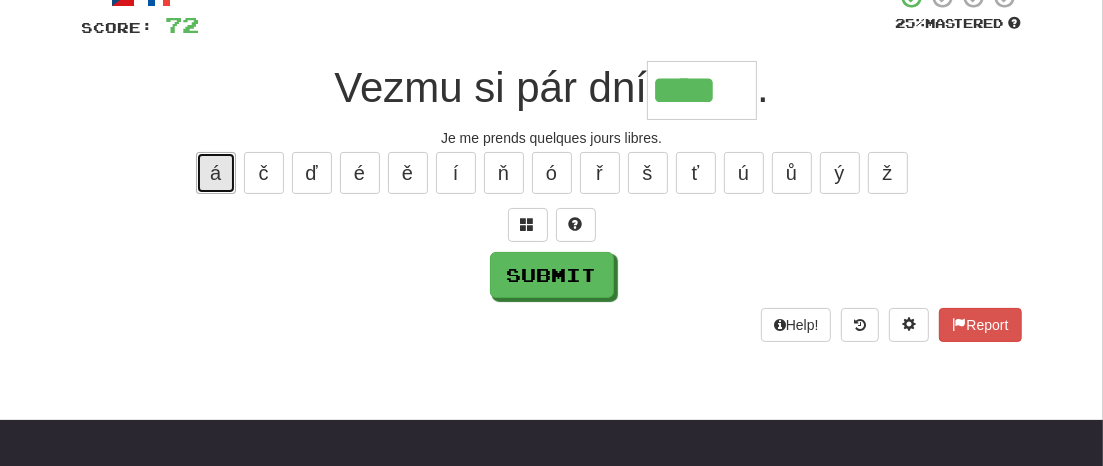 click on "á" at bounding box center (216, 173) 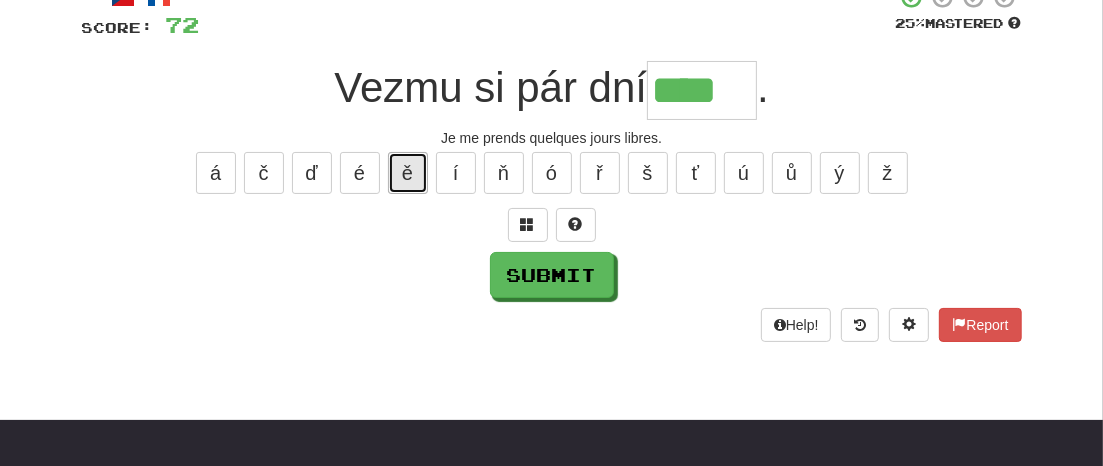 click on "ě" at bounding box center [408, 173] 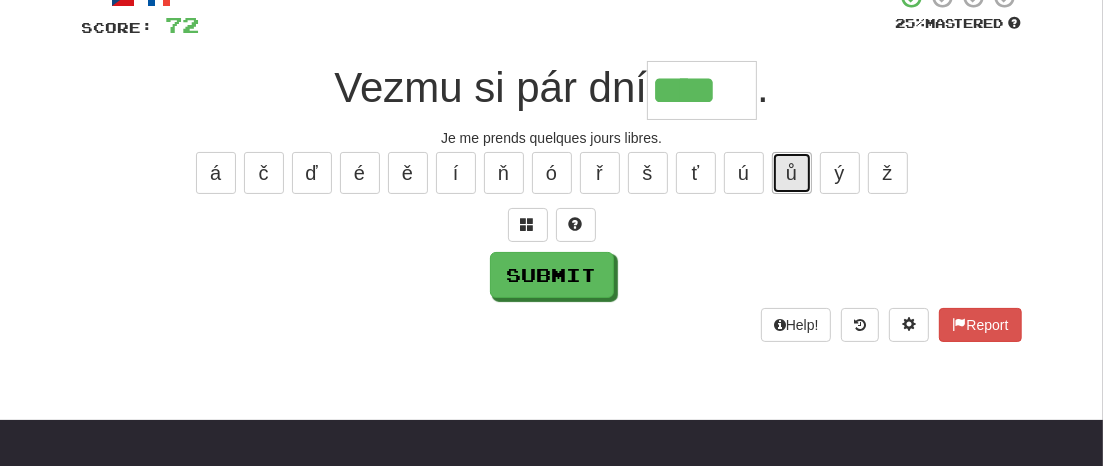 click on "ů" at bounding box center (792, 173) 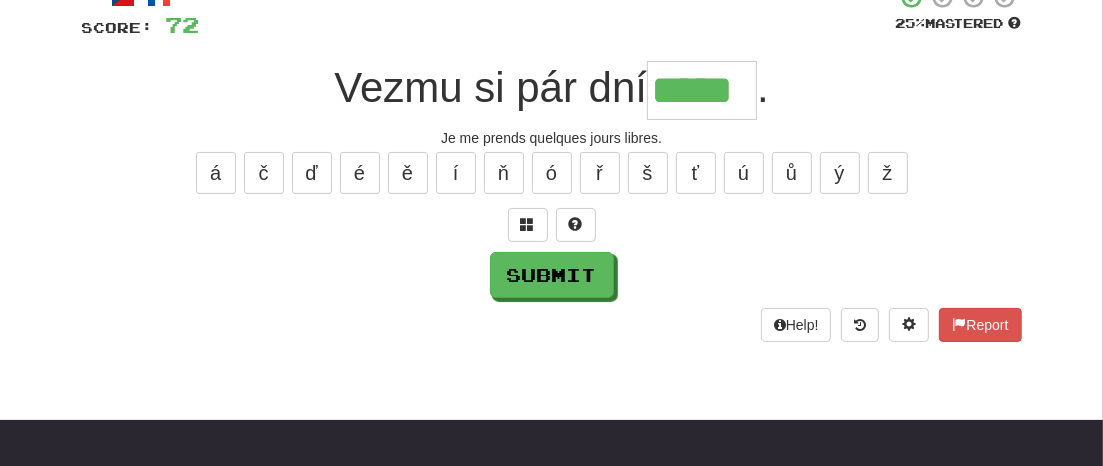 type on "*****" 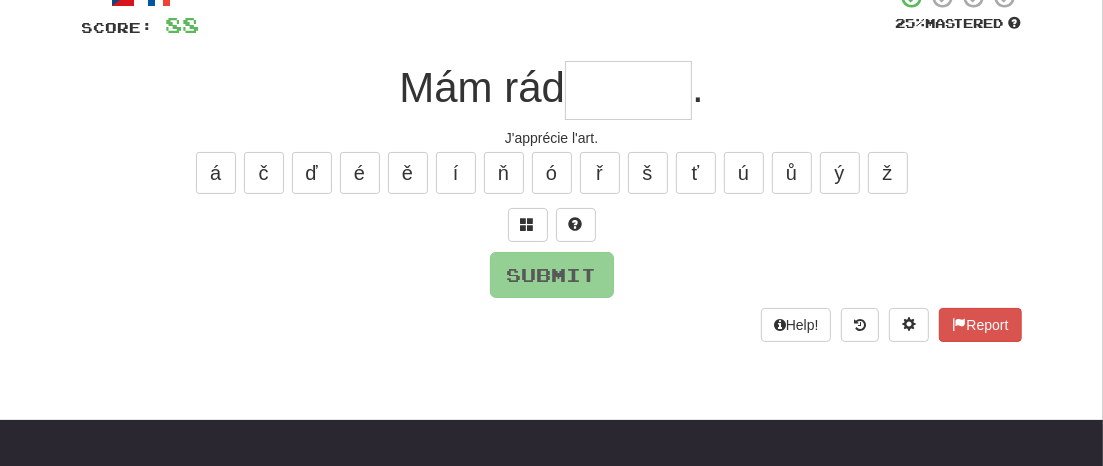 type on "*" 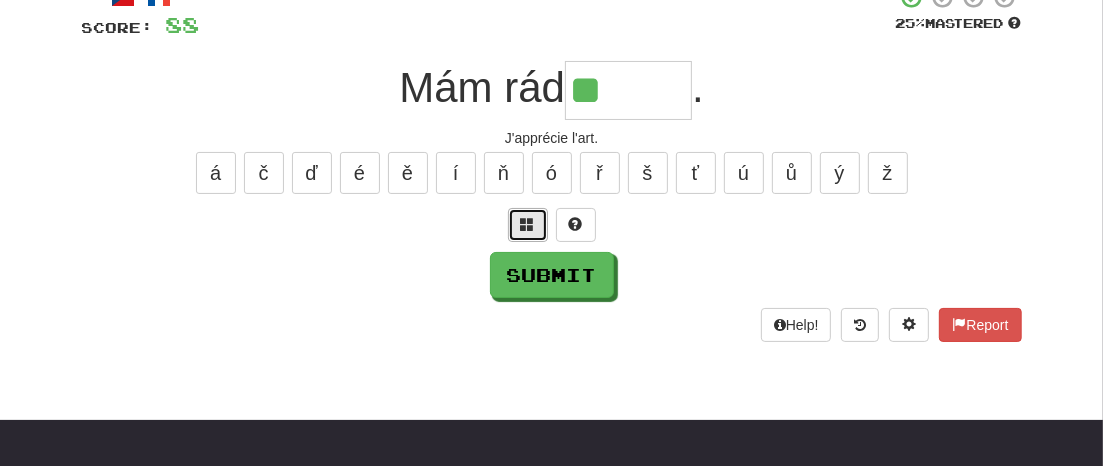 click at bounding box center (528, 225) 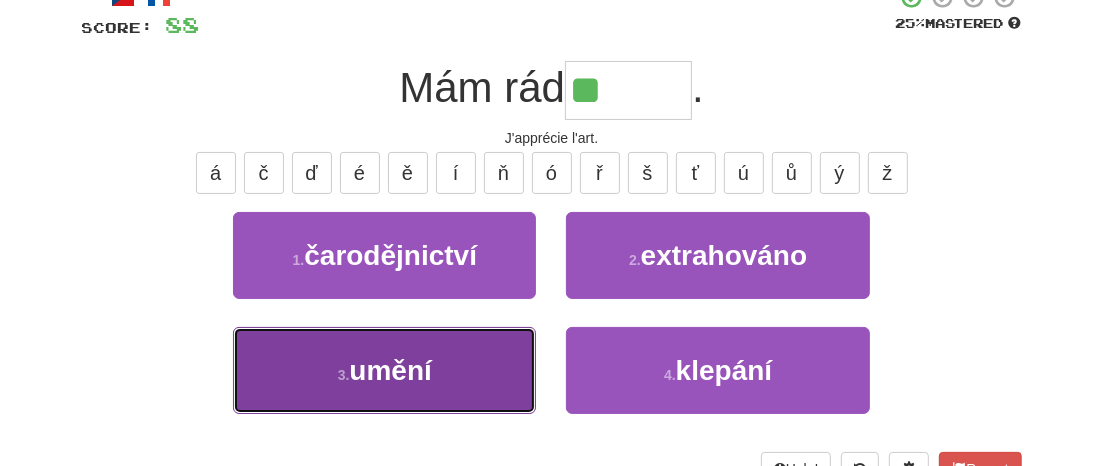 click on "umění" at bounding box center [390, 370] 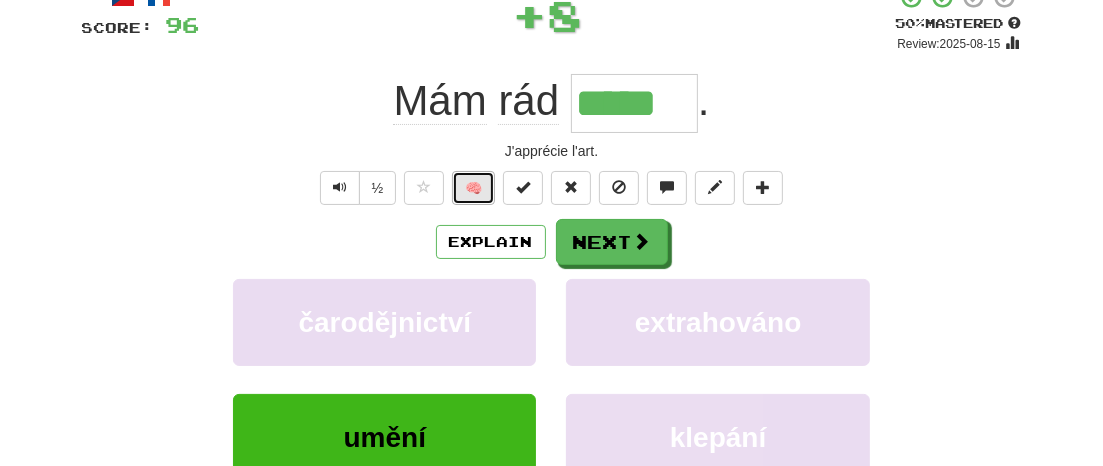 click on "🧠" at bounding box center [473, 188] 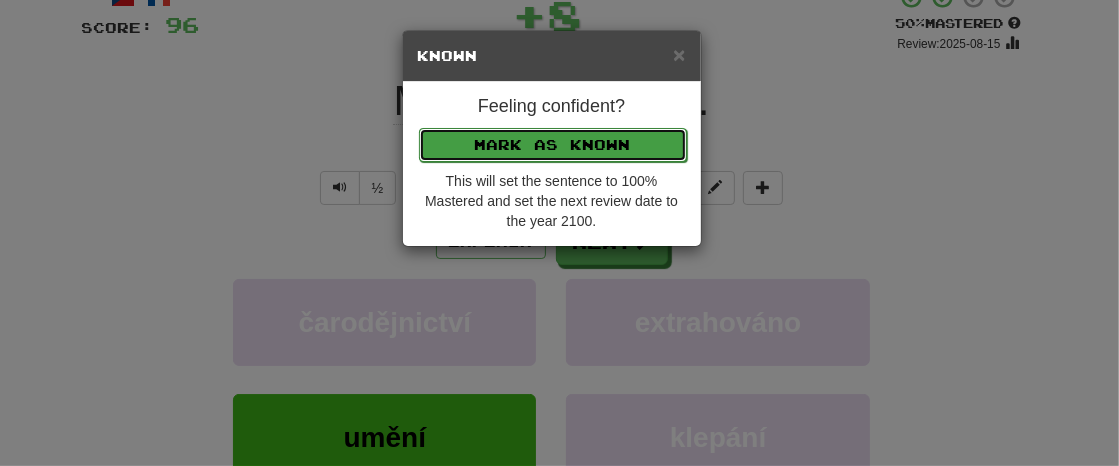 click on "Mark as Known" at bounding box center (553, 145) 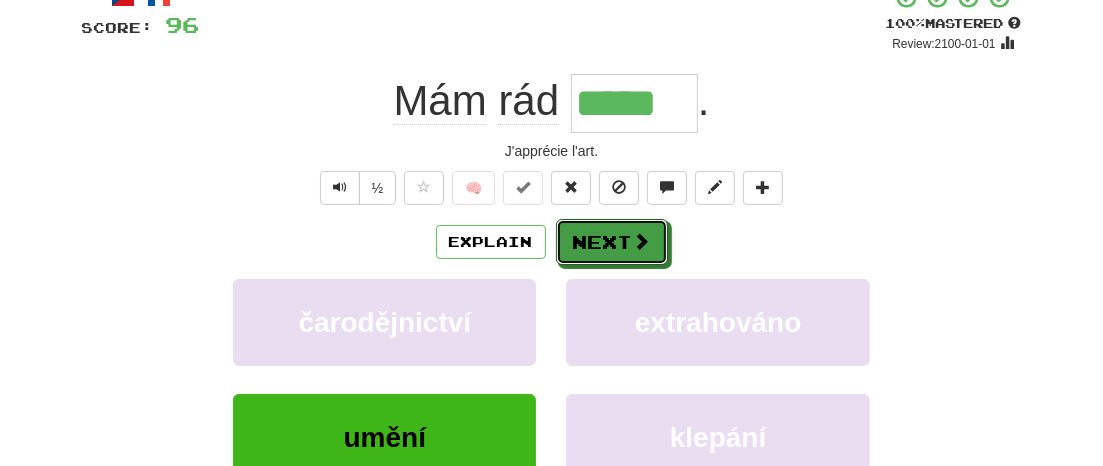 drag, startPoint x: 594, startPoint y: 234, endPoint x: 704, endPoint y: 239, distance: 110.11358 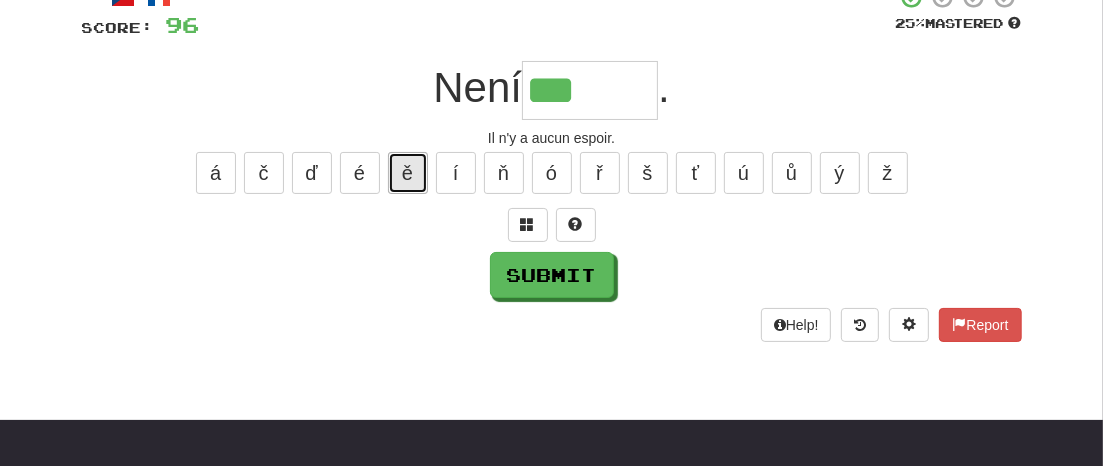 click on "ě" at bounding box center [408, 173] 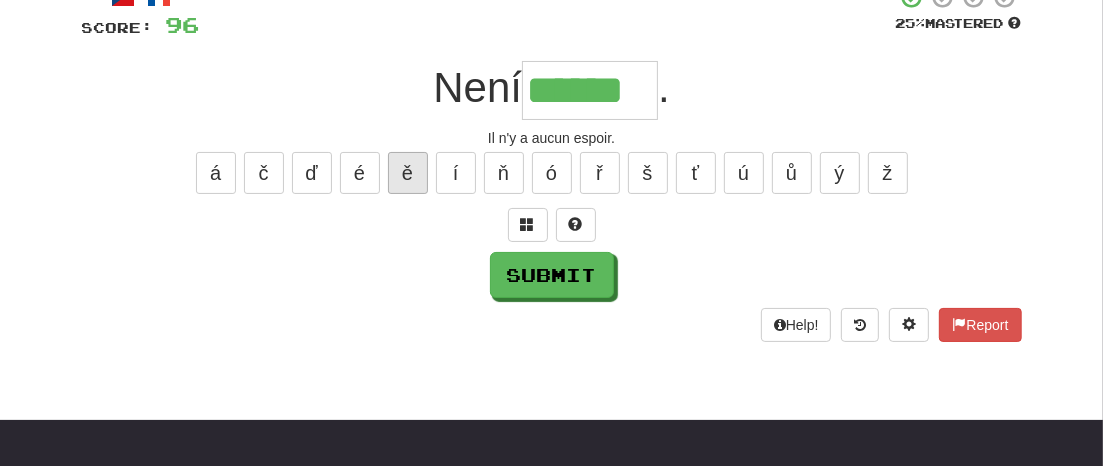 type on "******" 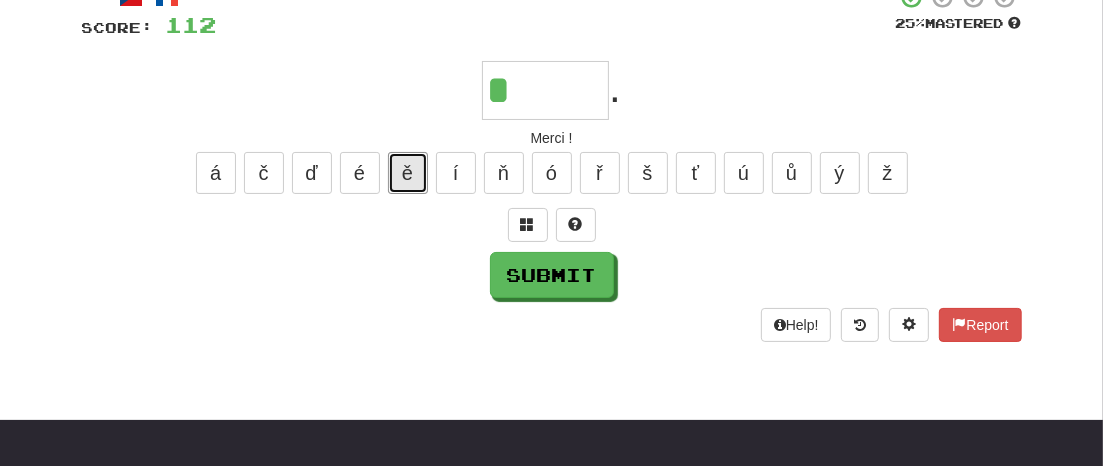click on "ě" at bounding box center [408, 173] 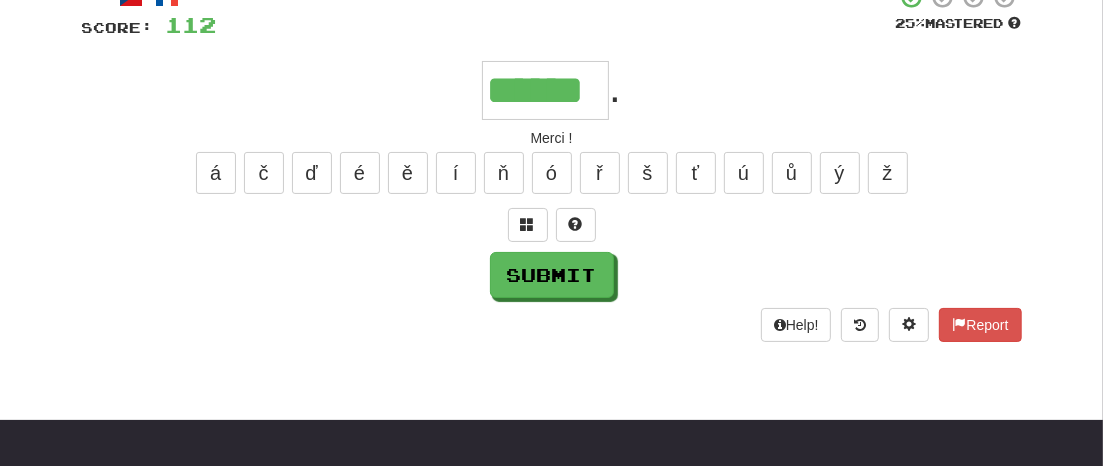 type on "******" 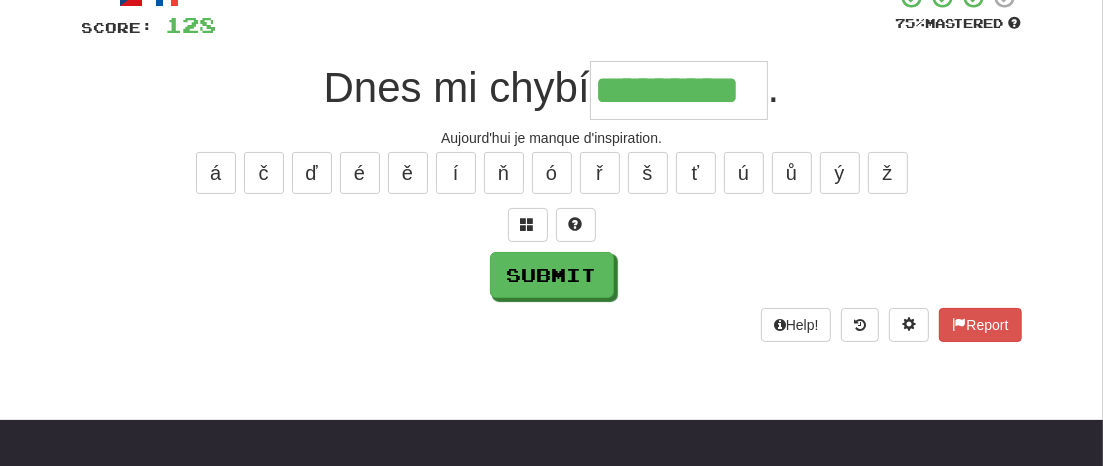 type on "*********" 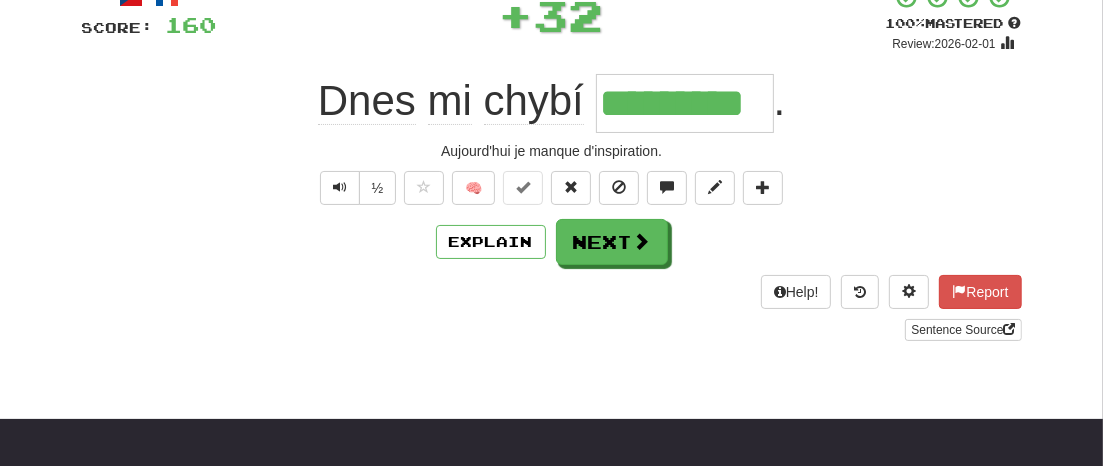 scroll, scrollTop: 225, scrollLeft: 0, axis: vertical 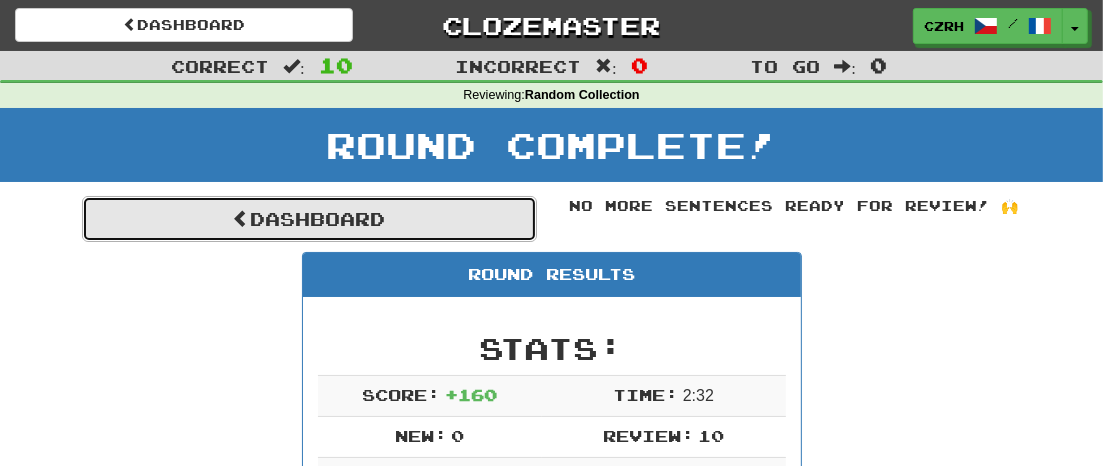 click on "Dashboard" at bounding box center (309, 219) 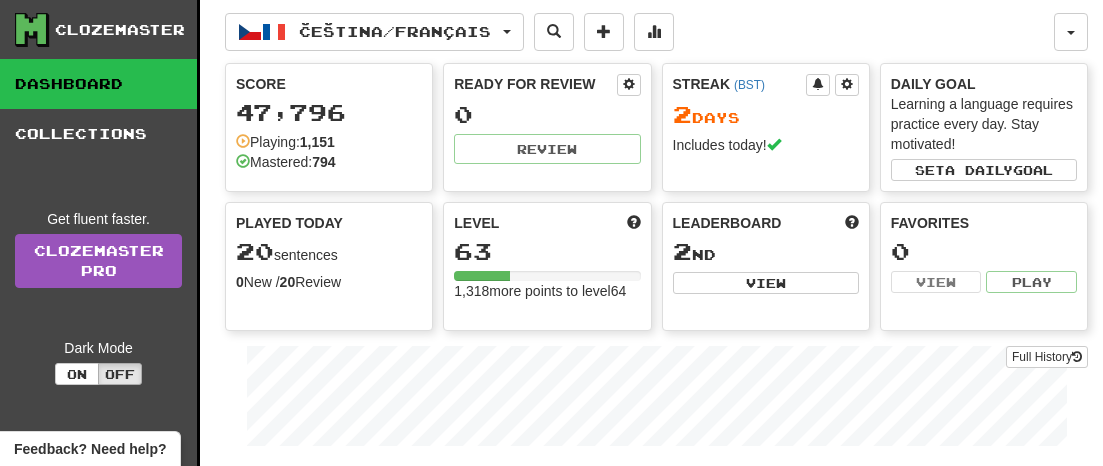 scroll, scrollTop: 0, scrollLeft: 0, axis: both 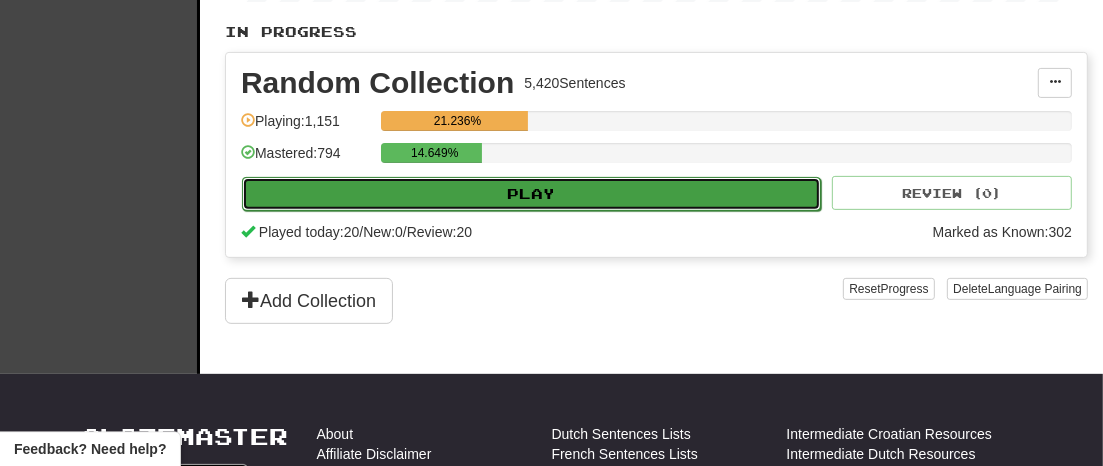 click on "Play" at bounding box center [531, 194] 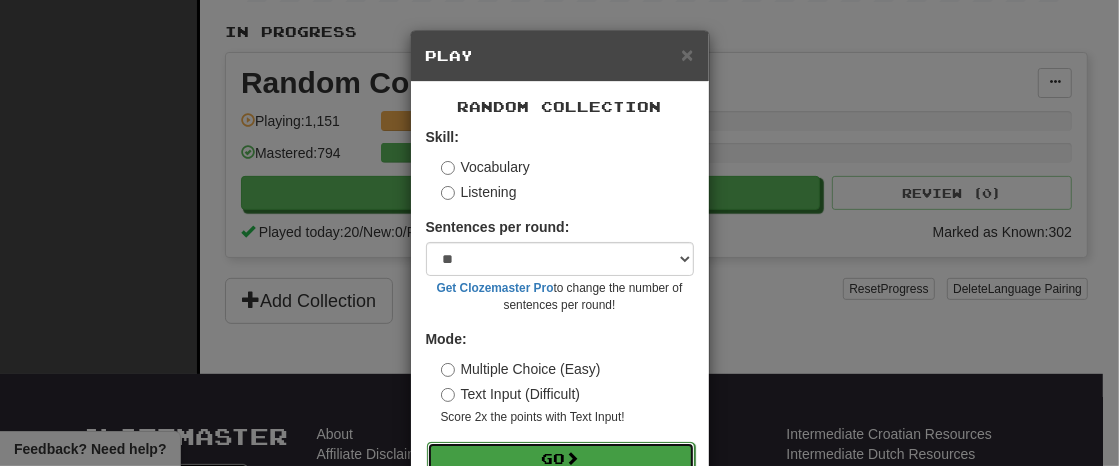 click on "Go" at bounding box center [561, 459] 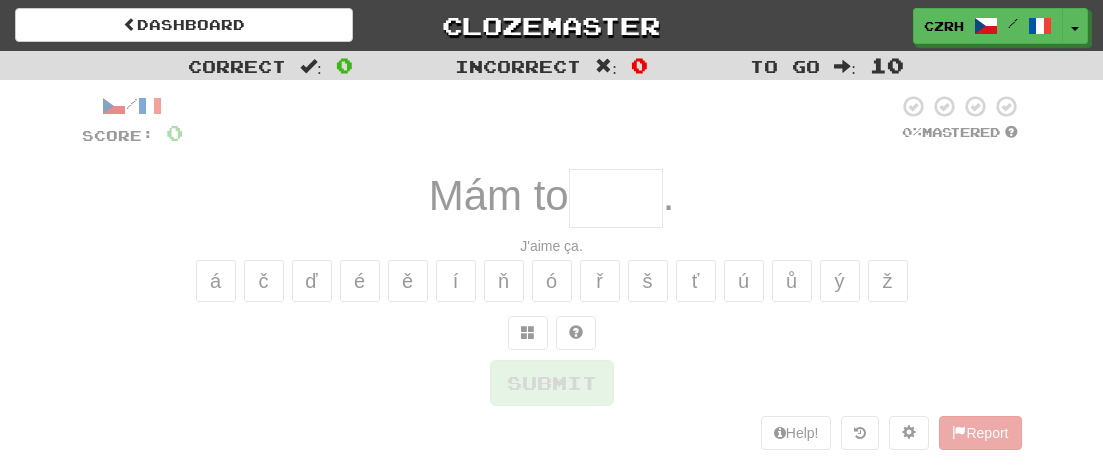 scroll, scrollTop: 0, scrollLeft: 0, axis: both 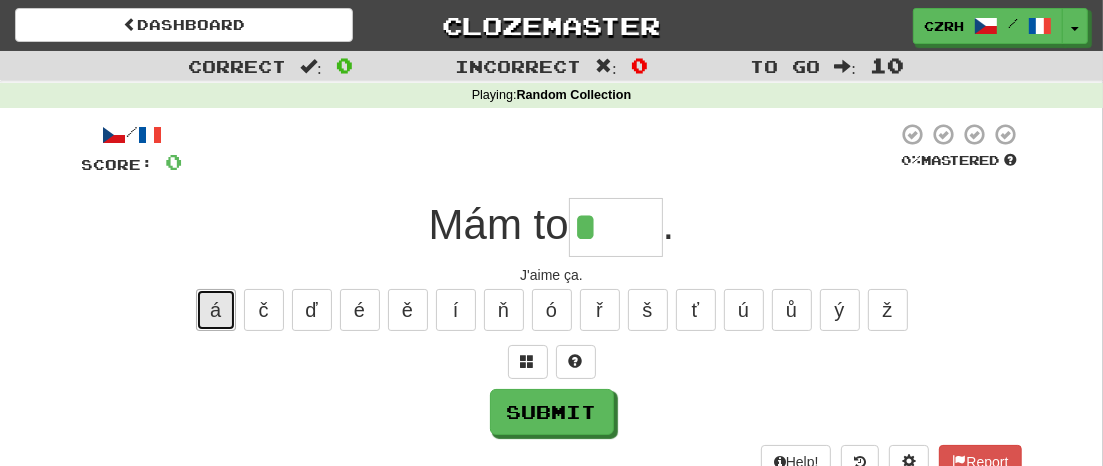 click on "á" at bounding box center [216, 310] 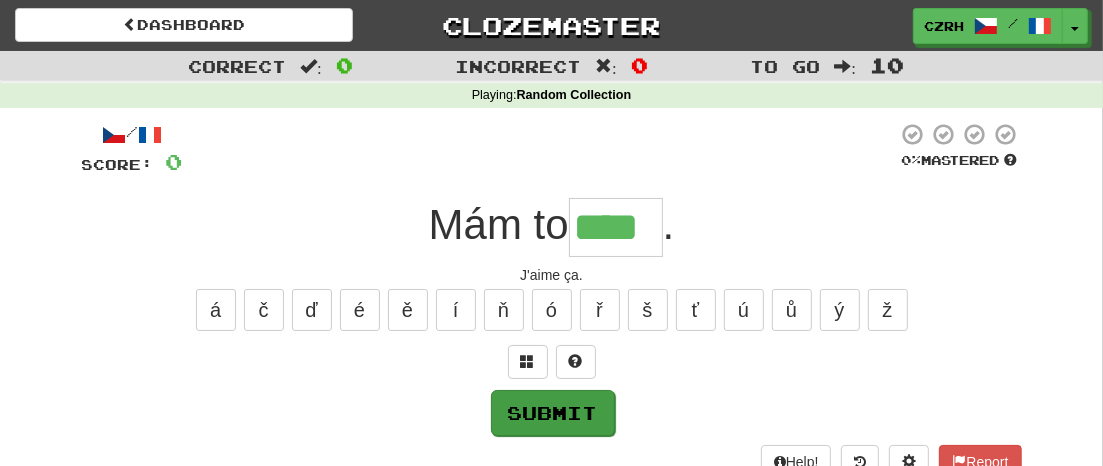 type on "****" 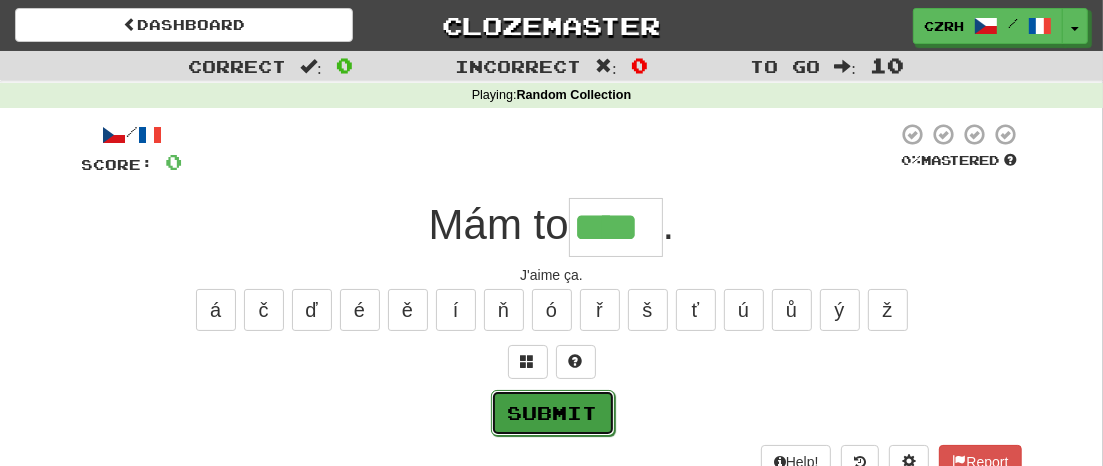 click on "Submit" at bounding box center (553, 413) 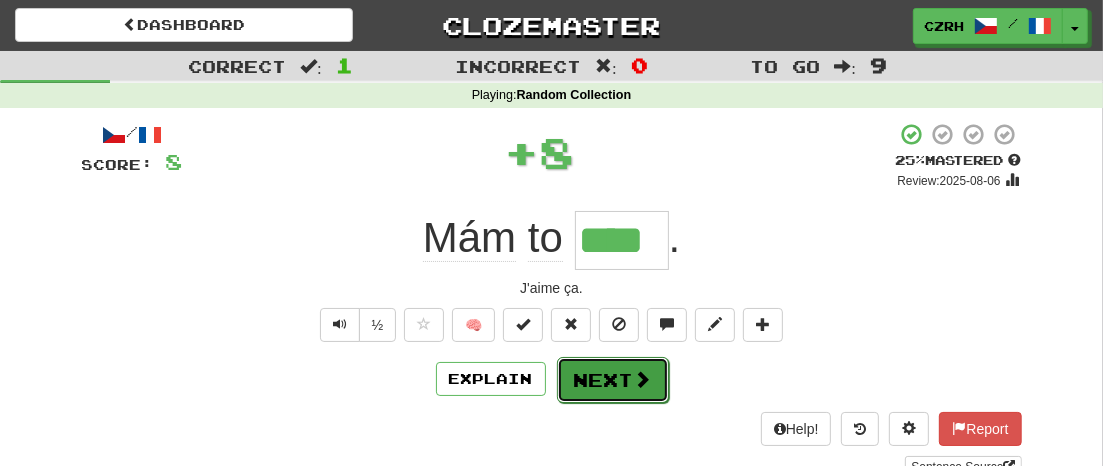 click on "Next" at bounding box center [613, 380] 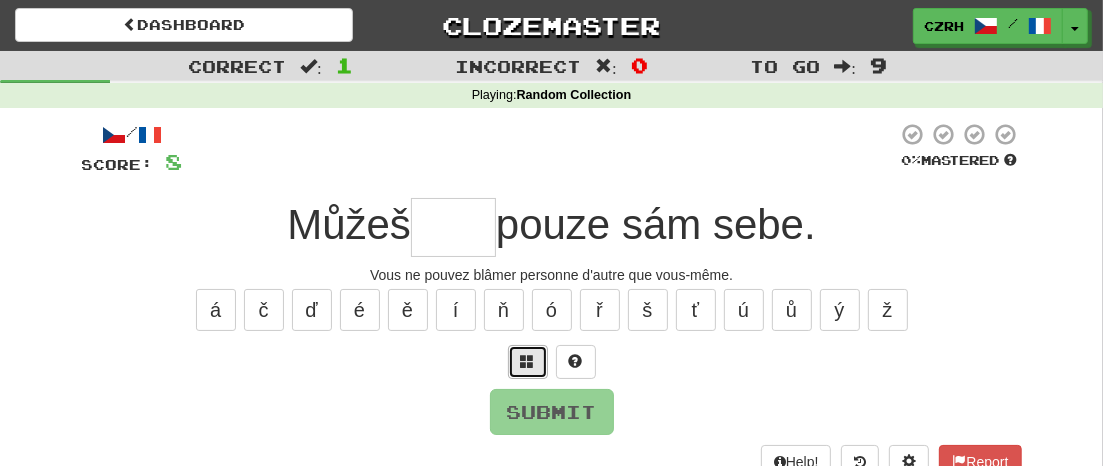 click at bounding box center (528, 361) 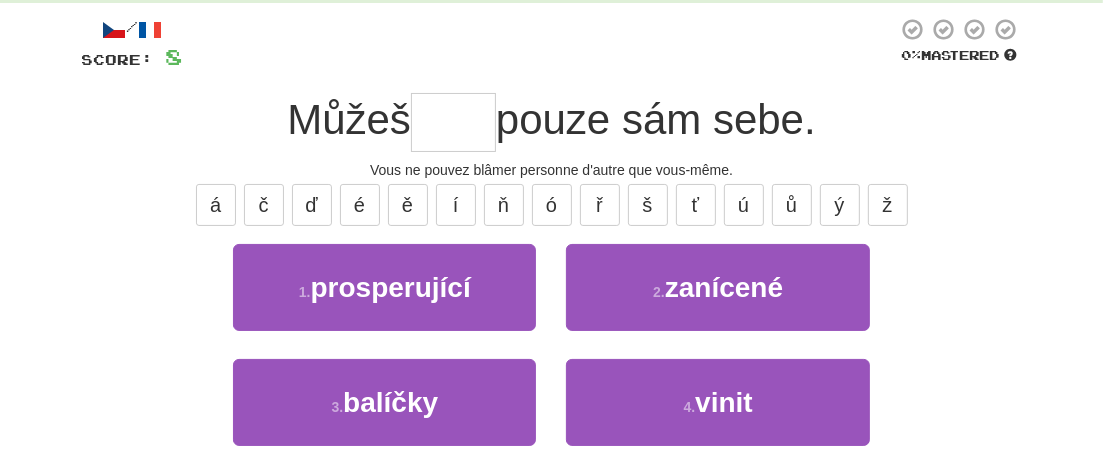 scroll, scrollTop: 119, scrollLeft: 0, axis: vertical 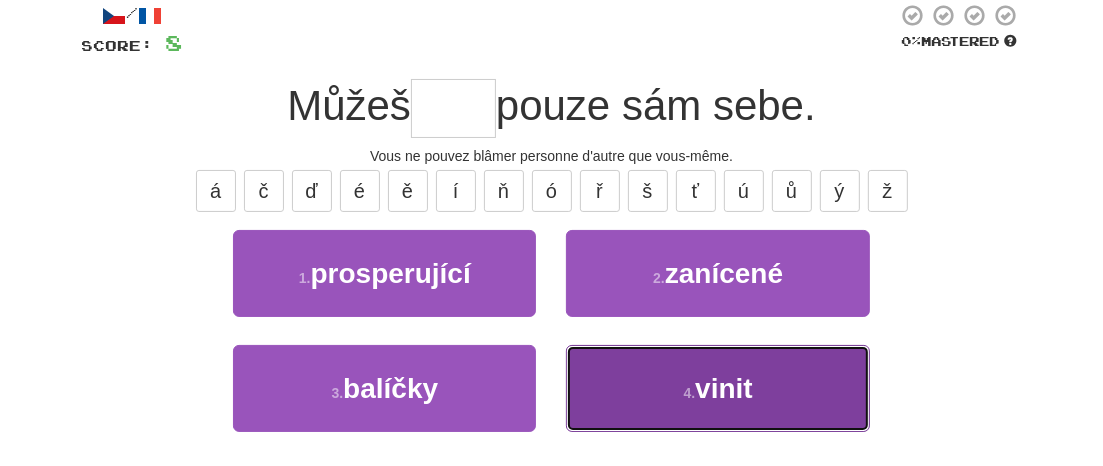click on "vinit" at bounding box center [724, 388] 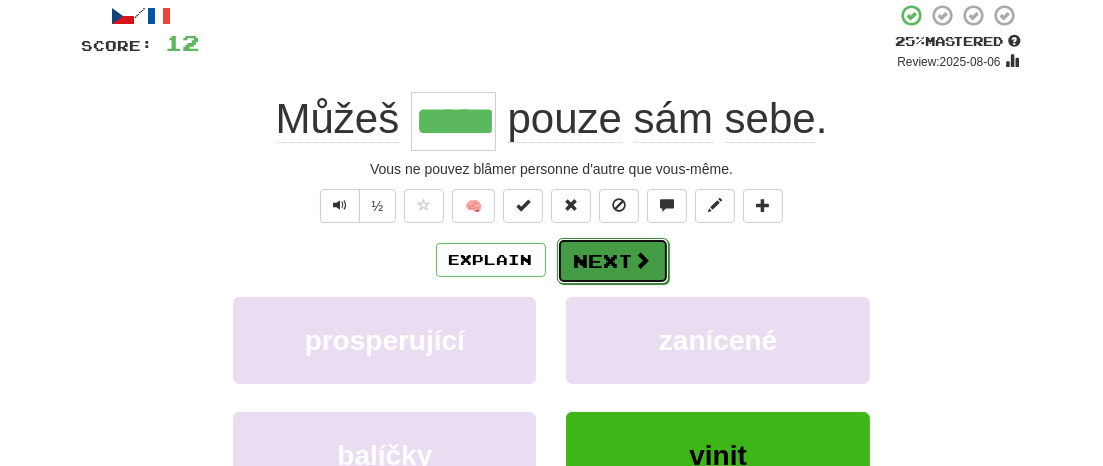 click on "Next" at bounding box center (613, 261) 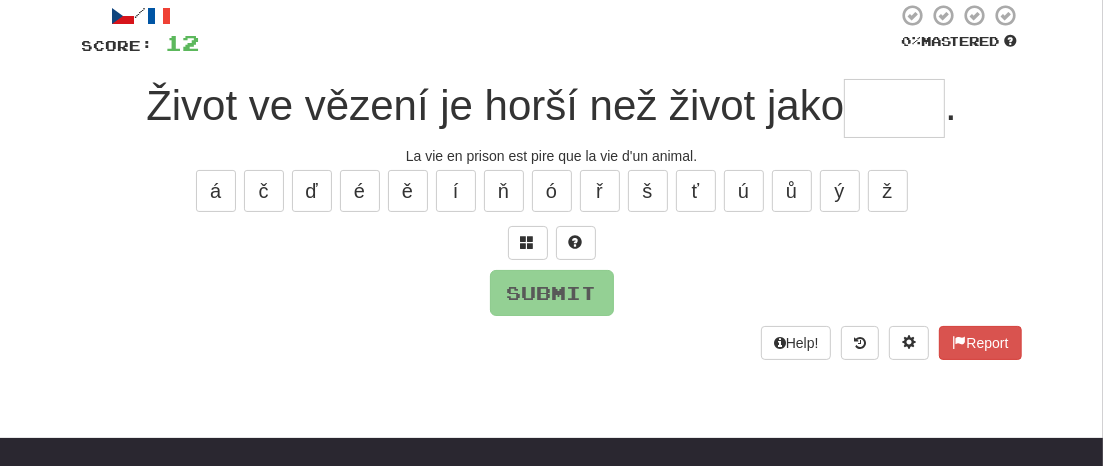 type on "*" 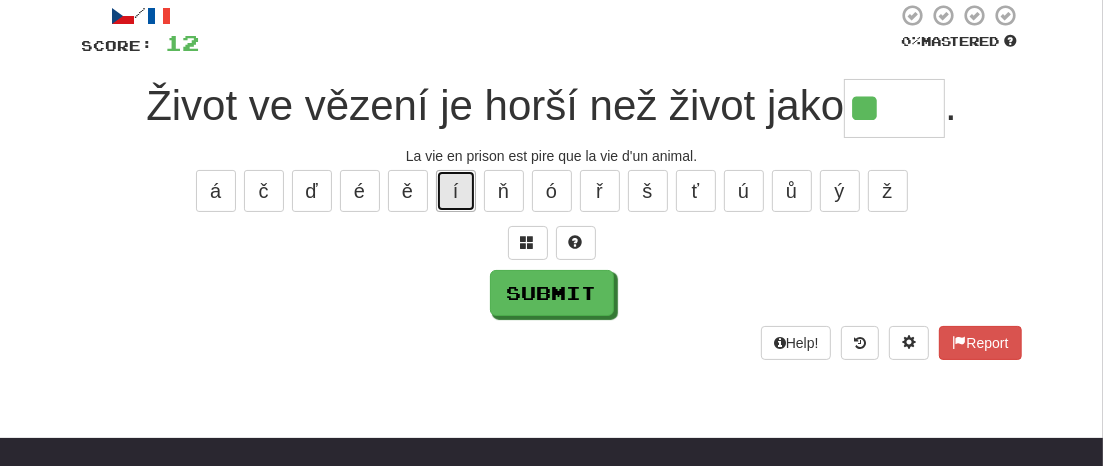 click on "í" at bounding box center [456, 191] 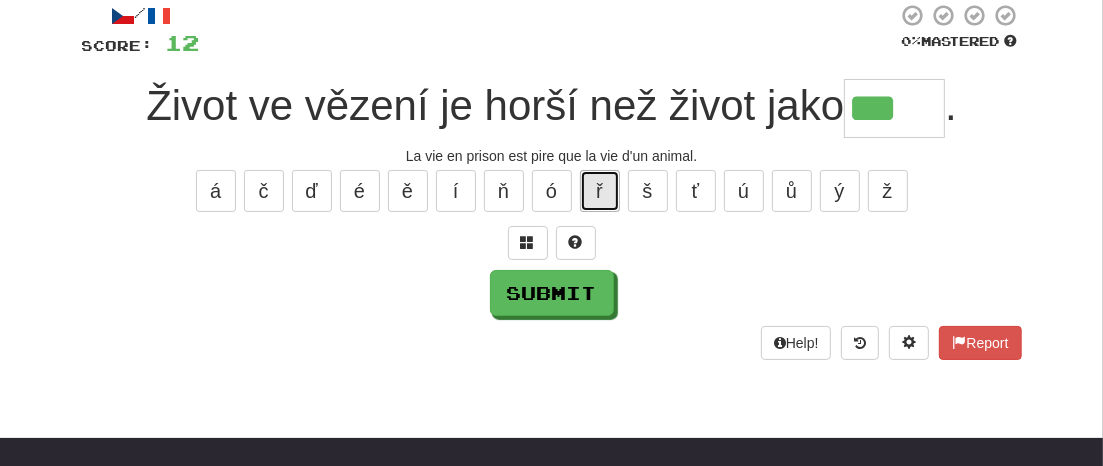 click on "ř" at bounding box center [600, 191] 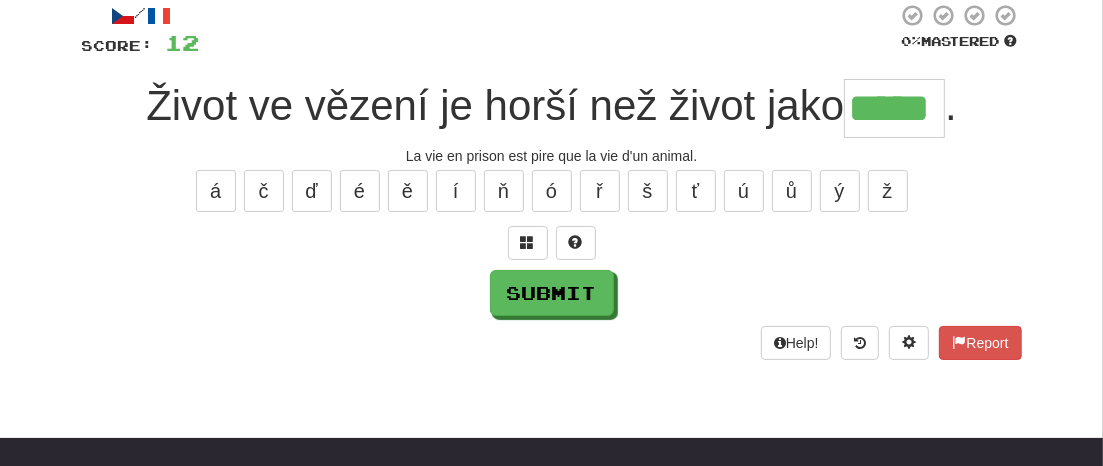 type on "*****" 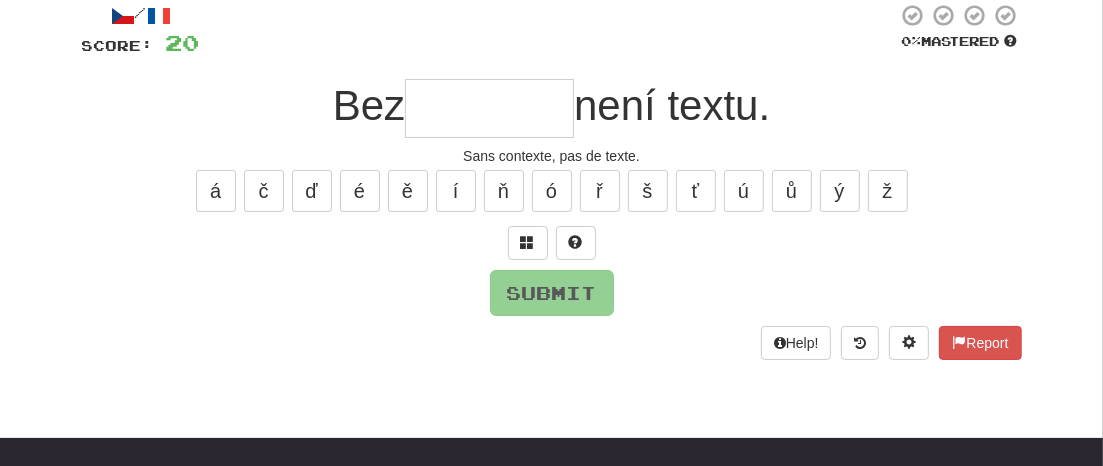 type on "*" 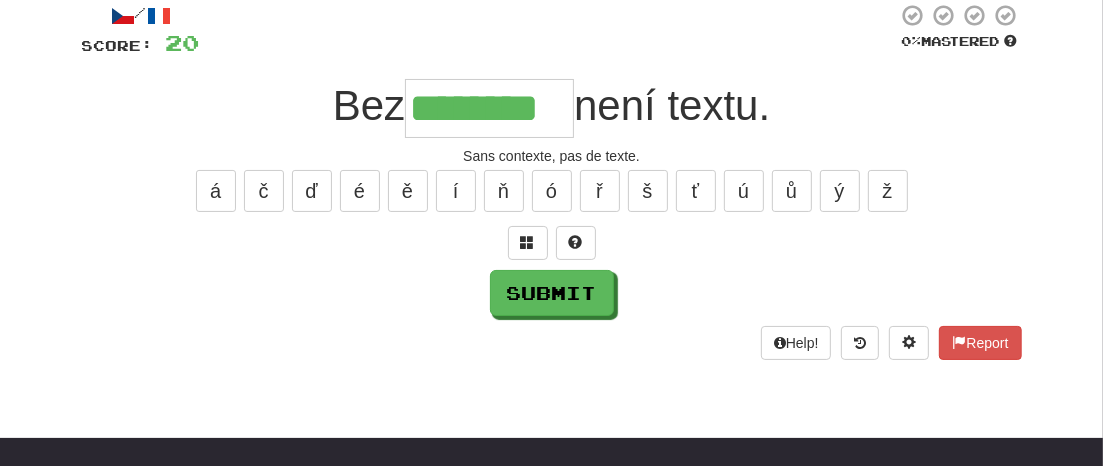 type on "********" 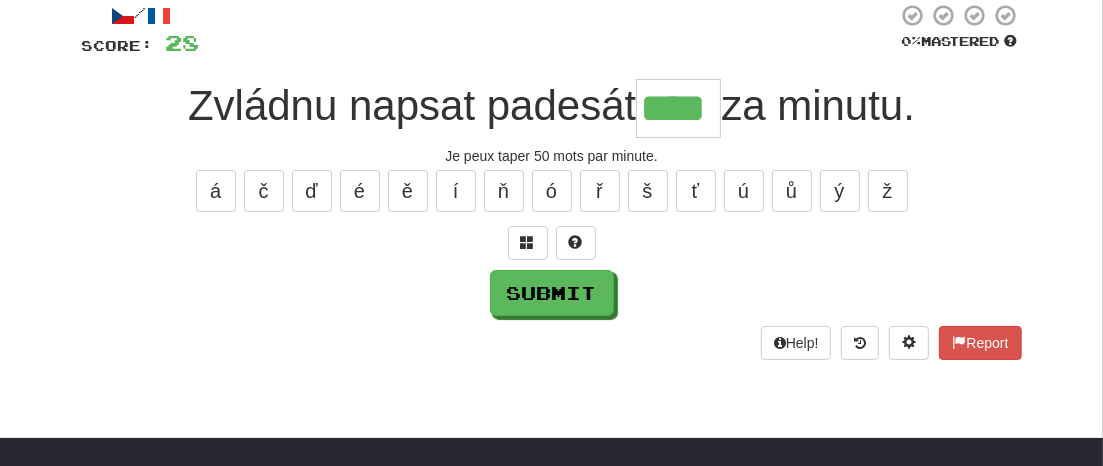 type on "****" 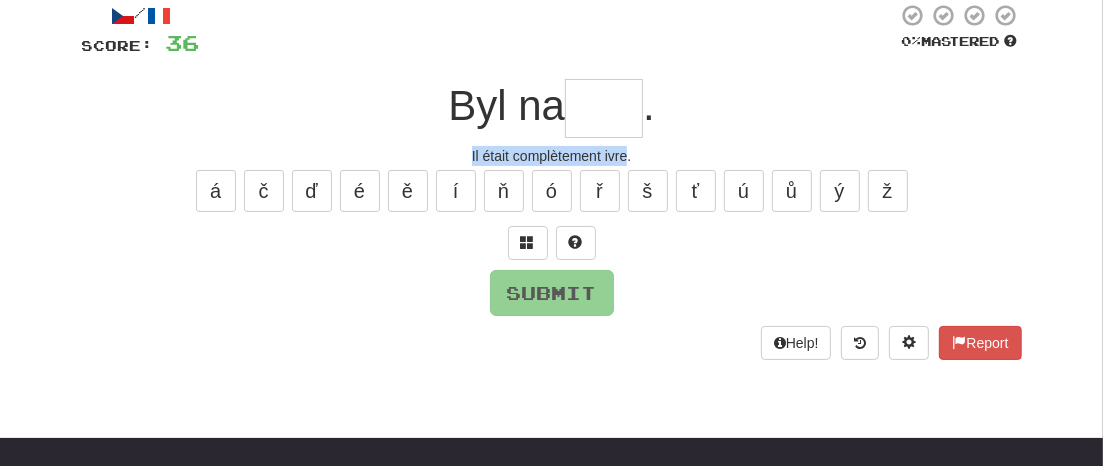 drag, startPoint x: 627, startPoint y: 152, endPoint x: 471, endPoint y: 151, distance: 156.0032 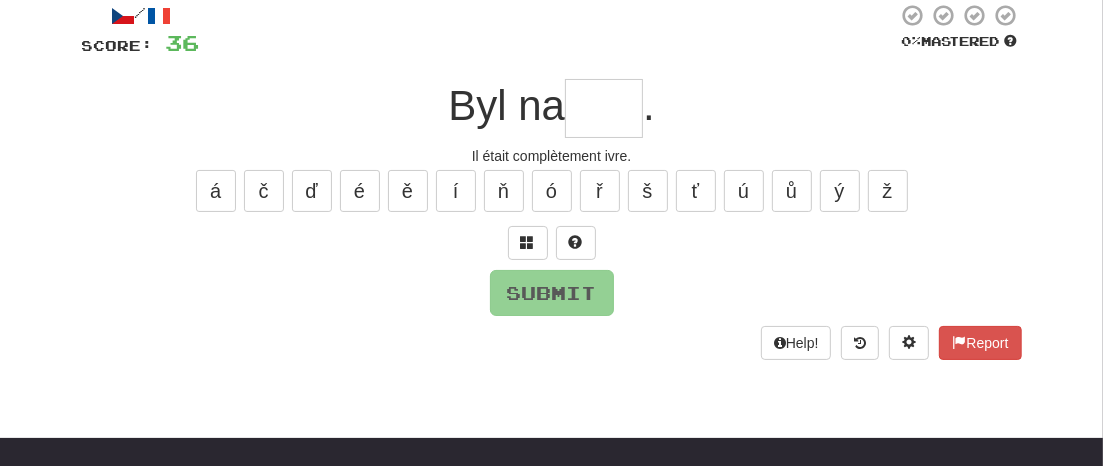 click at bounding box center [604, 108] 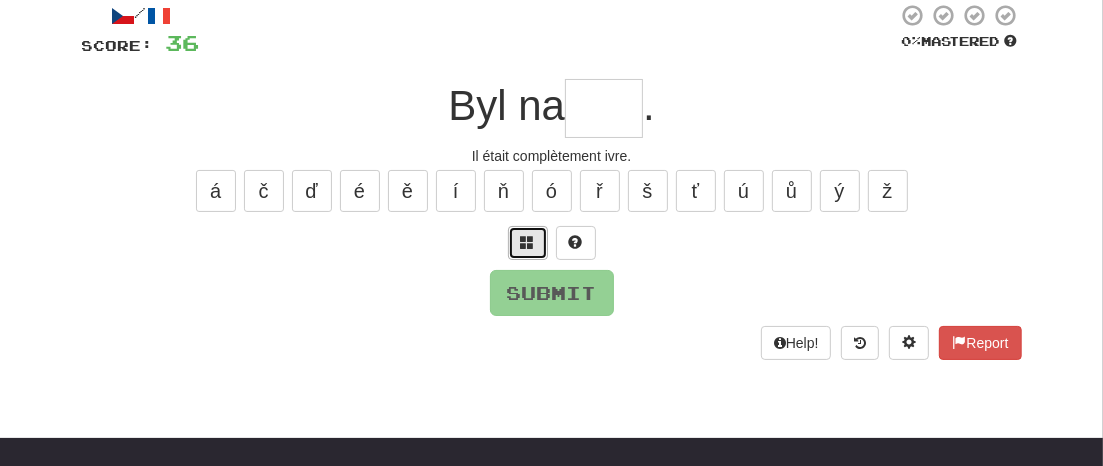 click at bounding box center [528, 243] 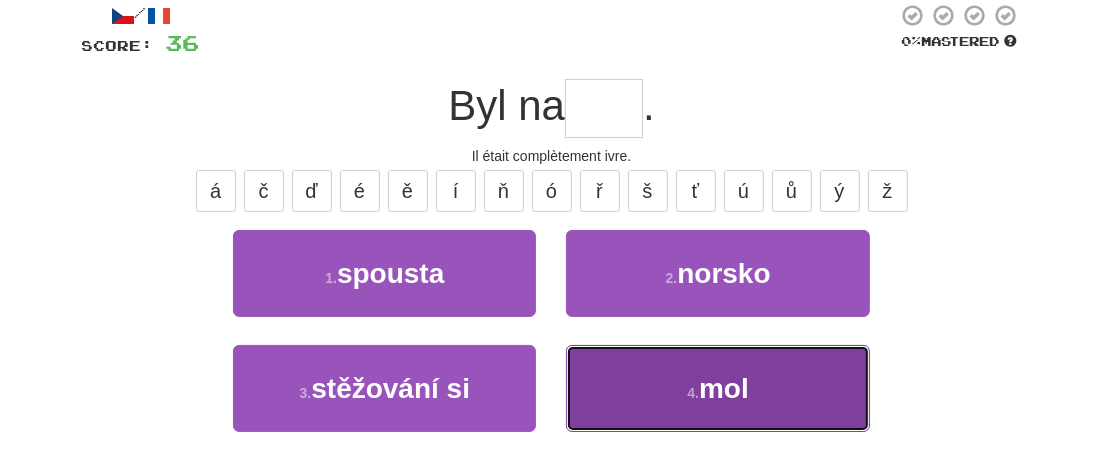 click on "mol" at bounding box center (724, 388) 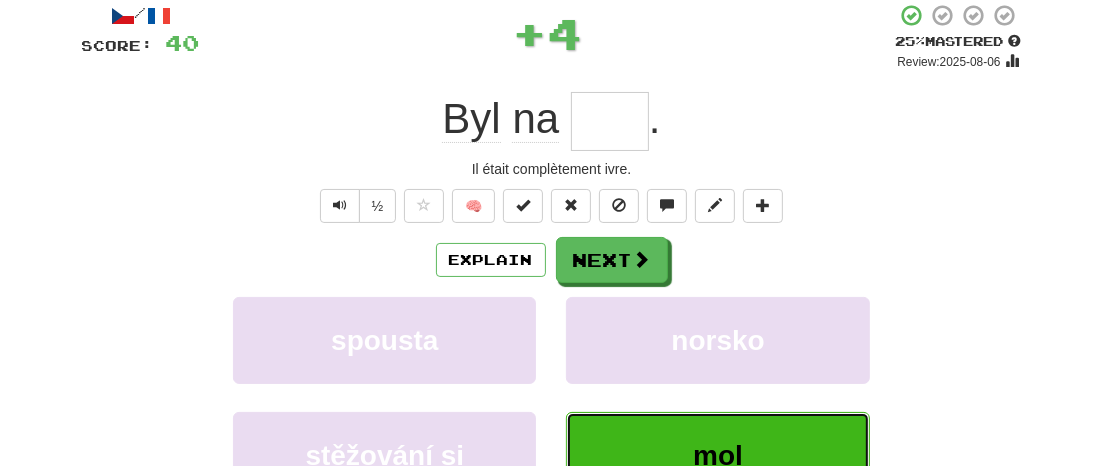 type on "***" 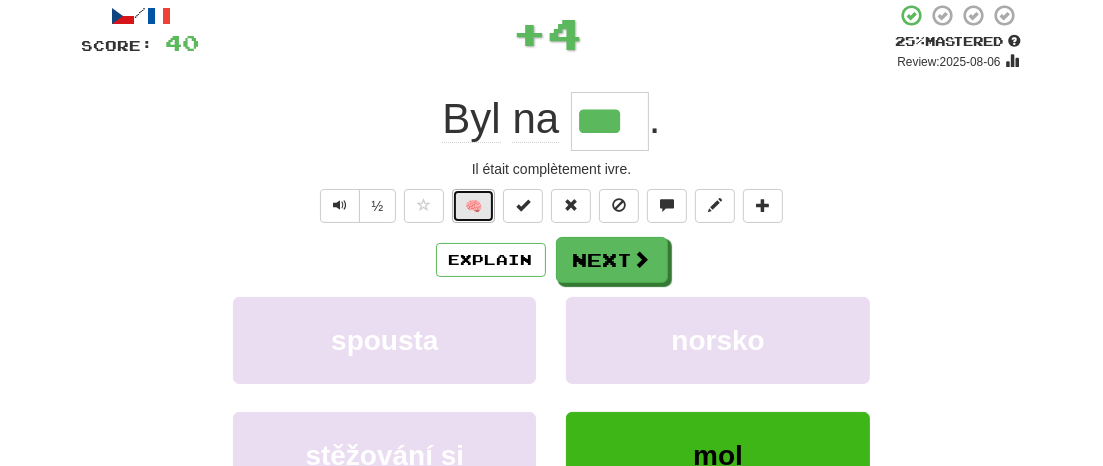 click on "🧠" at bounding box center (473, 206) 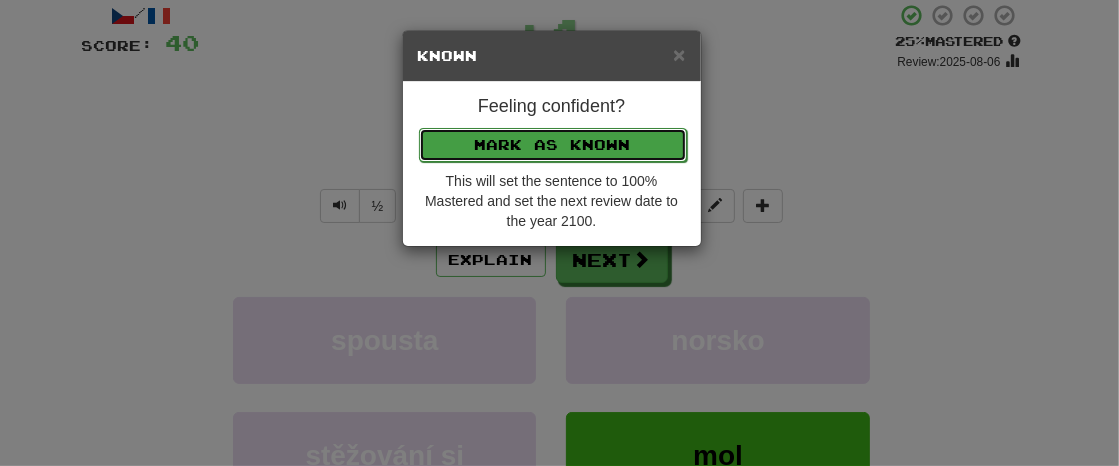 click on "Mark as Known" at bounding box center (553, 145) 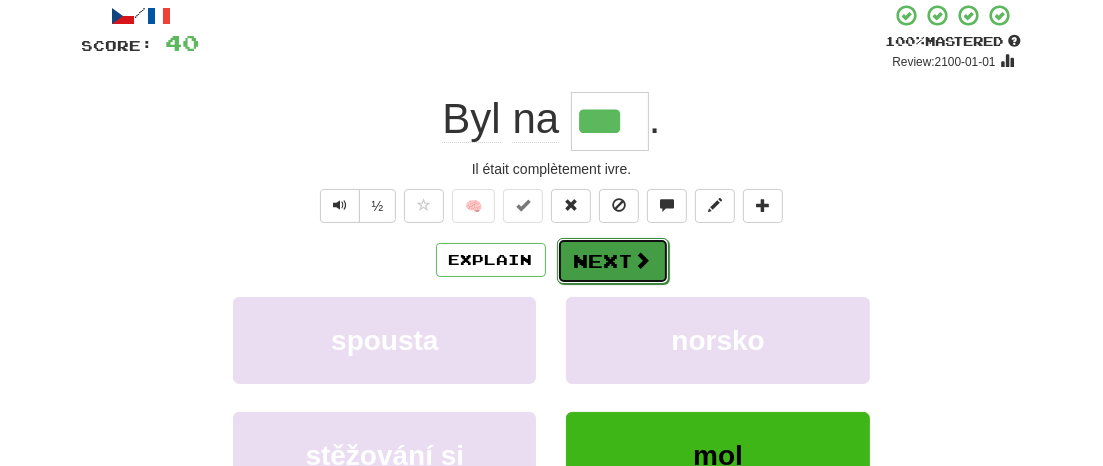 click at bounding box center [643, 260] 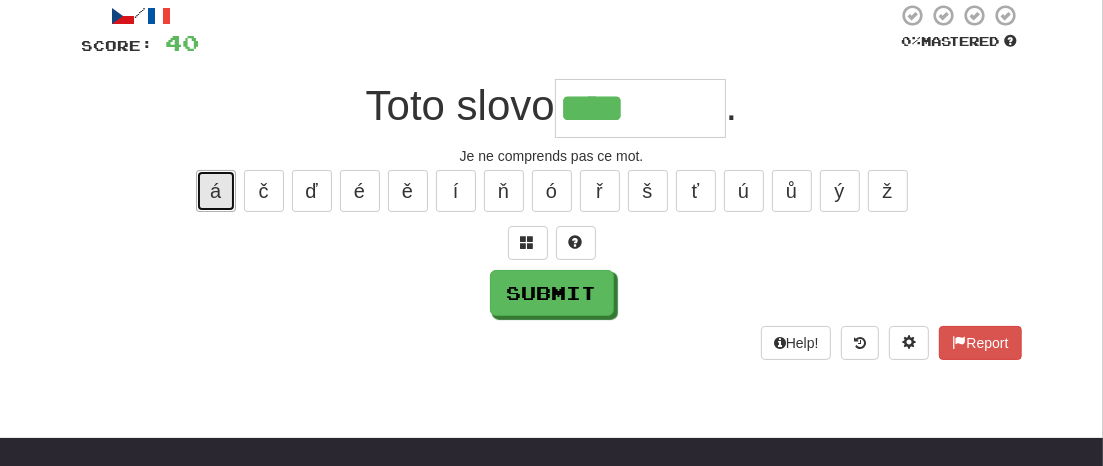click on "á" at bounding box center (216, 191) 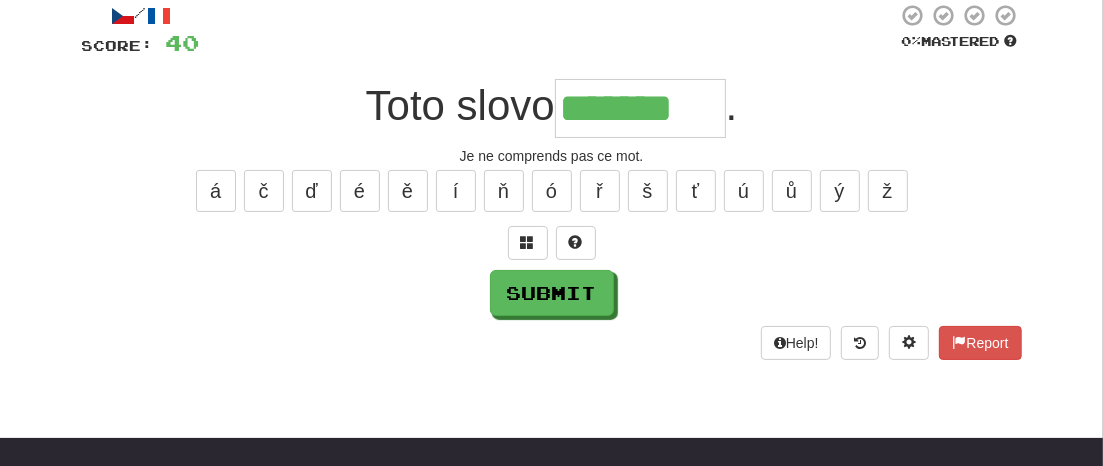 type on "*******" 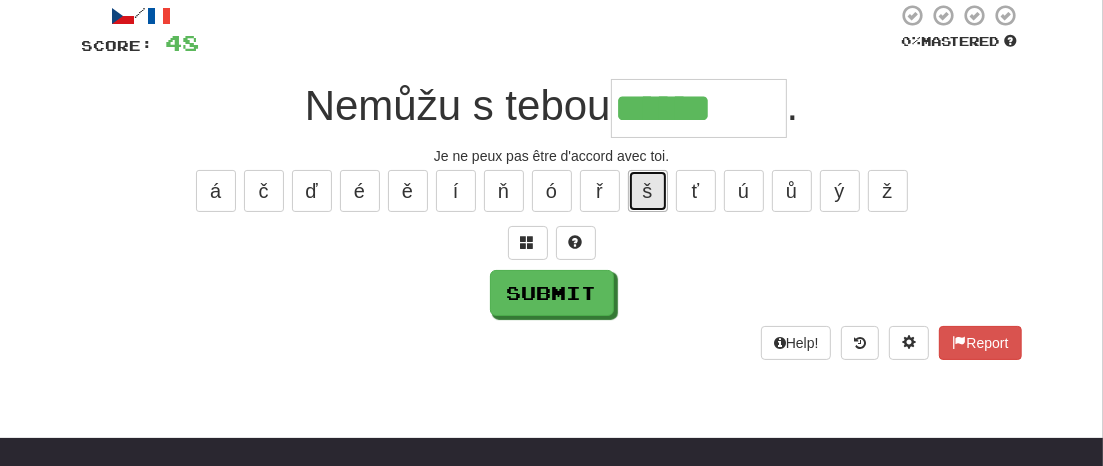 click on "š" at bounding box center [648, 191] 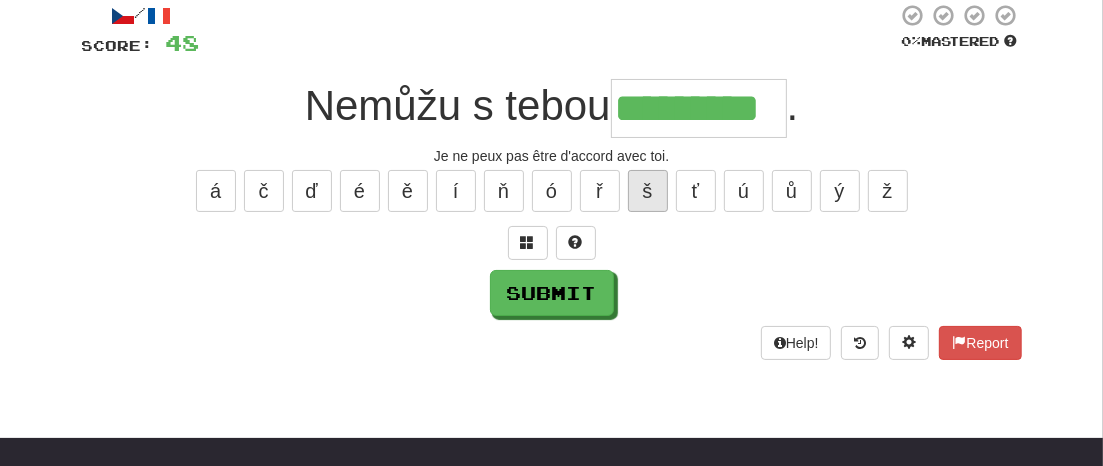 type on "*********" 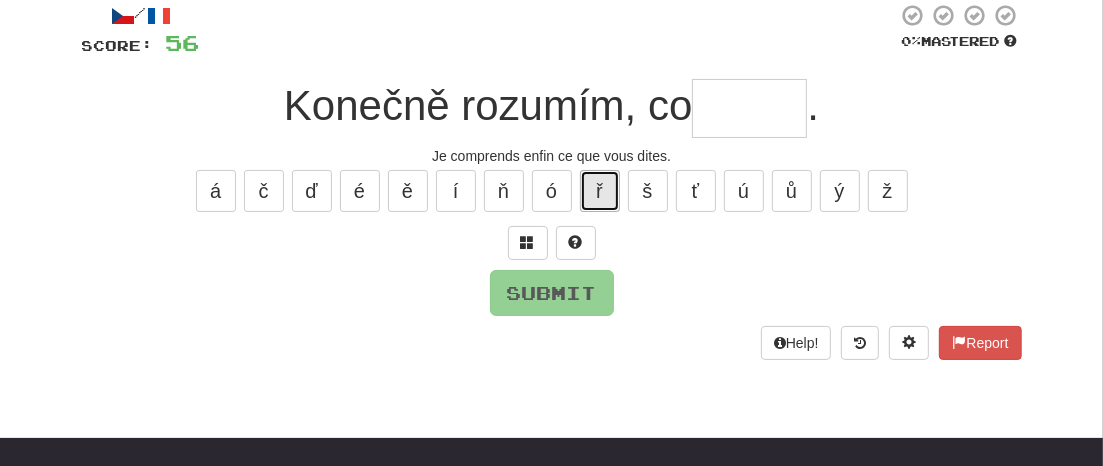 click on "ř" at bounding box center (600, 191) 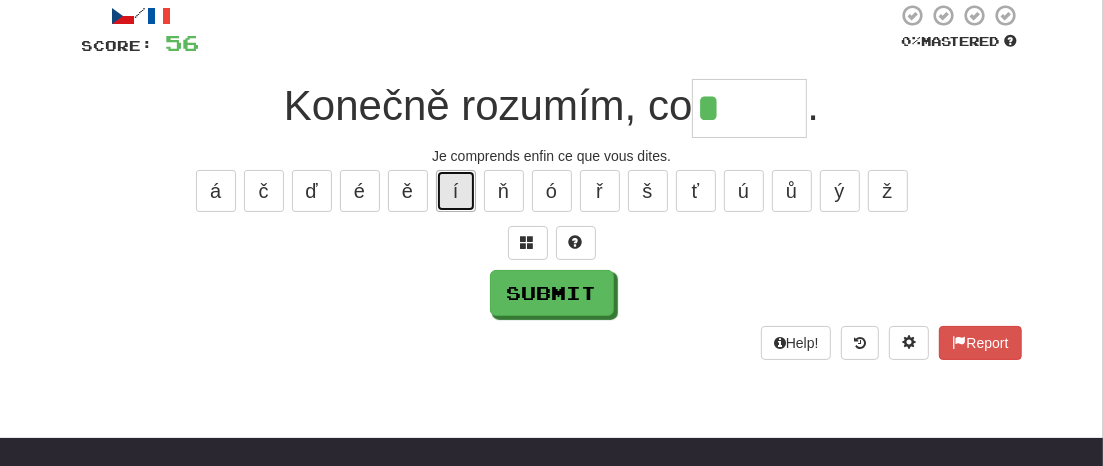 click on "í" at bounding box center [456, 191] 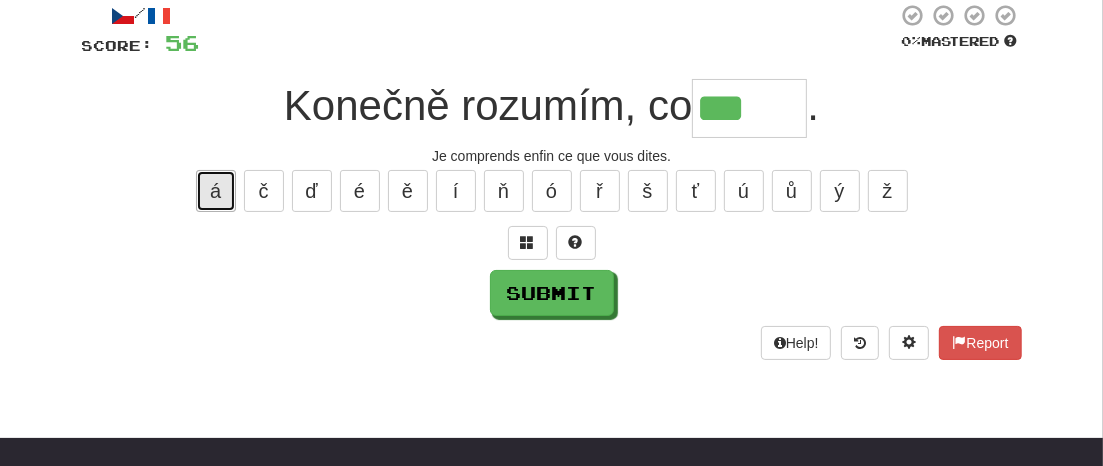 click on "á" at bounding box center [216, 191] 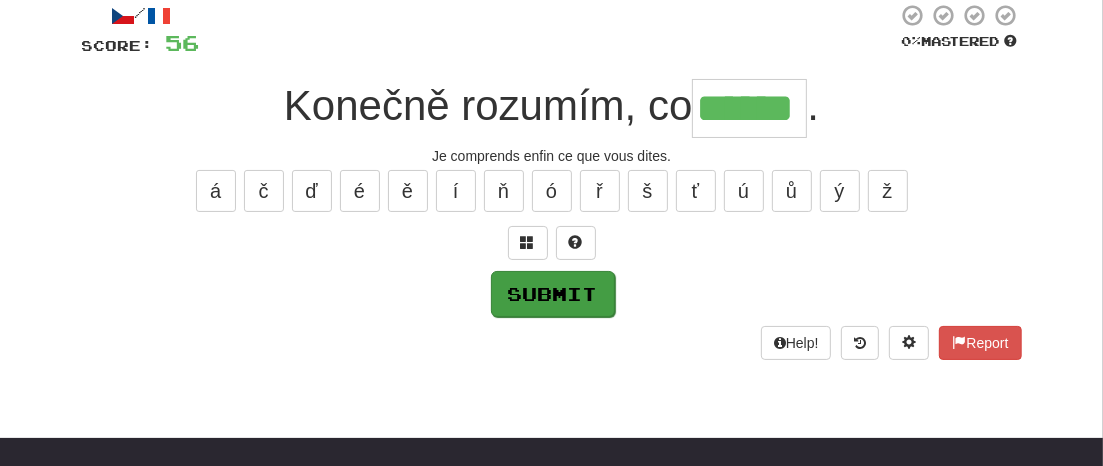 type on "******" 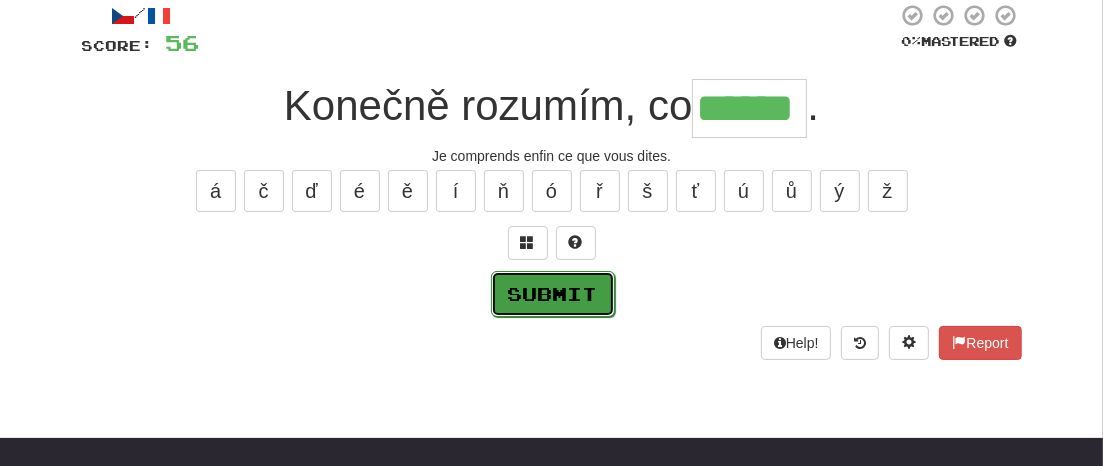 click on "Submit" at bounding box center [553, 294] 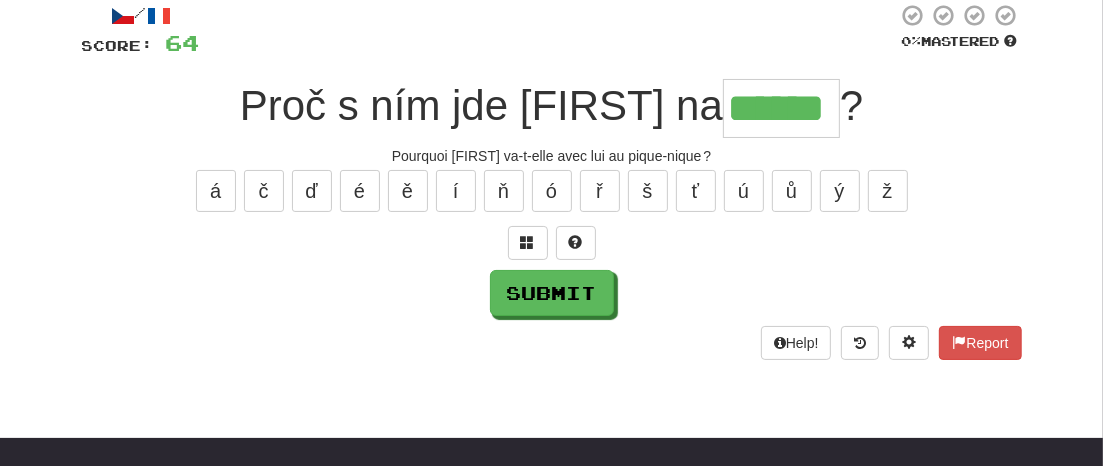 type on "******" 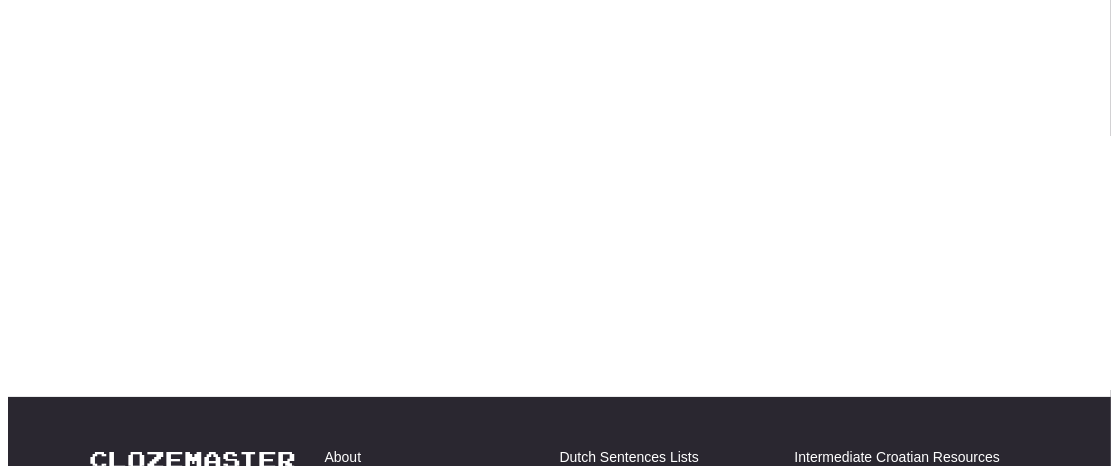 scroll, scrollTop: 206, scrollLeft: 0, axis: vertical 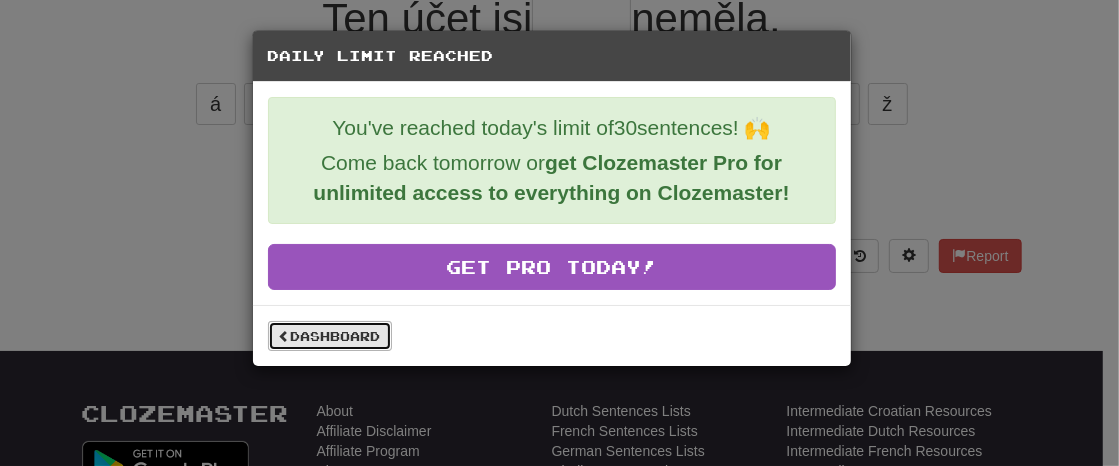 click on "Dashboard" at bounding box center (330, 336) 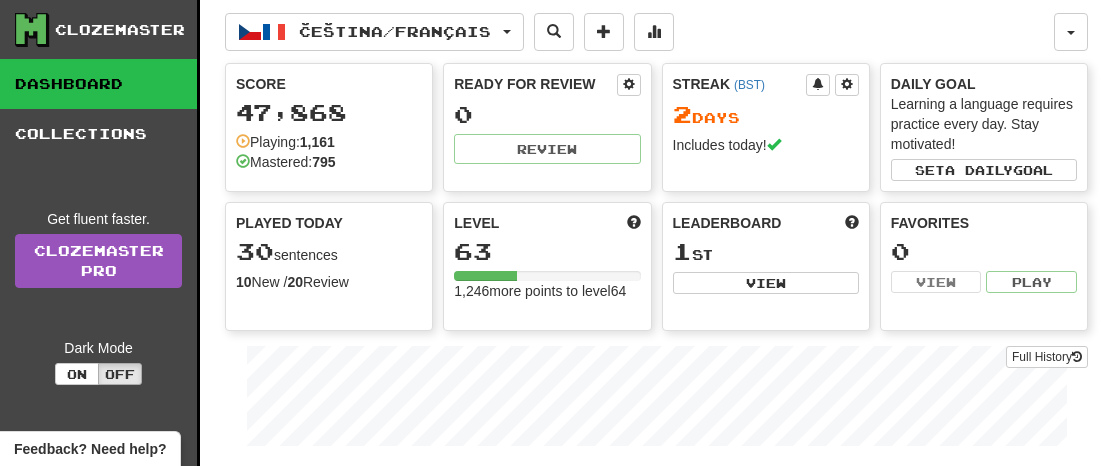 scroll, scrollTop: 0, scrollLeft: 0, axis: both 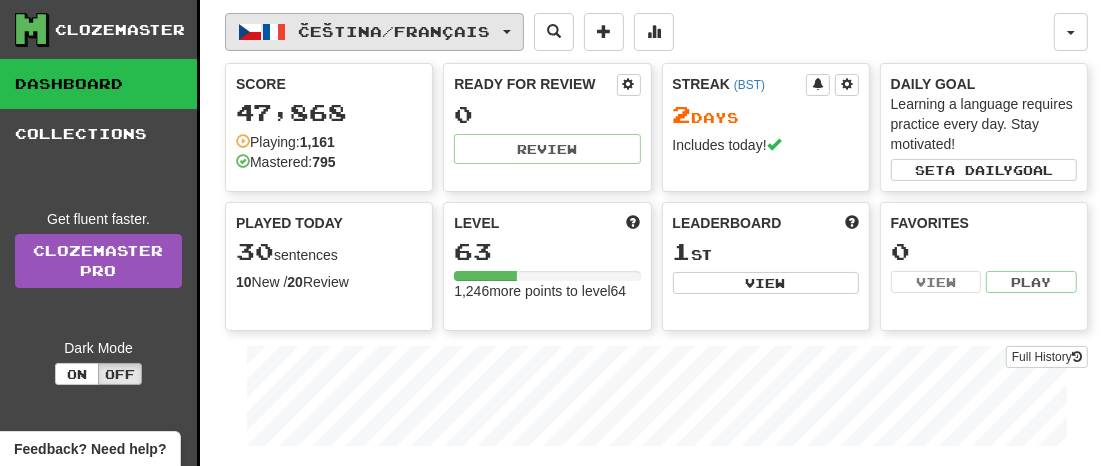 click at bounding box center (507, 32) 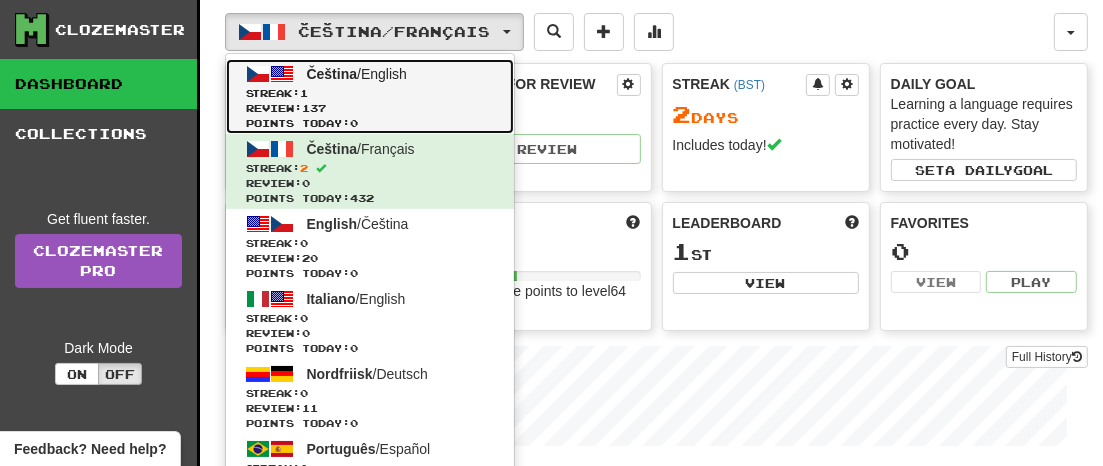 click on "Čeština  /  English Streak:  1   Review:  137 Points today:  0" at bounding box center (370, 96) 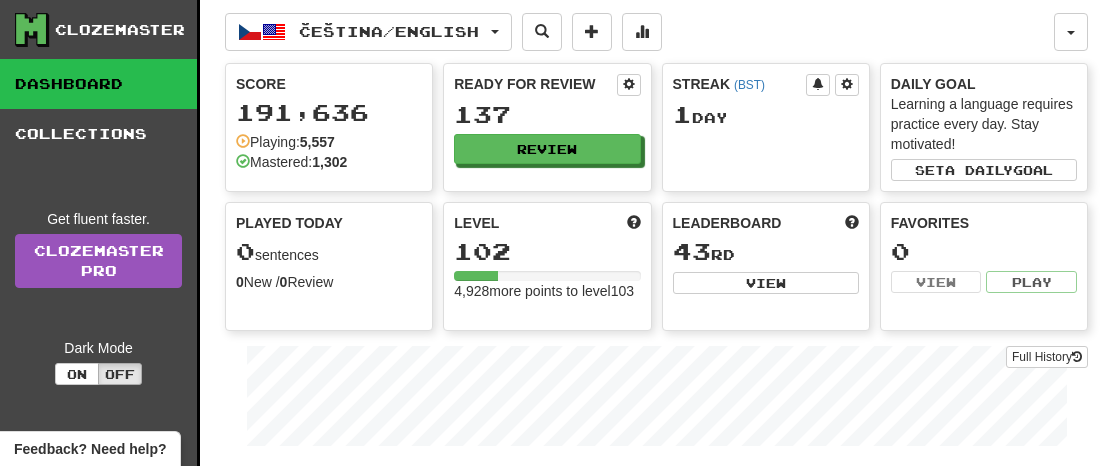 scroll, scrollTop: 0, scrollLeft: 0, axis: both 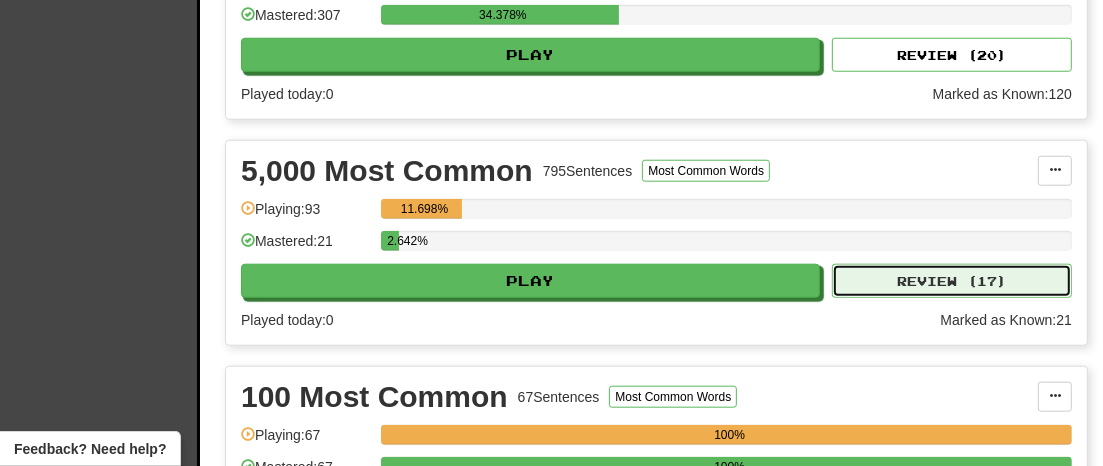 click on "Review ( 17 )" at bounding box center (952, 281) 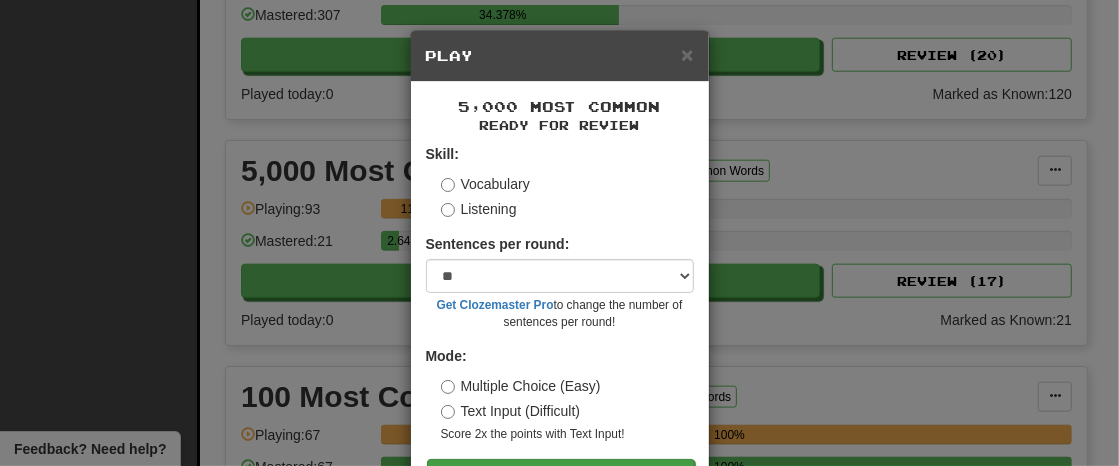 click on "Skill: Vocabulary Listening Sentences per round: * ** ** ** ** ** *** ******** Get Clozemaster Pro  to change the number of sentences per round! Mode: Multiple Choice (Easy) Text Input (Difficult) Score 2x the points with Text Input ! Go" at bounding box center [560, 318] 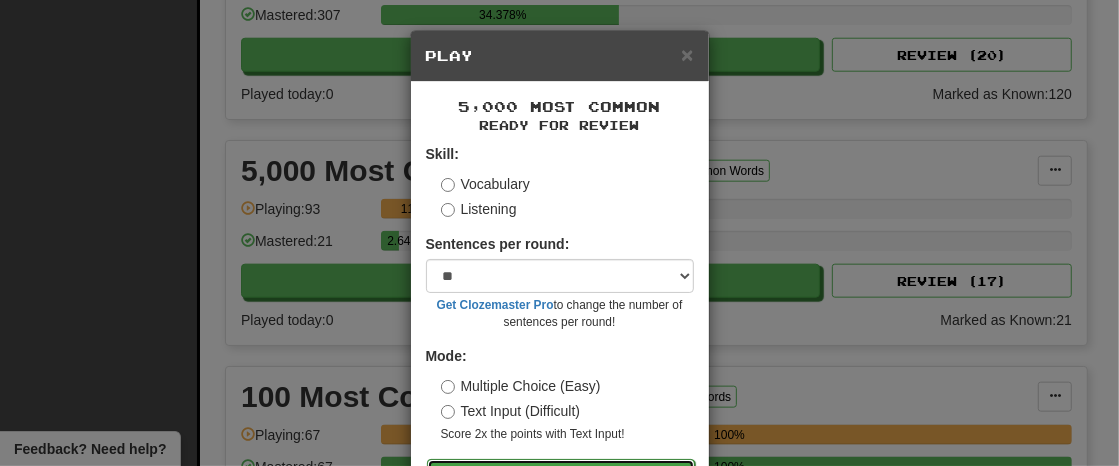 click on "Go" at bounding box center (561, 476) 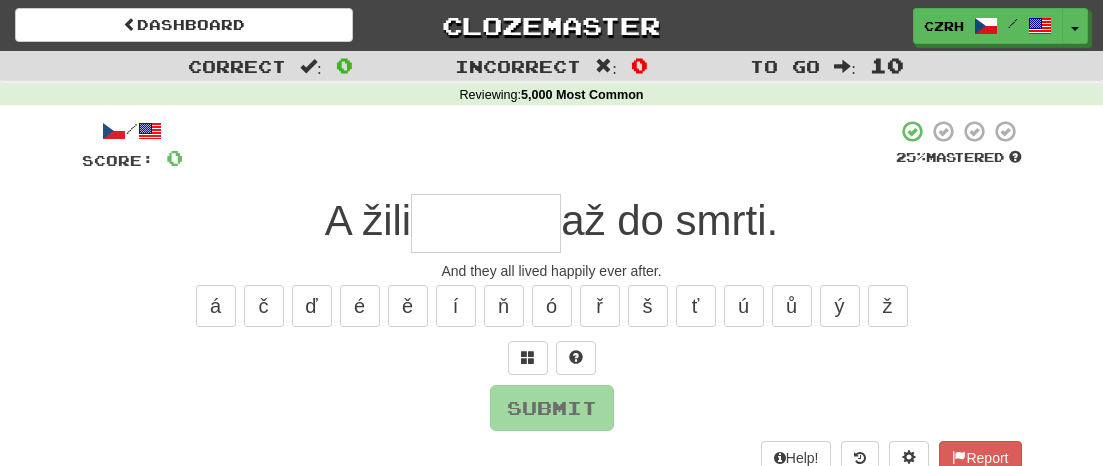 scroll, scrollTop: 0, scrollLeft: 0, axis: both 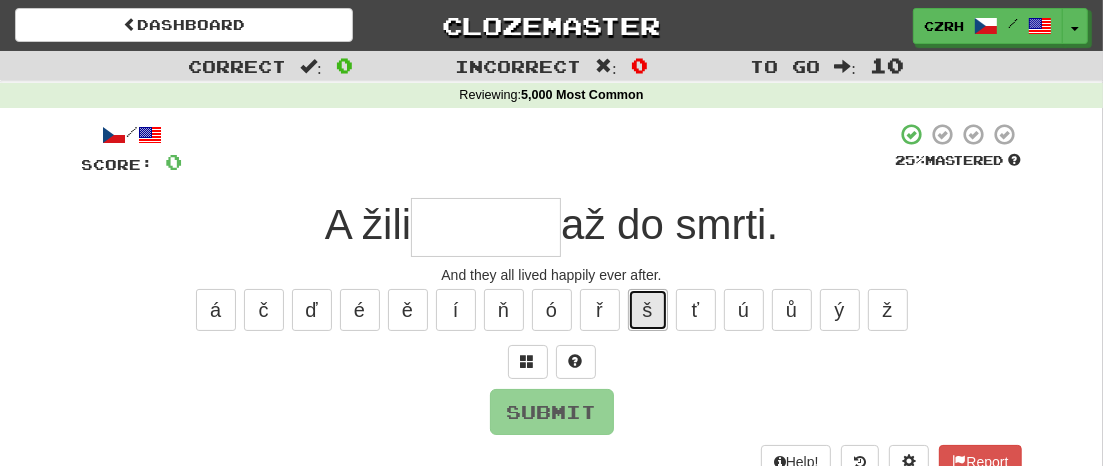 click on "š" at bounding box center (648, 310) 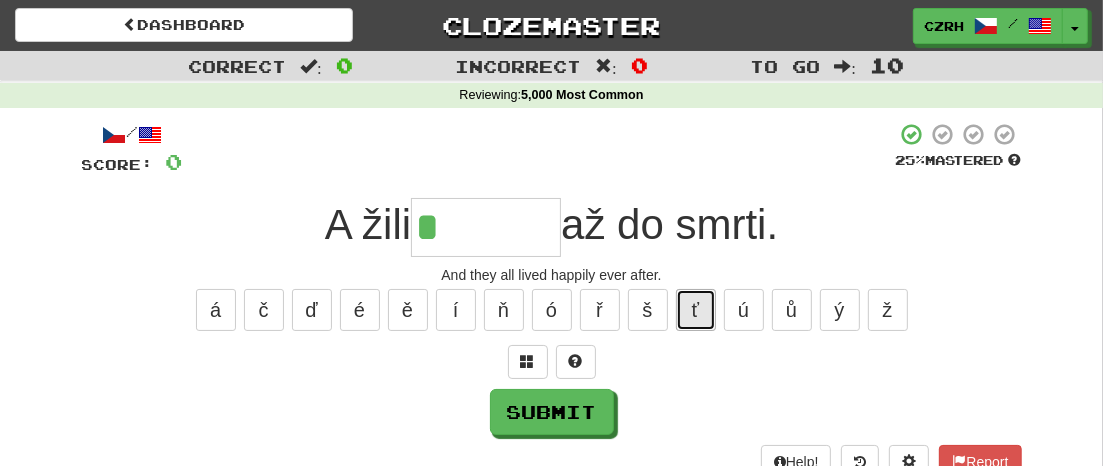 click on "ť" at bounding box center (696, 310) 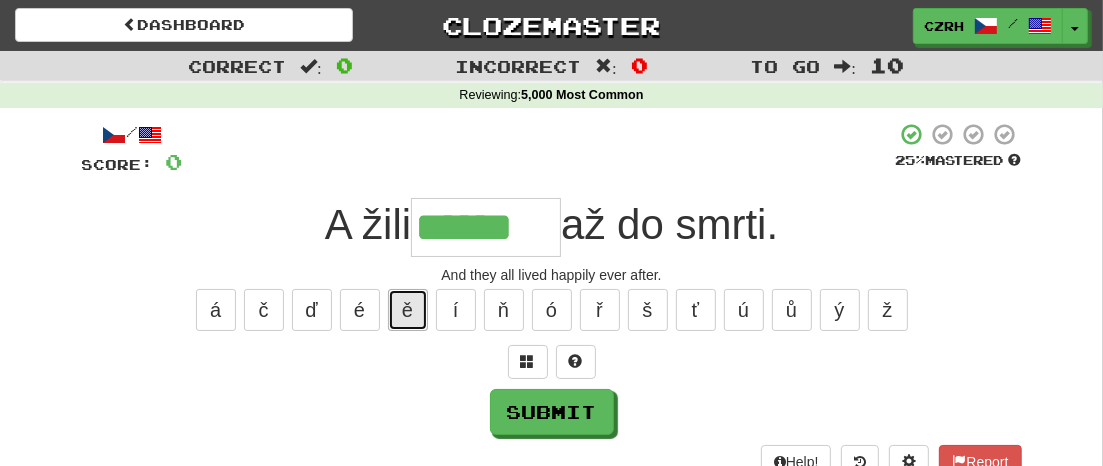 click on "ě" at bounding box center (408, 310) 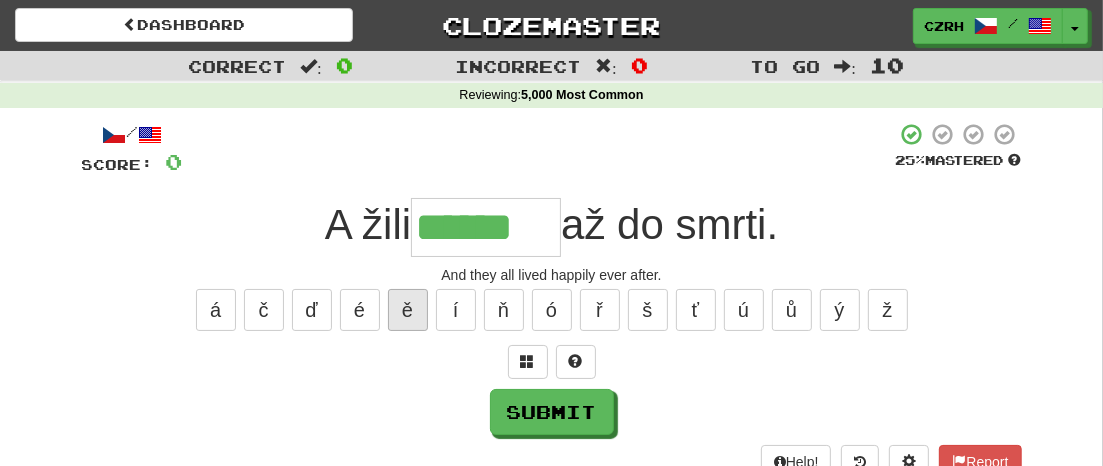 type on "*******" 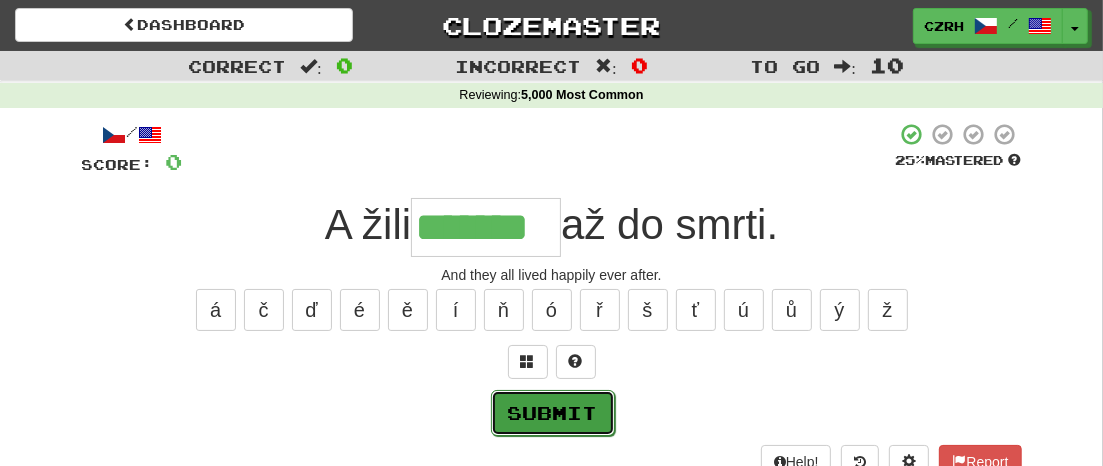 click on "Submit" at bounding box center [553, 413] 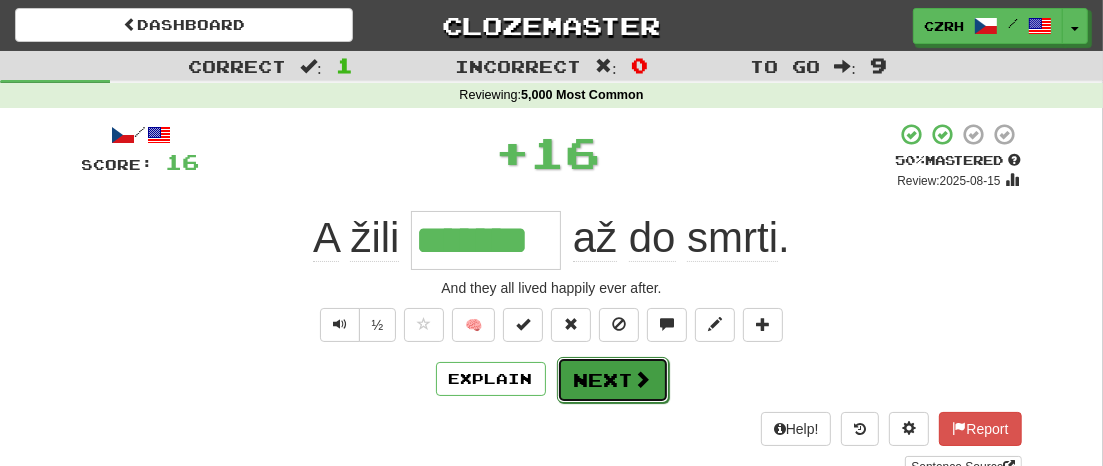 click on "Next" at bounding box center (613, 380) 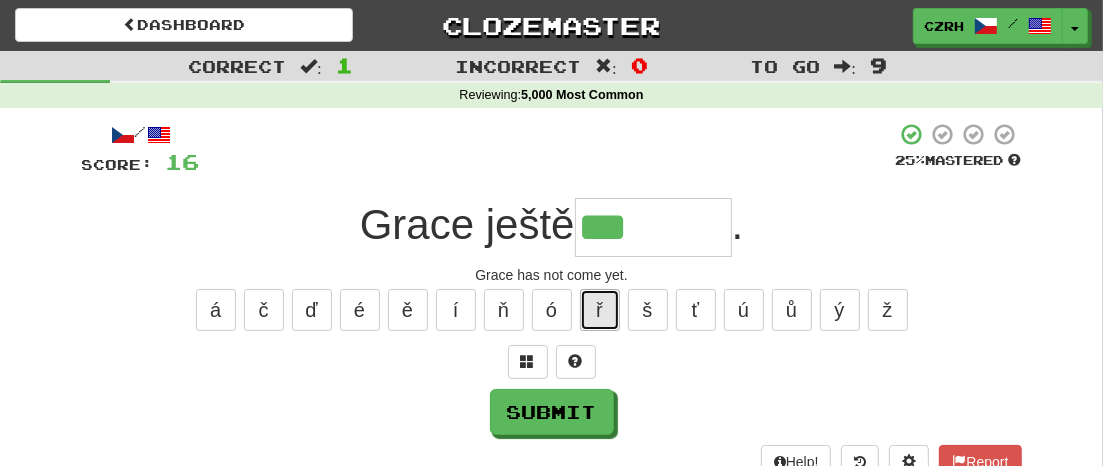 click on "ř" at bounding box center [600, 310] 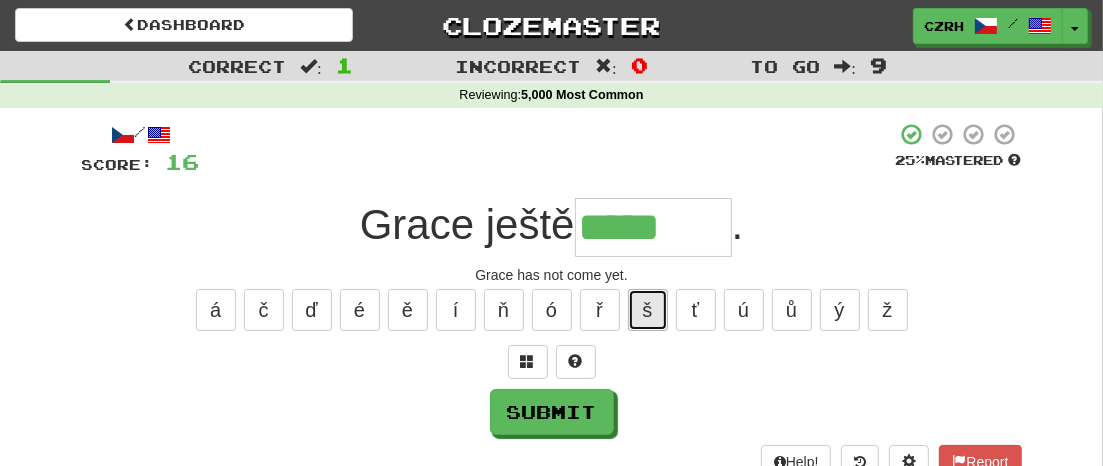 click on "š" at bounding box center (648, 310) 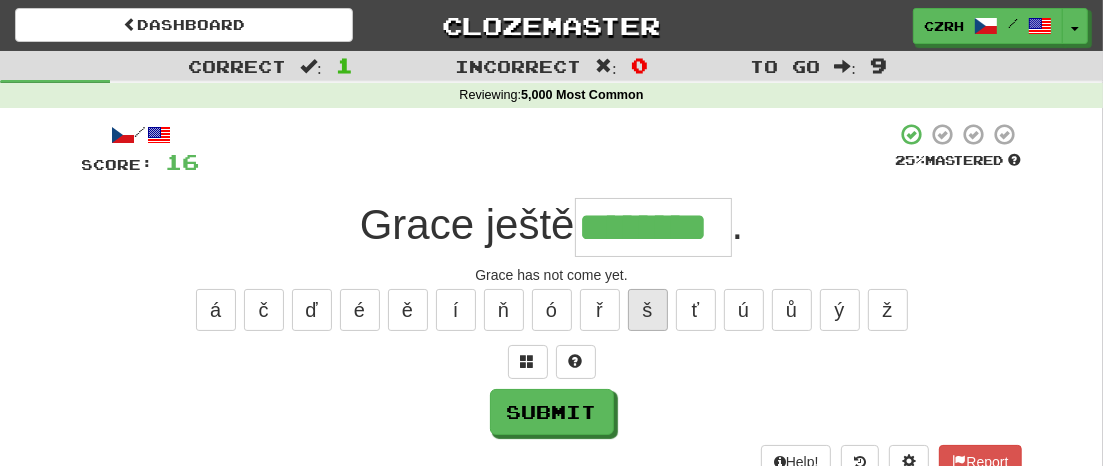 type on "********" 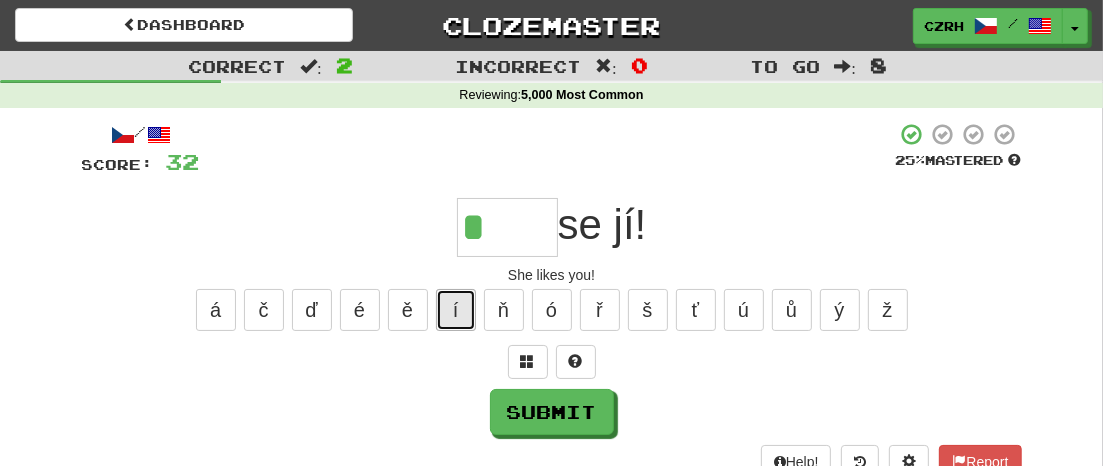 click on "í" at bounding box center [456, 310] 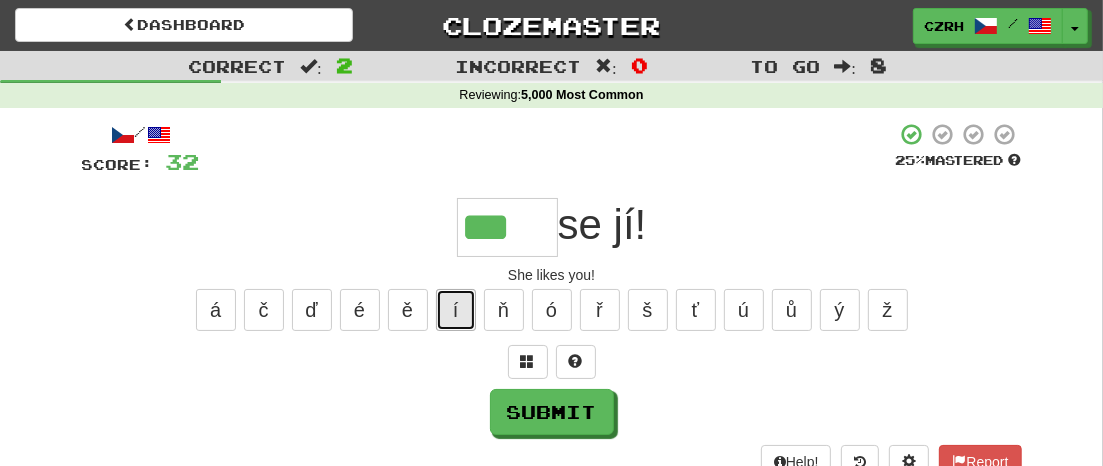 click on "í" at bounding box center (456, 310) 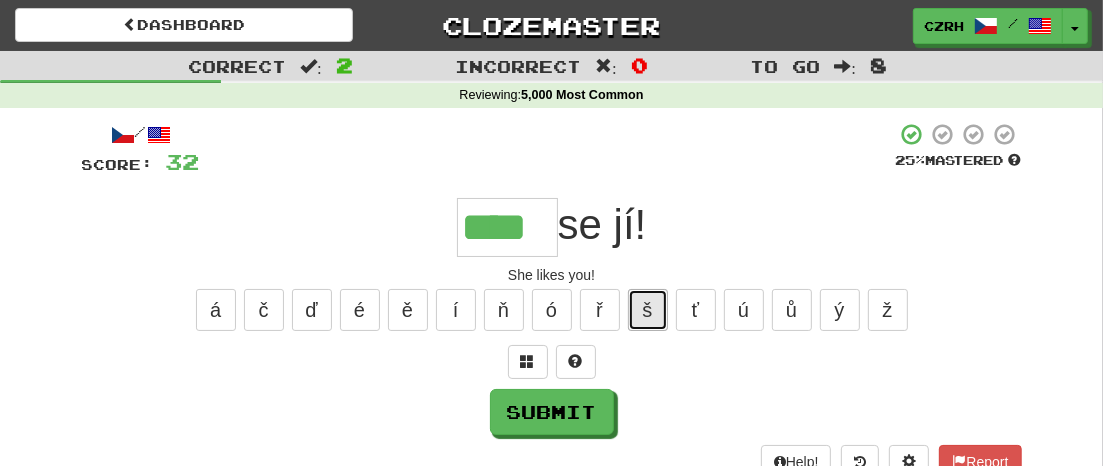 click on "š" at bounding box center (648, 310) 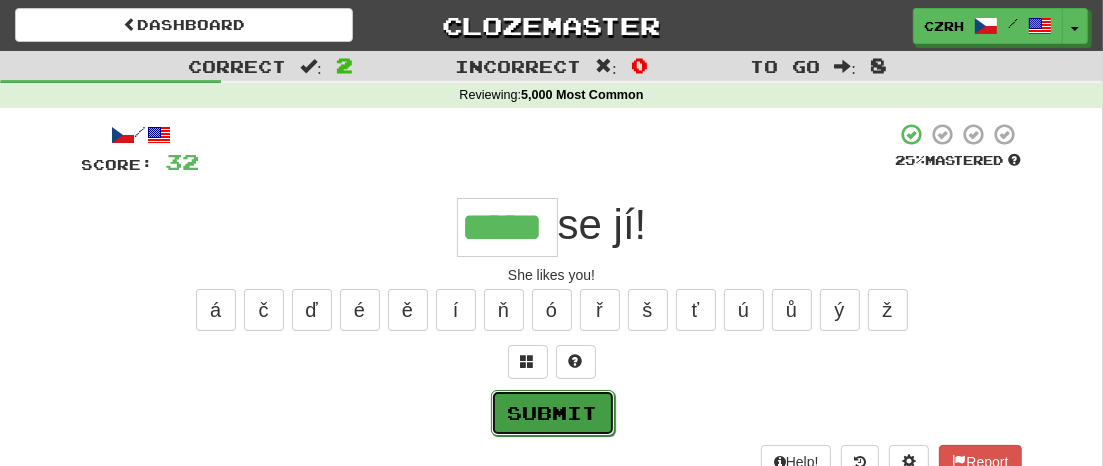 click on "Submit" at bounding box center (553, 413) 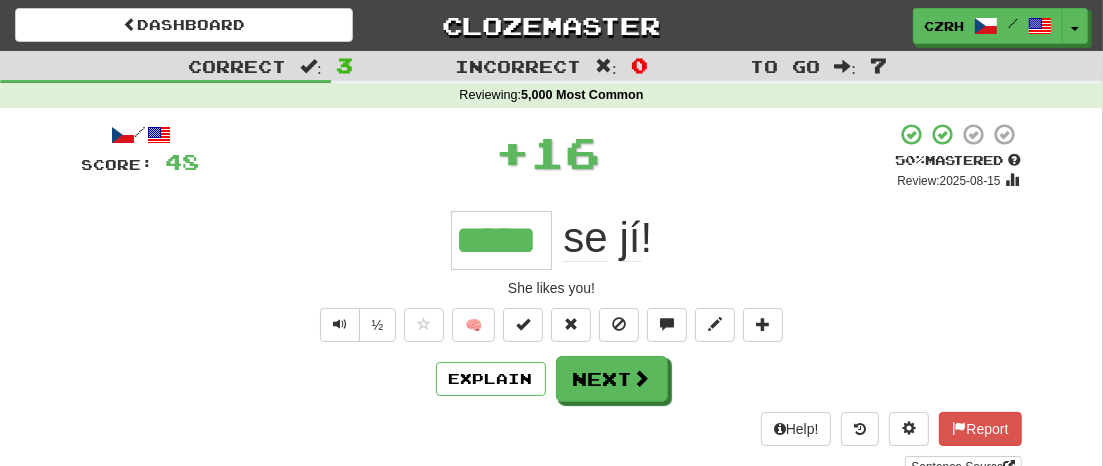type on "*****" 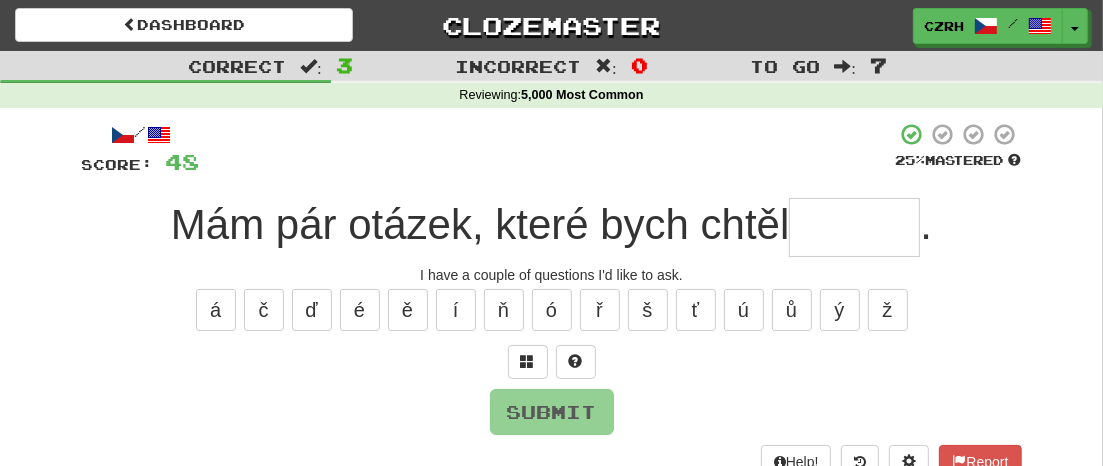 type on "*" 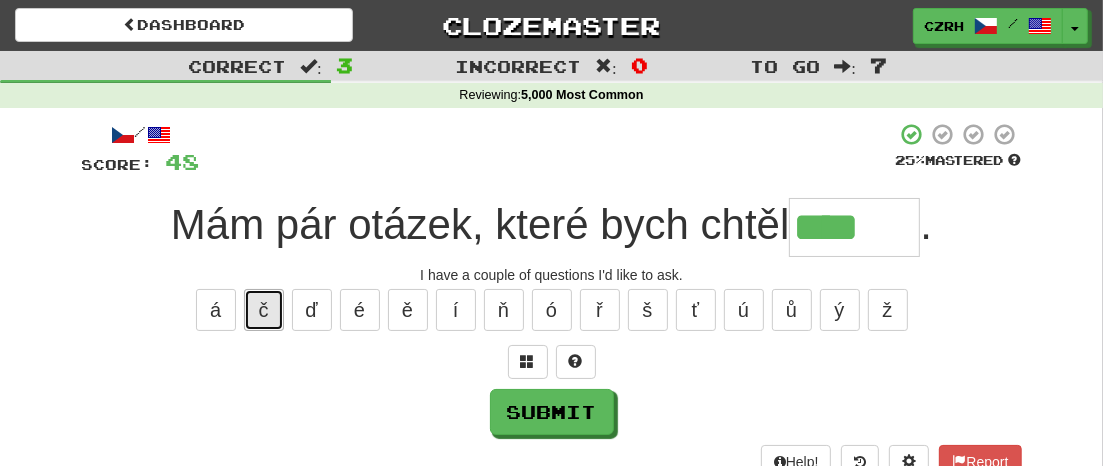 click on "č" at bounding box center (264, 310) 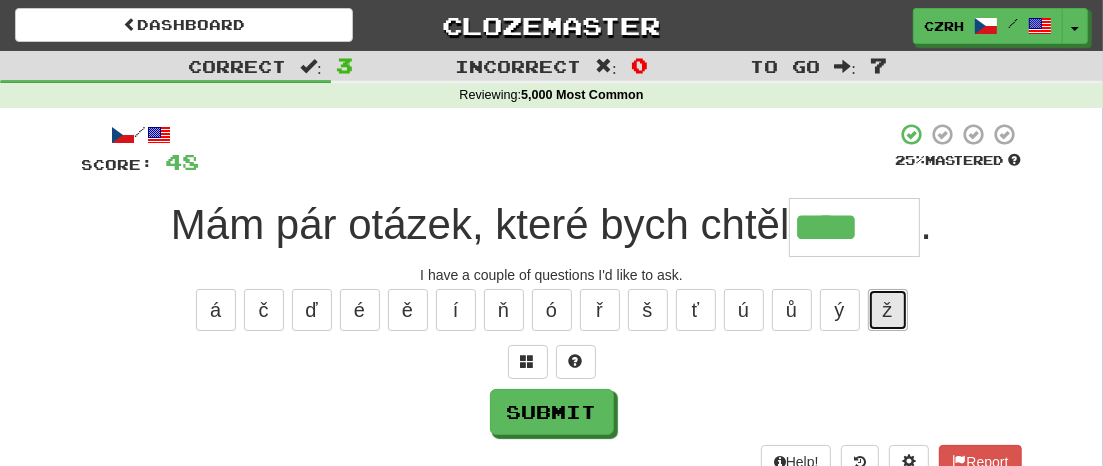 click on "ž" at bounding box center [888, 310] 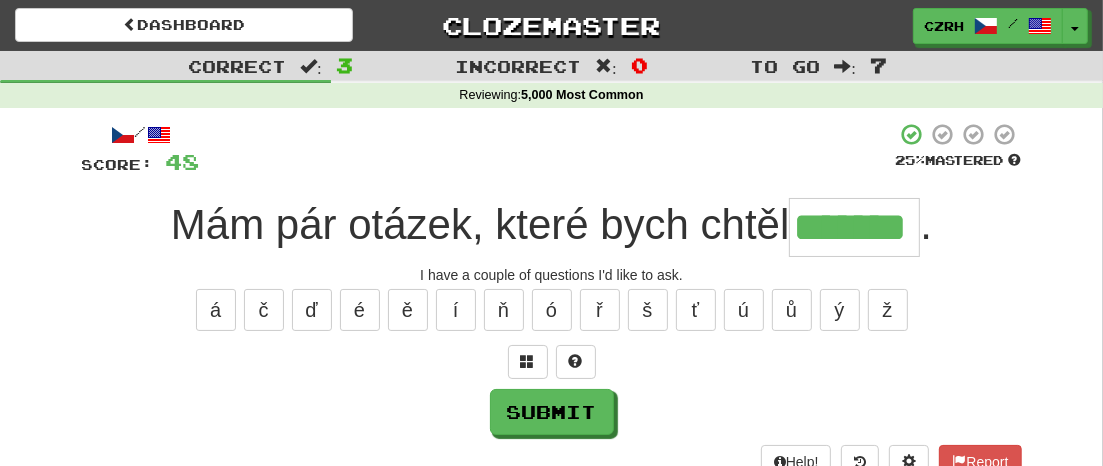 type on "*******" 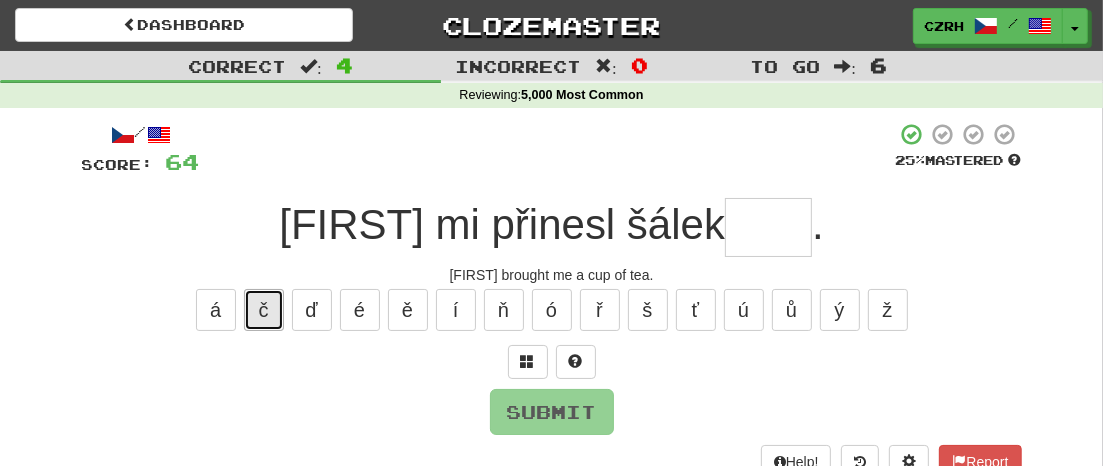 click on "č" at bounding box center [264, 310] 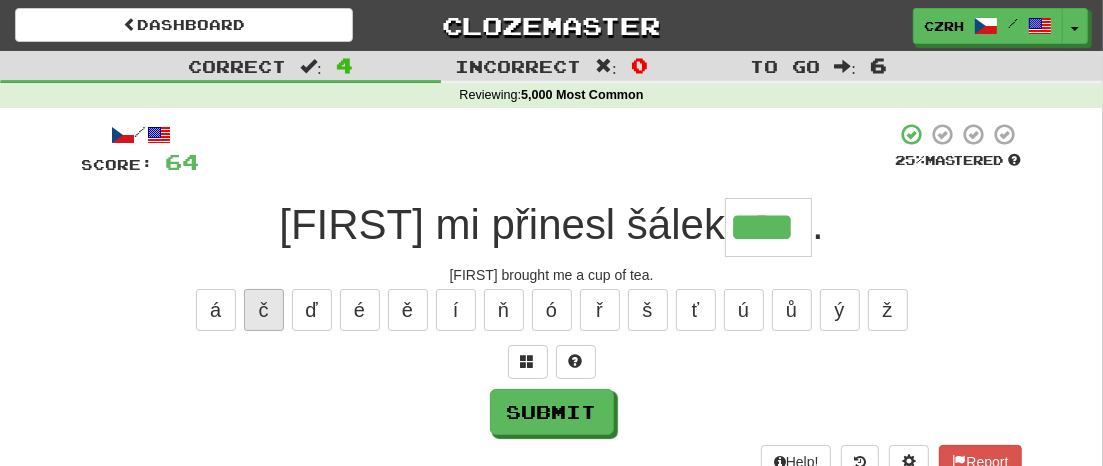 type on "****" 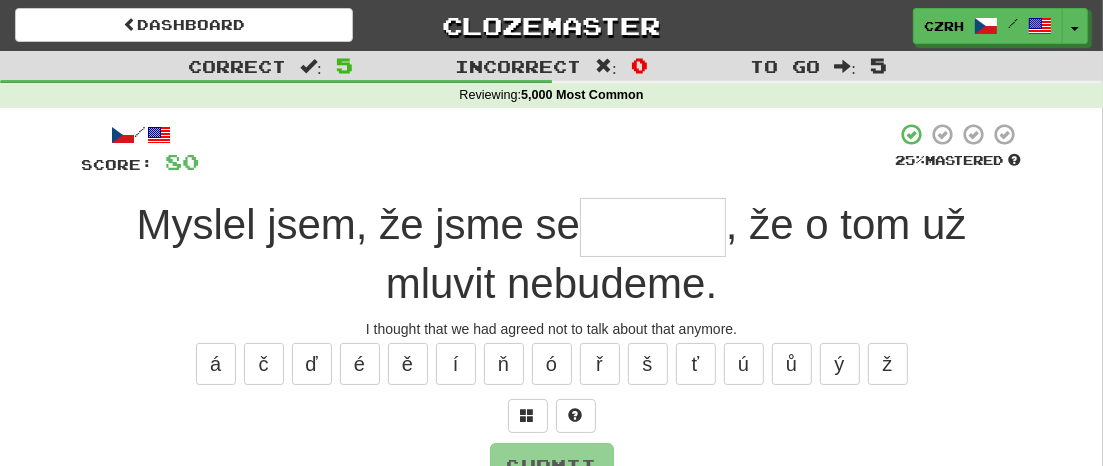 type on "*" 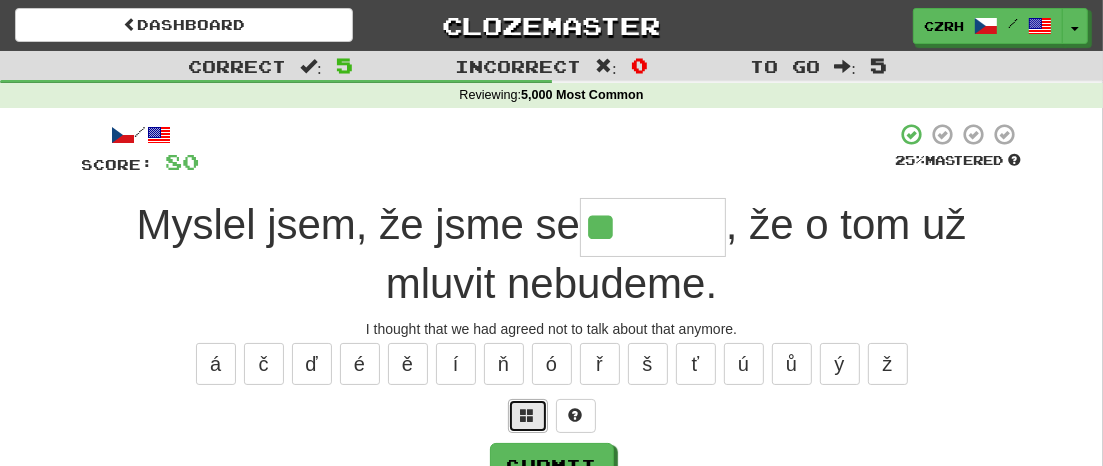 click at bounding box center [528, 415] 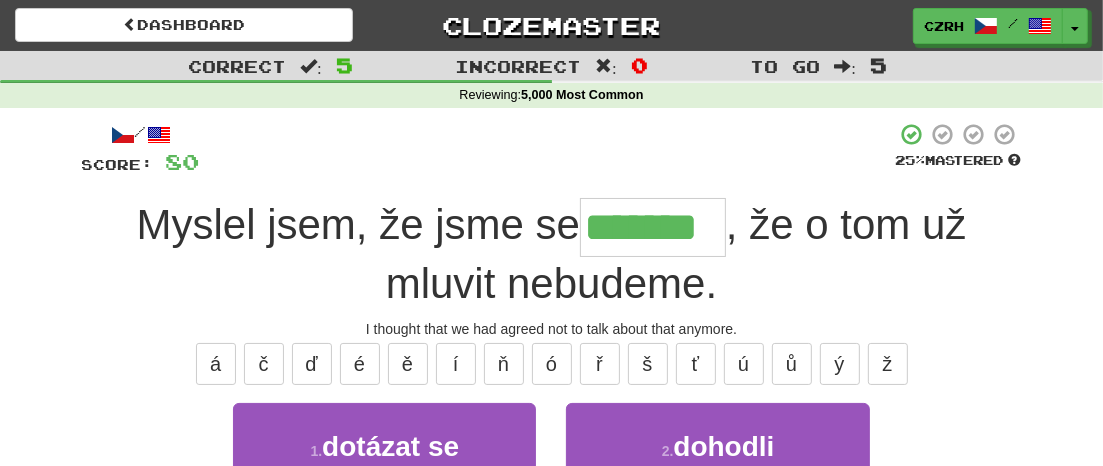 type on "*******" 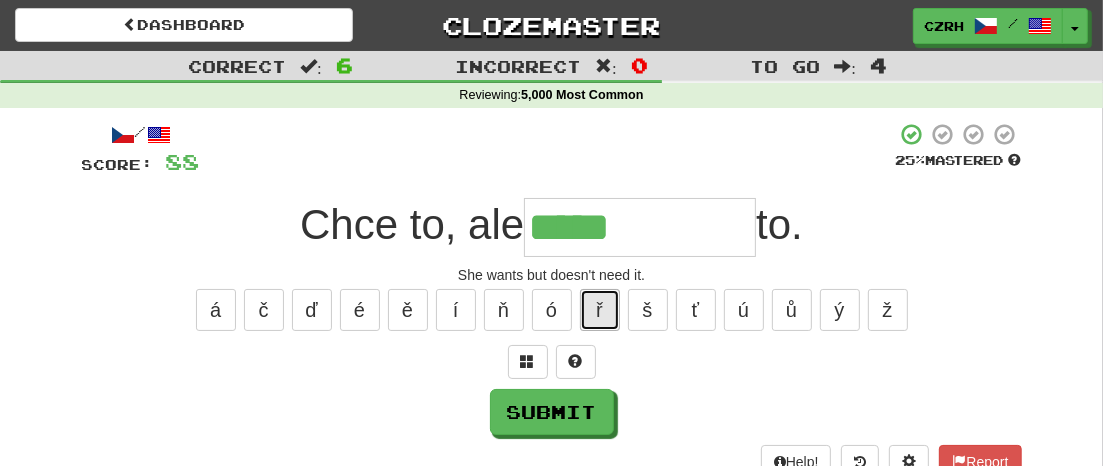 click on "ř" at bounding box center (600, 310) 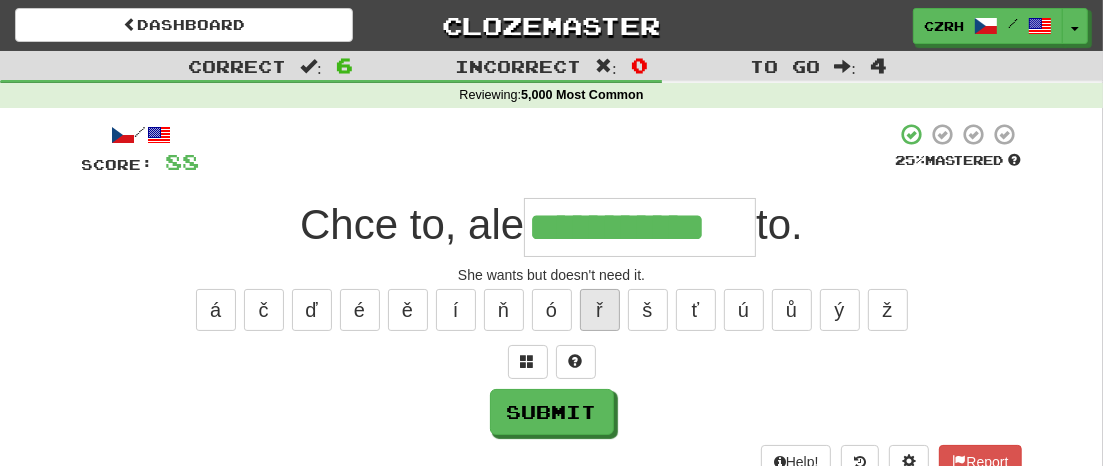 type on "**********" 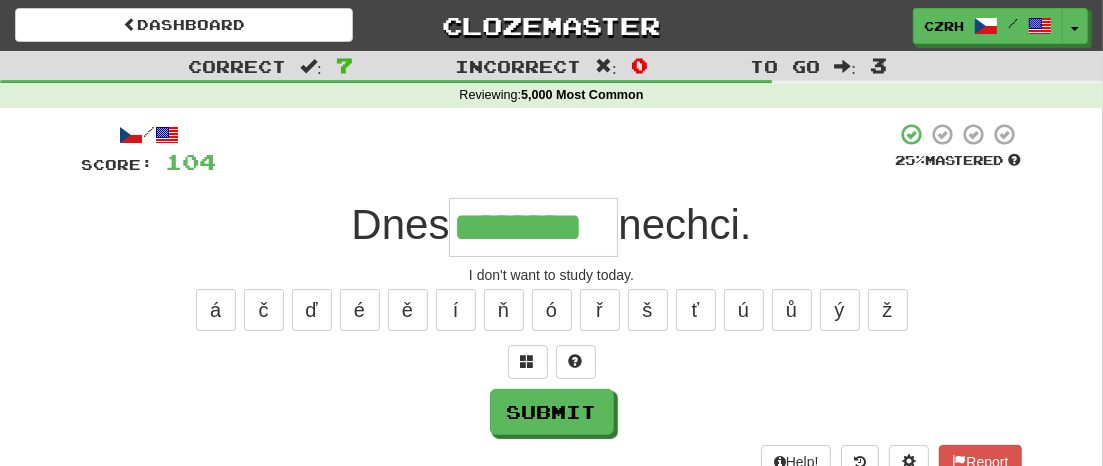 type on "********" 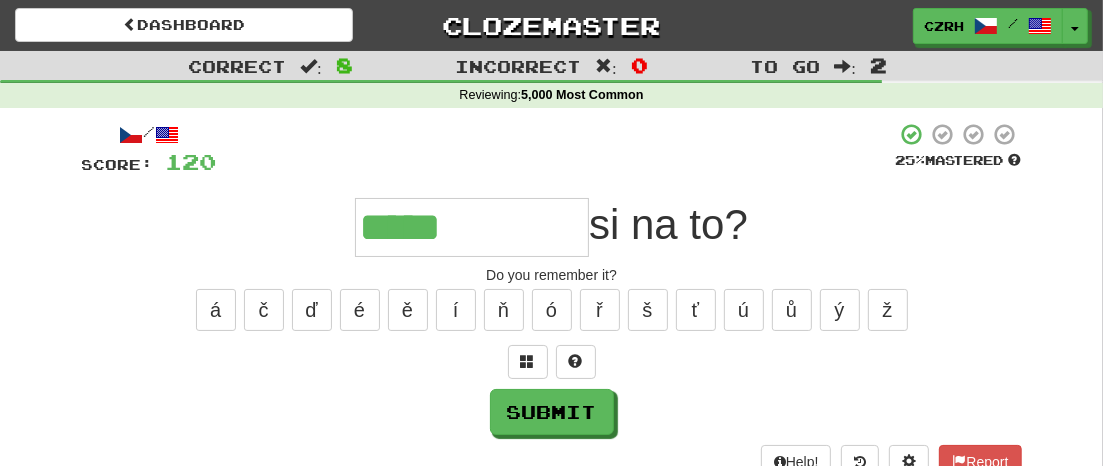 click on "á č ď é ě í ň ó ř š ť ú ů ý ž" at bounding box center (552, 310) 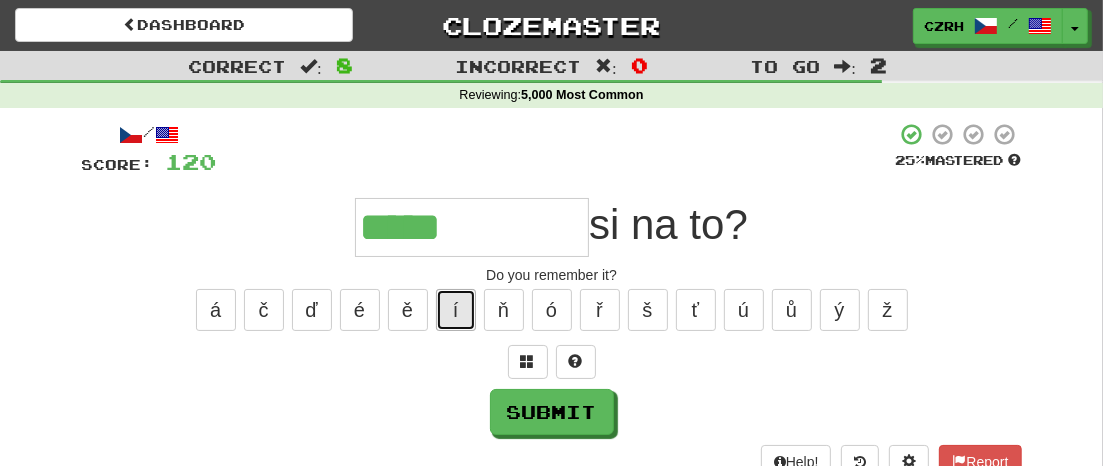 click on "í" at bounding box center [456, 310] 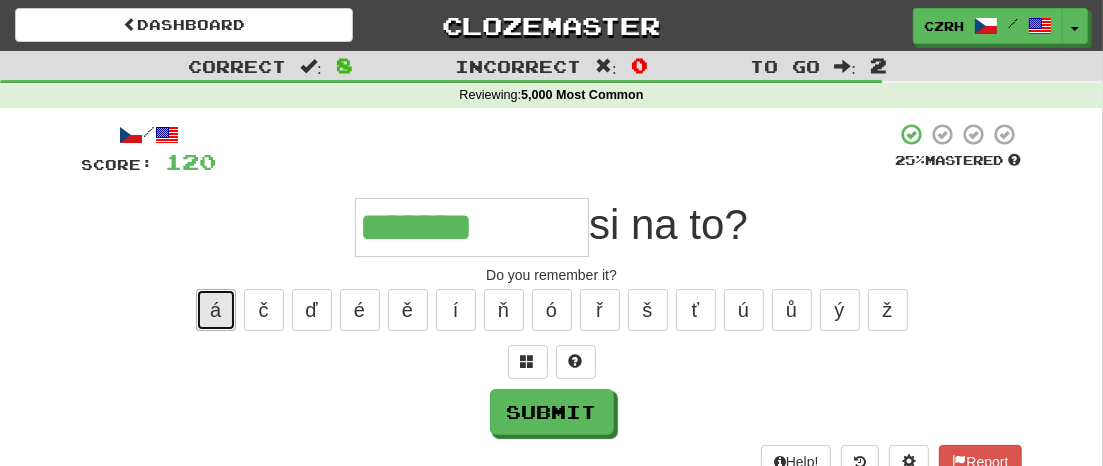 click on "á" at bounding box center [216, 310] 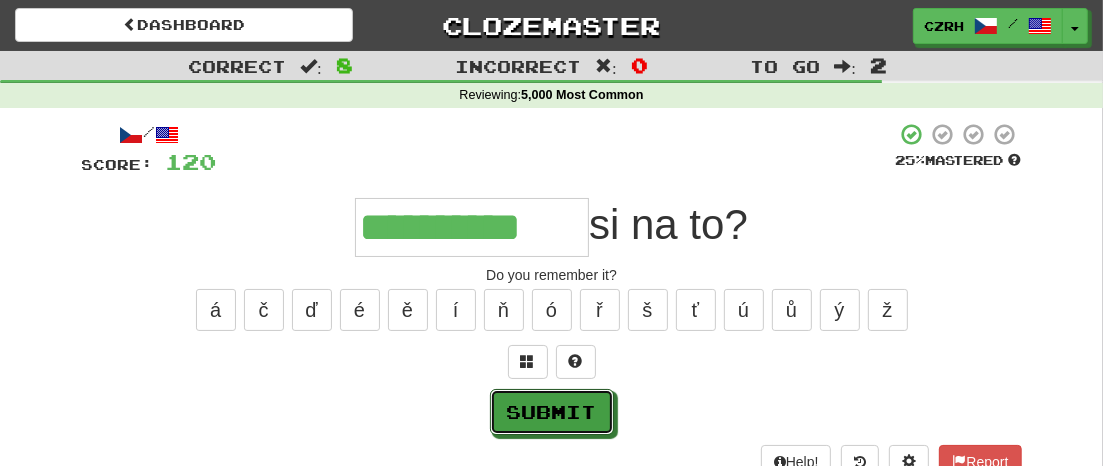 click on "Submit" at bounding box center (552, 412) 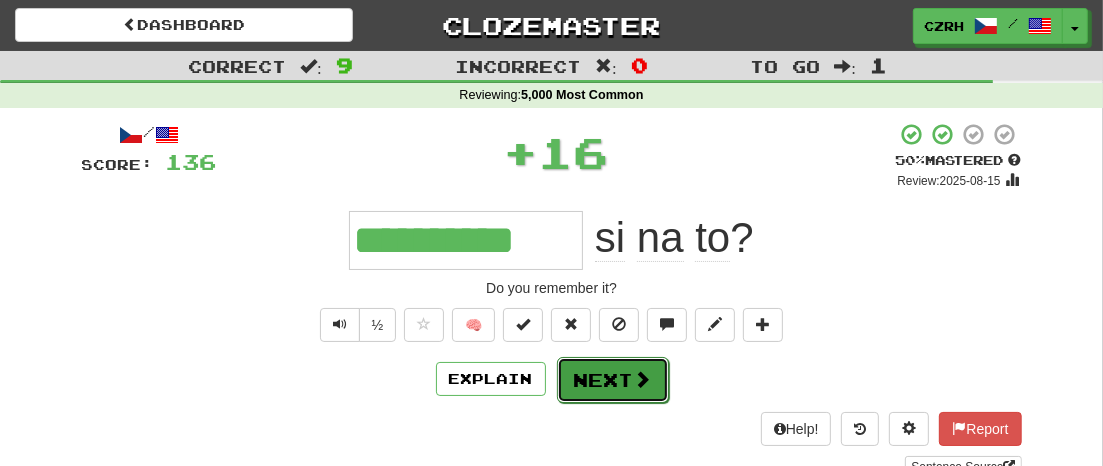 click on "Next" at bounding box center (613, 380) 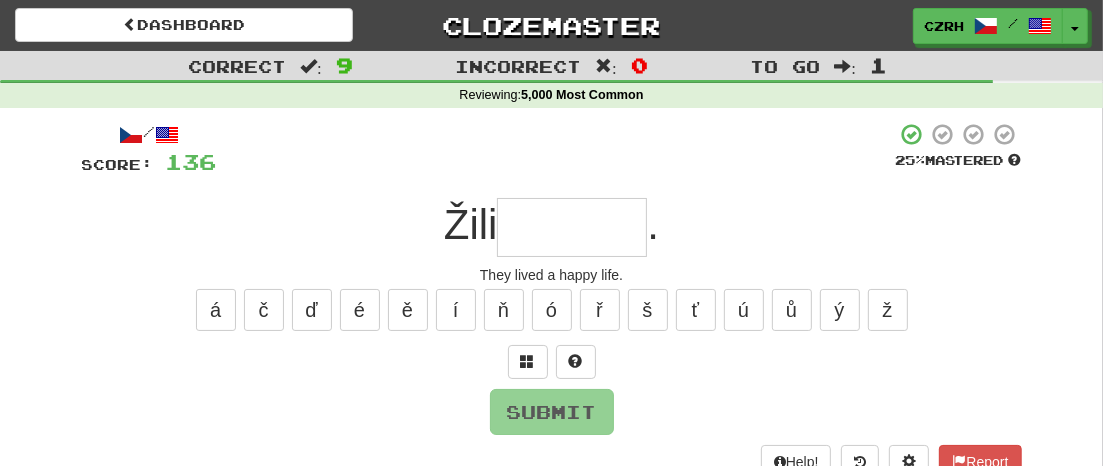 type on "*" 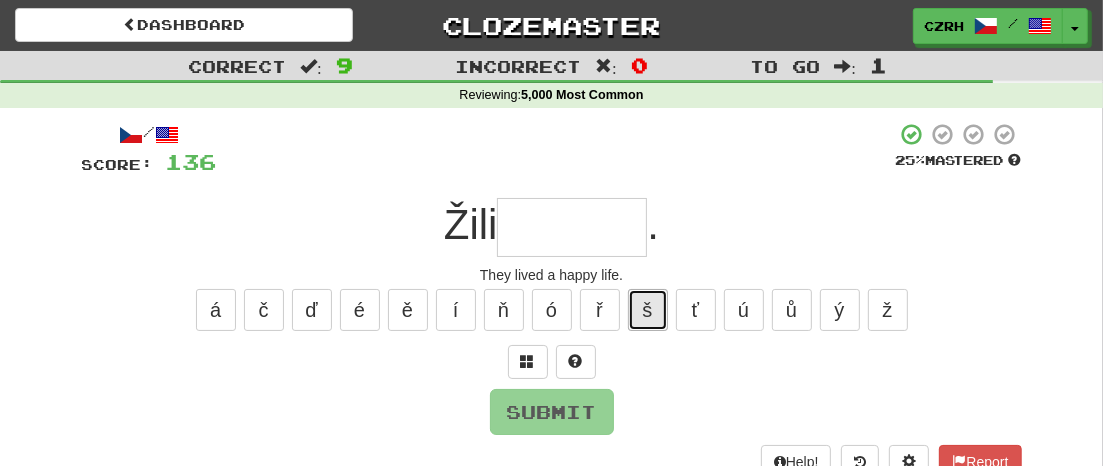 click on "š" at bounding box center [648, 310] 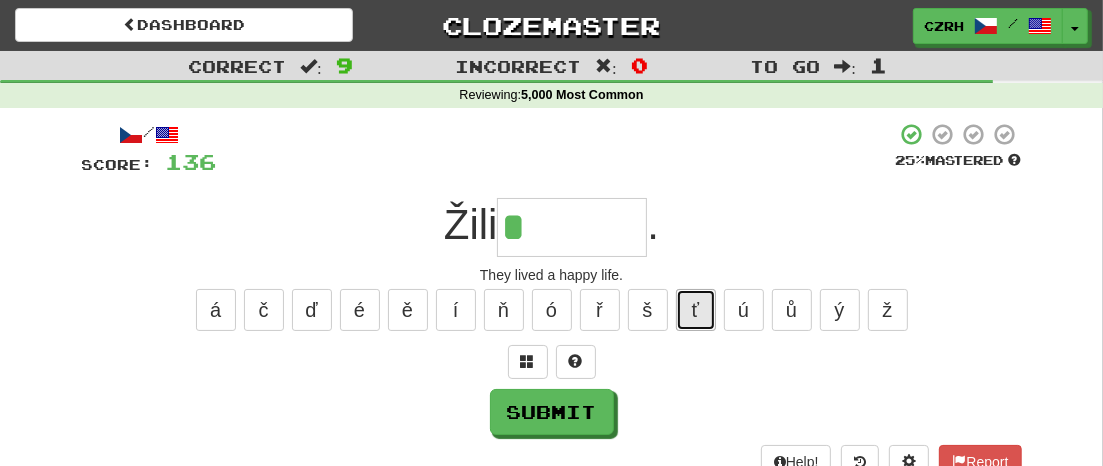 click on "ť" at bounding box center [696, 310] 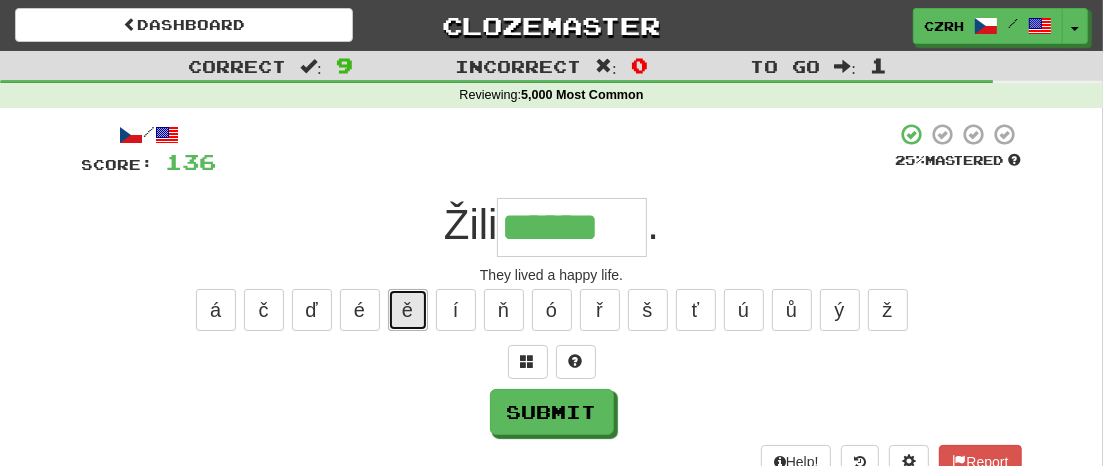 click on "ě" at bounding box center (408, 310) 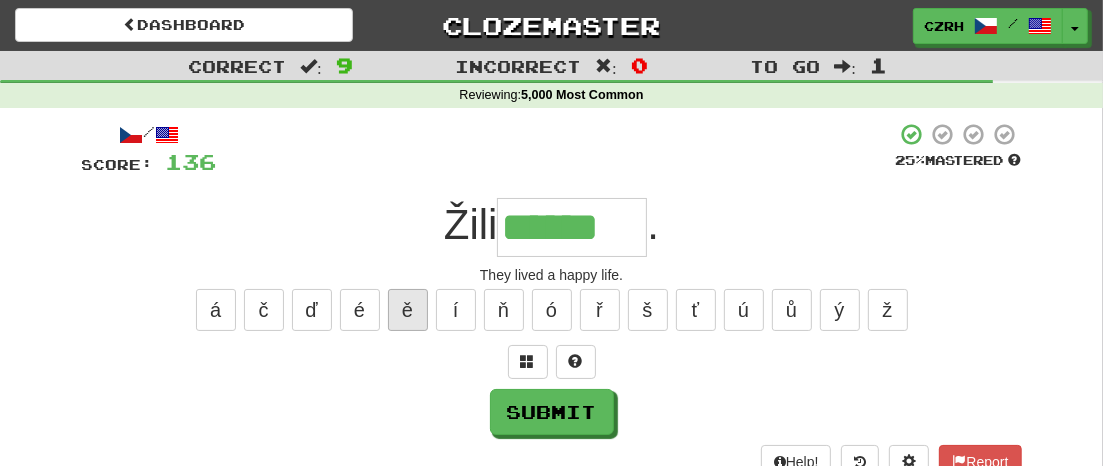 type on "*******" 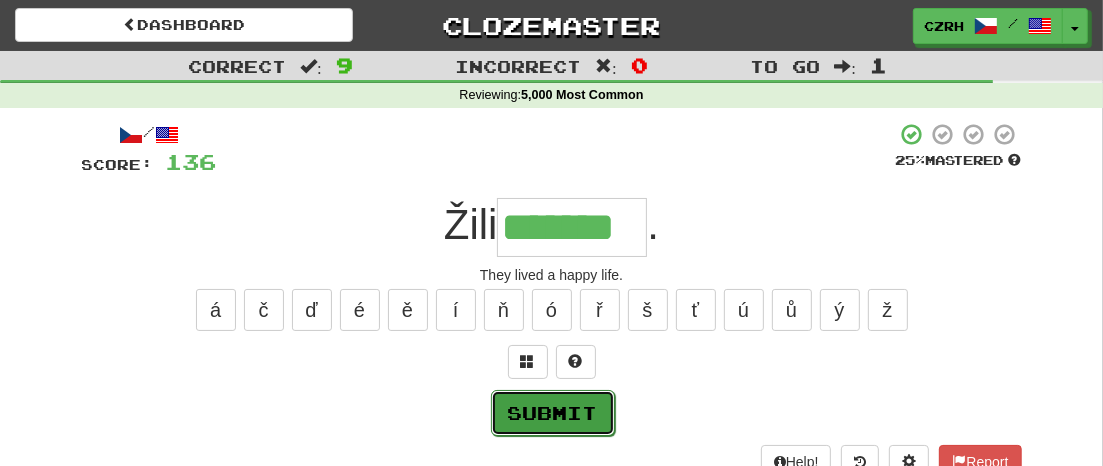 click on "Submit" at bounding box center (553, 413) 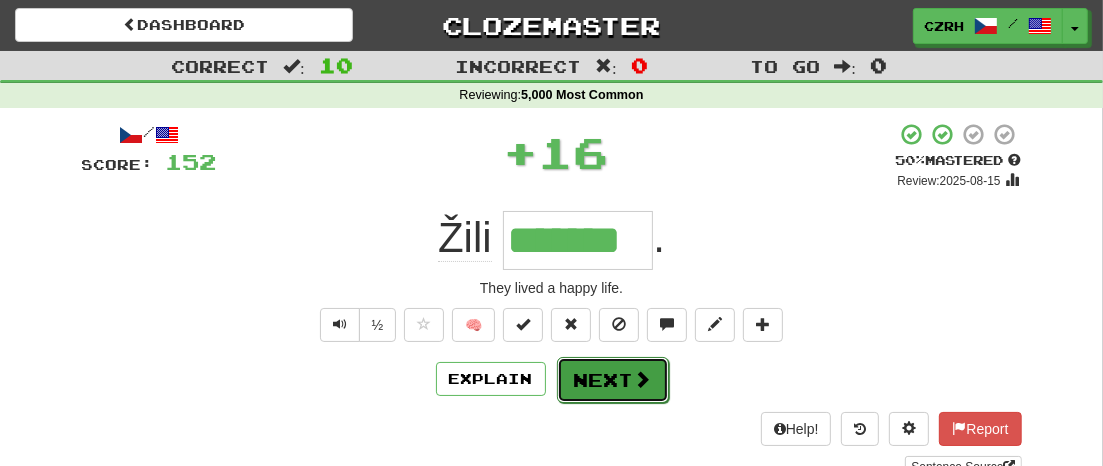 click on "Next" at bounding box center [613, 380] 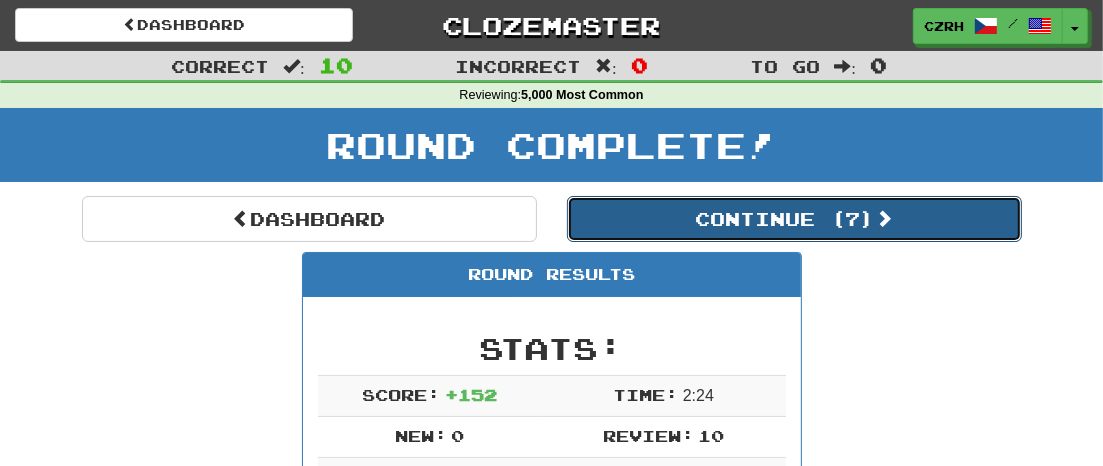 click on "Continue ( 7 )" at bounding box center [794, 219] 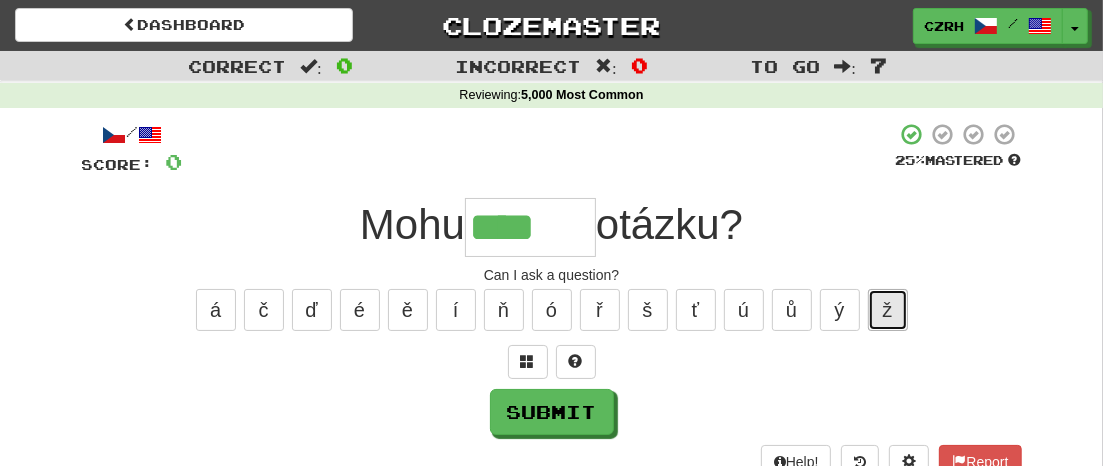 click on "ž" at bounding box center (888, 310) 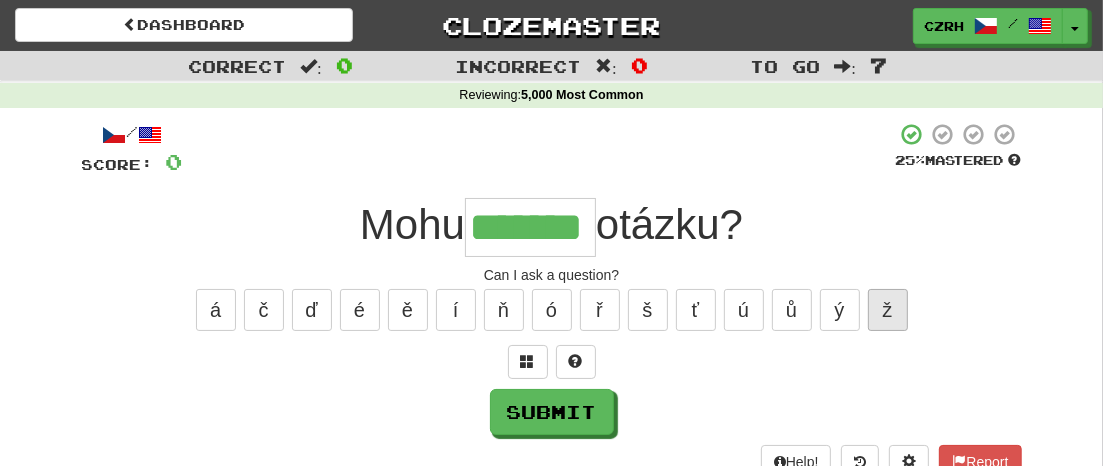 type on "*******" 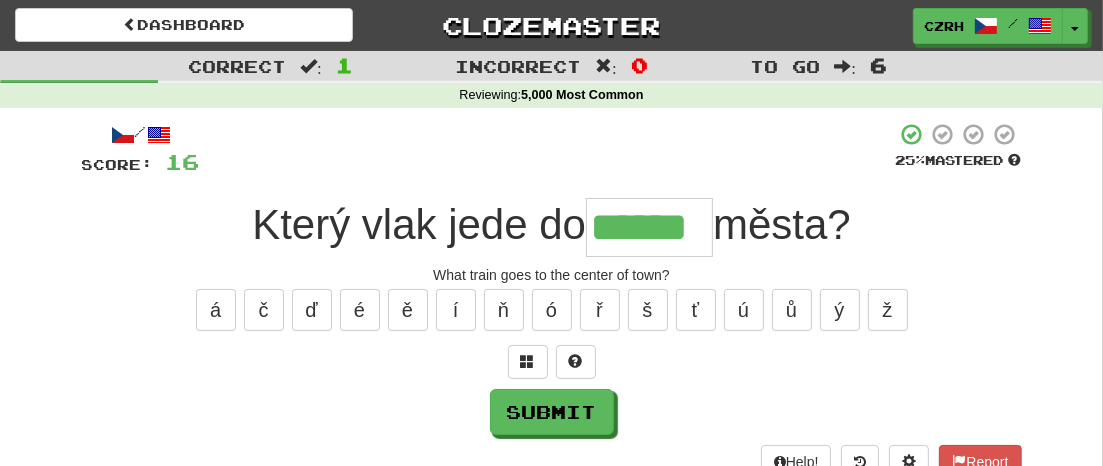 type on "******" 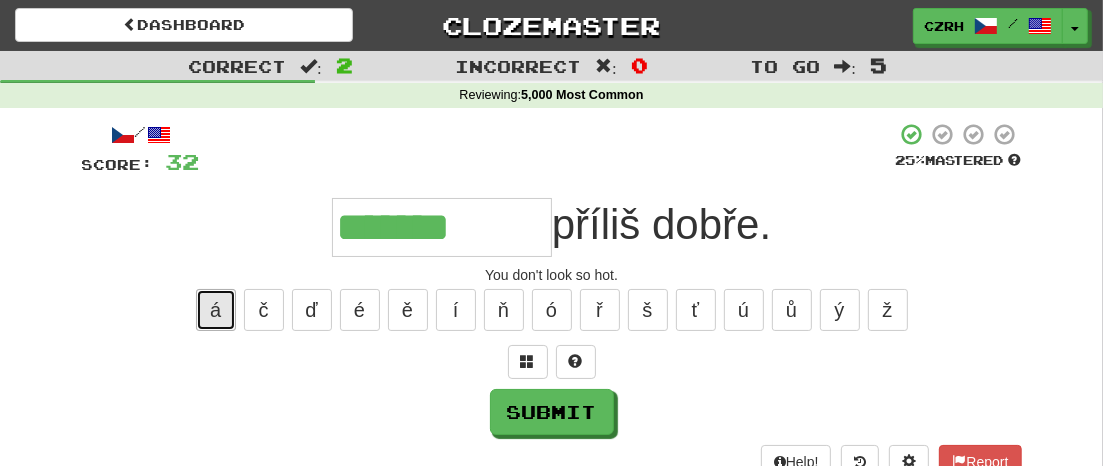 click on "á" at bounding box center [216, 310] 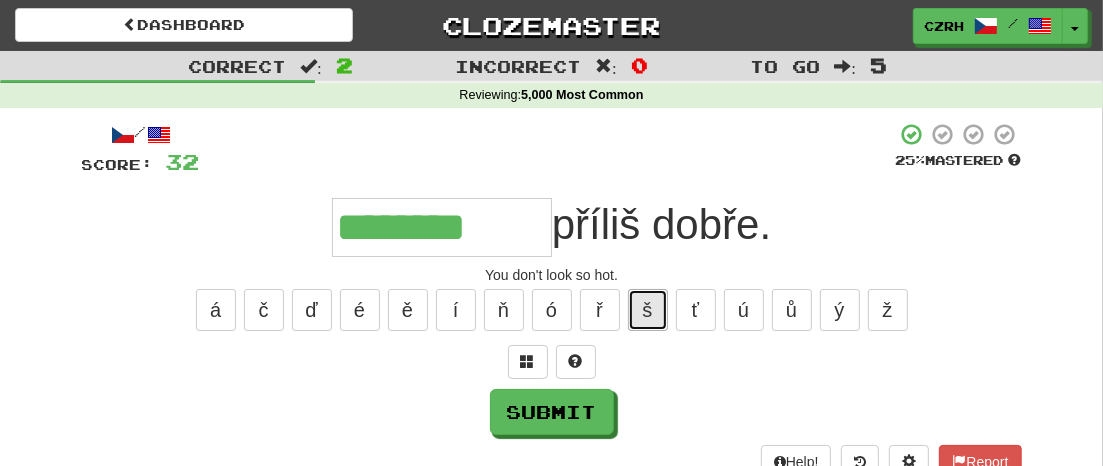 click on "š" at bounding box center (648, 310) 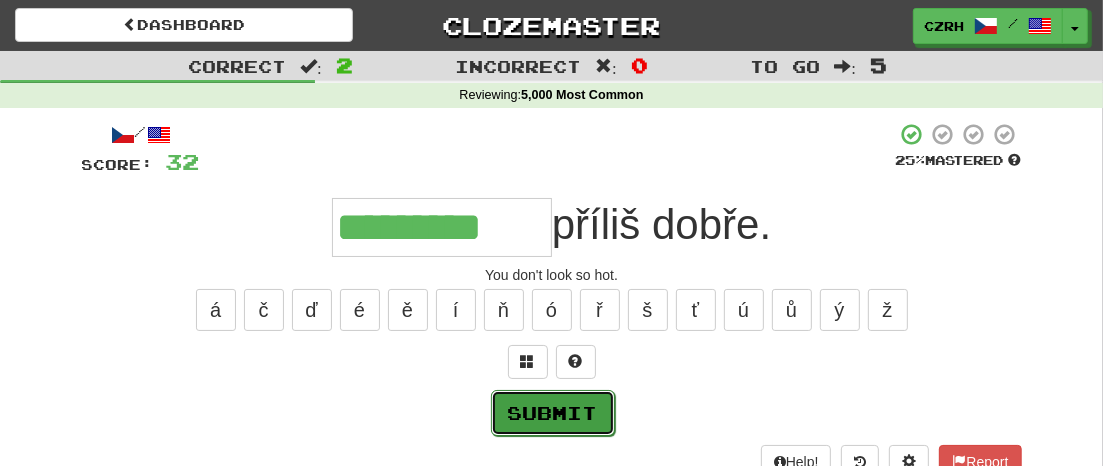 click on "Submit" at bounding box center (553, 413) 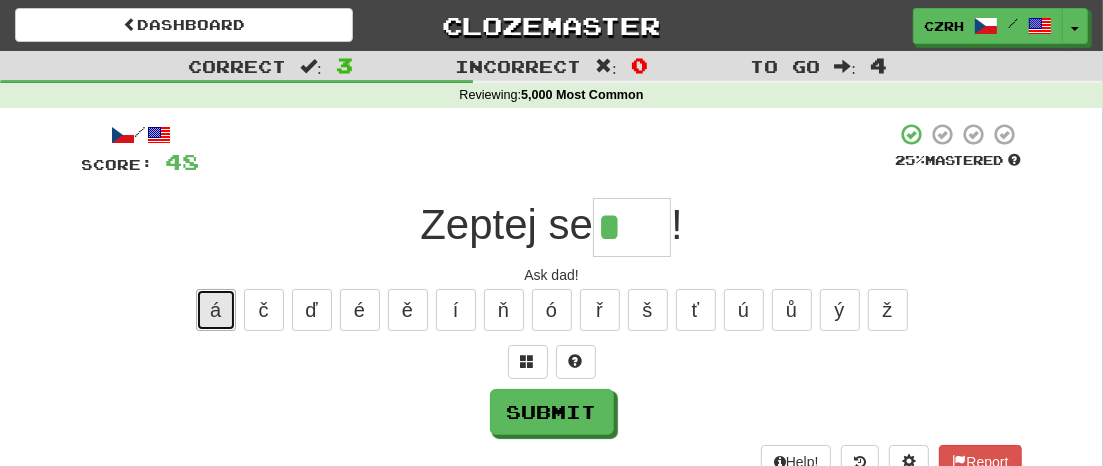 click on "á" at bounding box center (216, 310) 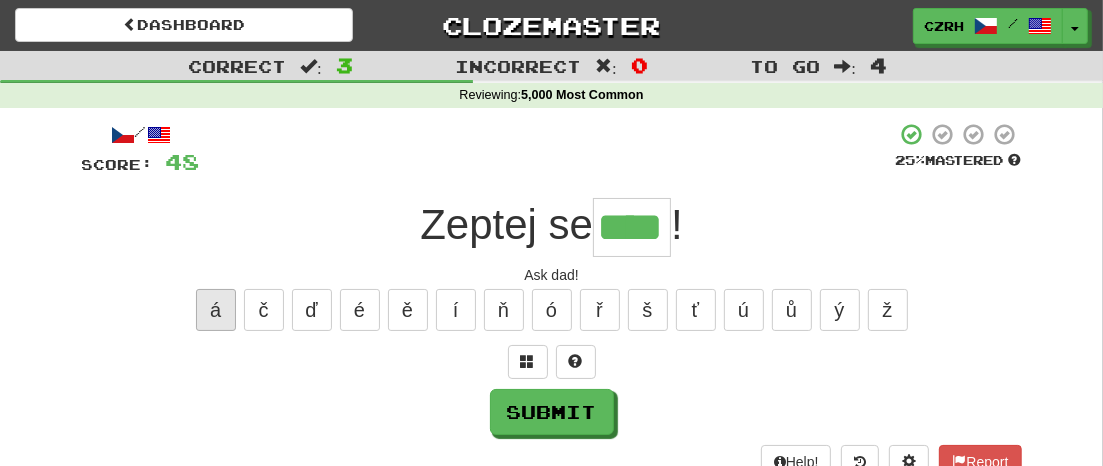 type on "****" 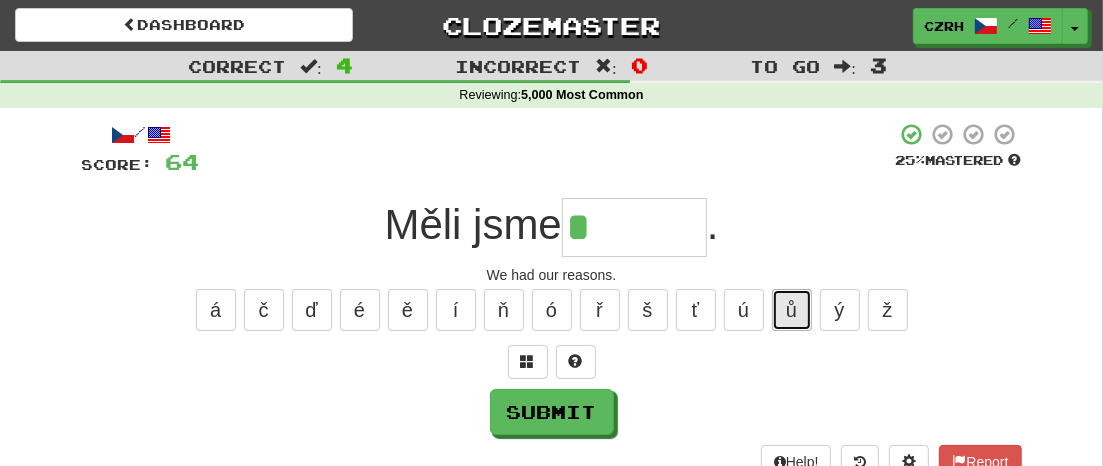 click on "ů" at bounding box center [792, 310] 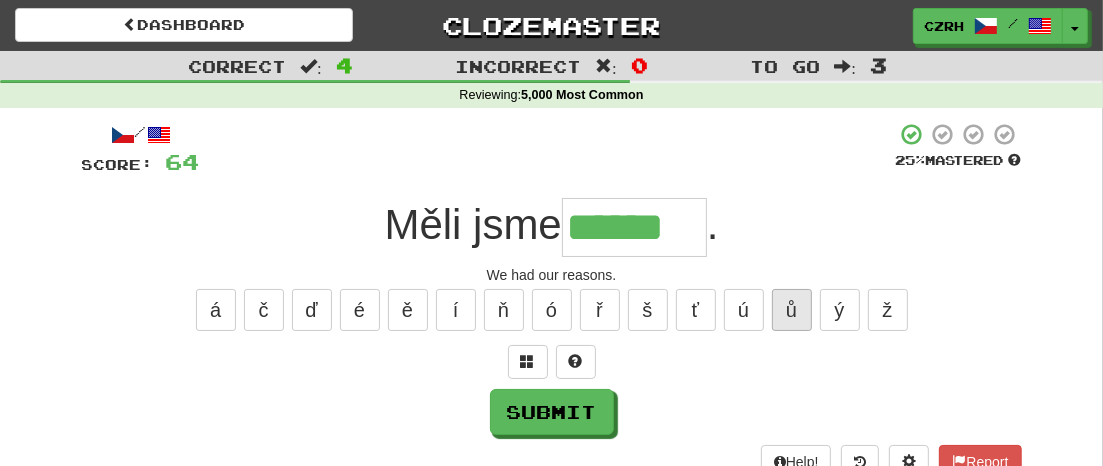 type on "******" 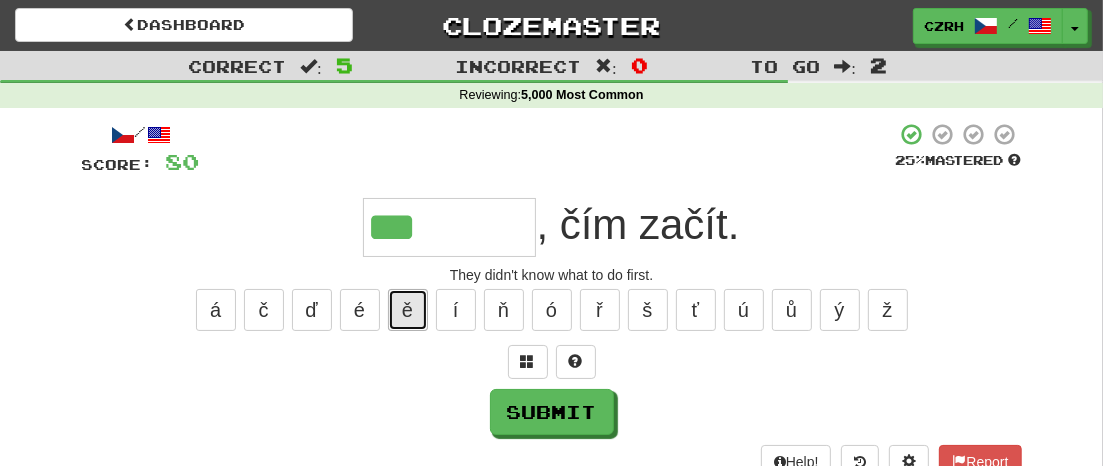 click on "ě" at bounding box center (408, 310) 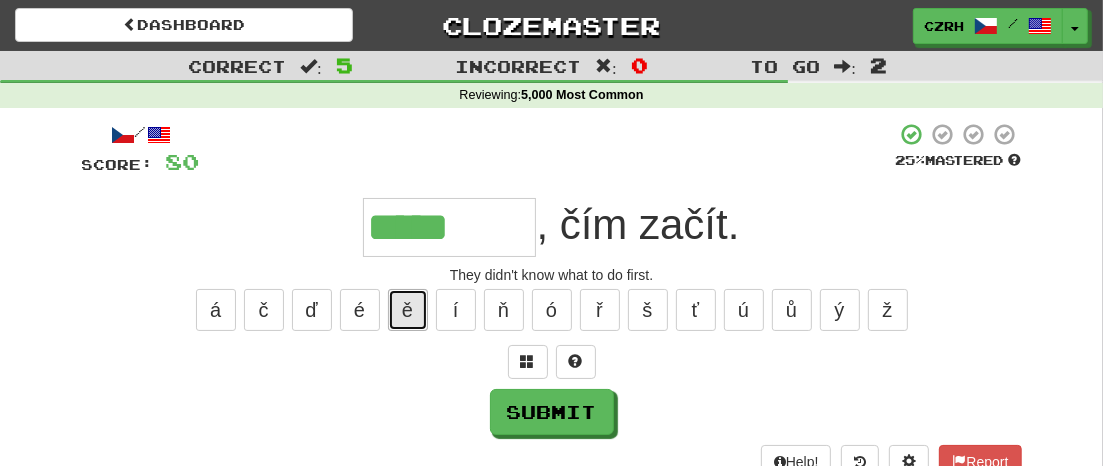click on "ě" at bounding box center [408, 310] 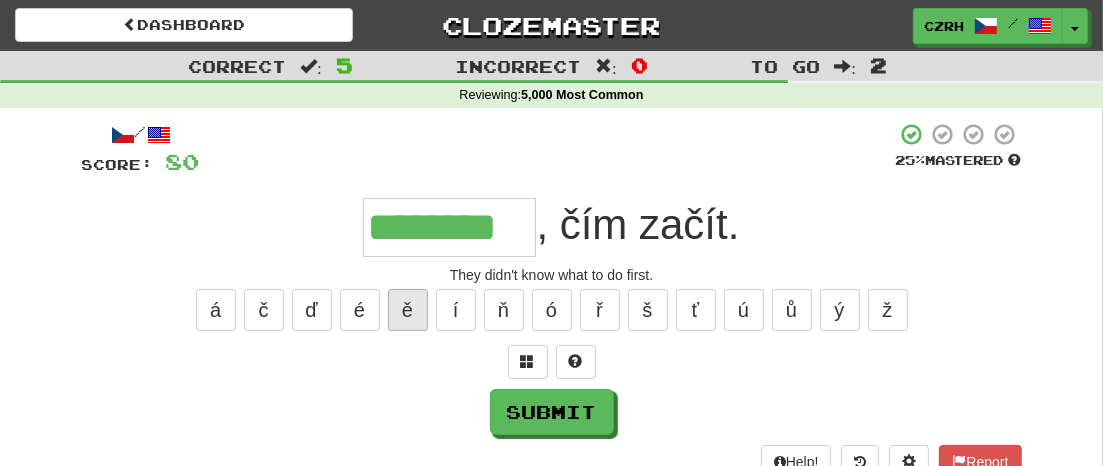 type on "********" 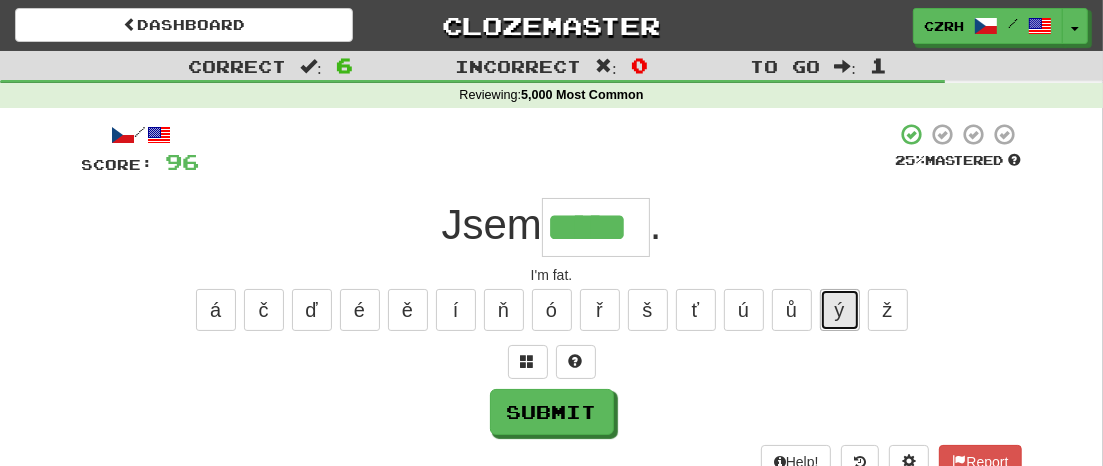 click on "ý" at bounding box center [840, 310] 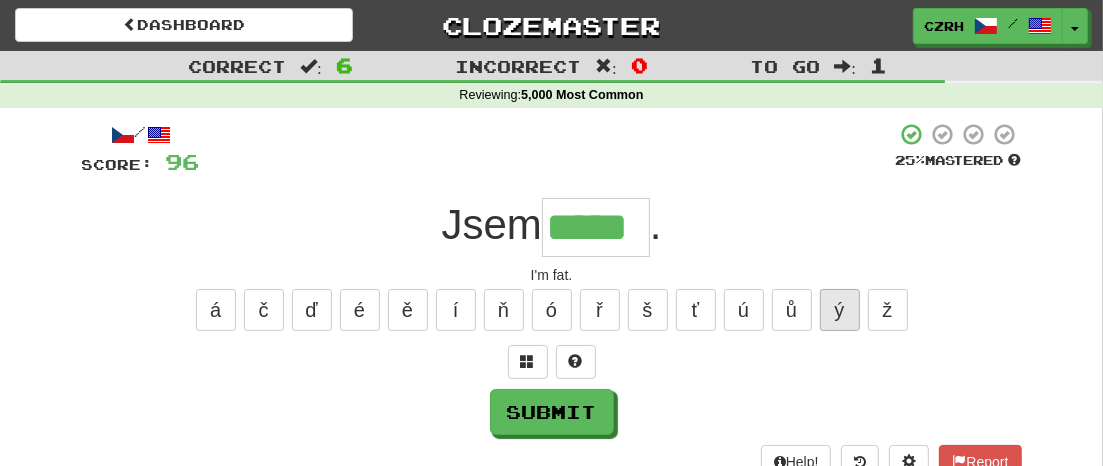 type on "******" 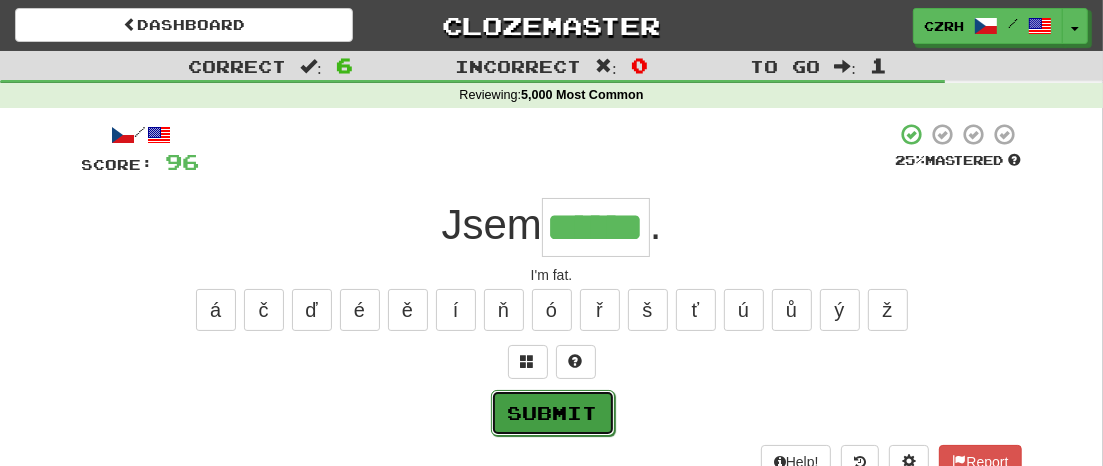 click on "Submit" at bounding box center (553, 413) 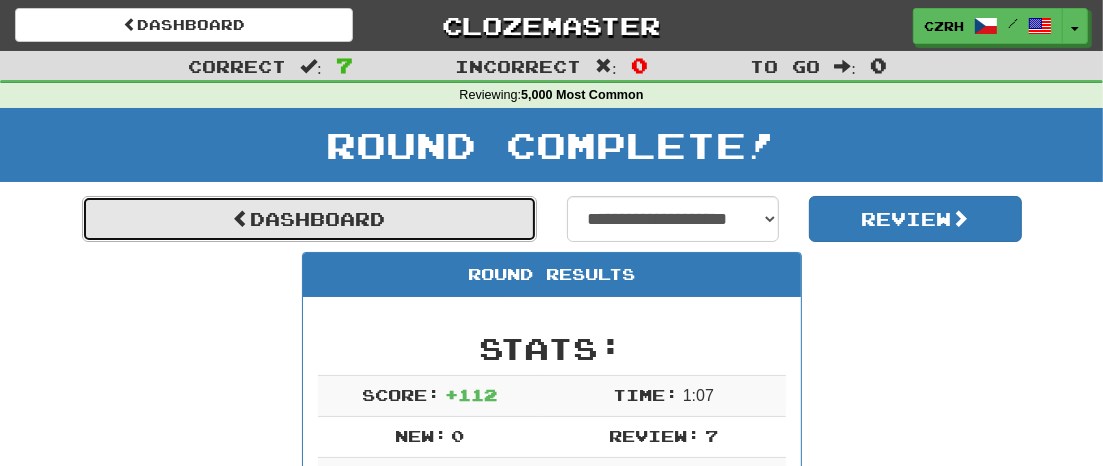 click on "Dashboard" at bounding box center (309, 219) 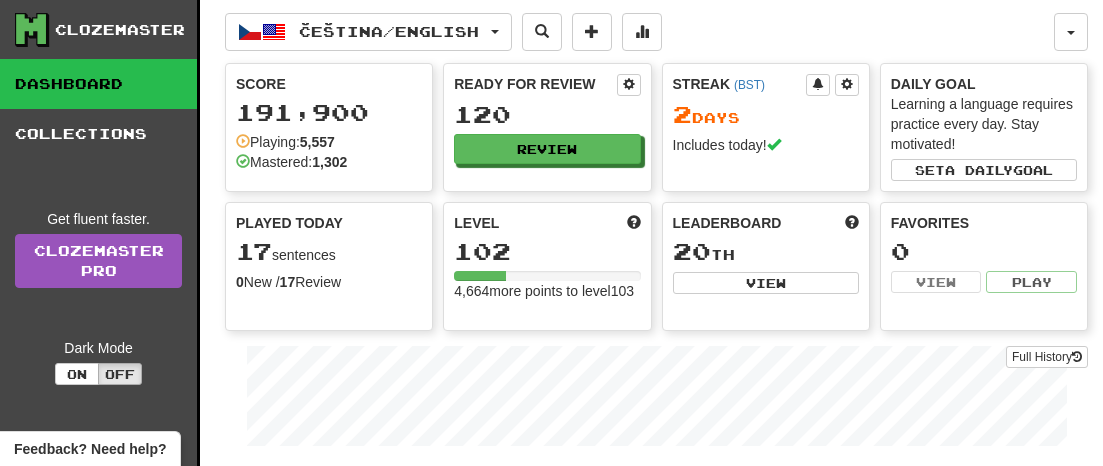 scroll, scrollTop: 0, scrollLeft: 0, axis: both 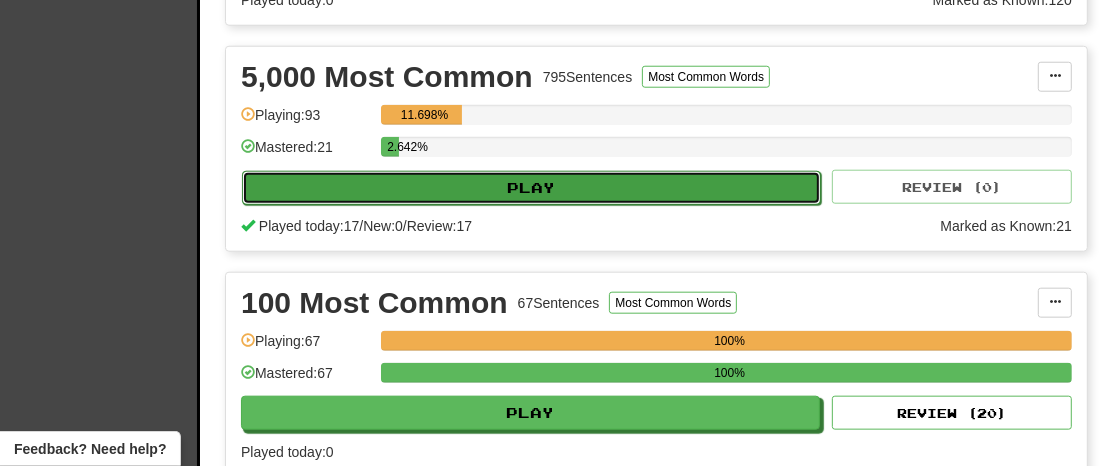 click on "Play" at bounding box center [531, 188] 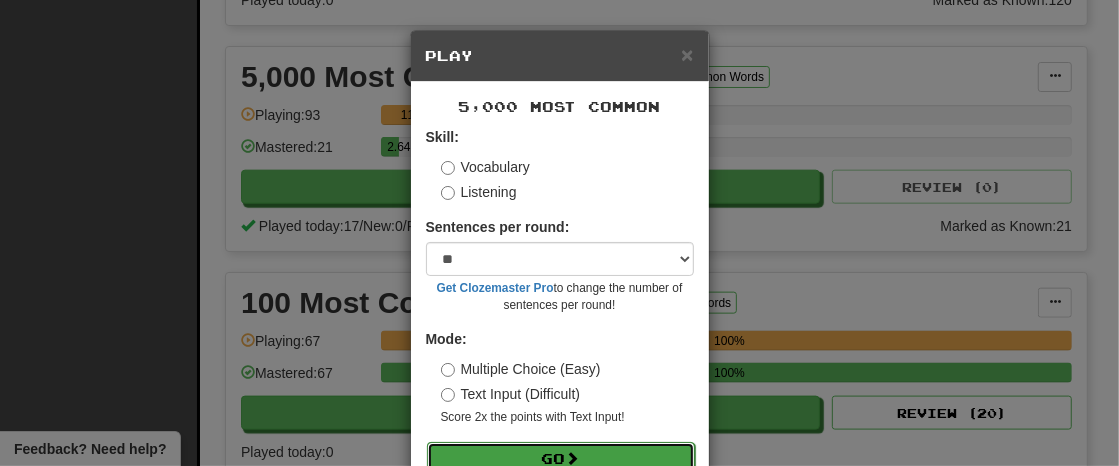 click on "Go" at bounding box center (561, 459) 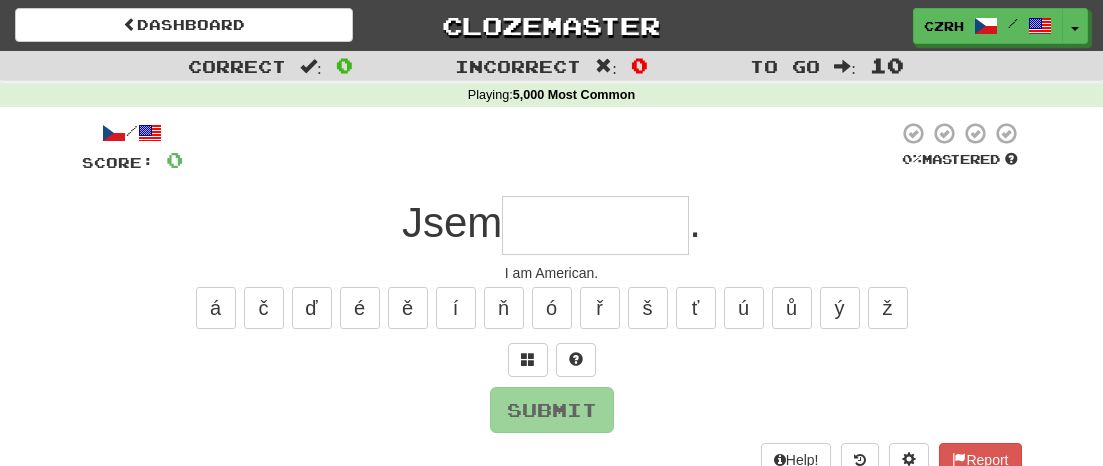 scroll, scrollTop: 0, scrollLeft: 0, axis: both 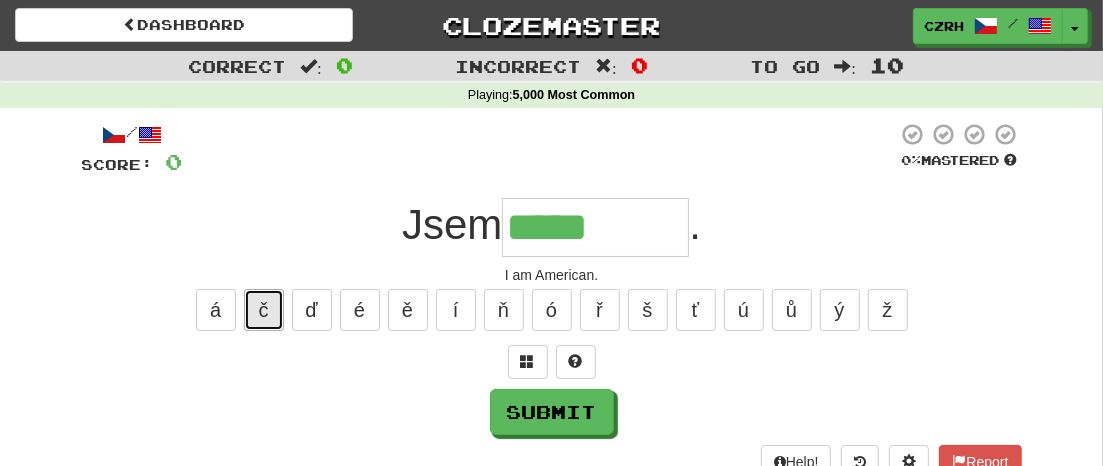 click on "č" at bounding box center (264, 310) 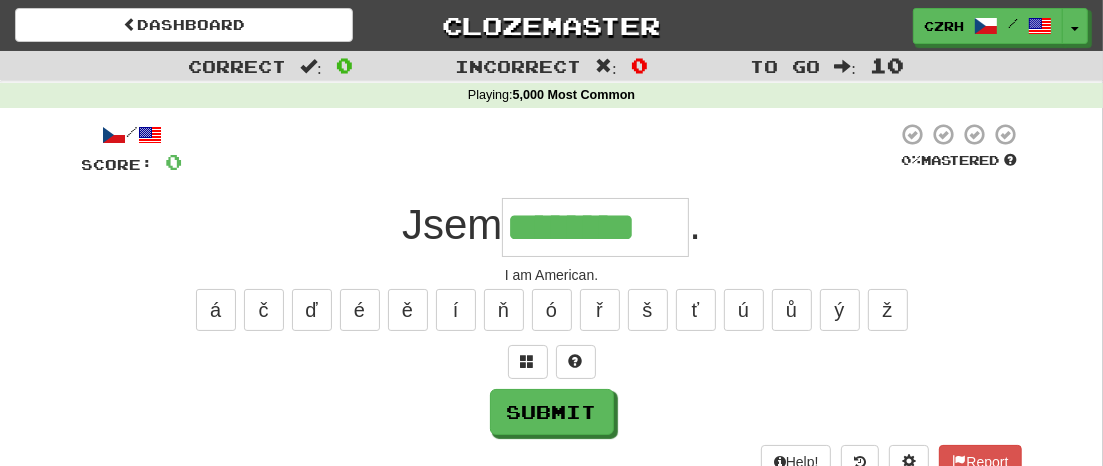type on "********" 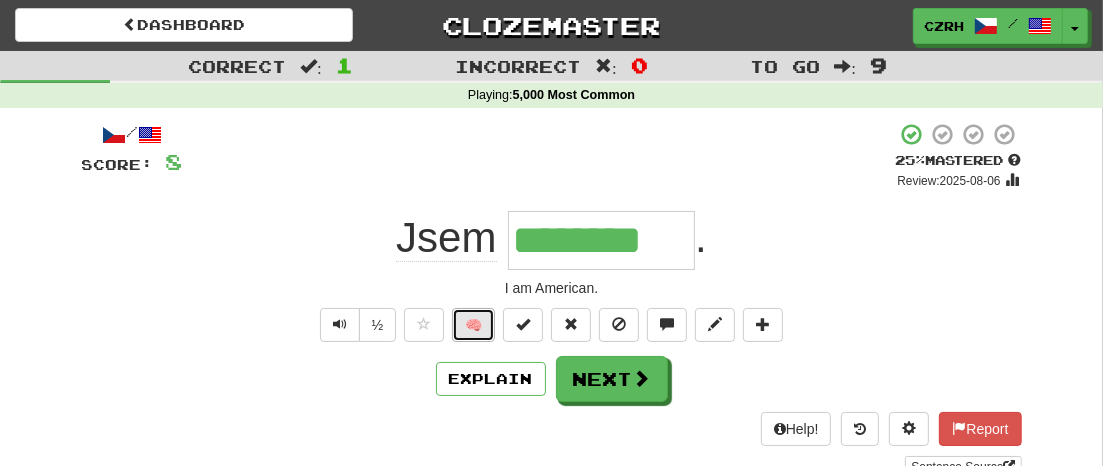 click on "🧠" at bounding box center [473, 325] 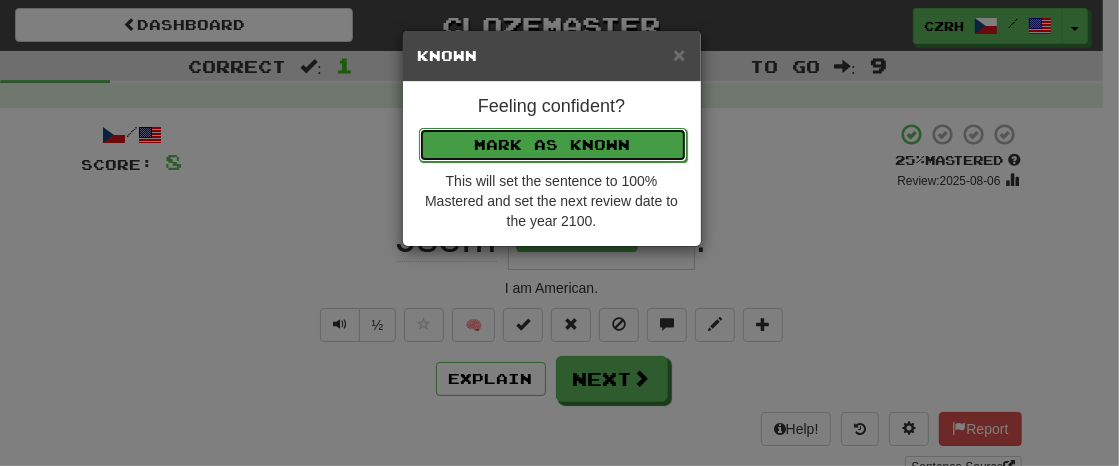 click on "Mark as Known" at bounding box center [553, 145] 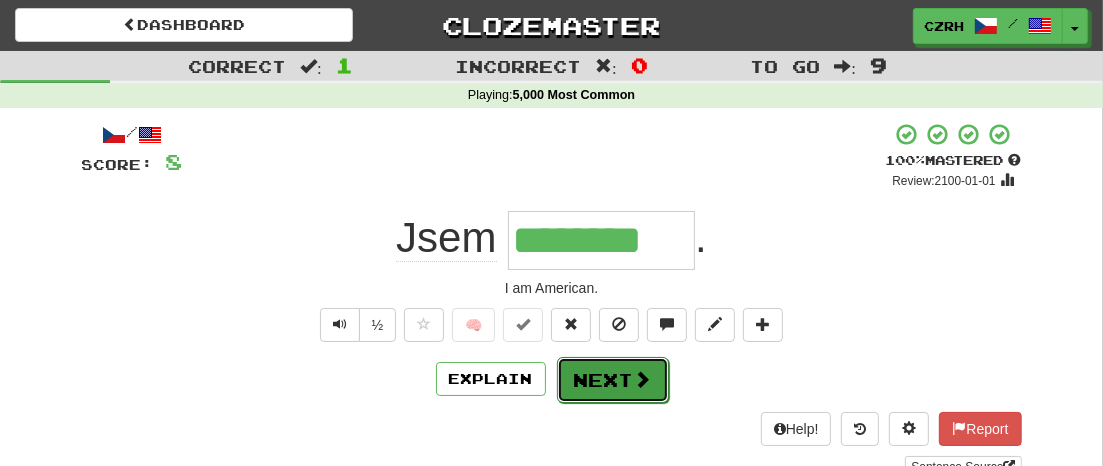 click on "Next" at bounding box center [613, 380] 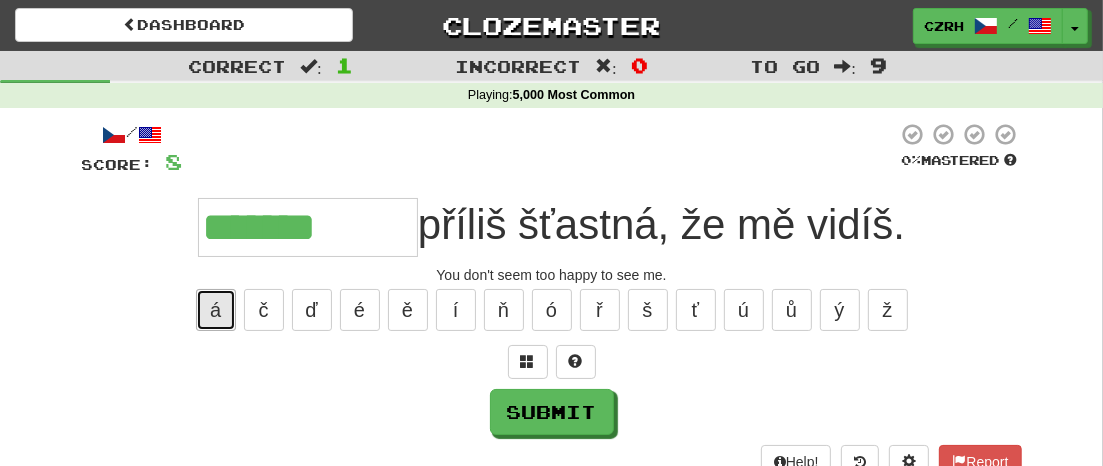 click on "á" at bounding box center (216, 310) 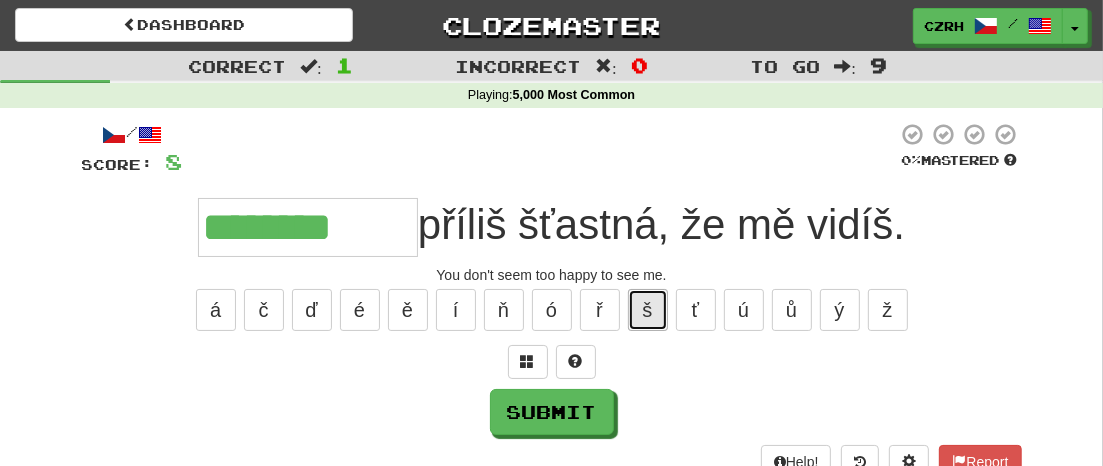 click on "š" at bounding box center [648, 310] 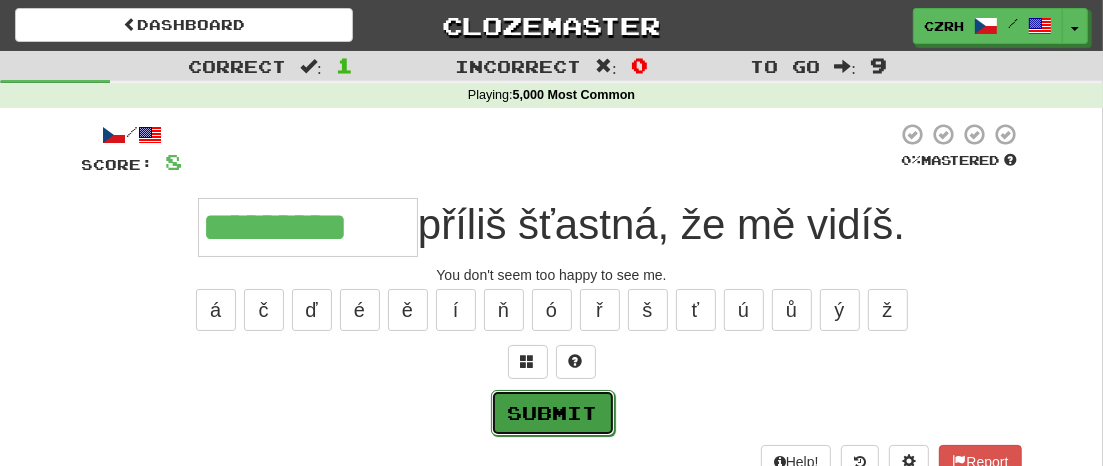 click on "Submit" at bounding box center [553, 413] 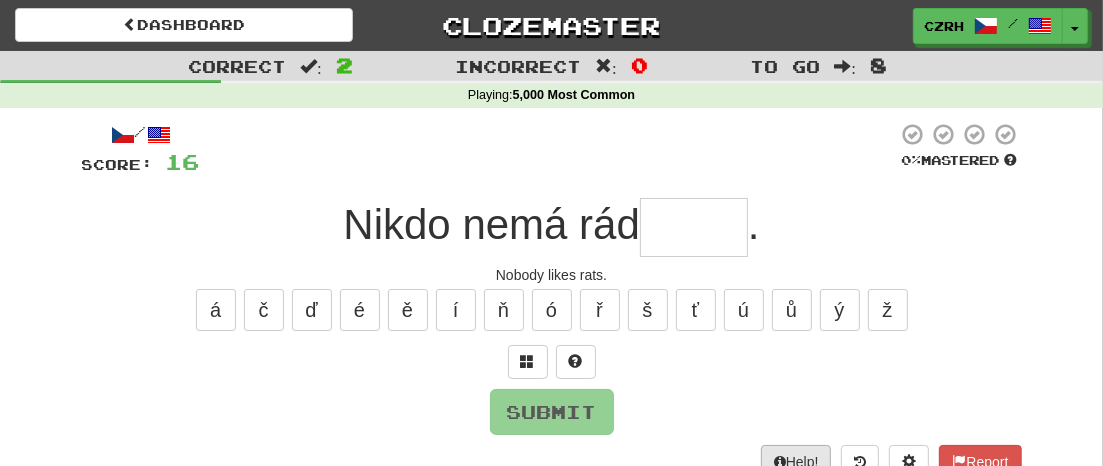 type on "*" 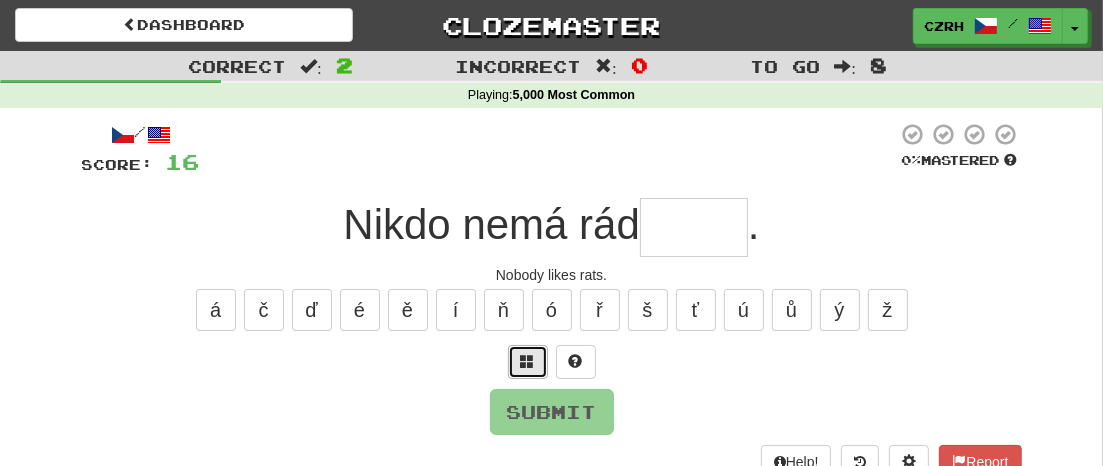click at bounding box center (528, 361) 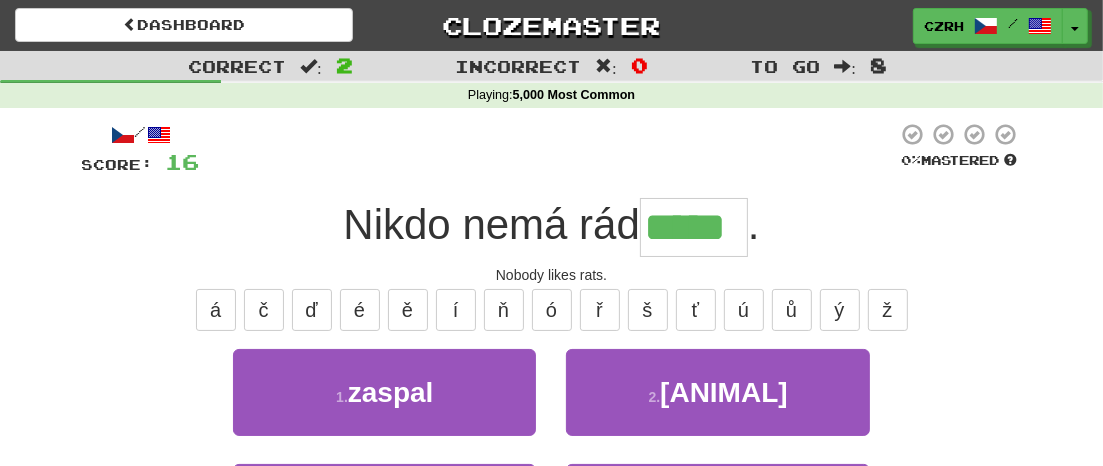 type on "*****" 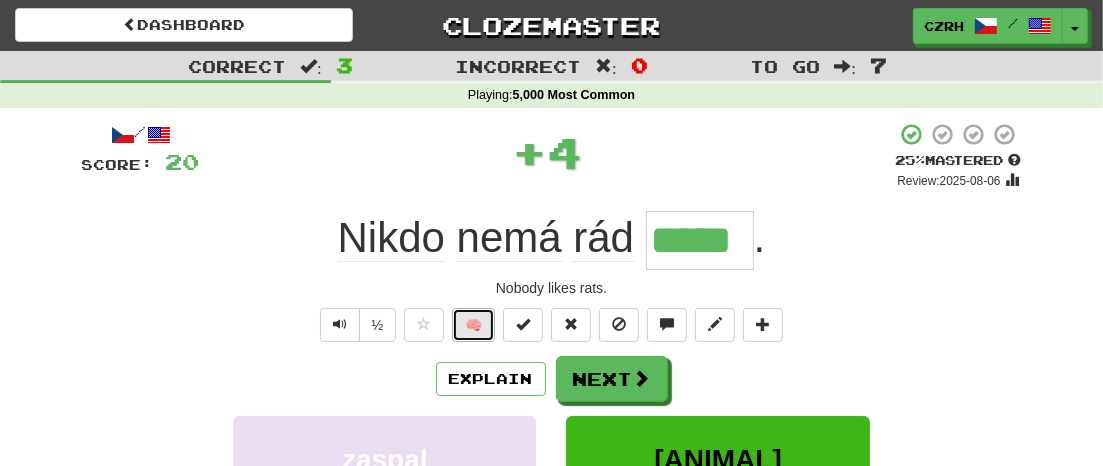click on "🧠" at bounding box center (473, 325) 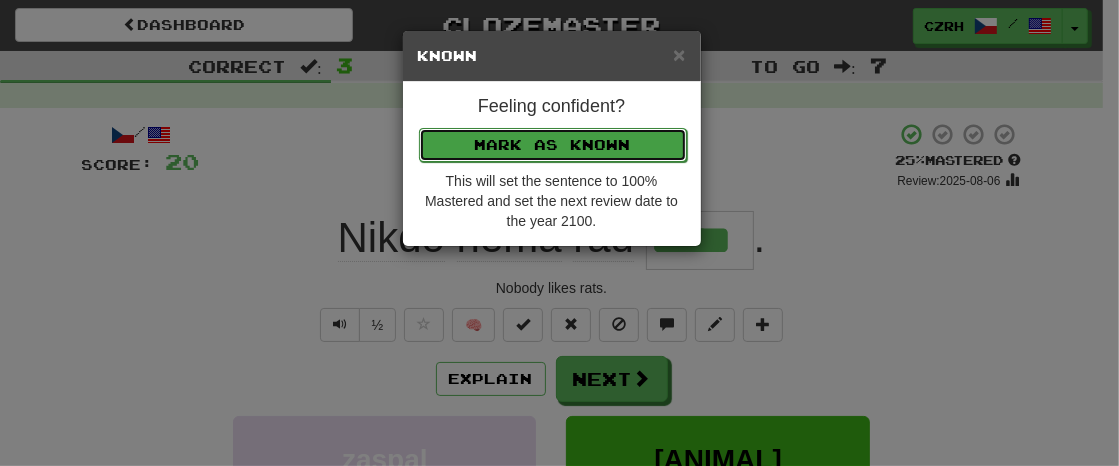 click on "Mark as Known" at bounding box center [553, 145] 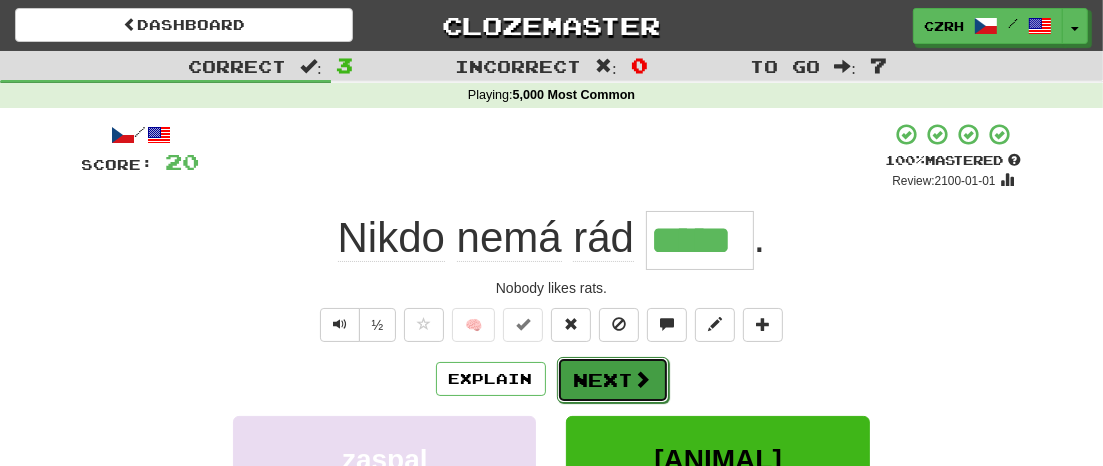 click on "Next" at bounding box center (613, 380) 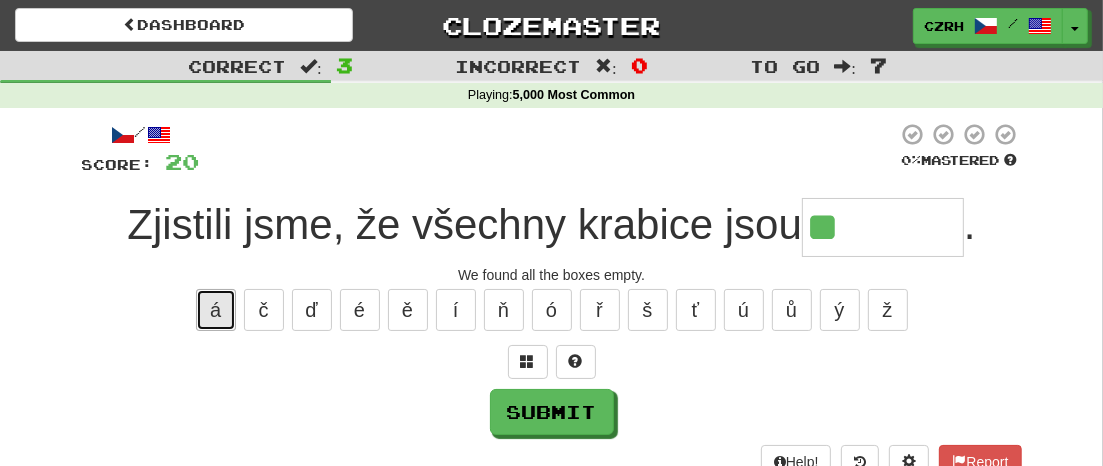 click on "á" at bounding box center [216, 310] 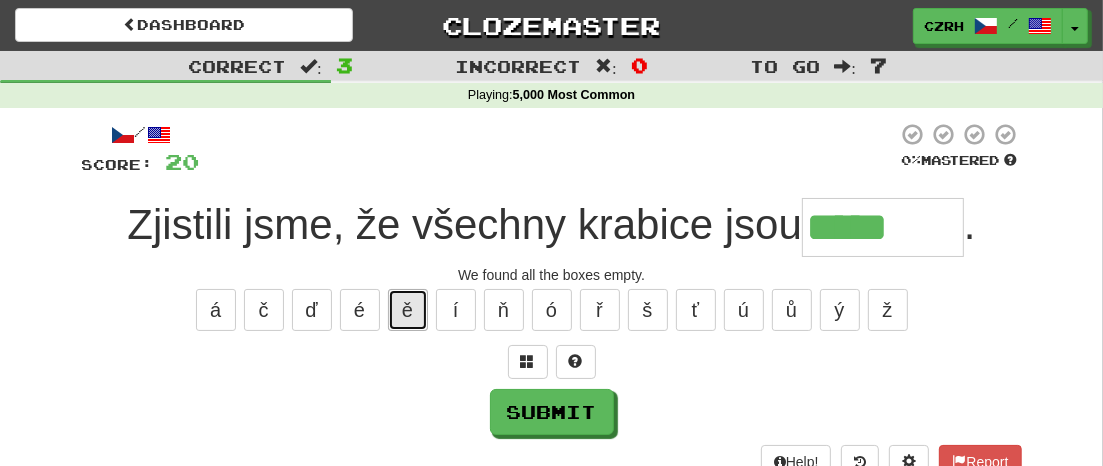 click on "ě" at bounding box center (408, 310) 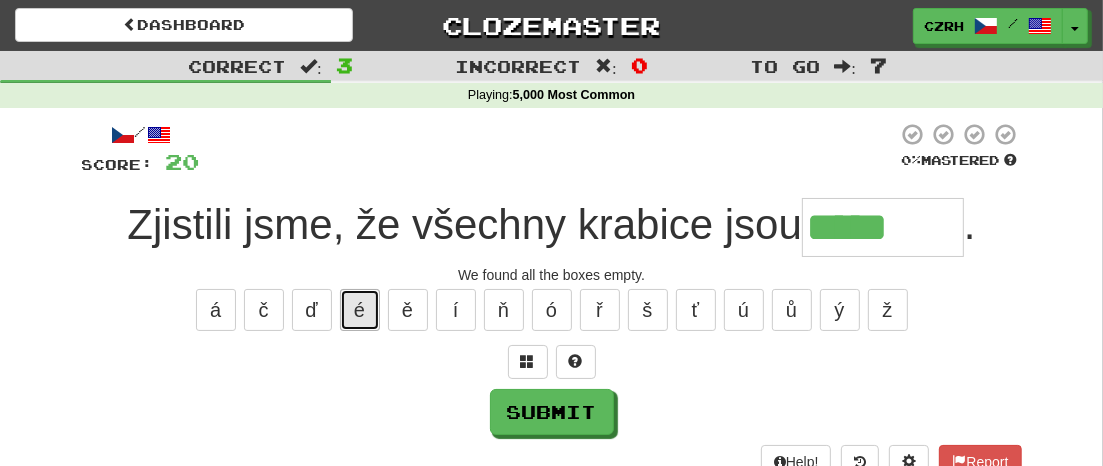 click on "é" at bounding box center (360, 310) 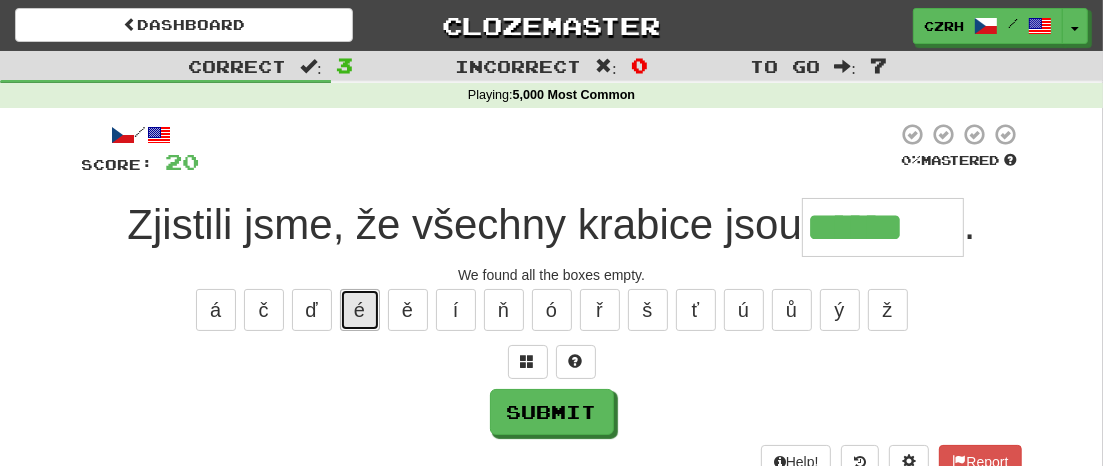 click on "é" at bounding box center [360, 310] 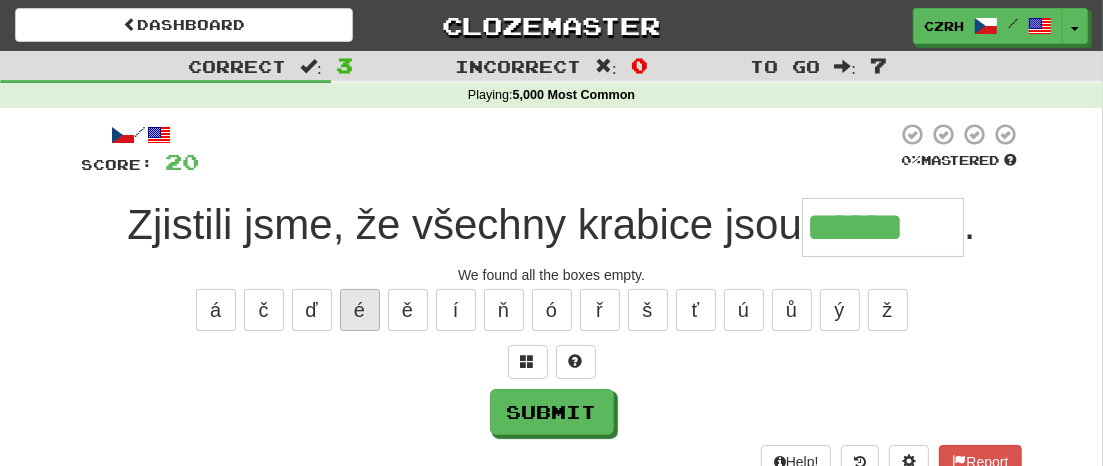 type on "*******" 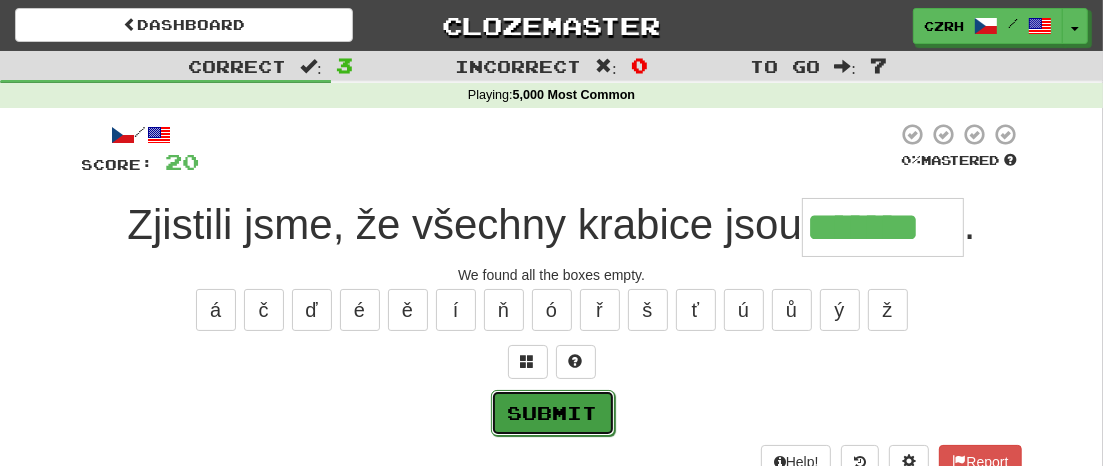 click on "Submit" at bounding box center (553, 413) 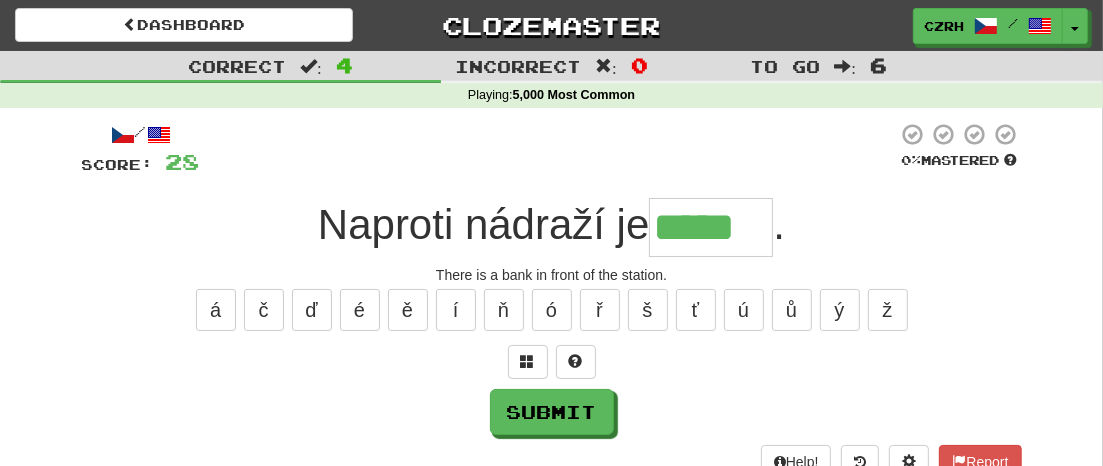 type on "*****" 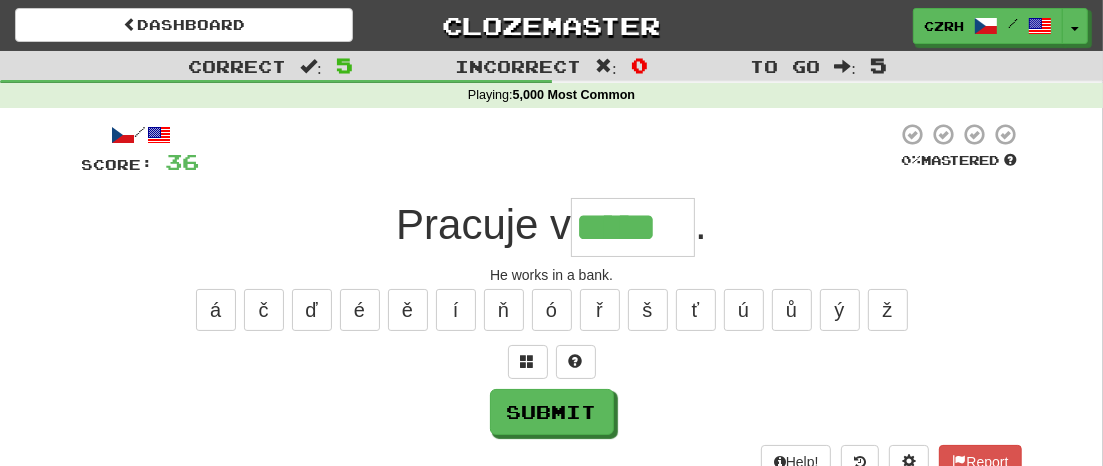 type on "*****" 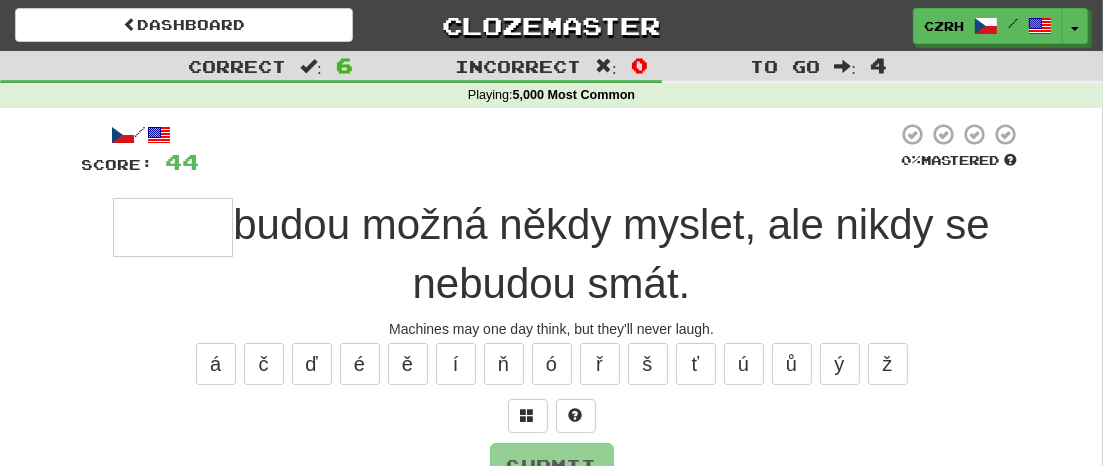 type on "*" 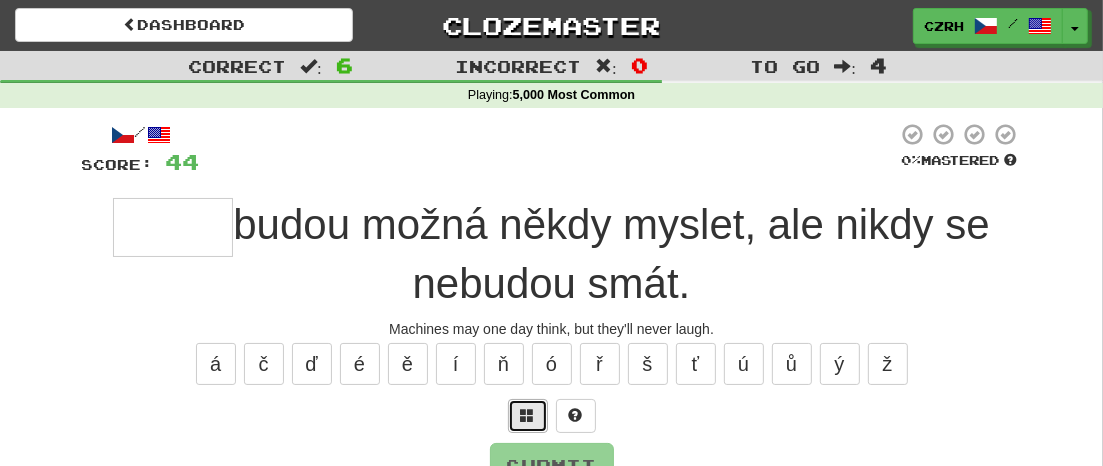 click at bounding box center (528, 415) 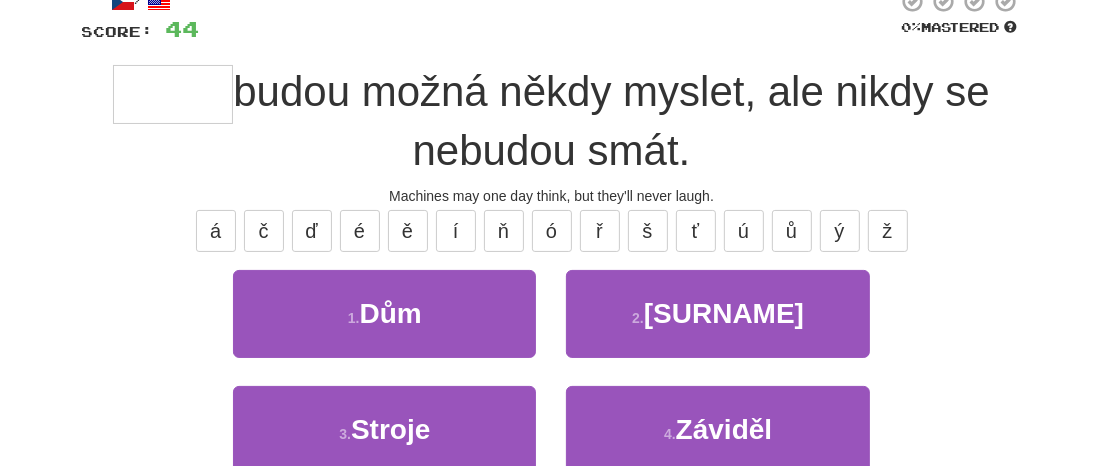 scroll, scrollTop: 141, scrollLeft: 0, axis: vertical 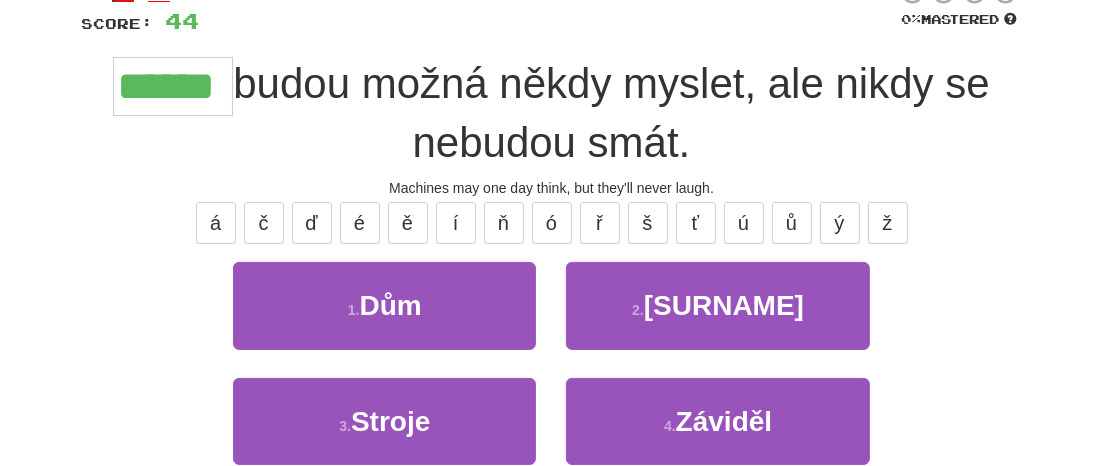 type on "******" 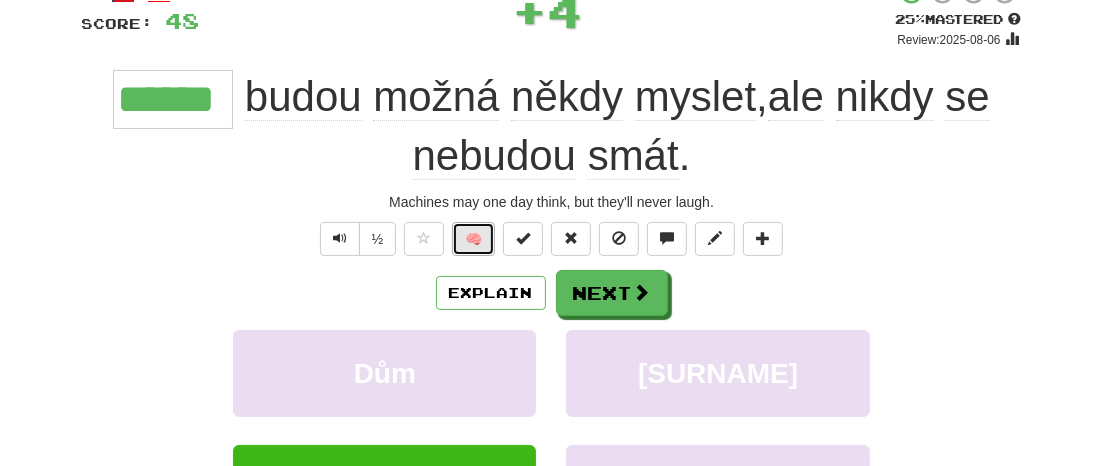 click on "🧠" at bounding box center (473, 239) 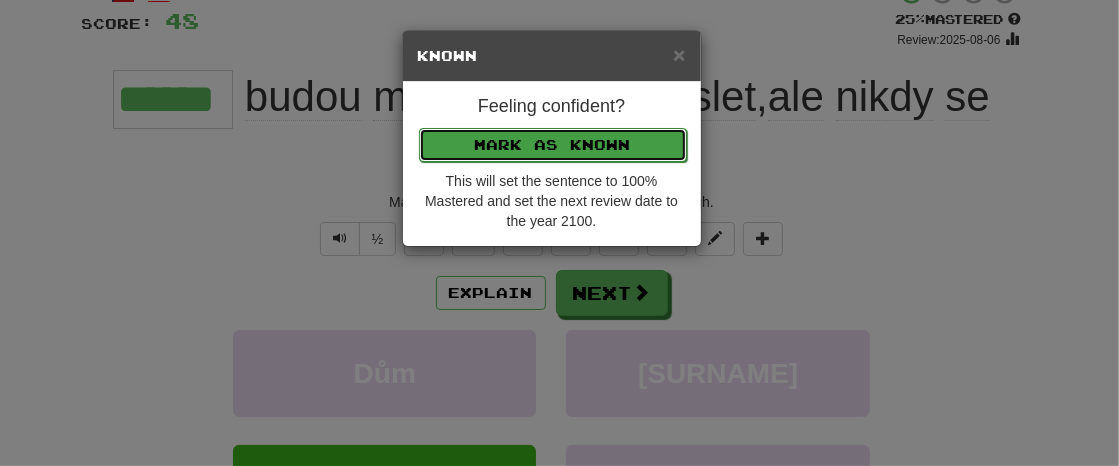 click on "Mark as Known" at bounding box center [553, 145] 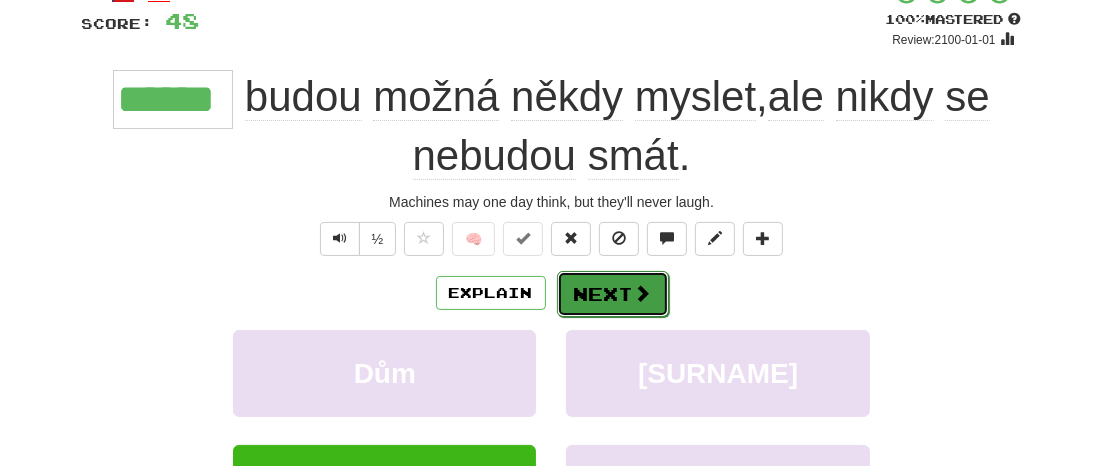click at bounding box center [643, 293] 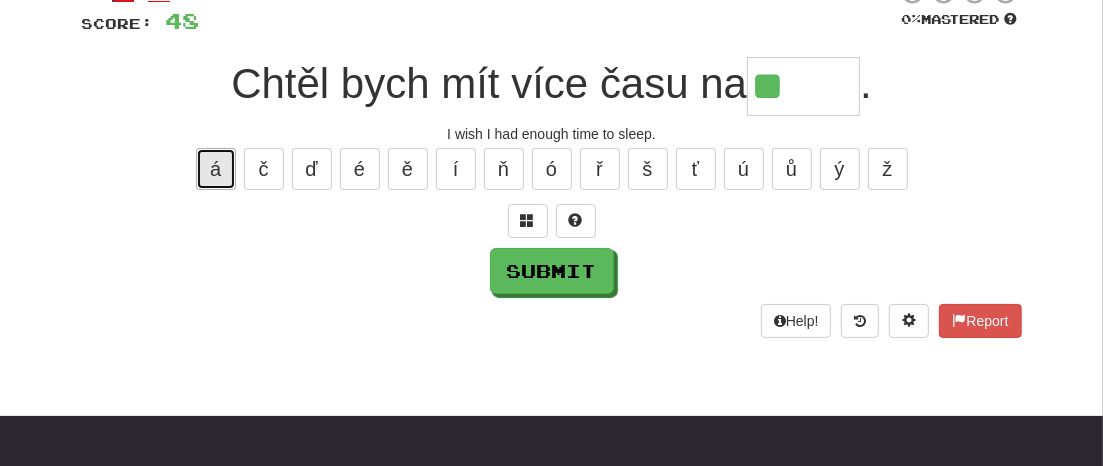 click on "á" at bounding box center (216, 169) 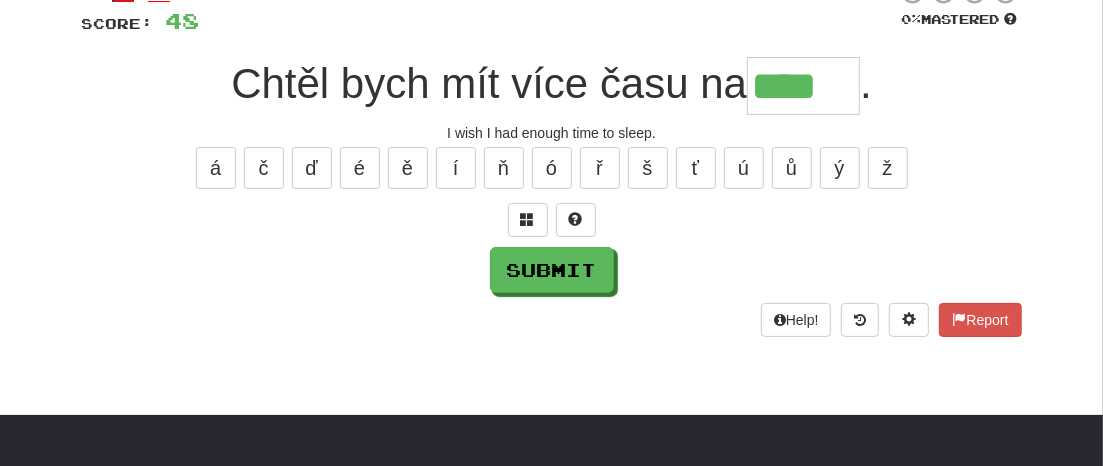 scroll, scrollTop: 0, scrollLeft: 0, axis: both 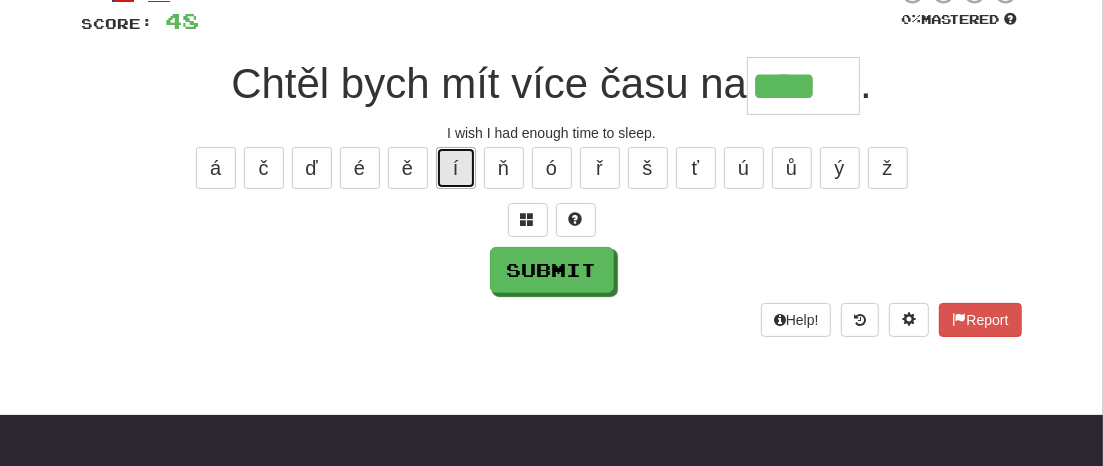 click on "í" at bounding box center [456, 168] 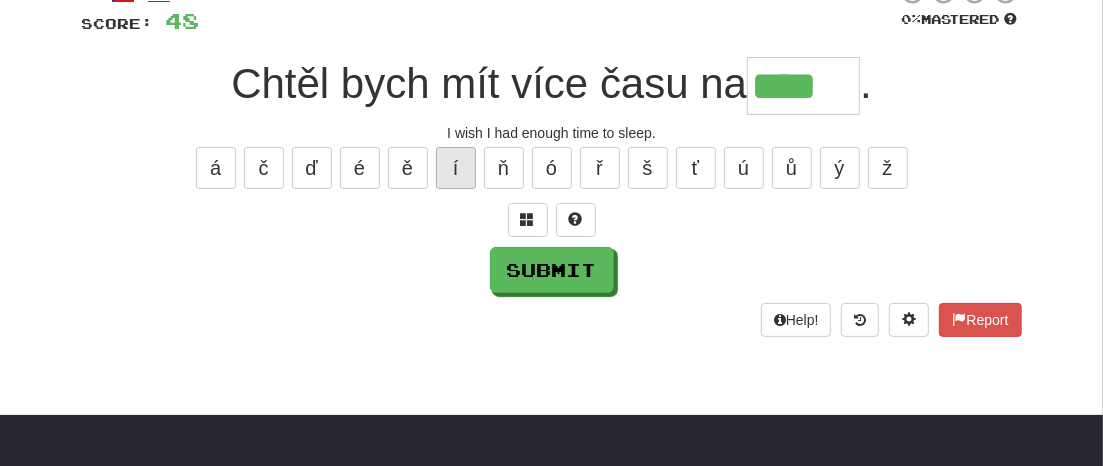 type on "*****" 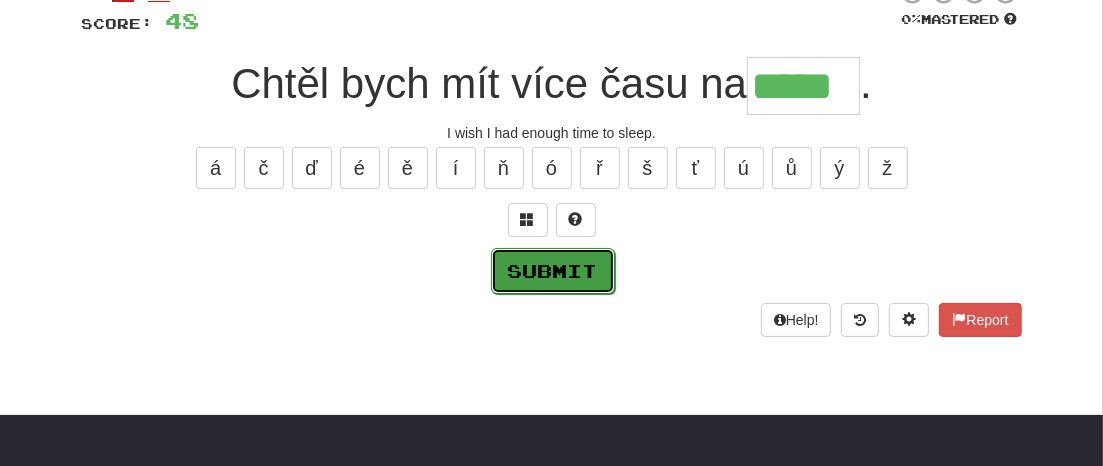 click on "Submit" at bounding box center [553, 271] 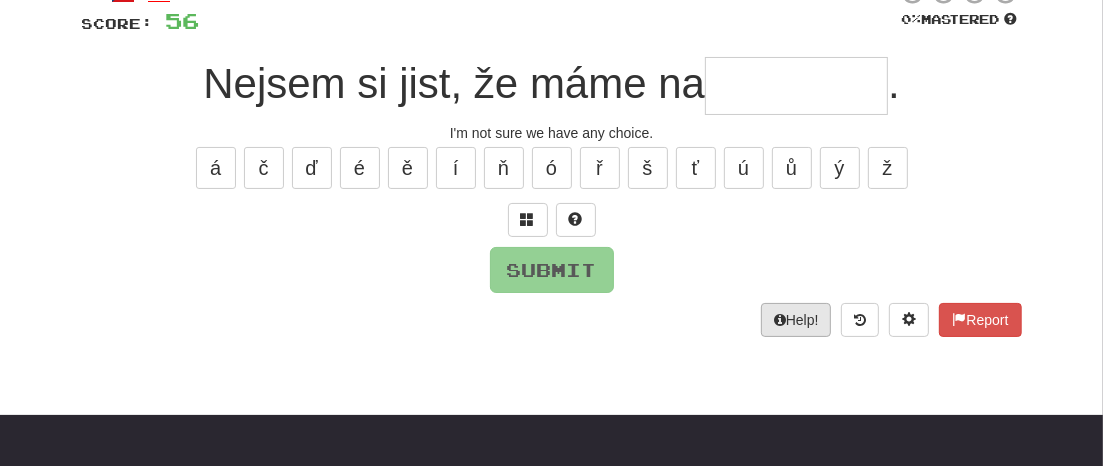 type on "*" 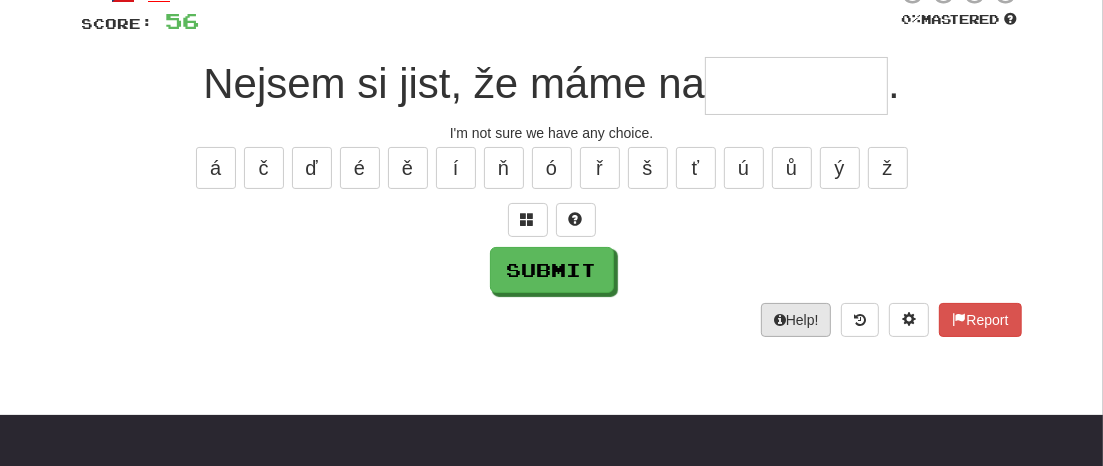 type on "*" 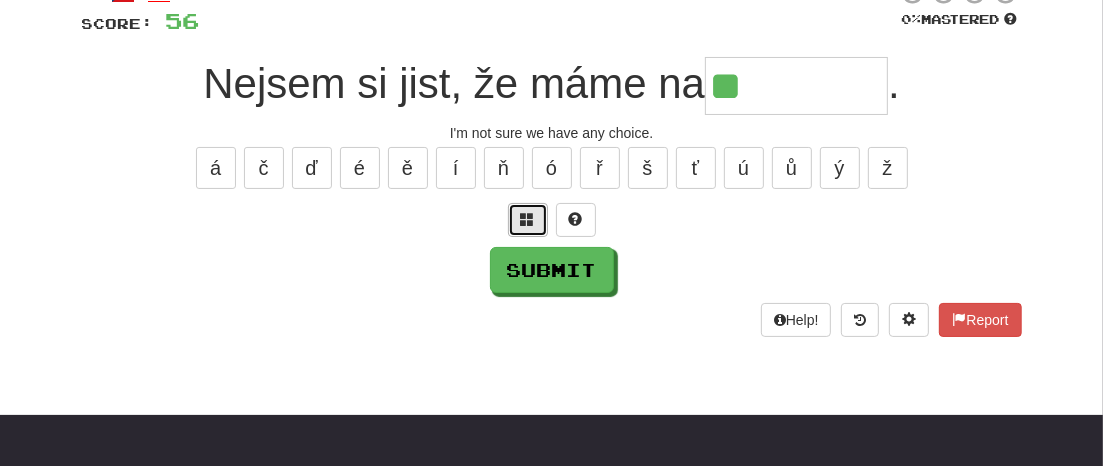 click at bounding box center (528, 219) 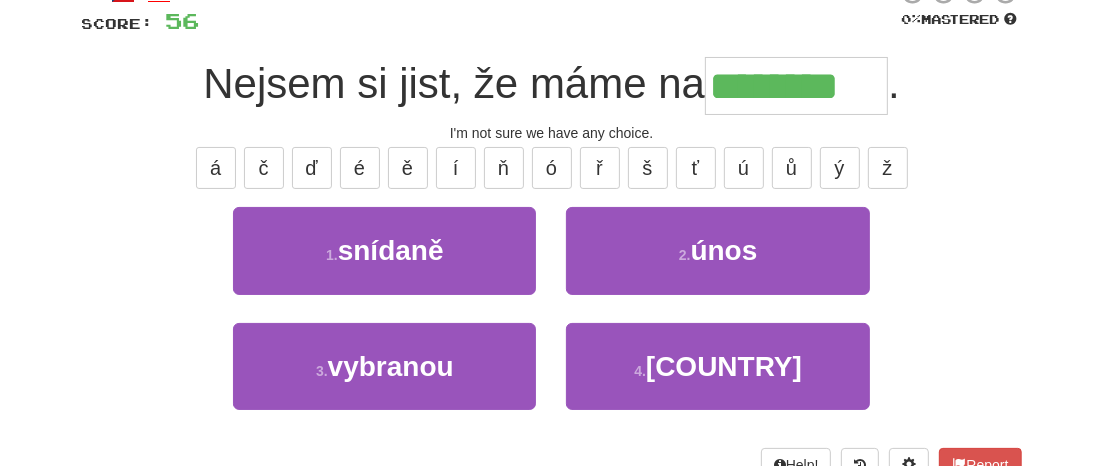 type on "********" 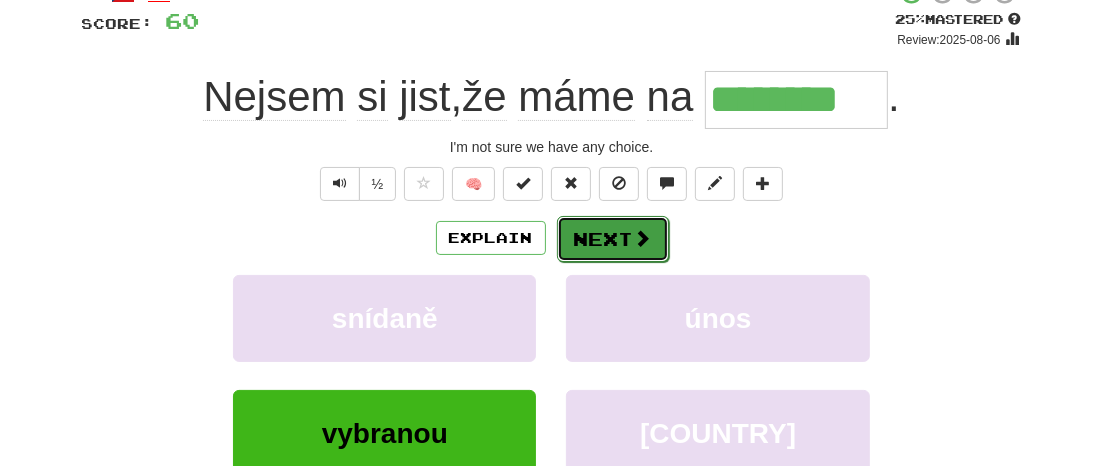 click on "Next" at bounding box center [613, 239] 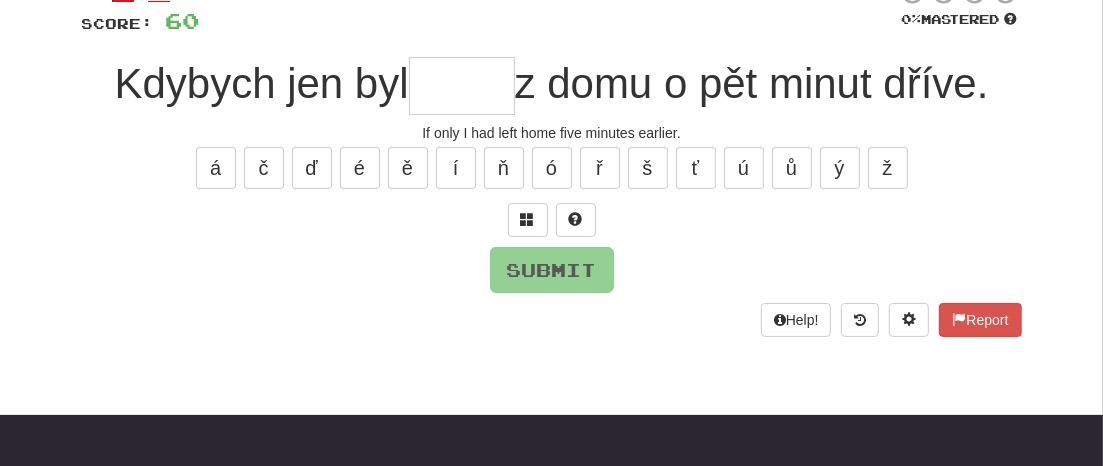 type on "*" 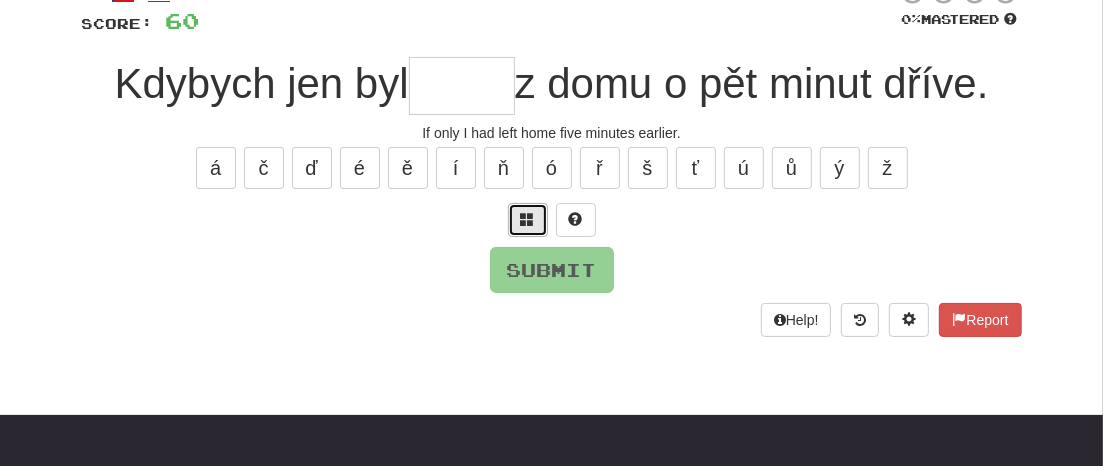 click at bounding box center [528, 219] 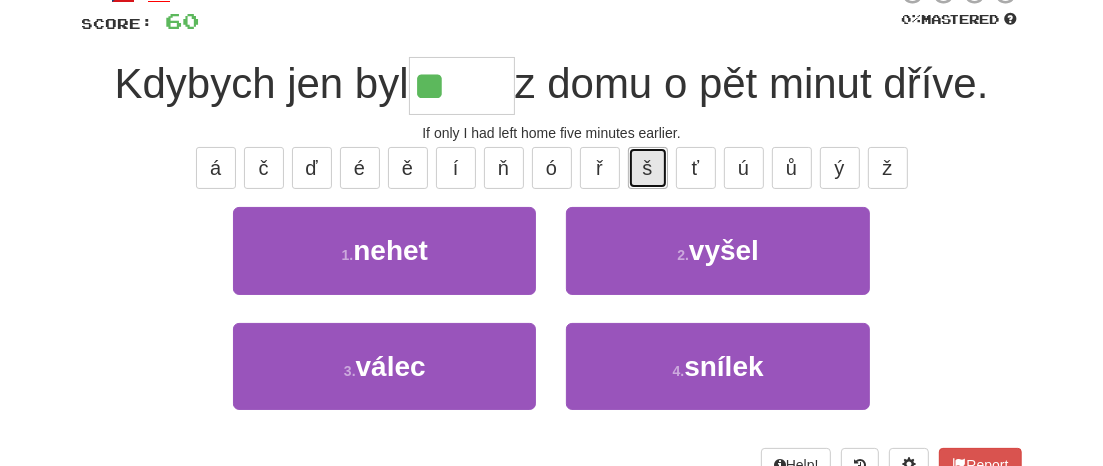 click on "š" at bounding box center [648, 168] 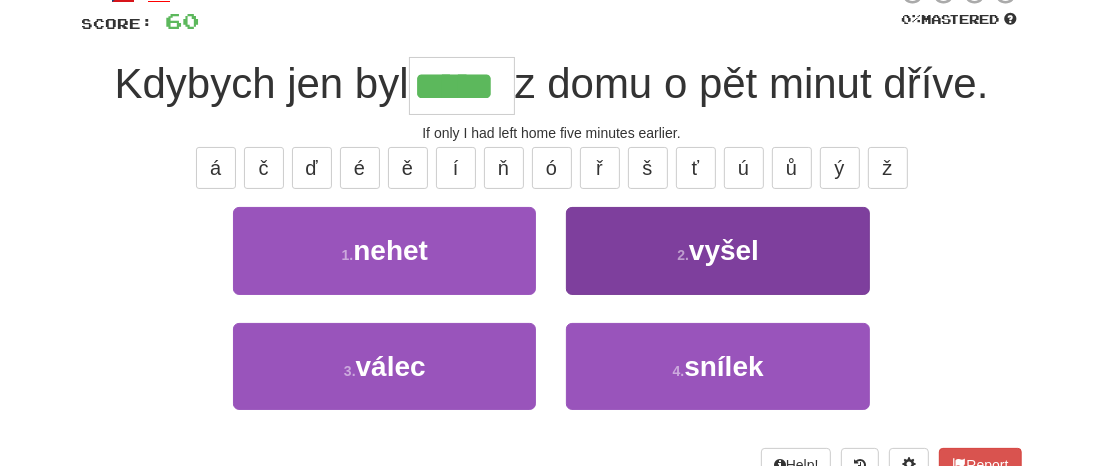 type on "*****" 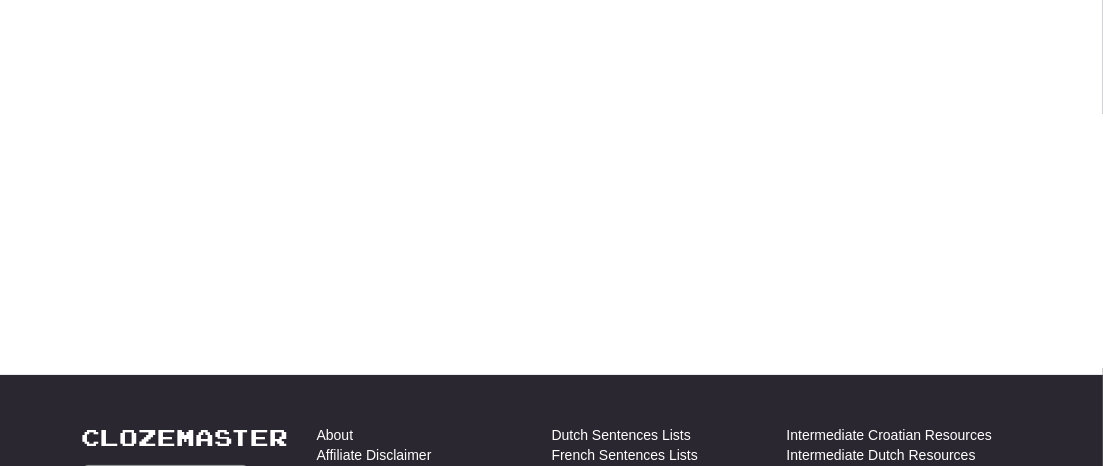scroll, scrollTop: 228, scrollLeft: 0, axis: vertical 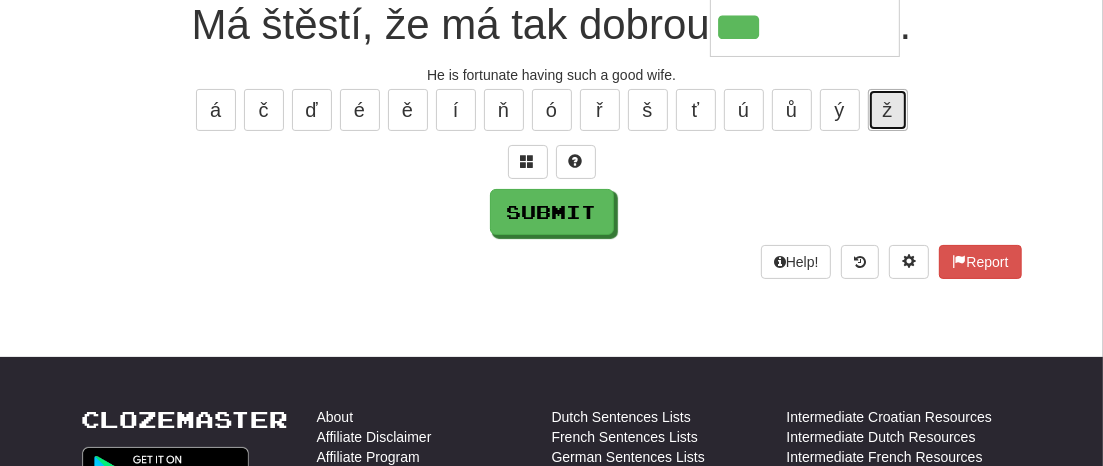 click on "ž" at bounding box center (888, 110) 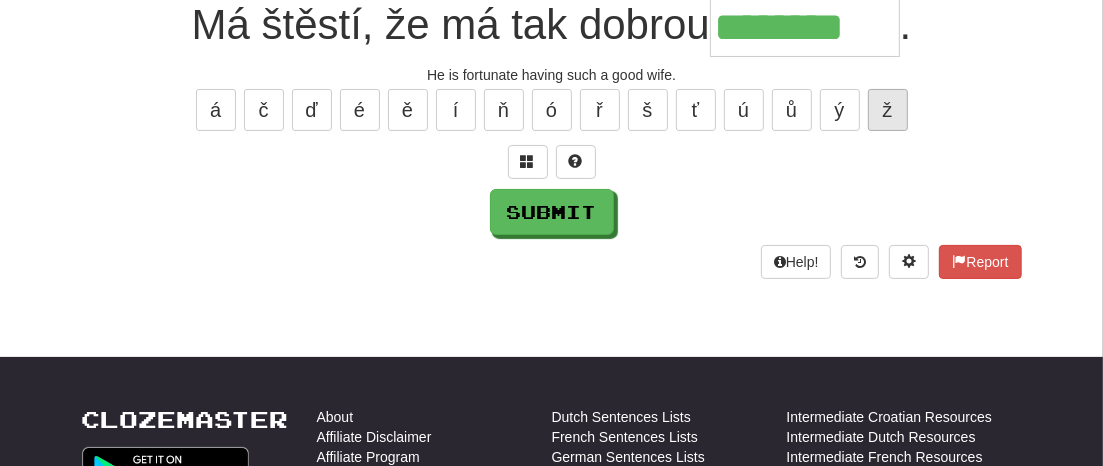 type on "********" 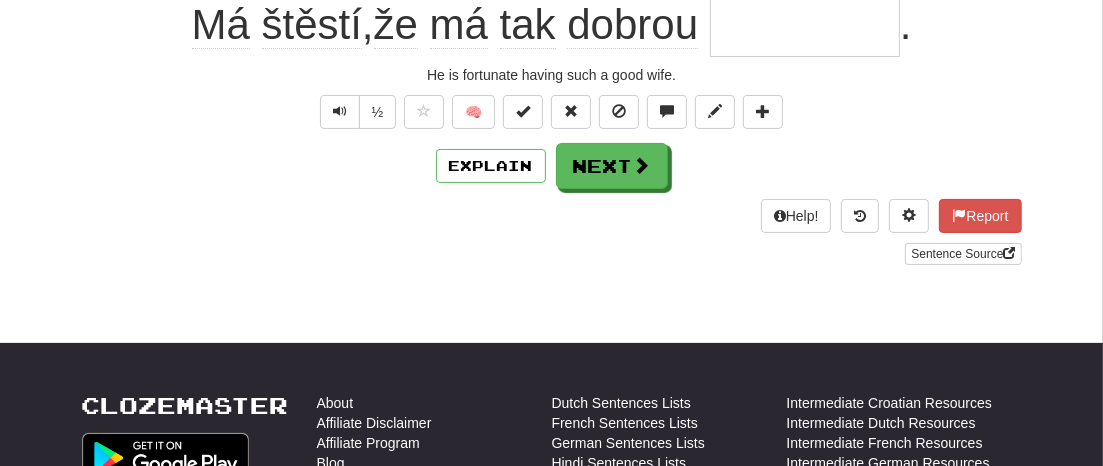 scroll, scrollTop: 200, scrollLeft: 0, axis: vertical 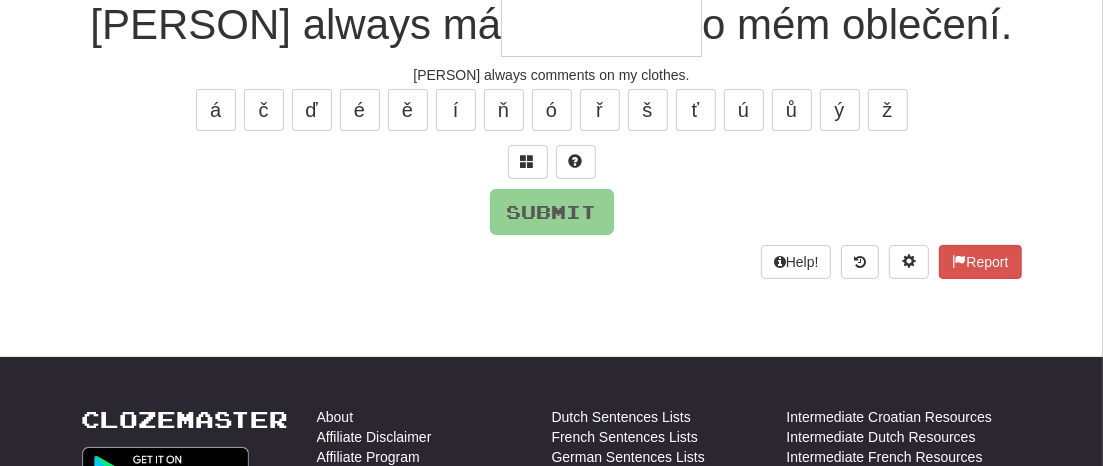 type on "*" 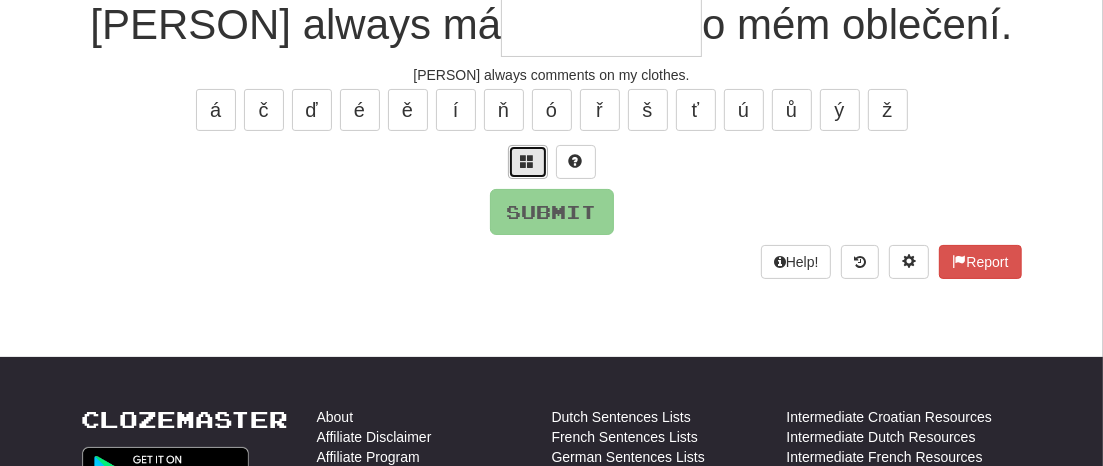 click at bounding box center [528, 162] 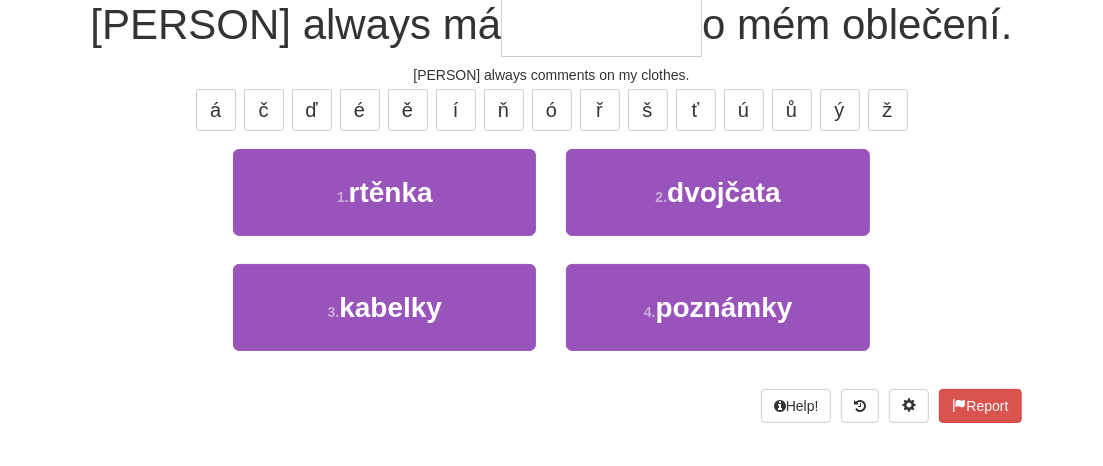 type on "*" 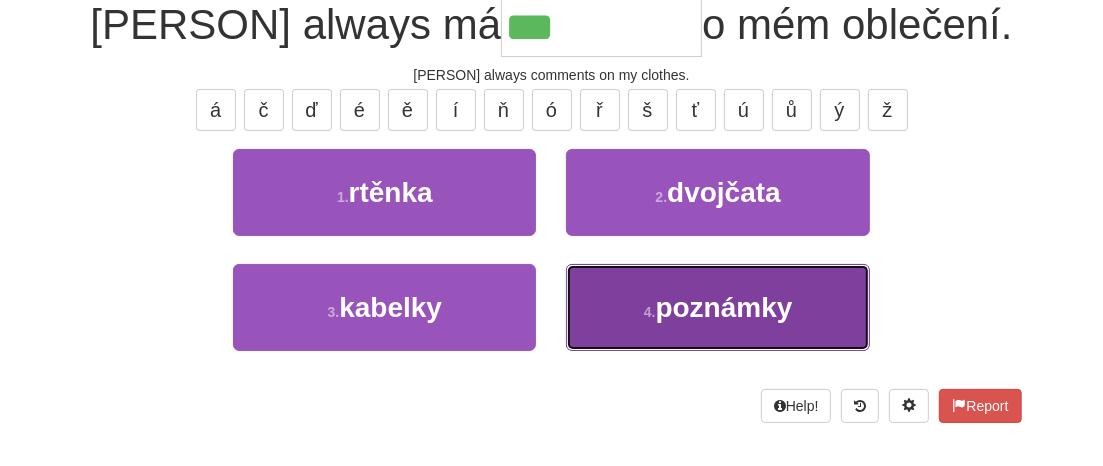 click on "poznámky" at bounding box center [724, 307] 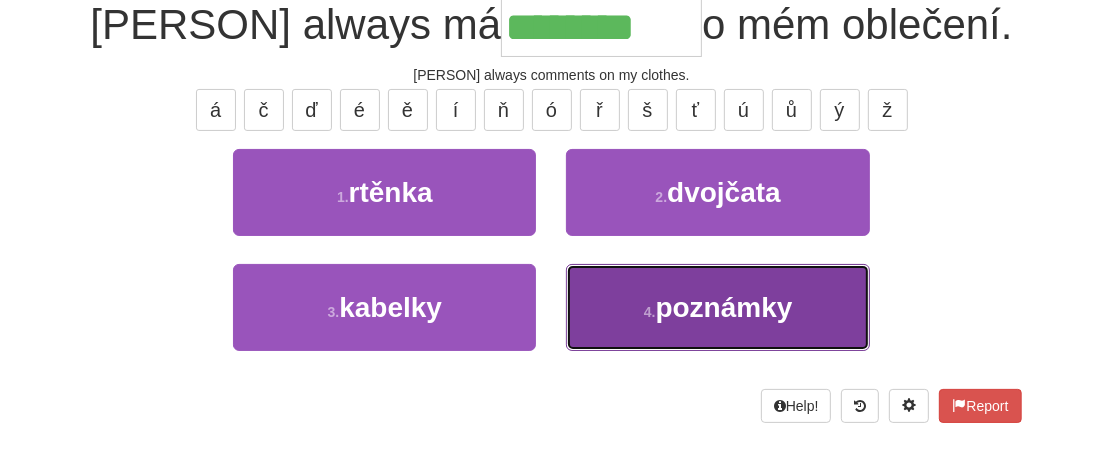 scroll, scrollTop: 213, scrollLeft: 0, axis: vertical 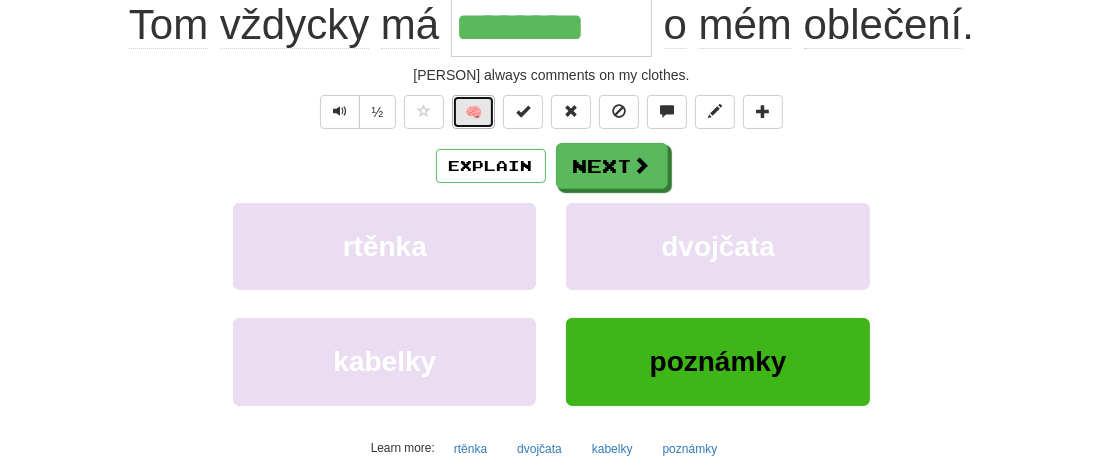 click on "🧠" at bounding box center [473, 112] 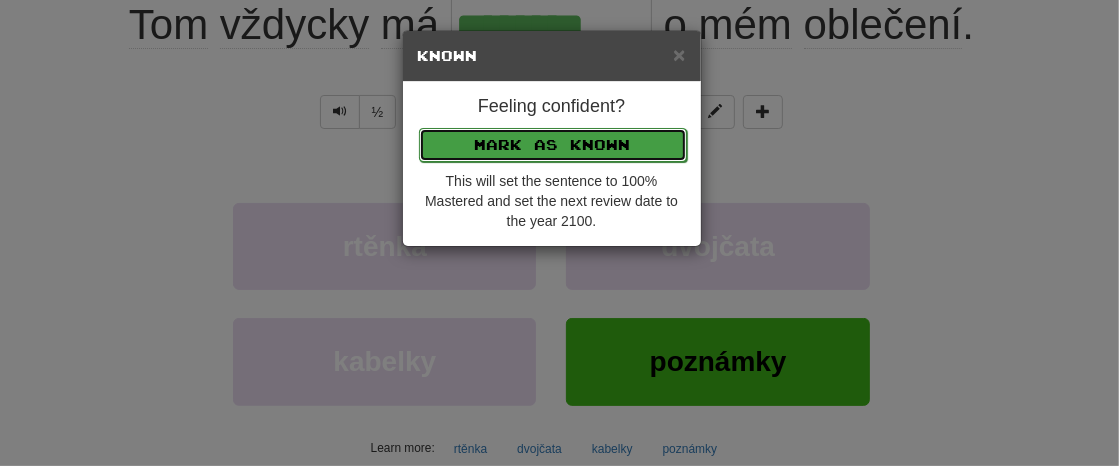 click on "Mark as Known" at bounding box center (553, 145) 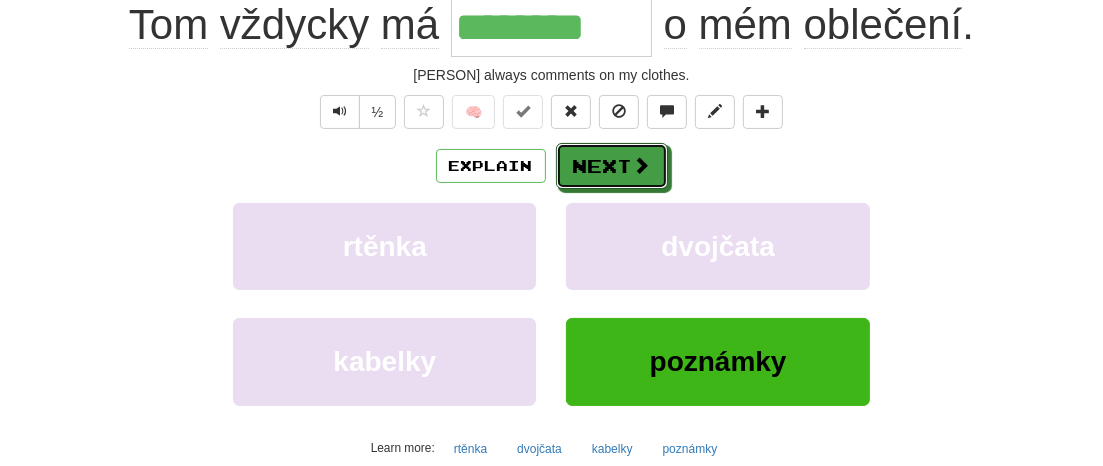 click on "Next" at bounding box center (612, 166) 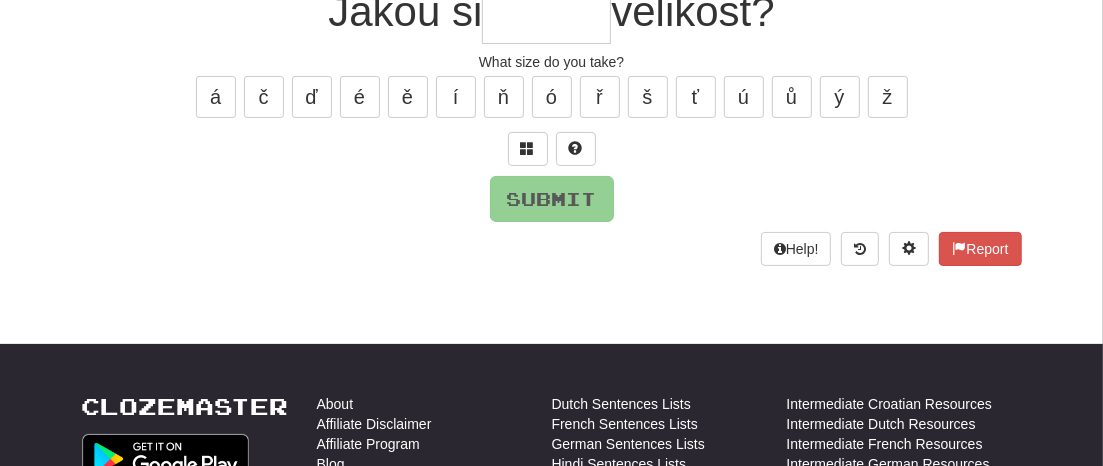 scroll, scrollTop: 200, scrollLeft: 0, axis: vertical 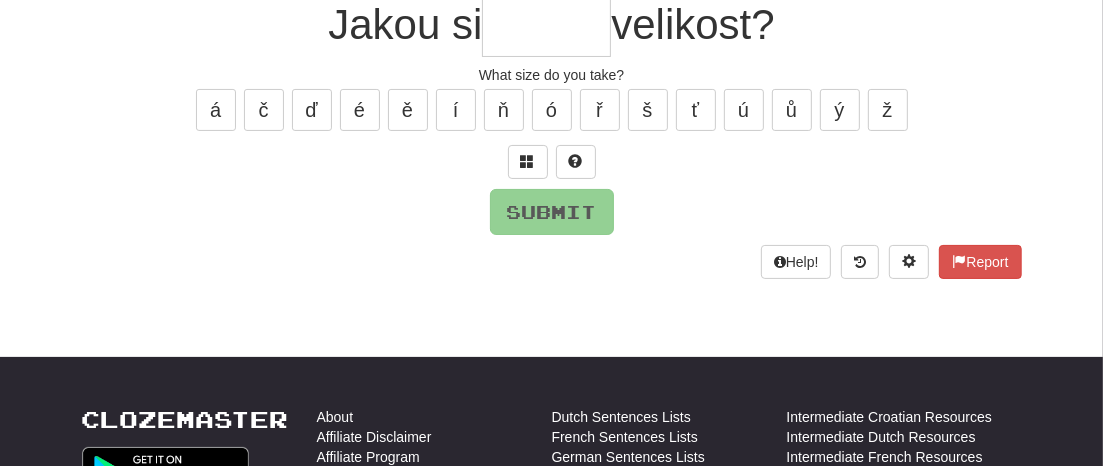 type on "*" 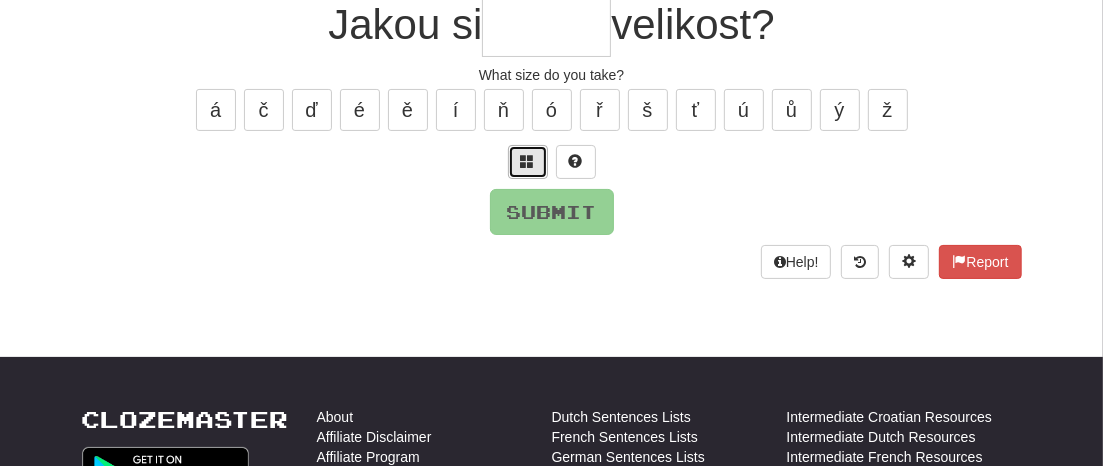 click at bounding box center [528, 161] 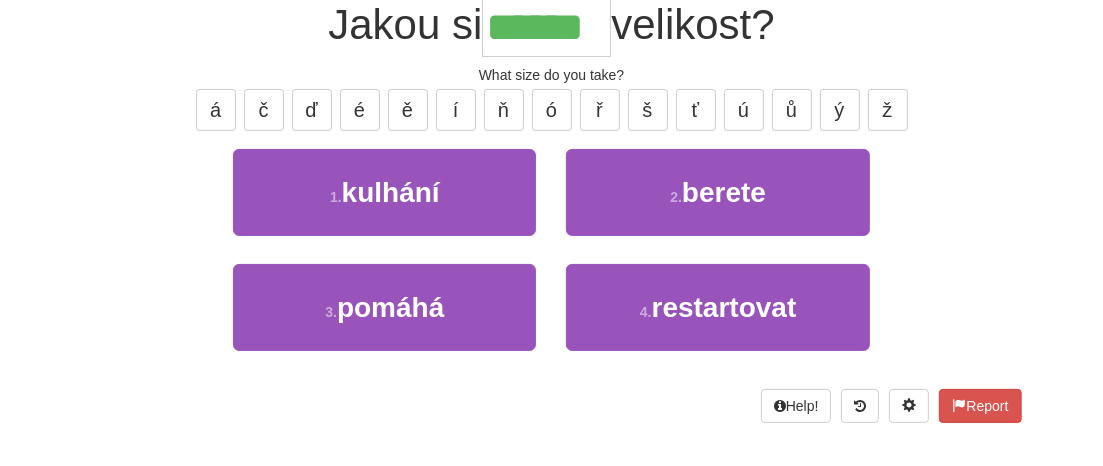type on "******" 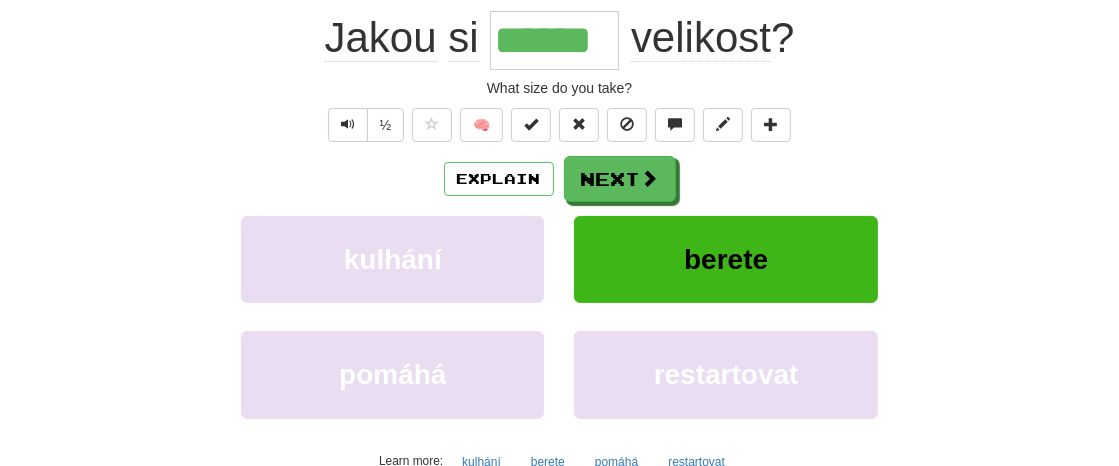 scroll, scrollTop: 213, scrollLeft: 0, axis: vertical 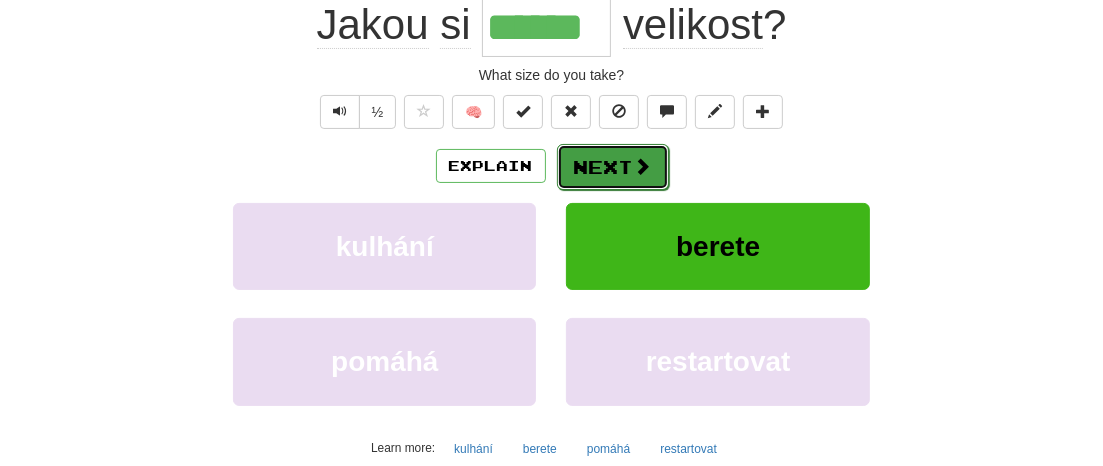 click on "Next" at bounding box center [613, 167] 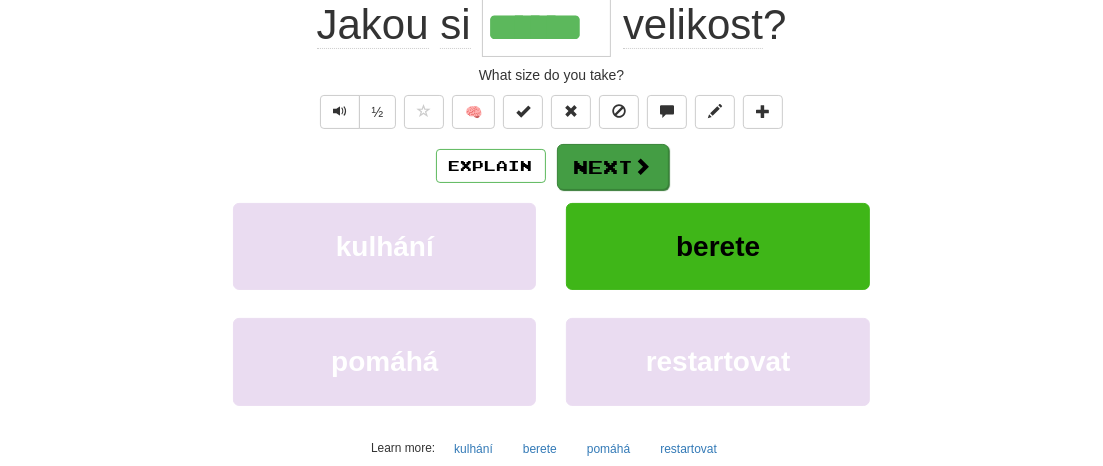 type 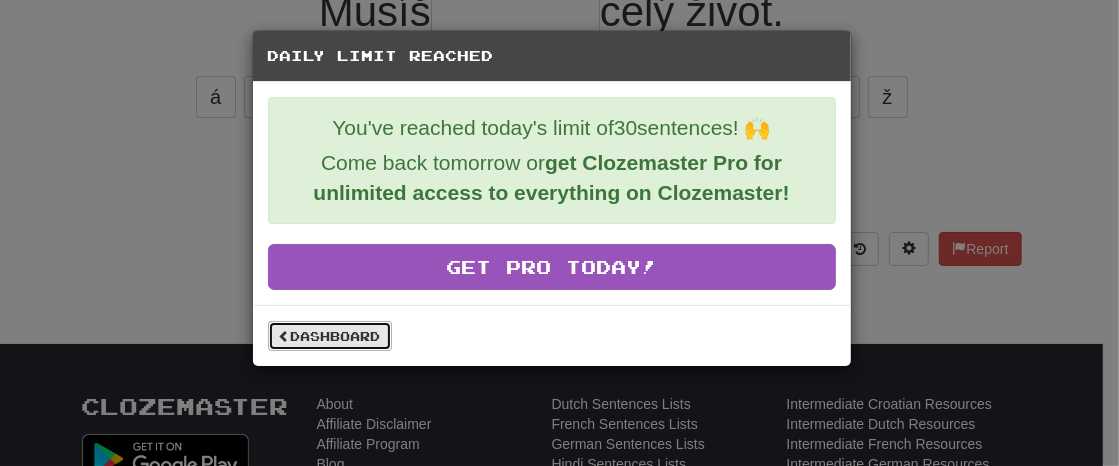 click on "Dashboard" at bounding box center [330, 336] 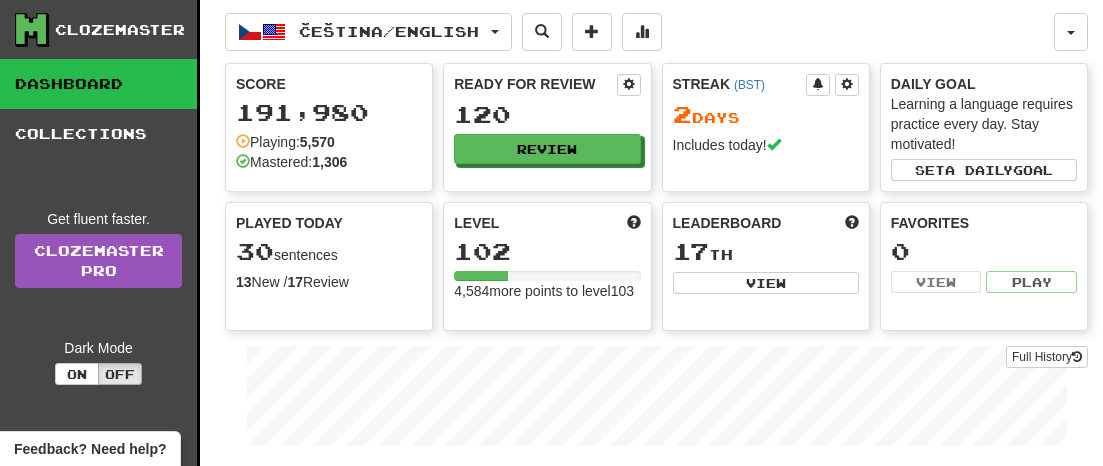 scroll, scrollTop: 0, scrollLeft: 0, axis: both 